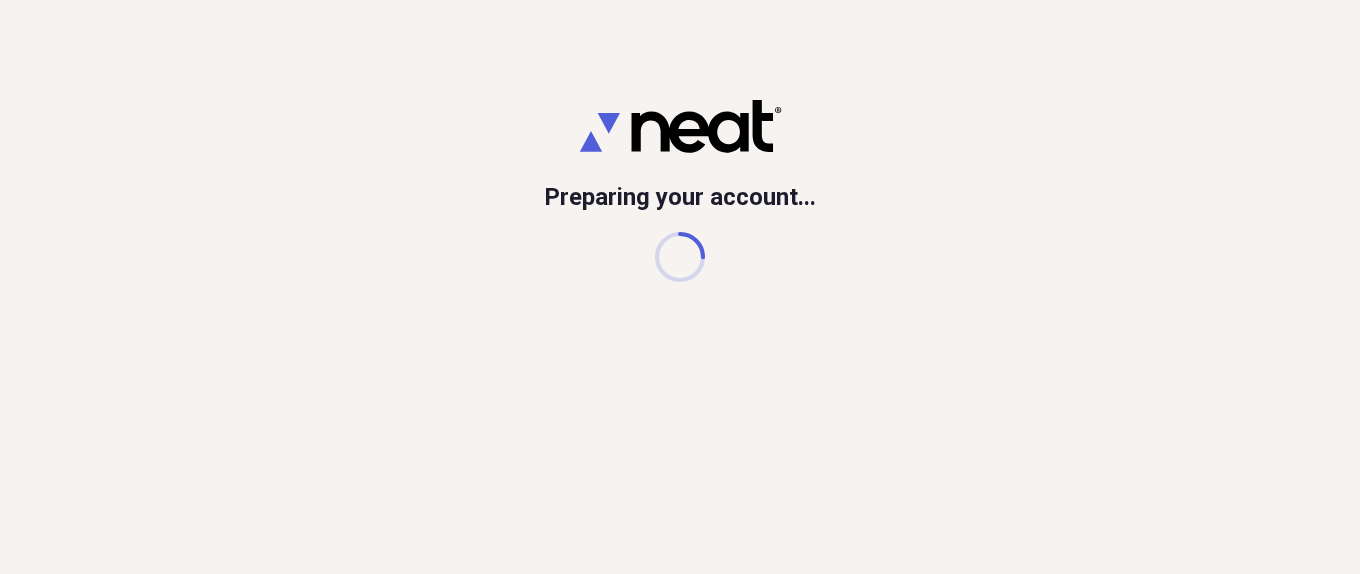 scroll, scrollTop: 0, scrollLeft: 0, axis: both 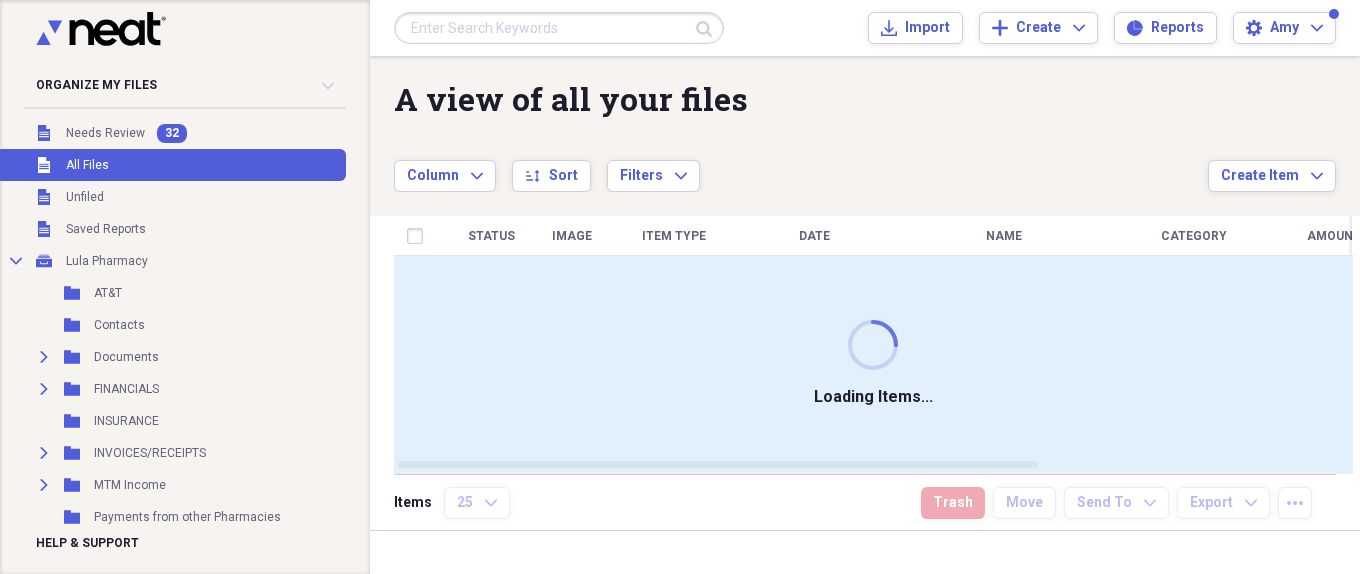 click on "Loading Items..." at bounding box center (873, 364) 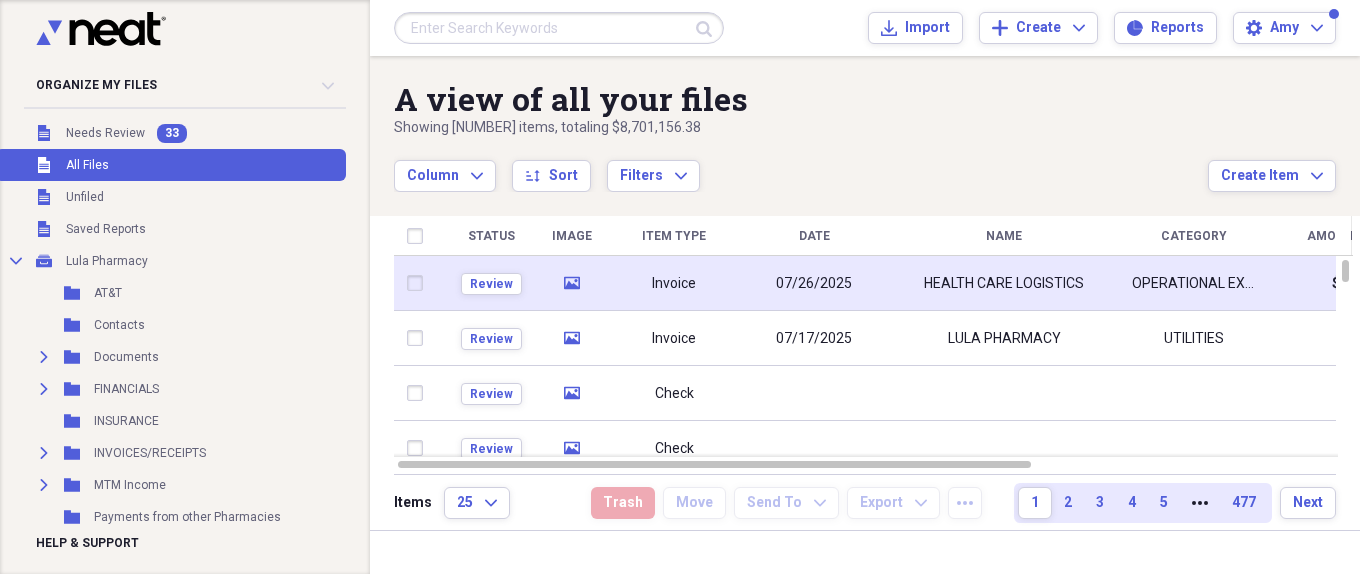 click on "HEALTH CARE LOGISTICS" at bounding box center [1004, 284] 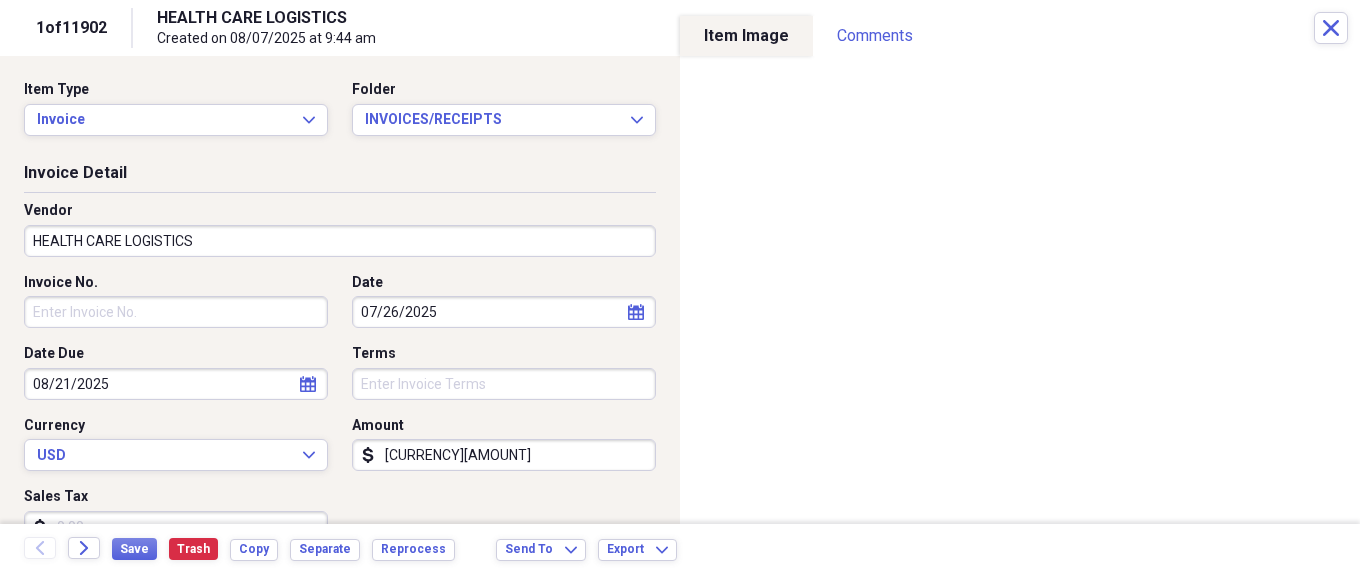 click on "HEALTH CARE LOGISTICS" at bounding box center (340, 241) 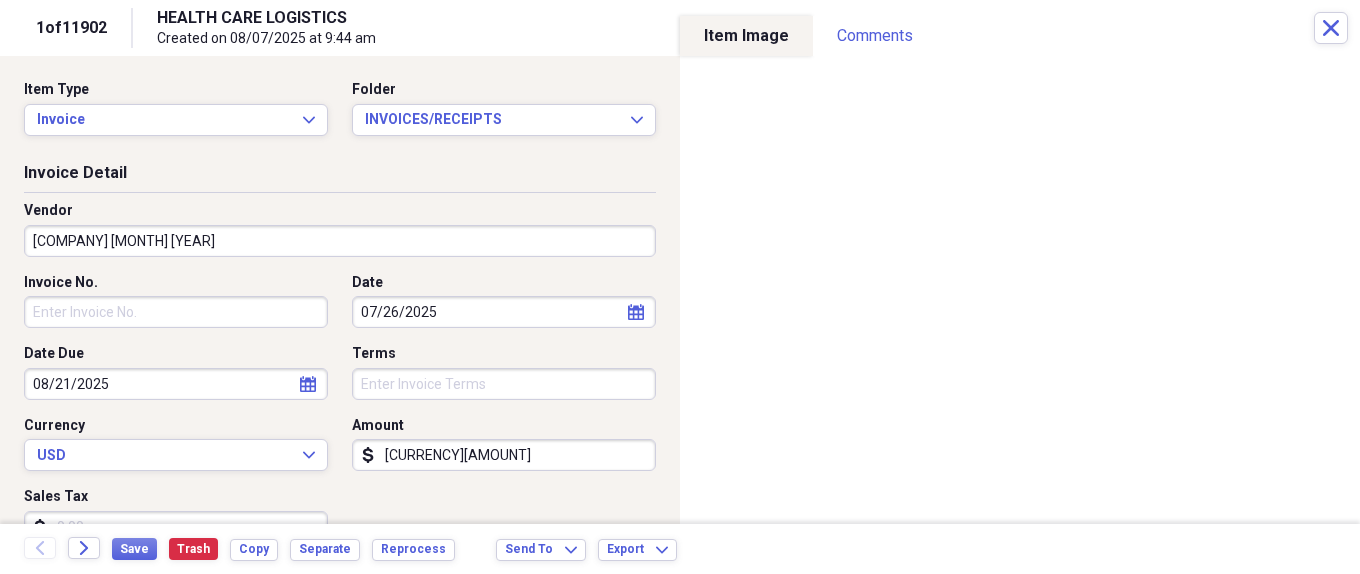 type on "[COMPANY] [MONTH] [YEAR]" 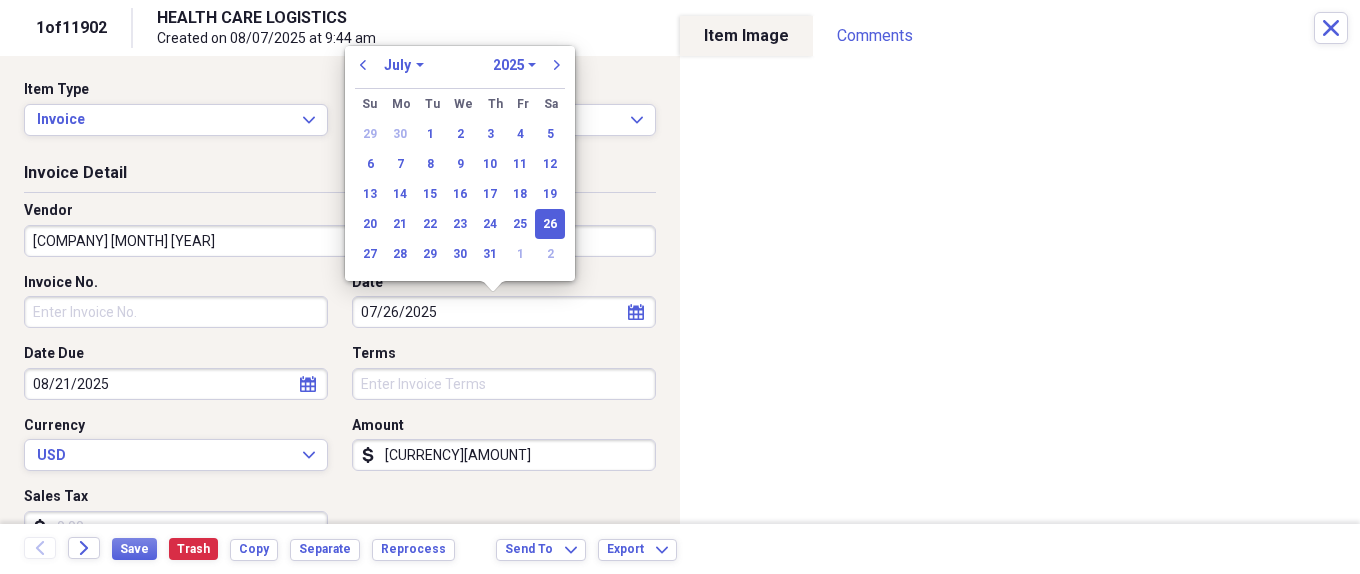 click on "26" at bounding box center [550, 224] 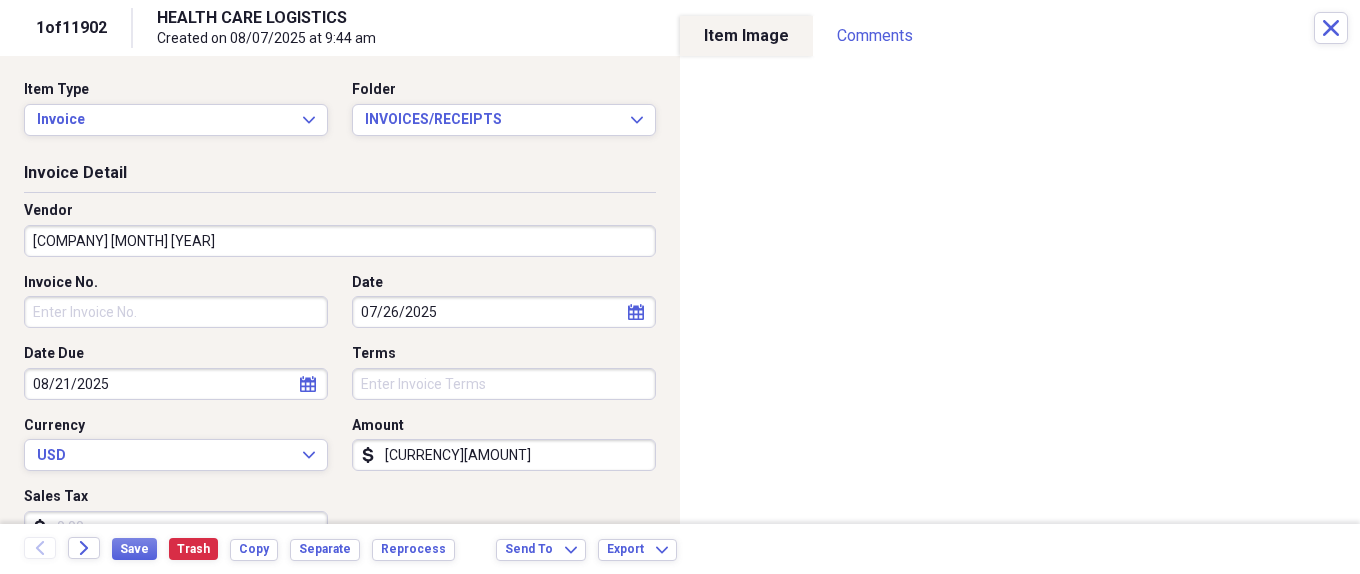 scroll, scrollTop: 100, scrollLeft: 0, axis: vertical 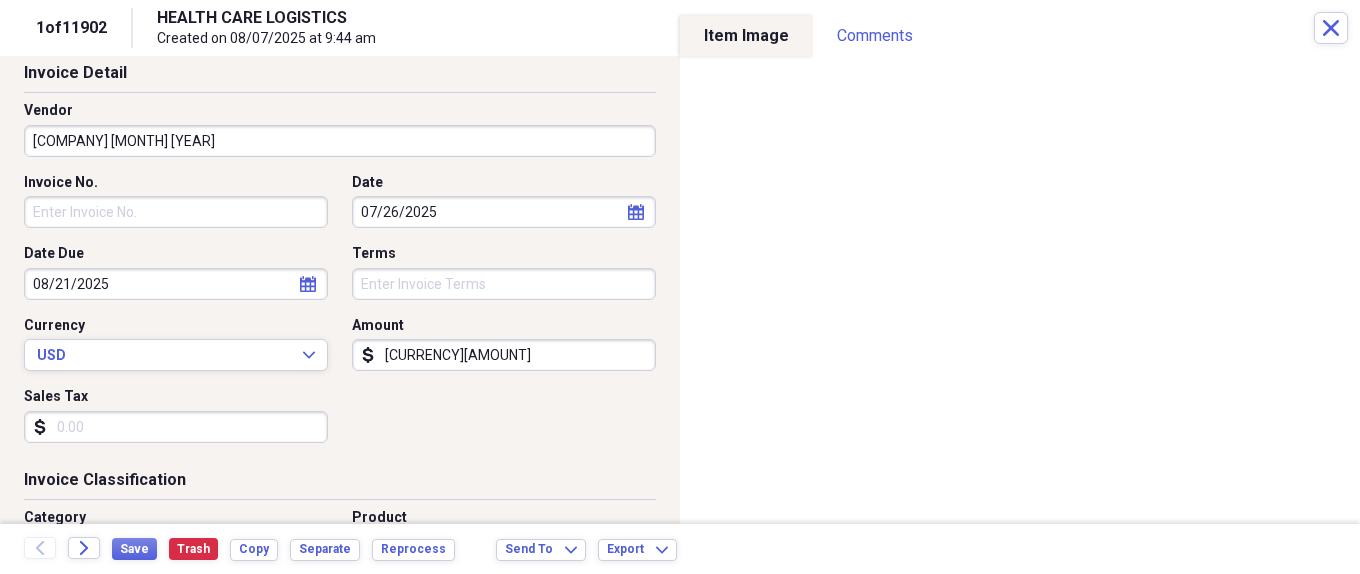 drag, startPoint x: 473, startPoint y: 362, endPoint x: 361, endPoint y: 389, distance: 115.2085 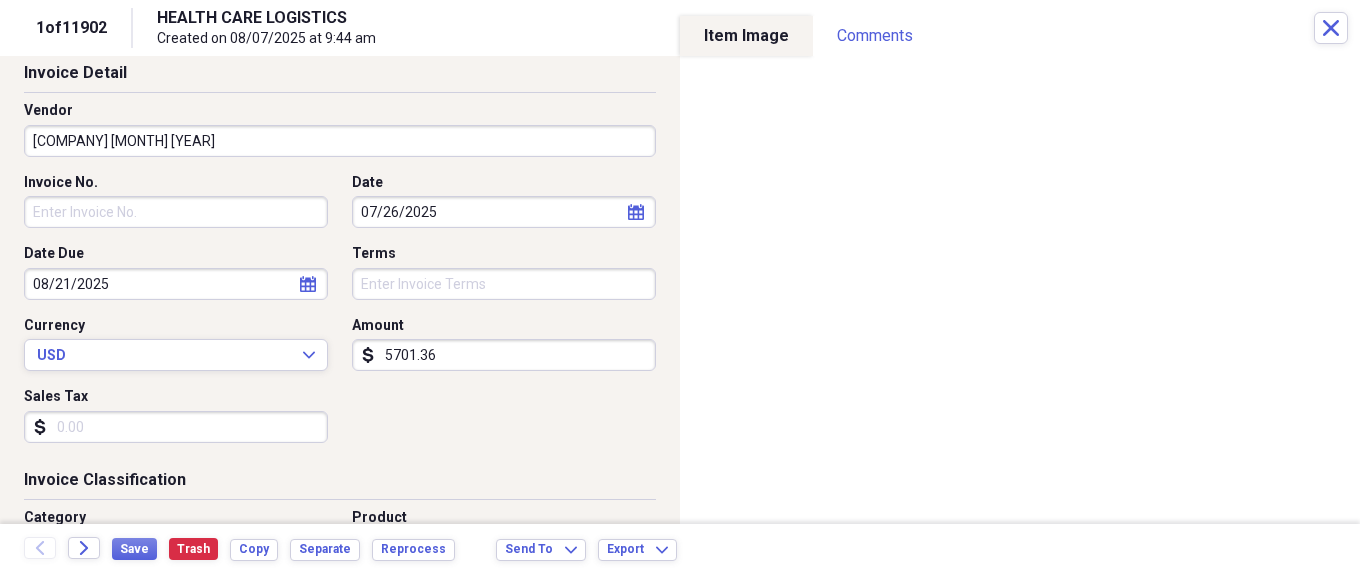 scroll, scrollTop: 200, scrollLeft: 0, axis: vertical 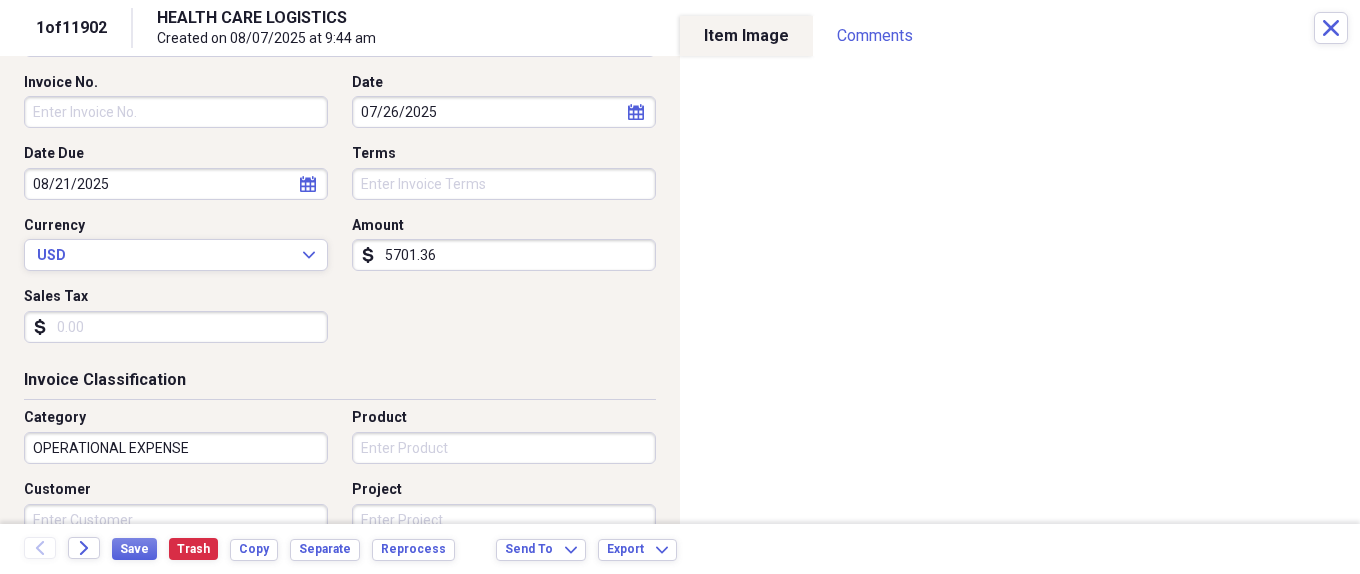 type on "5701.36" 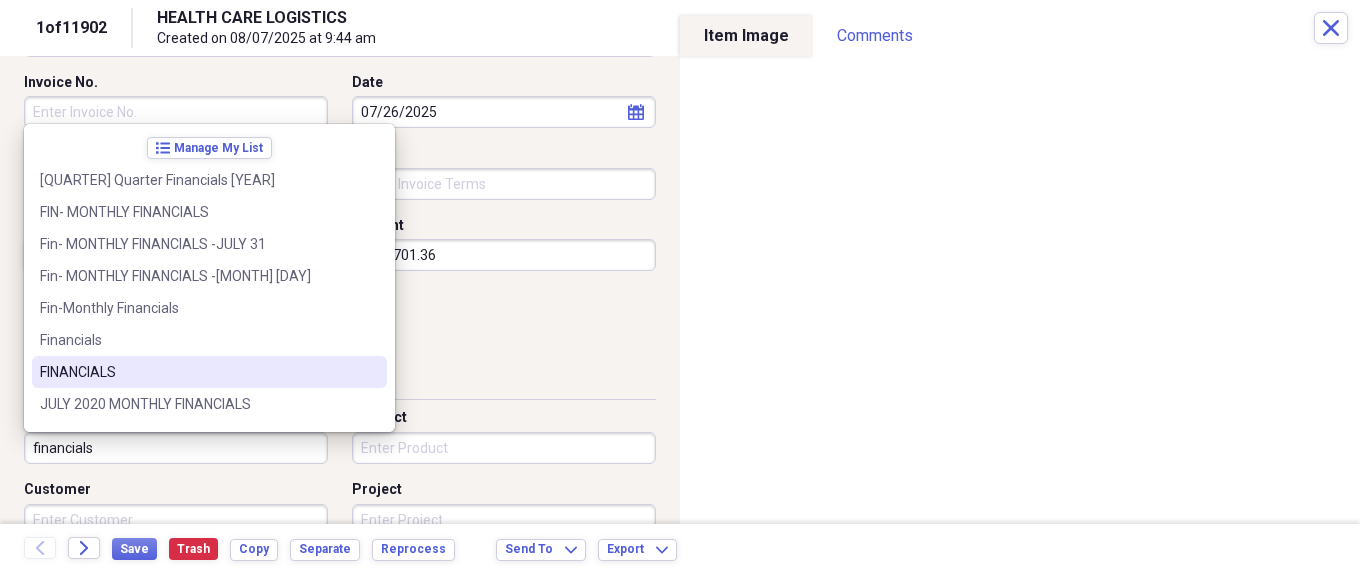 click on "FINANCIALS" at bounding box center [197, 372] 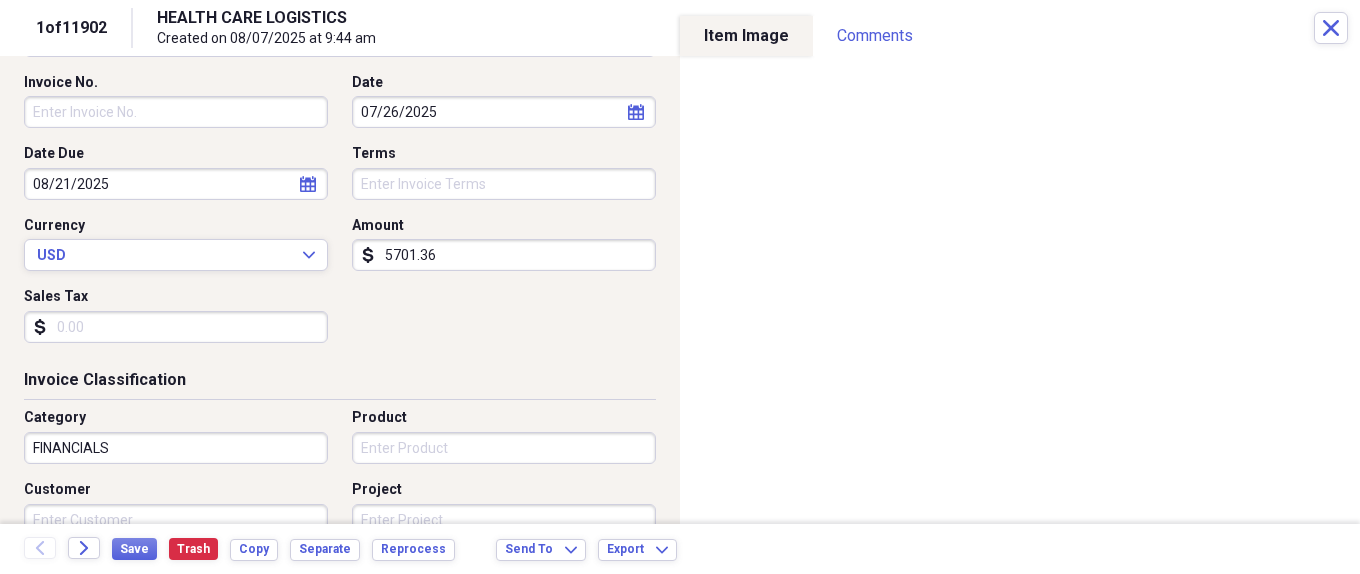click on "FINANCIALS" at bounding box center [176, 448] 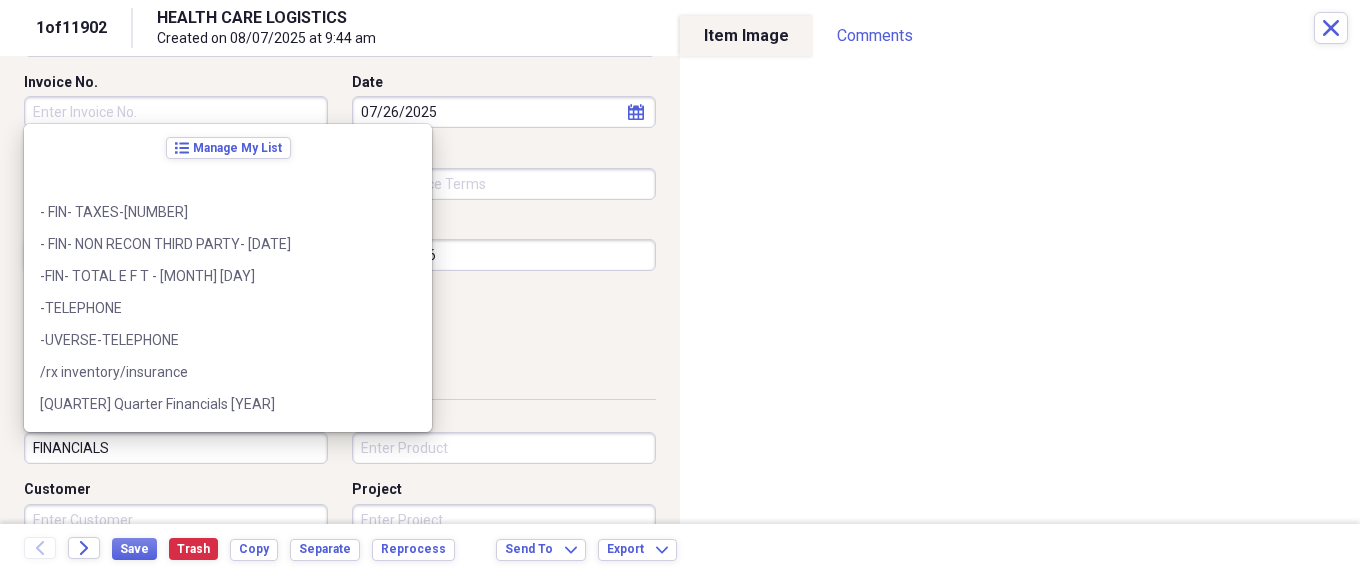 scroll, scrollTop: 17212, scrollLeft: 0, axis: vertical 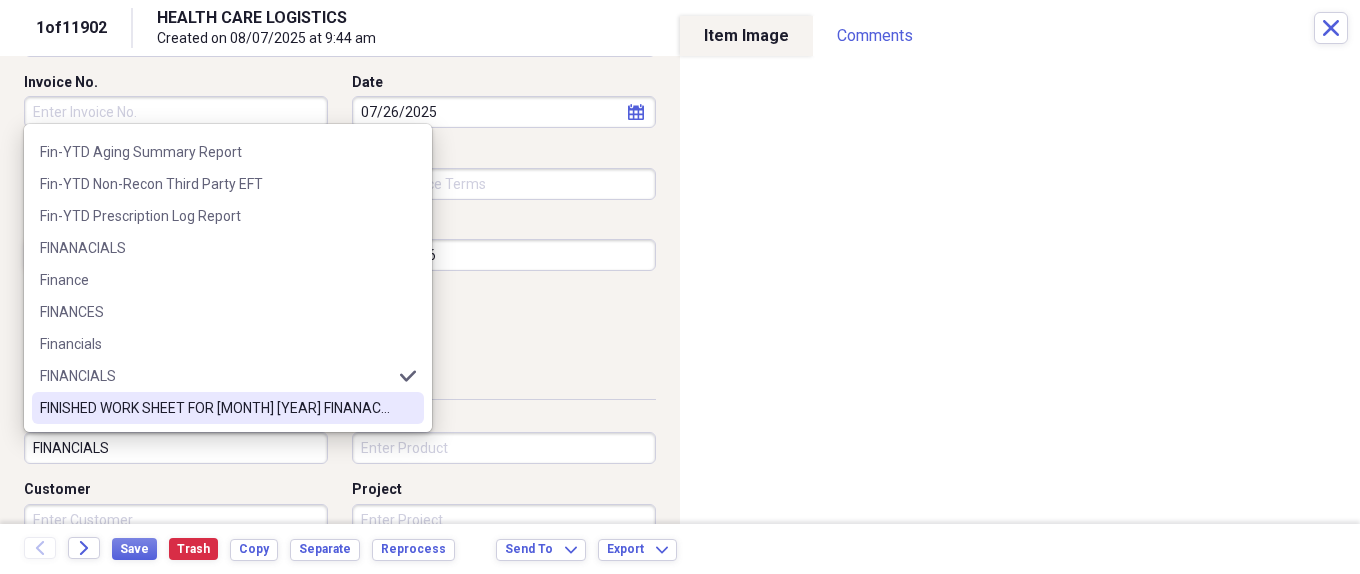 click on "Invoice Classification" at bounding box center [340, 384] 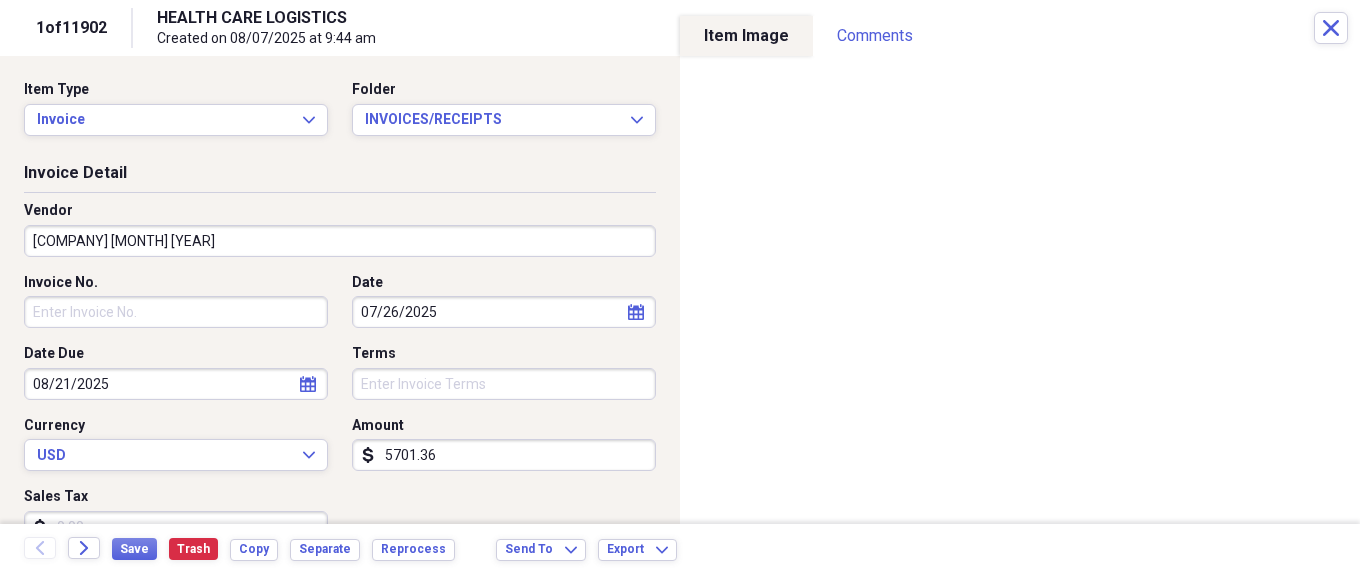 scroll, scrollTop: 300, scrollLeft: 0, axis: vertical 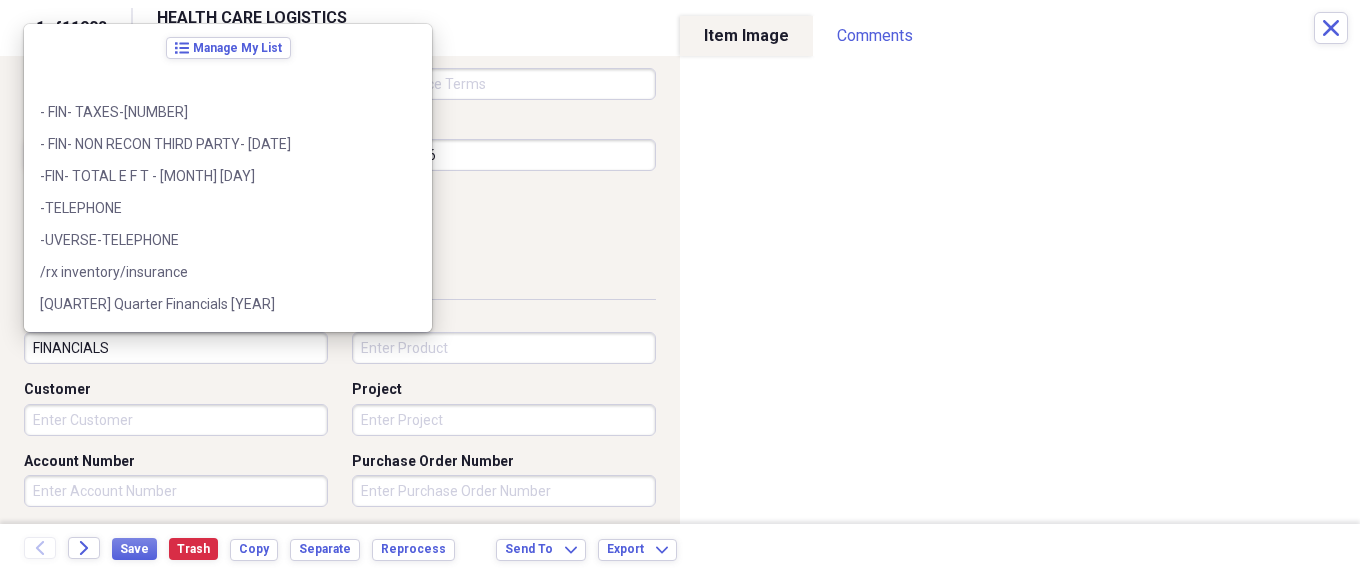 click on "FINANCIALS" at bounding box center [176, 348] 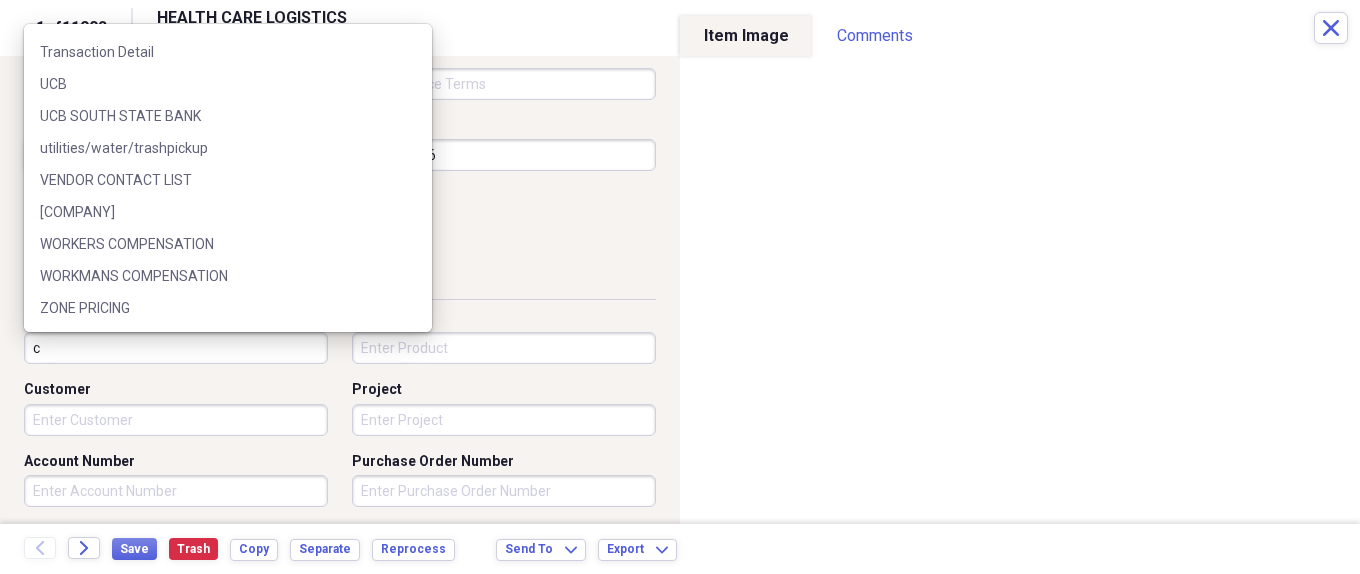 scroll, scrollTop: 0, scrollLeft: 0, axis: both 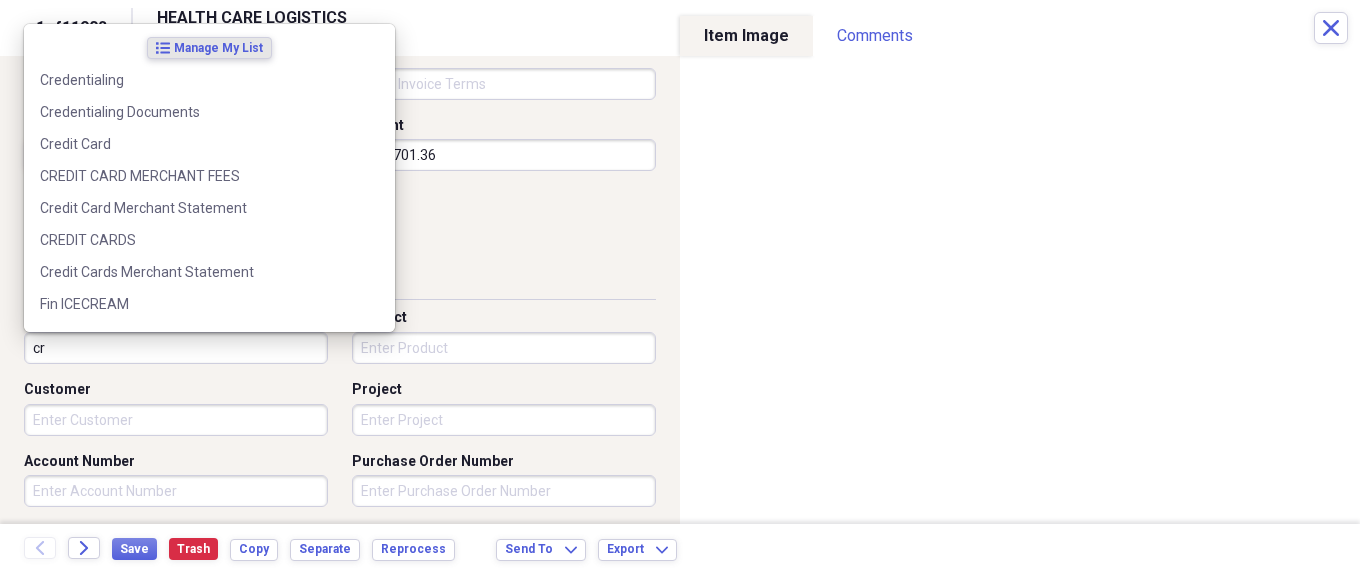 type on "c" 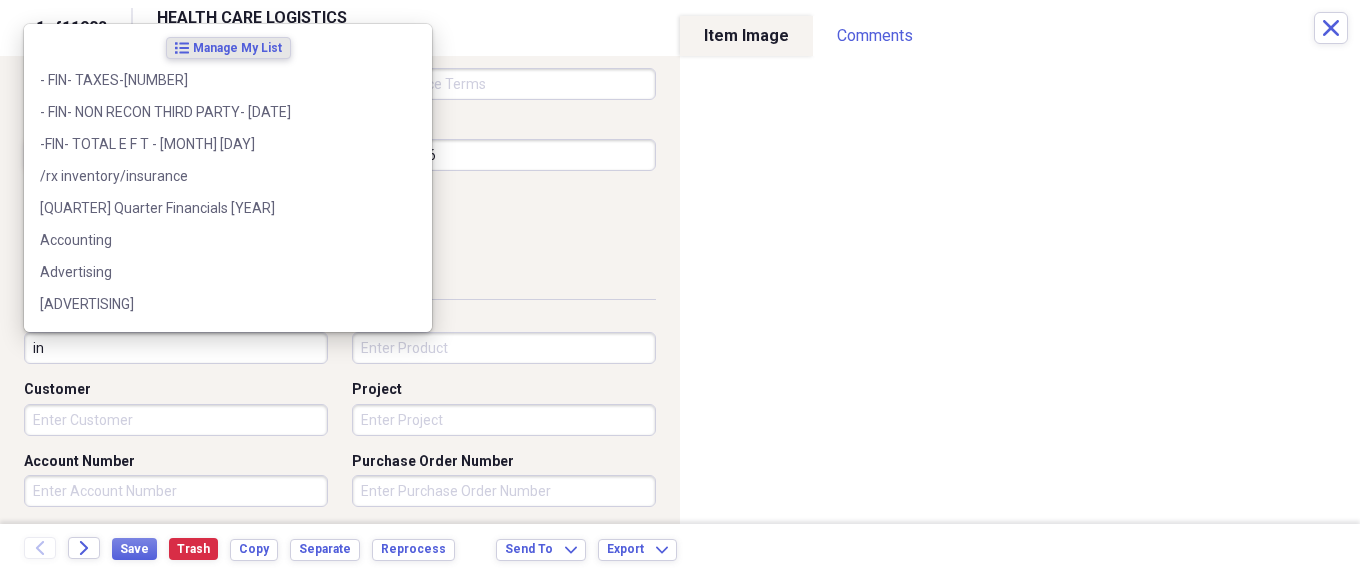 type on "i" 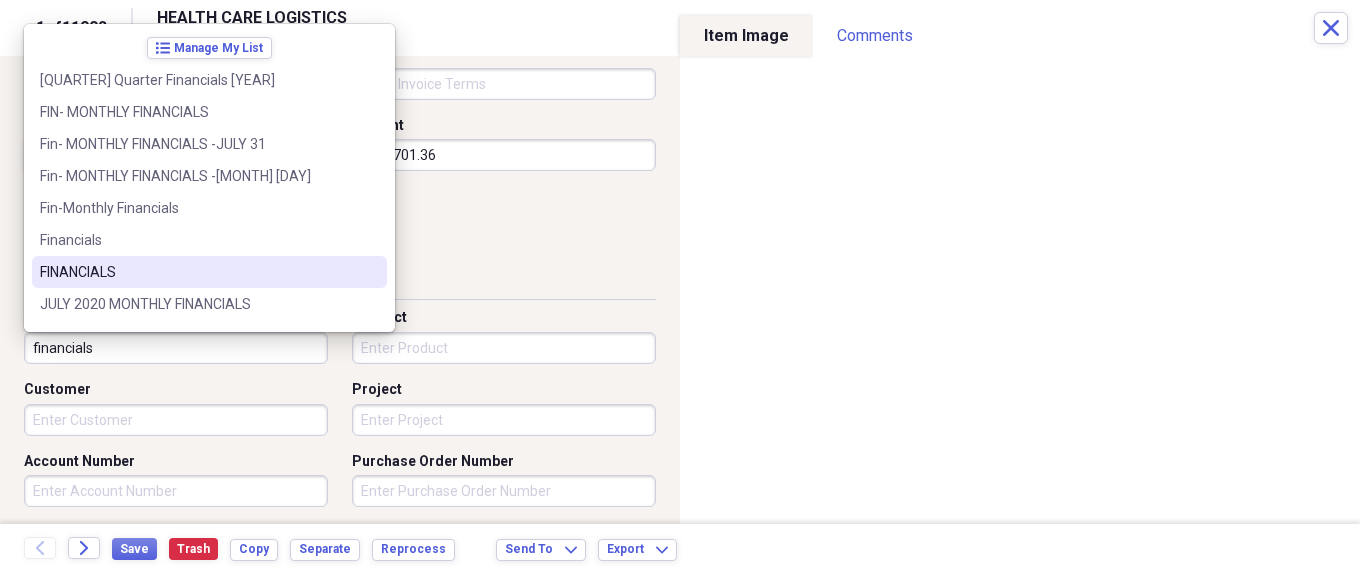 click on "FINANCIALS" at bounding box center [197, 272] 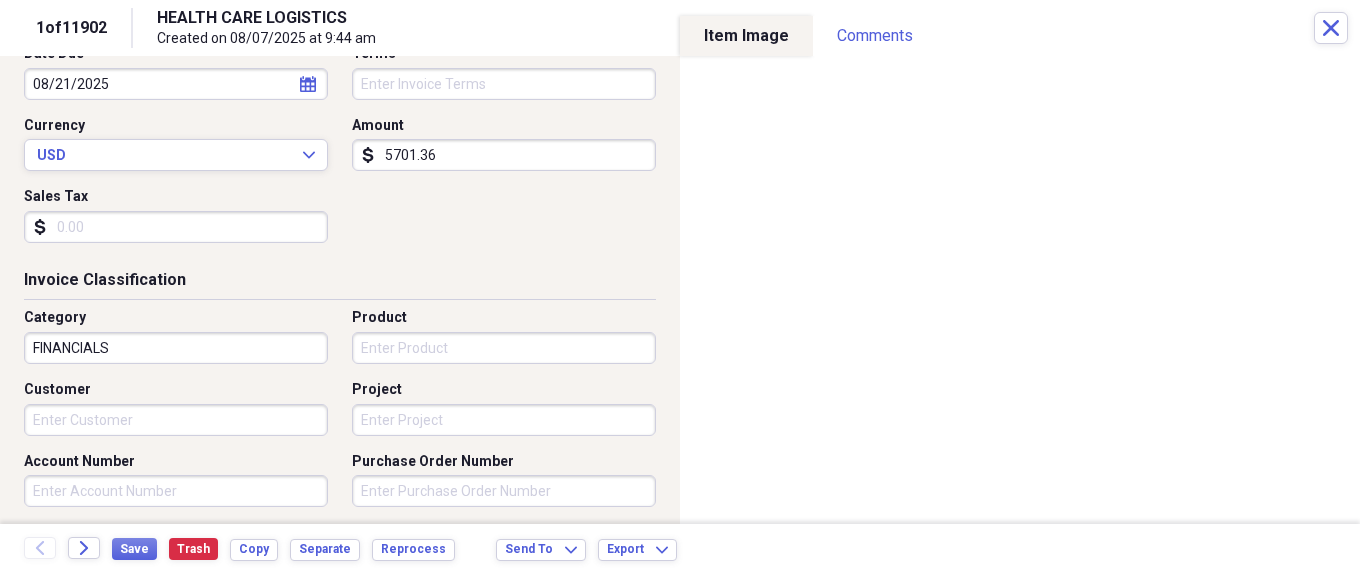 scroll, scrollTop: 0, scrollLeft: 0, axis: both 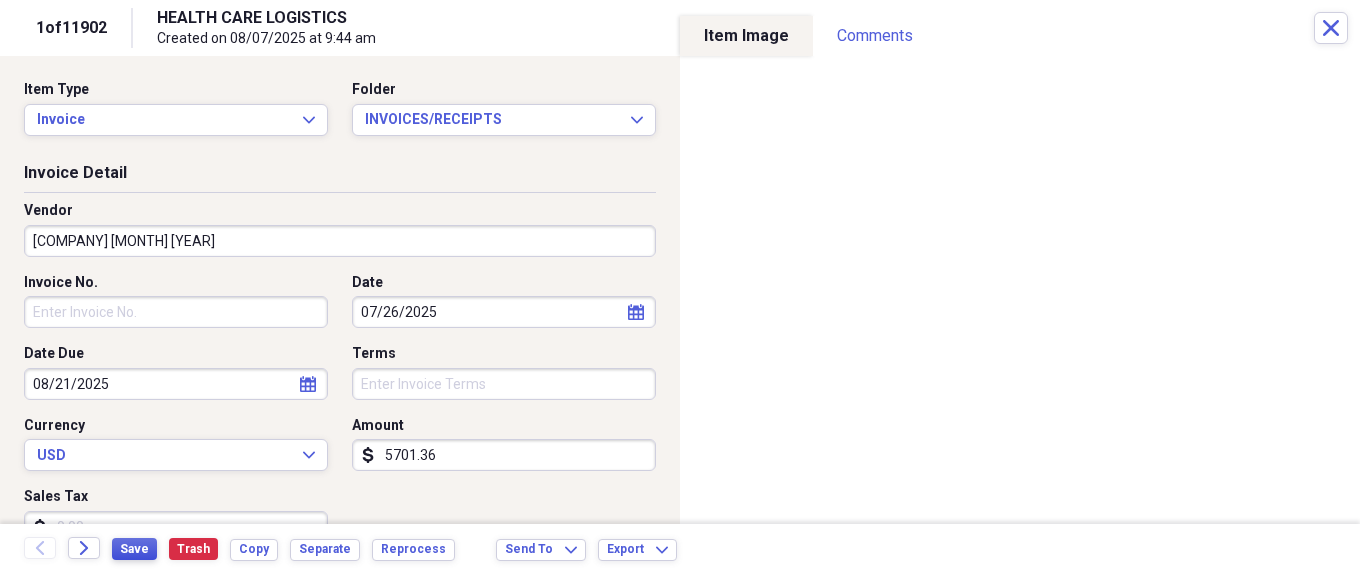 click on "Save" at bounding box center (134, 549) 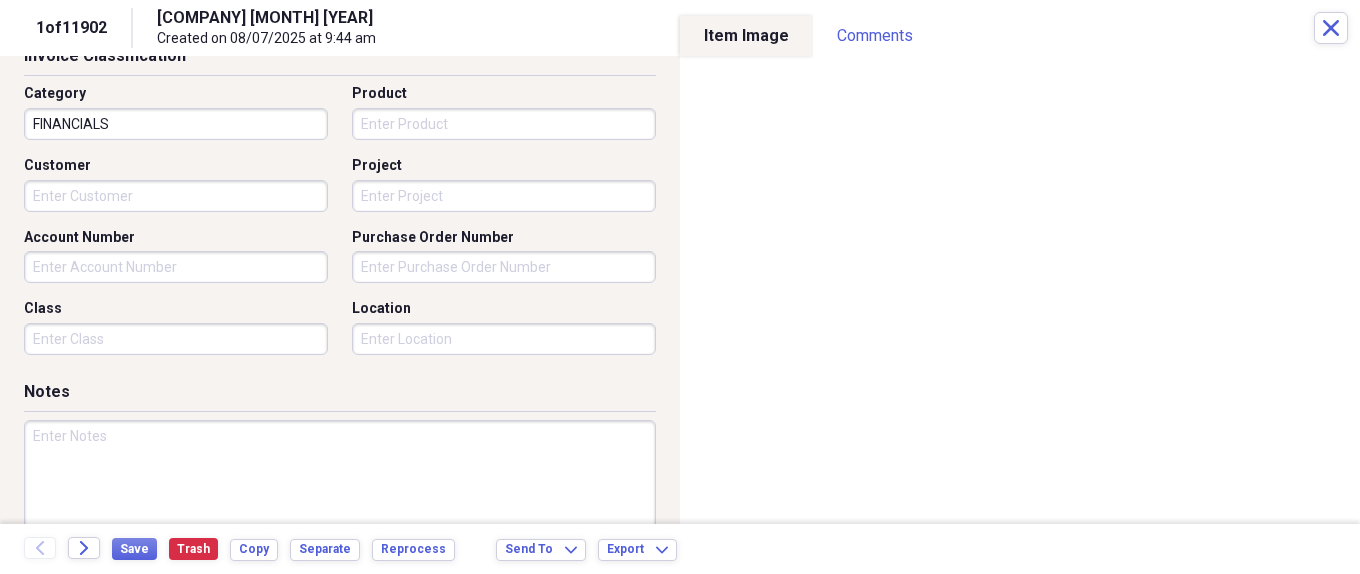 scroll, scrollTop: 624, scrollLeft: 0, axis: vertical 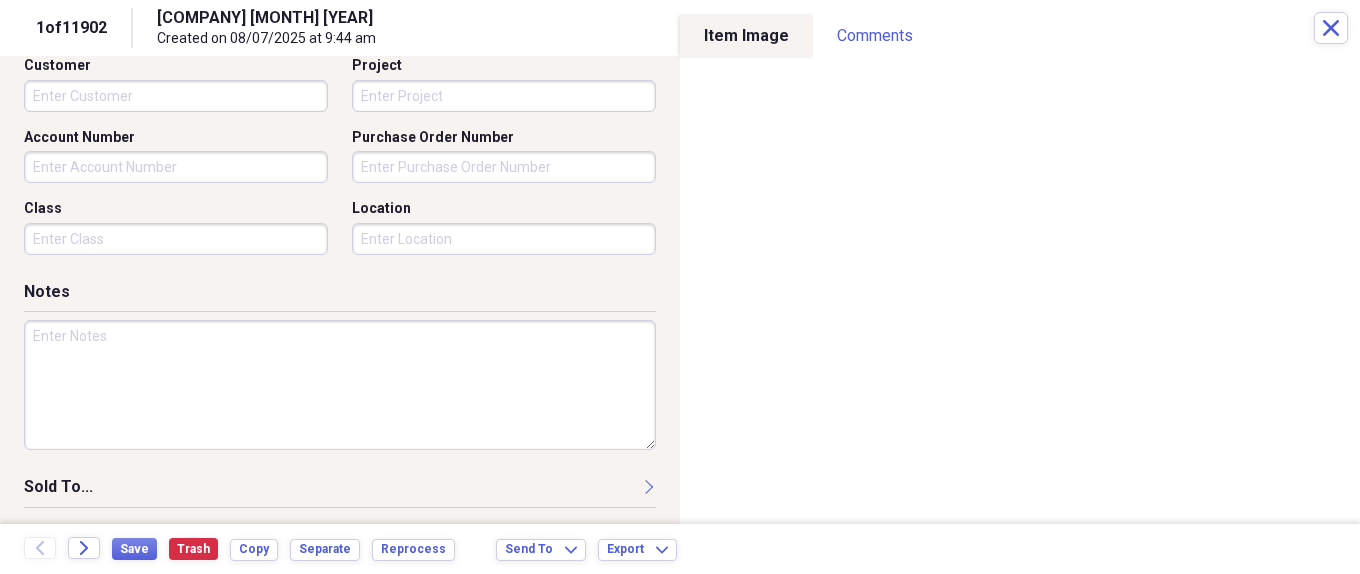 click at bounding box center (340, 385) 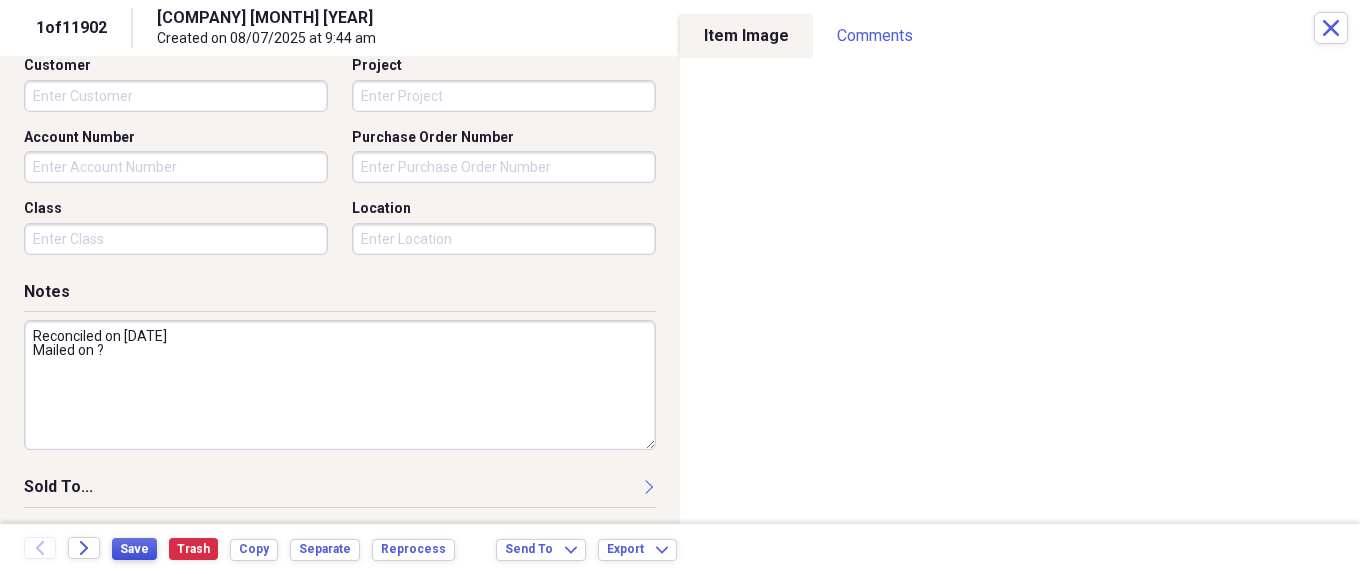 type on "Reconciled on [DATE]
Mailed on ?" 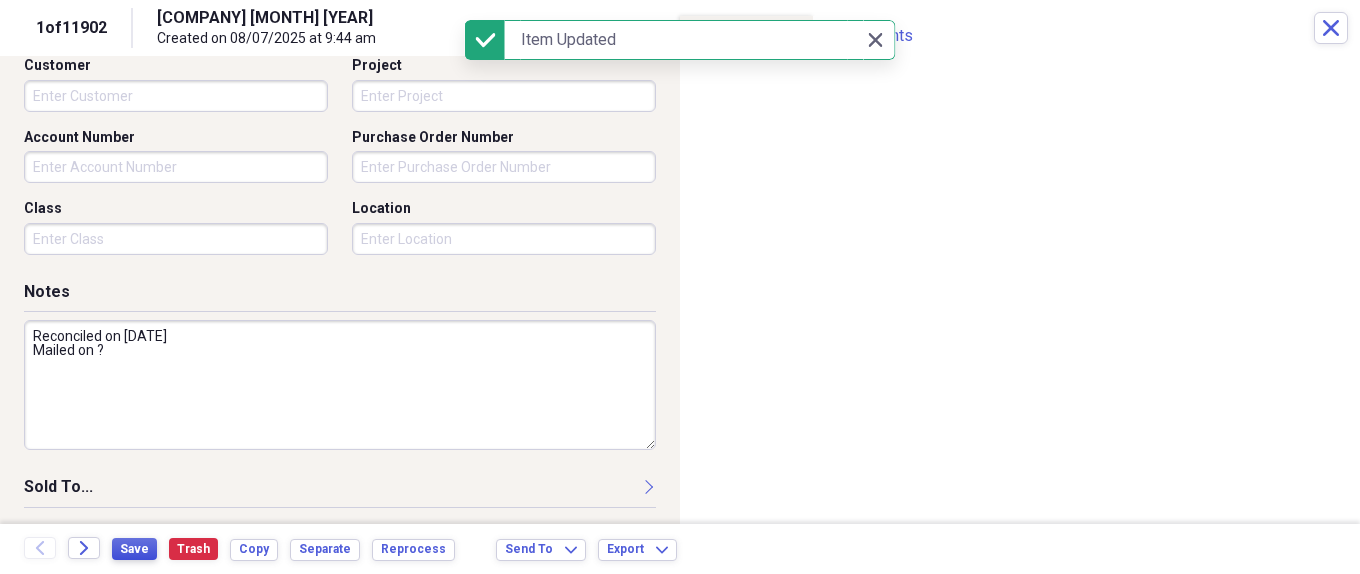 scroll, scrollTop: 324, scrollLeft: 0, axis: vertical 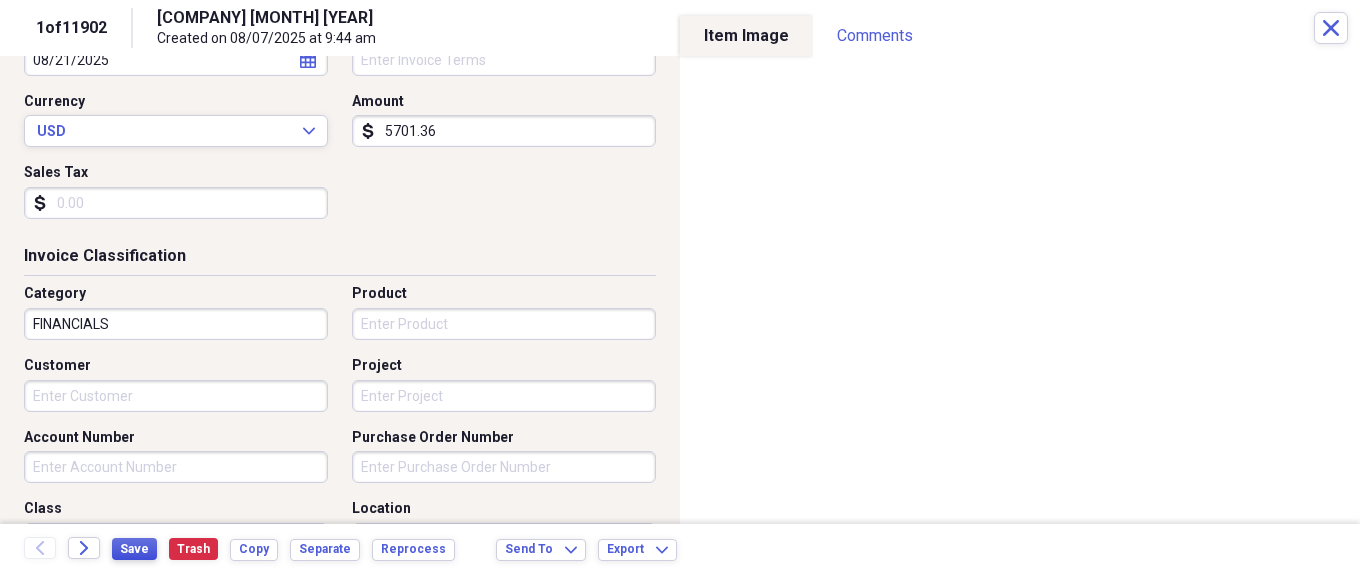 click on "Save" at bounding box center [134, 549] 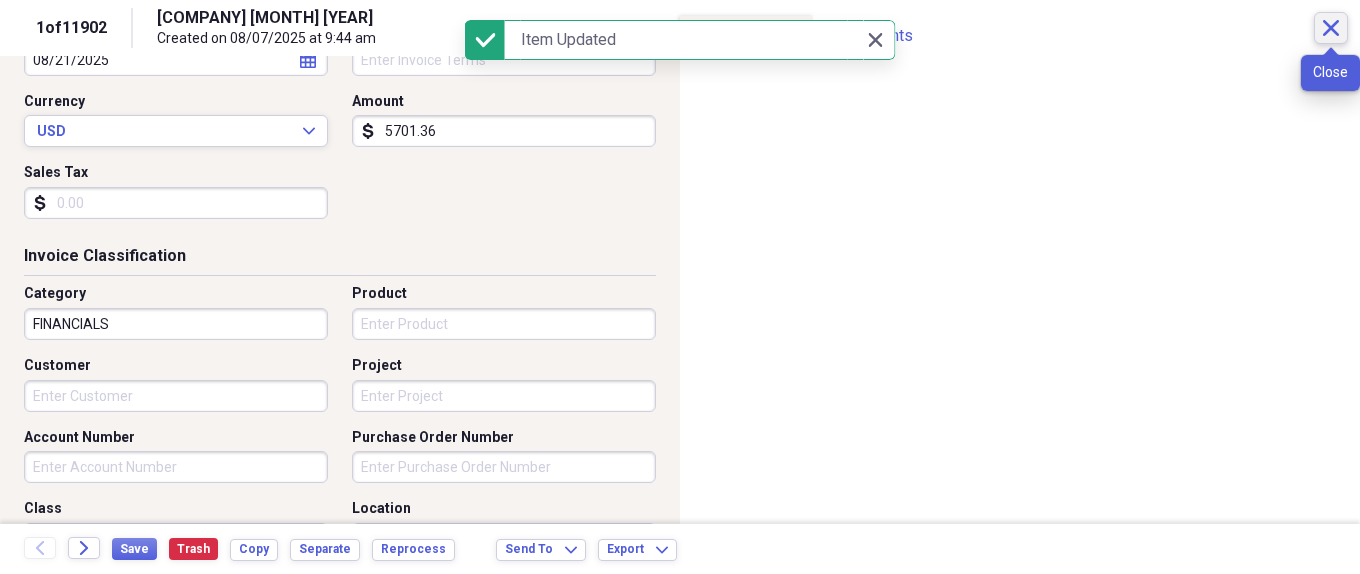 click on "Close" at bounding box center [1331, 28] 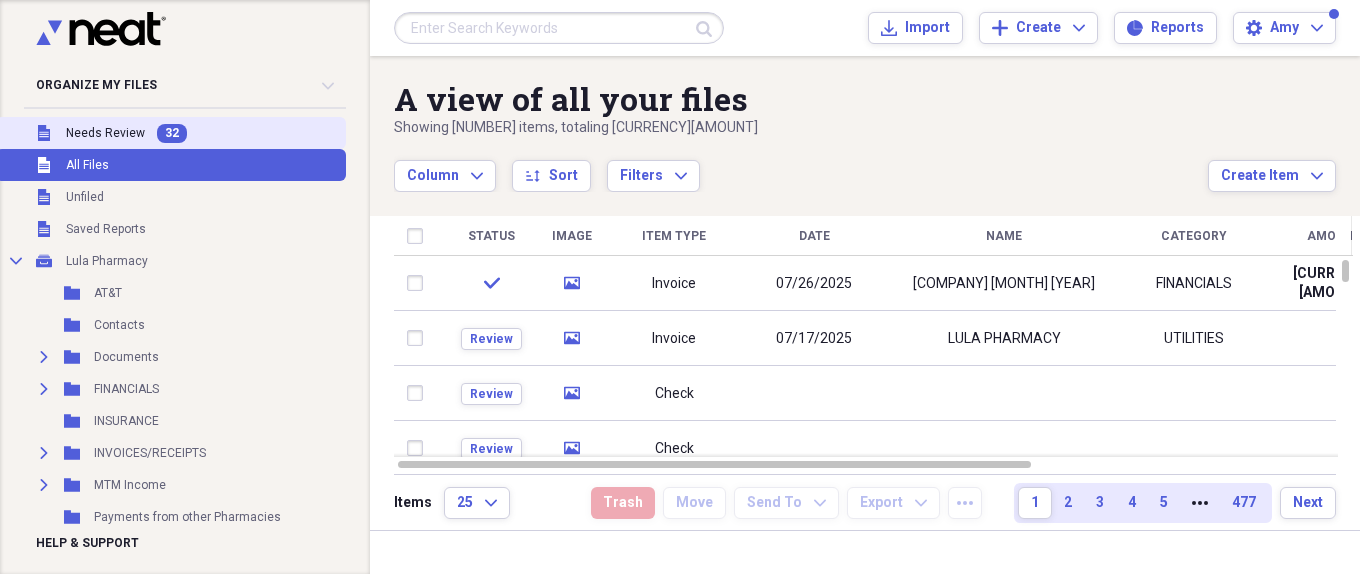 click on "Needs Review" at bounding box center [105, 133] 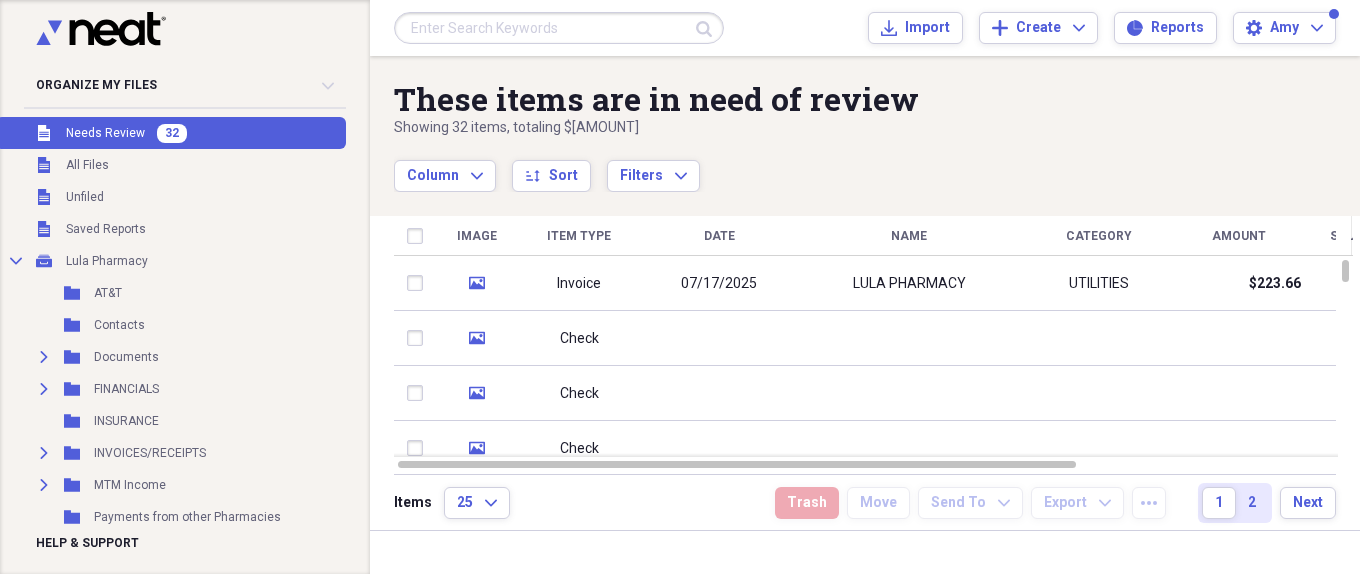 click on "Needs Review" at bounding box center (105, 133) 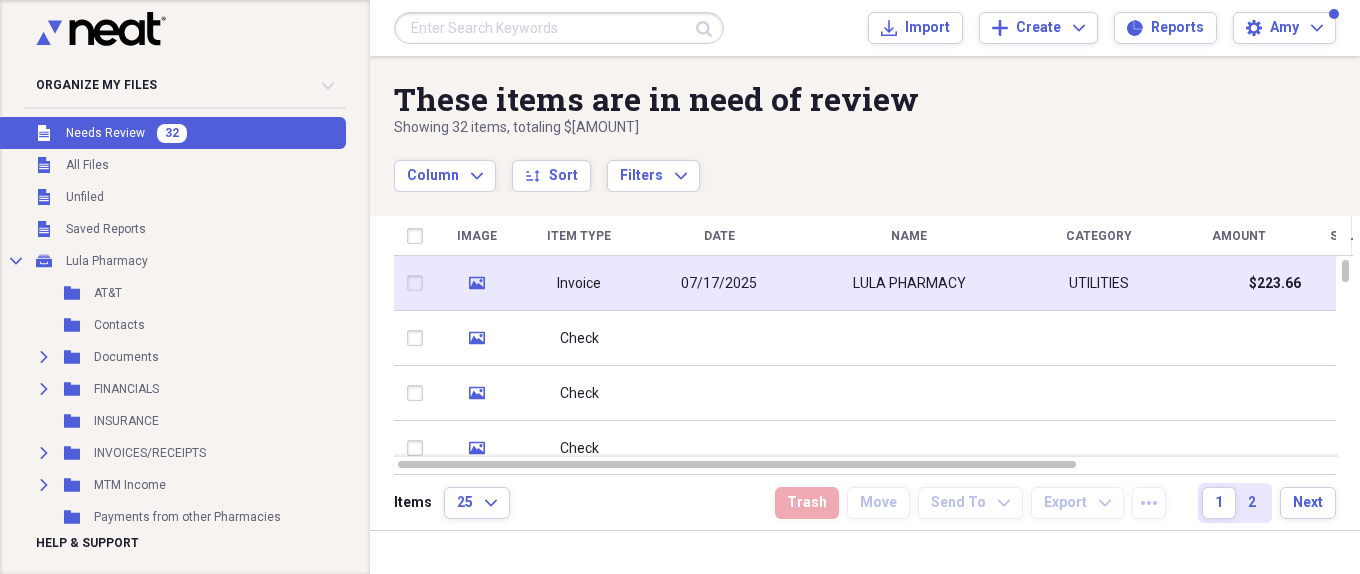 click on "LULA PHARMACY" at bounding box center (909, 283) 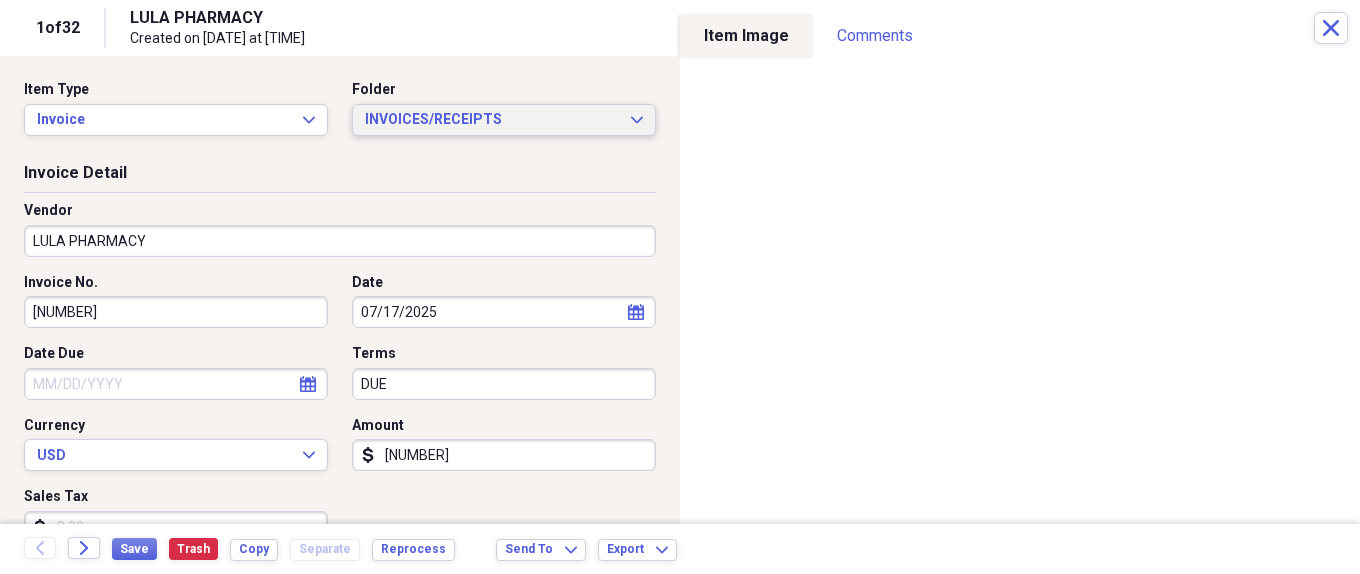 click on "LULA PHARMACY" at bounding box center [340, 241] 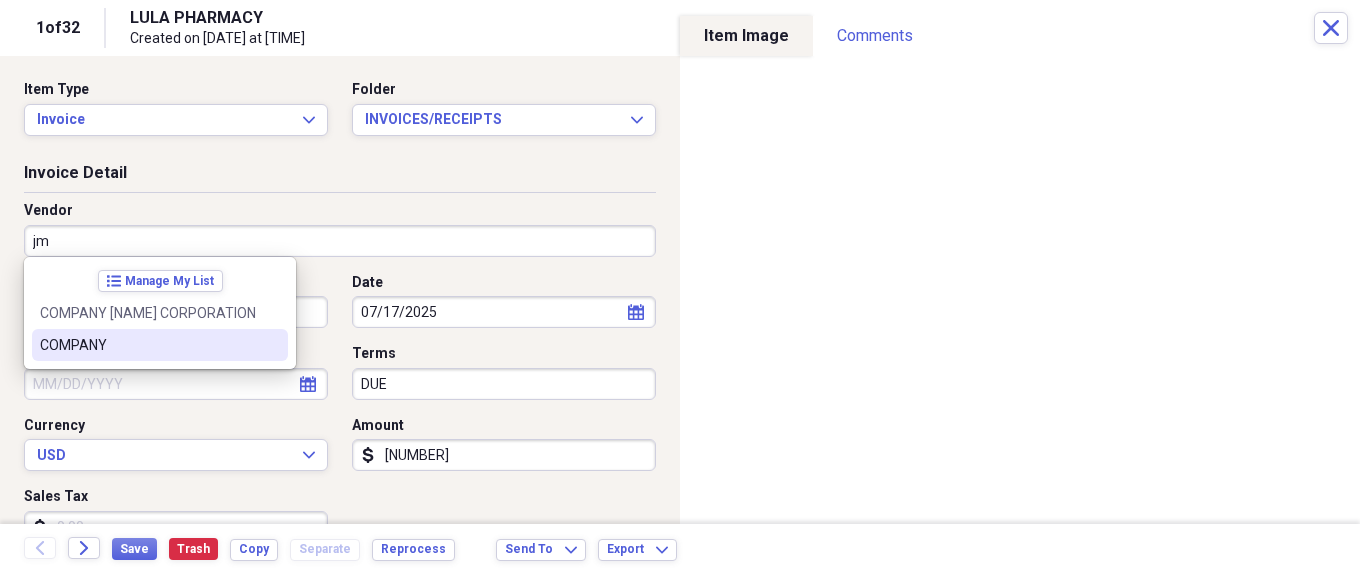click on "COMPANY" at bounding box center [148, 345] 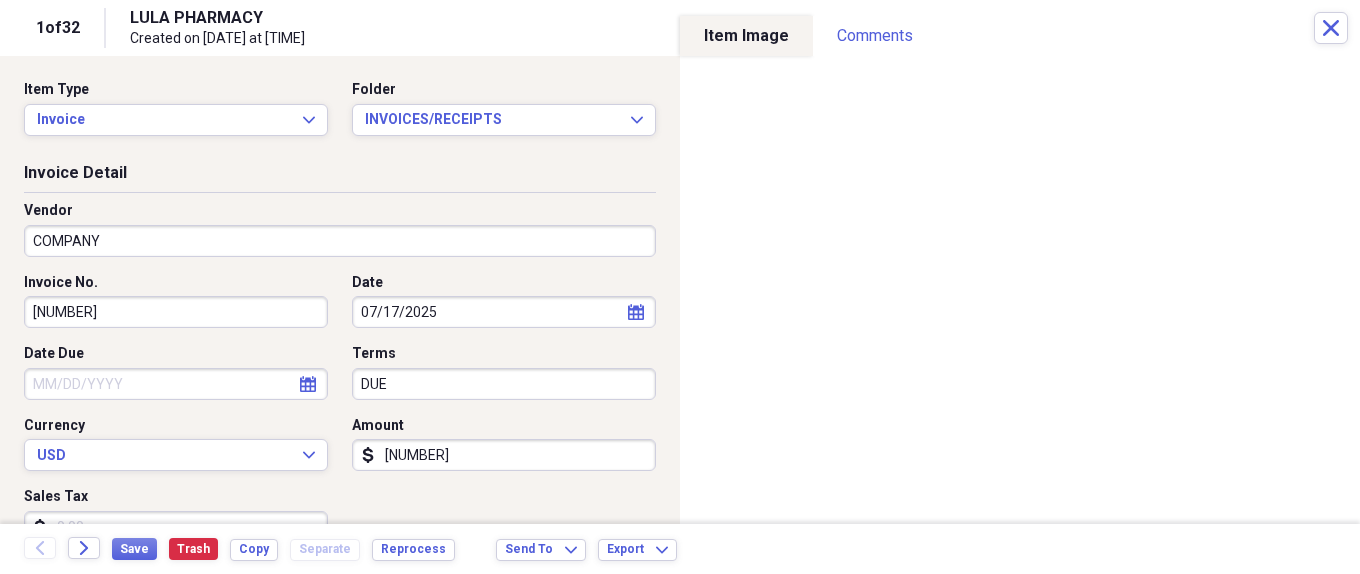 type on "Utilities/TELEPHONE" 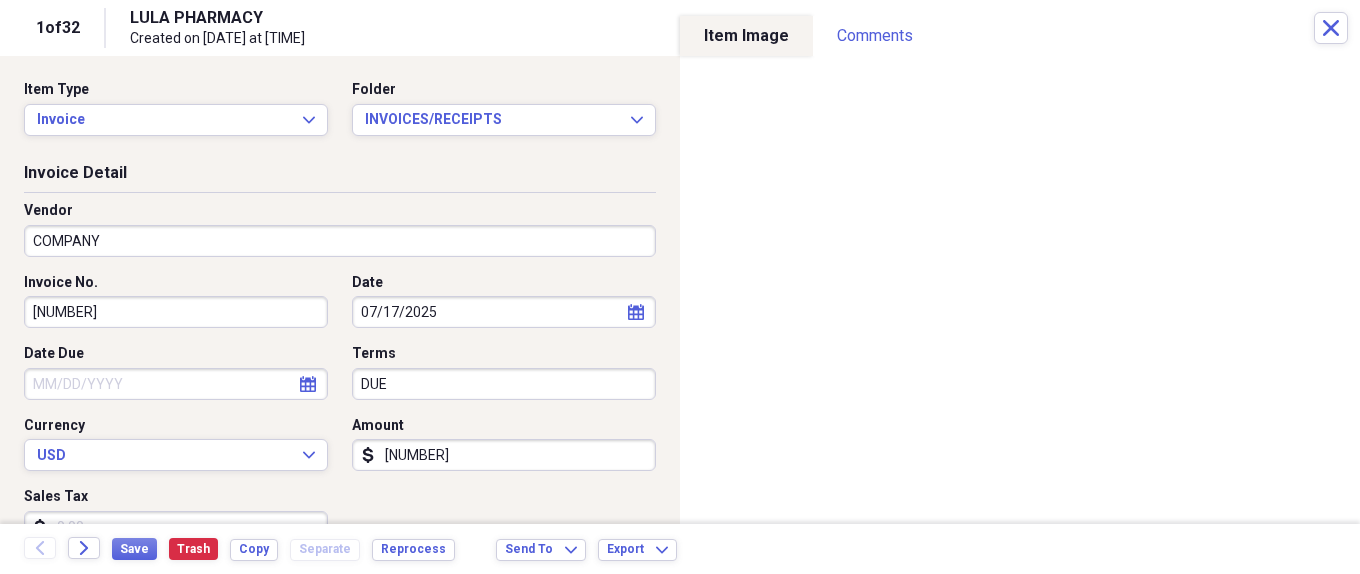 click on "calendar" 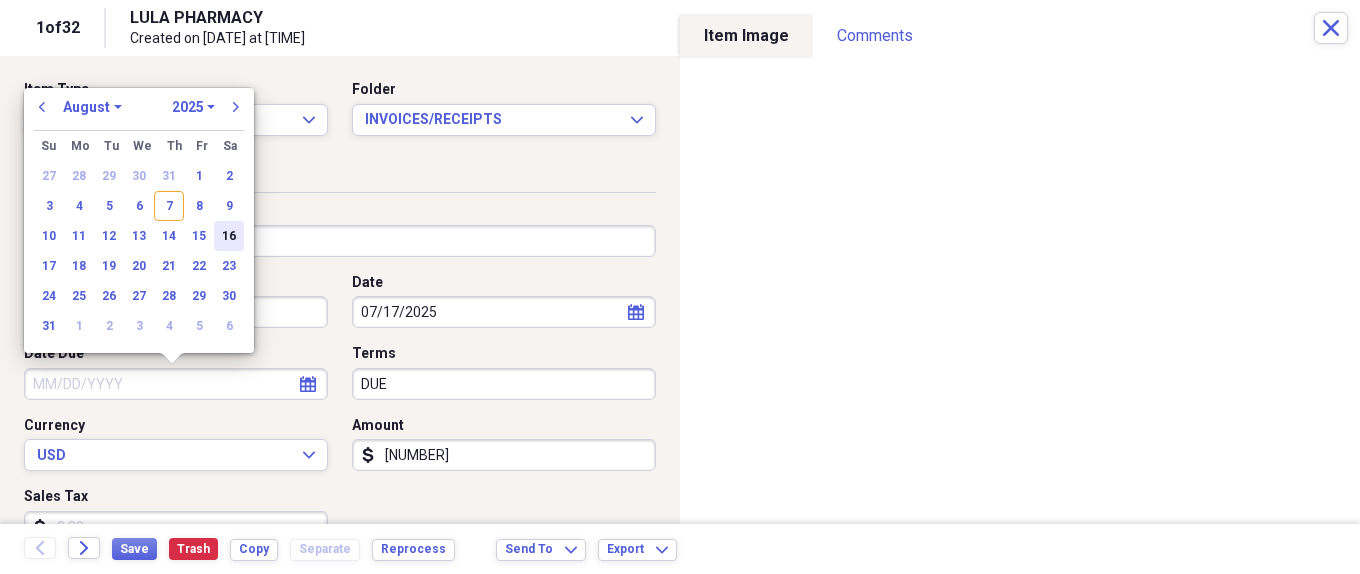 click on "16" at bounding box center (229, 236) 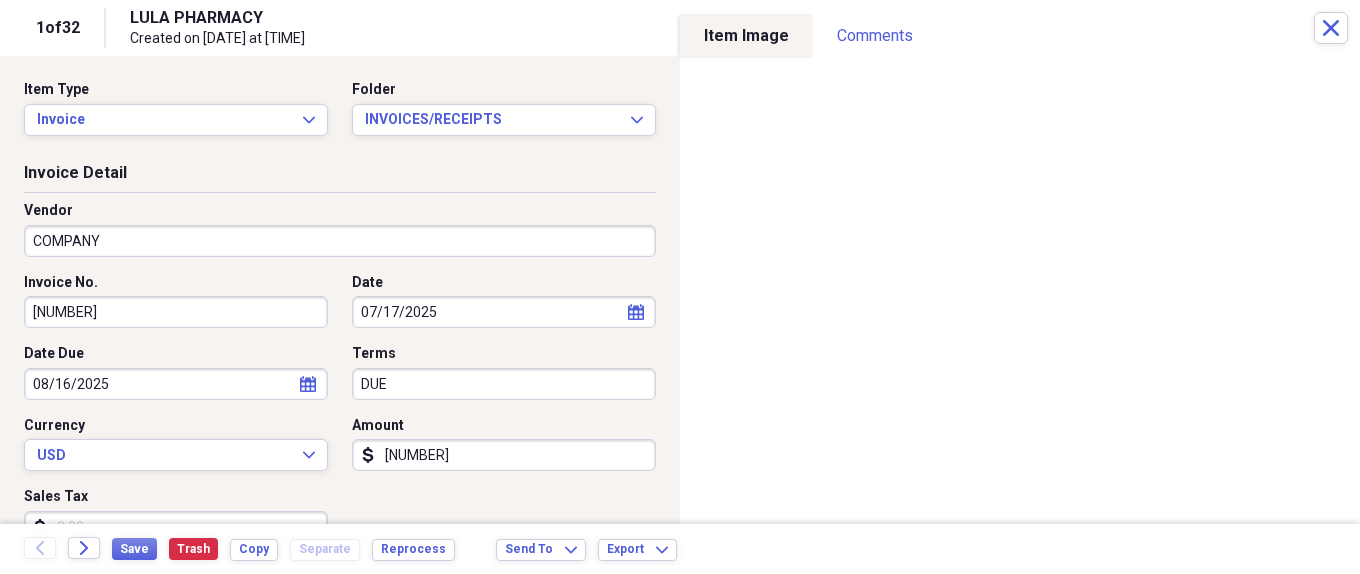 scroll, scrollTop: 200, scrollLeft: 0, axis: vertical 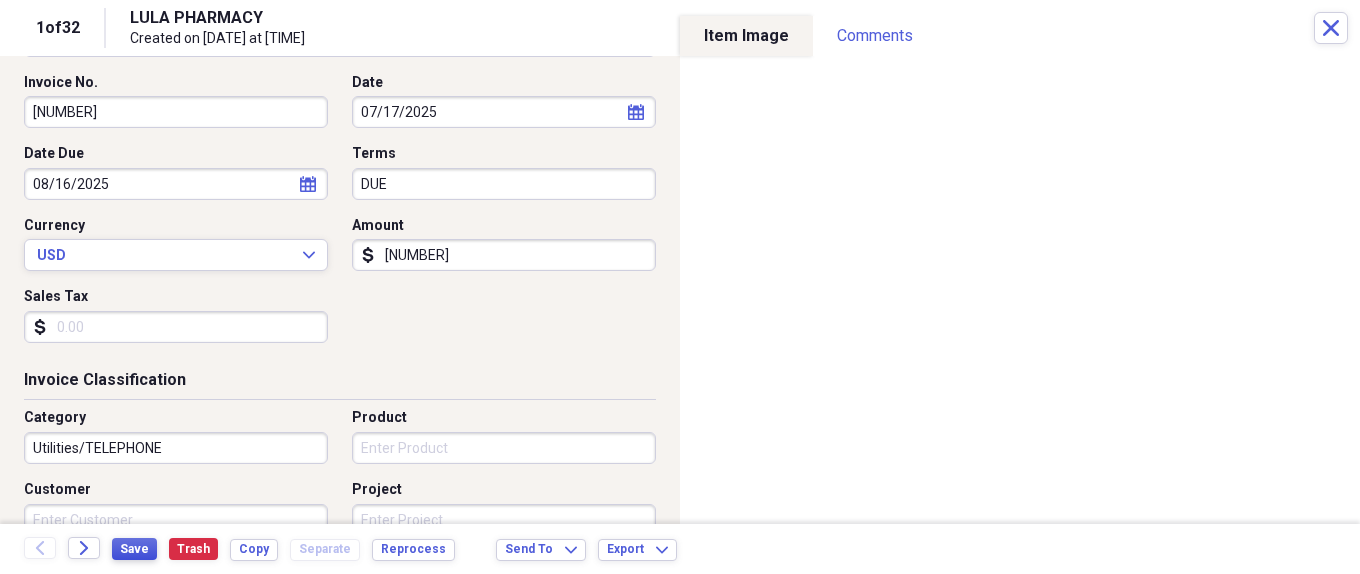 click on "Save" at bounding box center [134, 549] 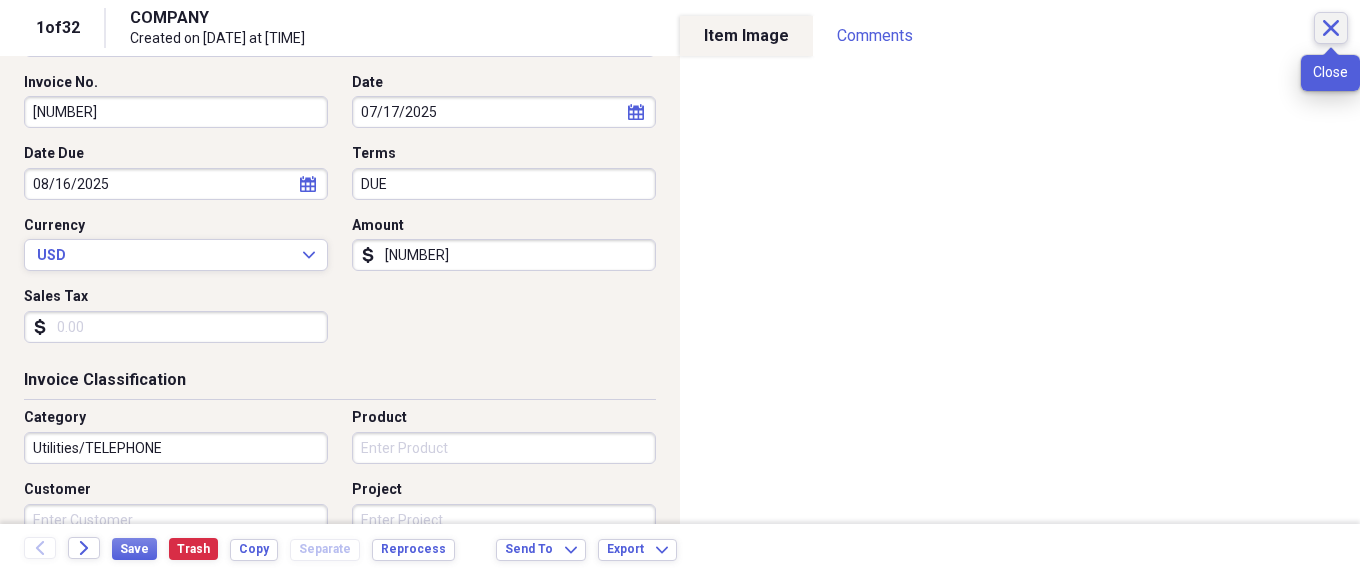 click on "Close" 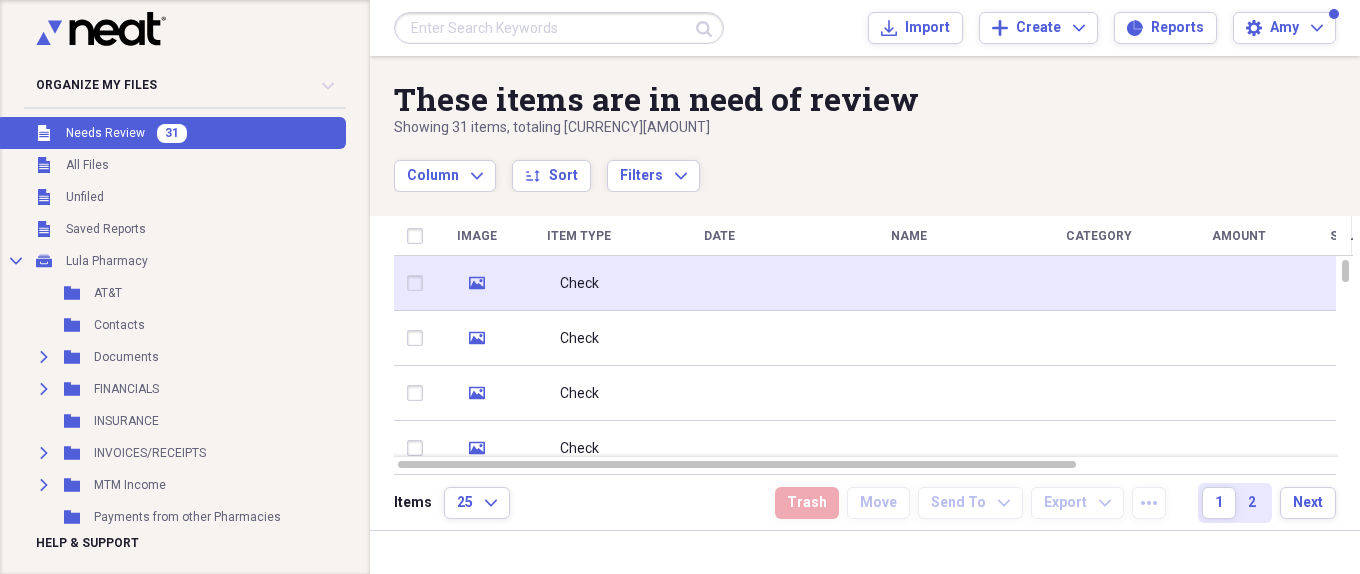 click at bounding box center [909, 283] 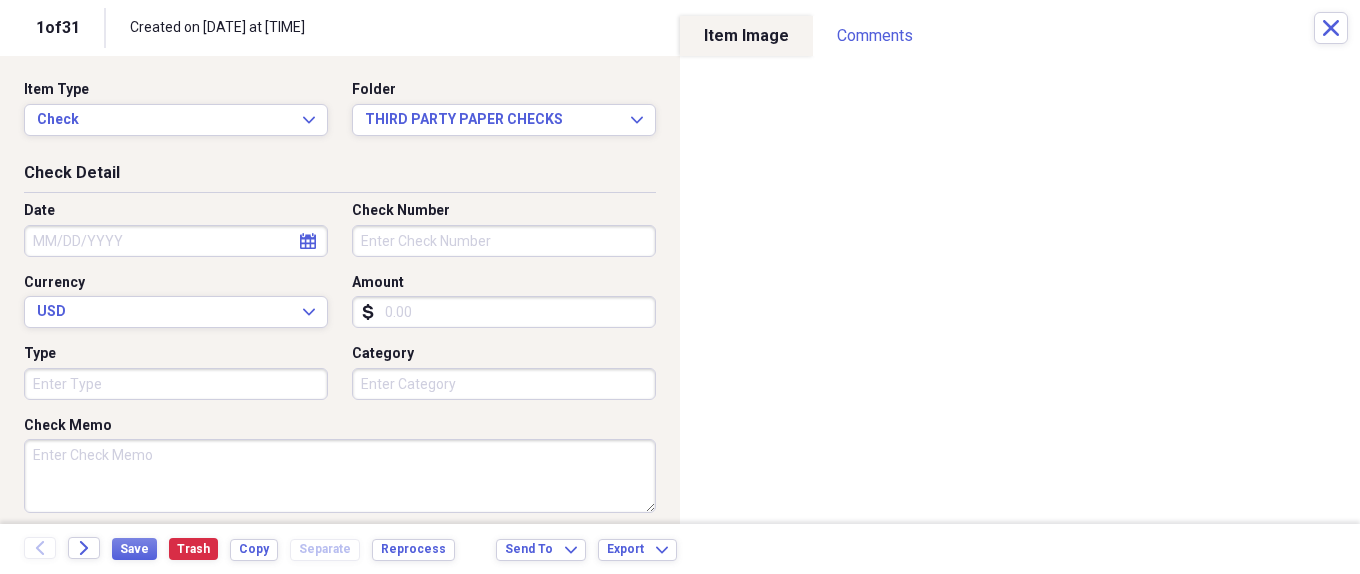 click on "calendar" 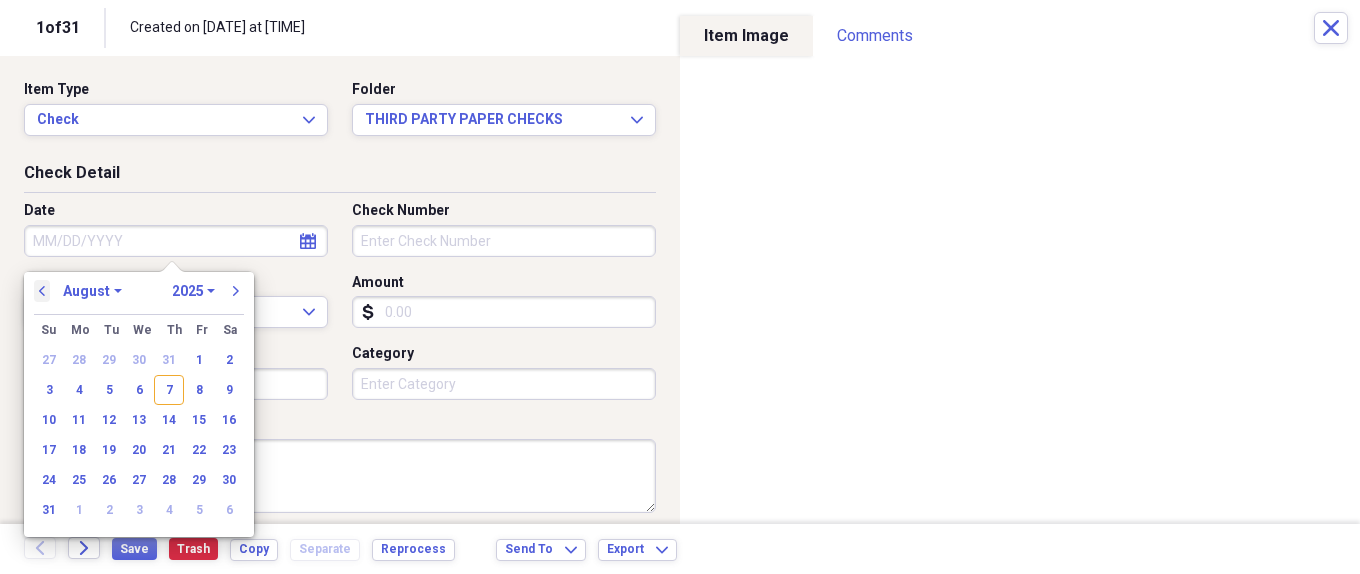 click on "previous" at bounding box center (42, 291) 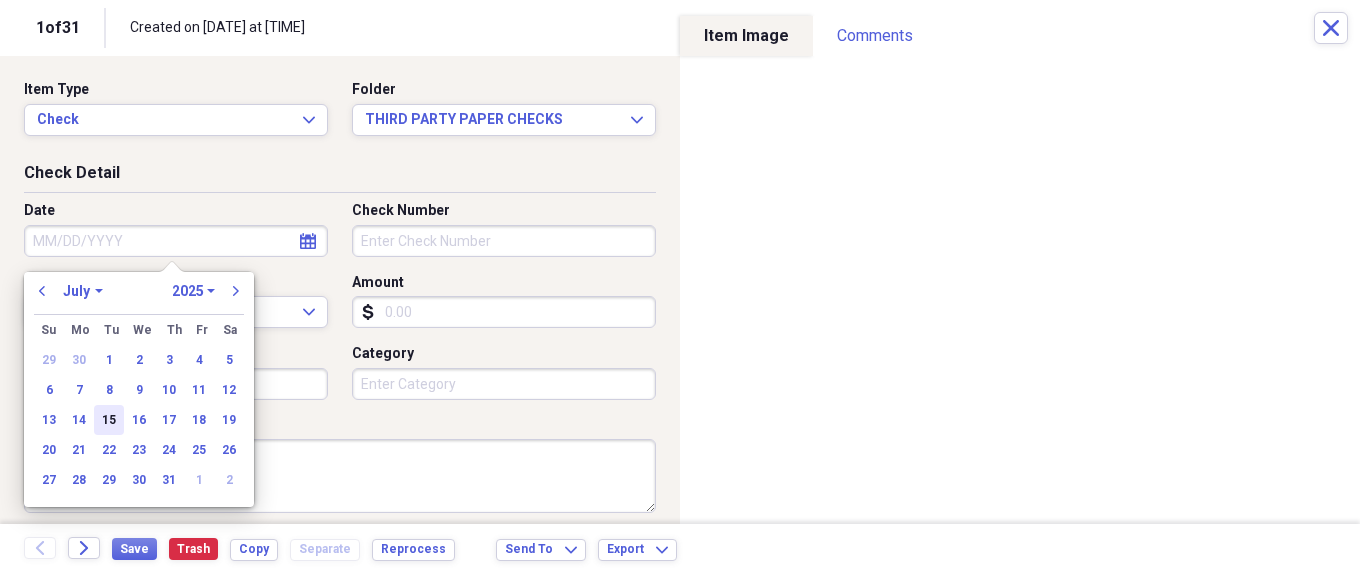 click on "15" at bounding box center [109, 420] 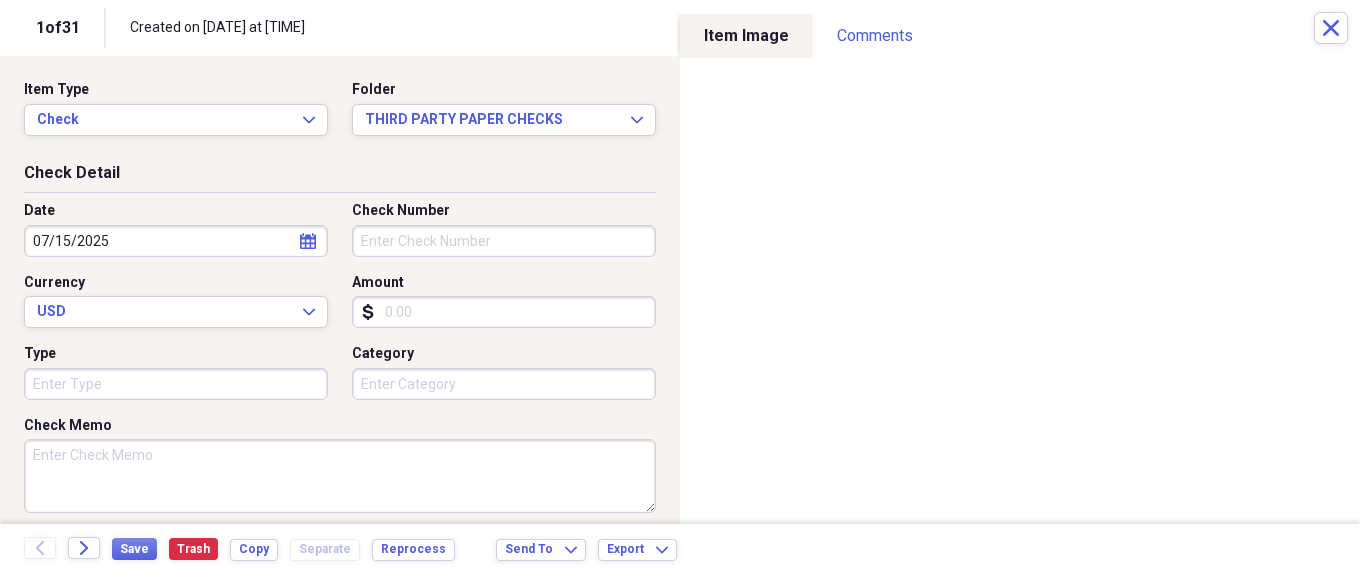 click on "Check Number" at bounding box center [504, 241] 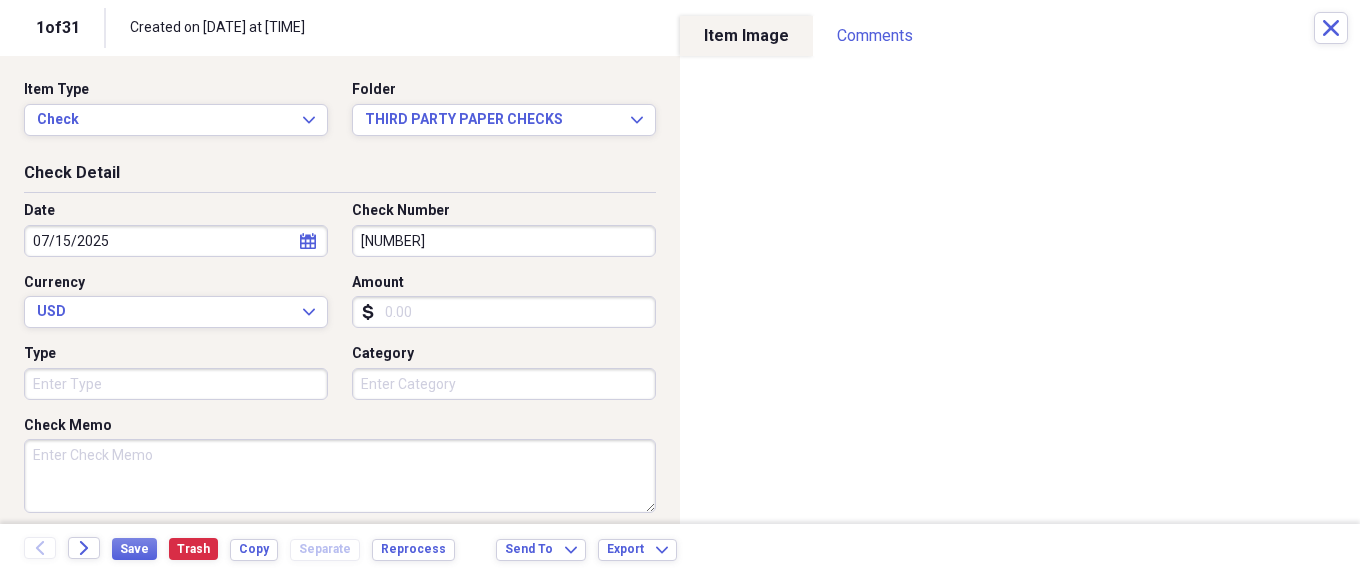 type on "[NUMBER]" 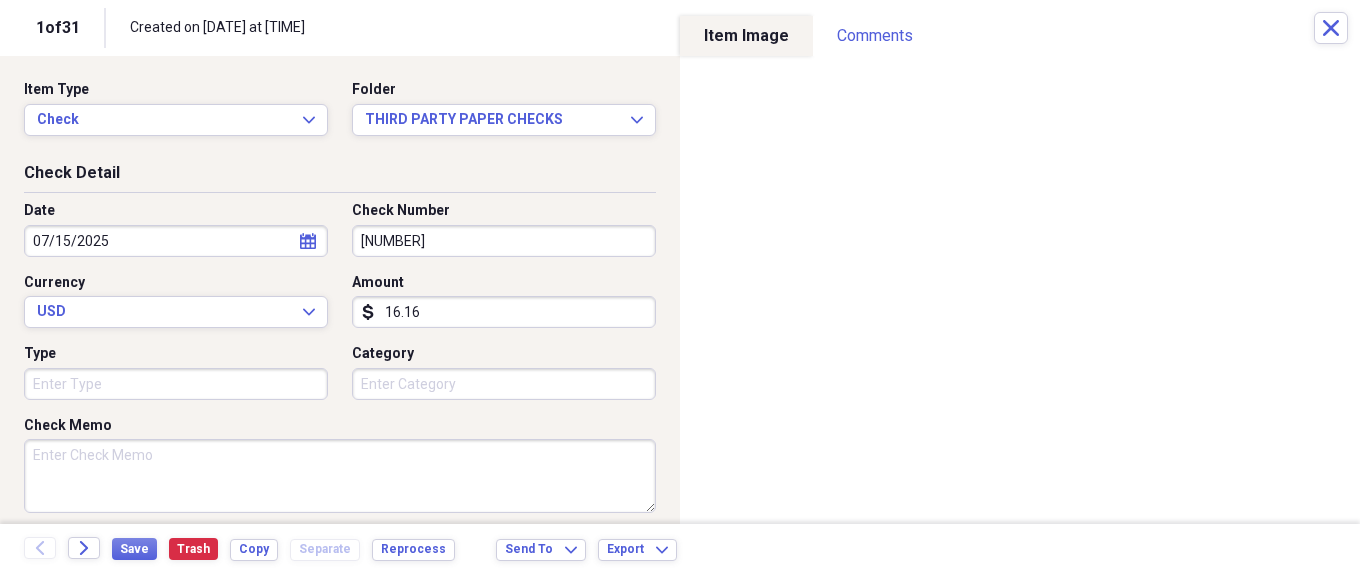 type on "16.16" 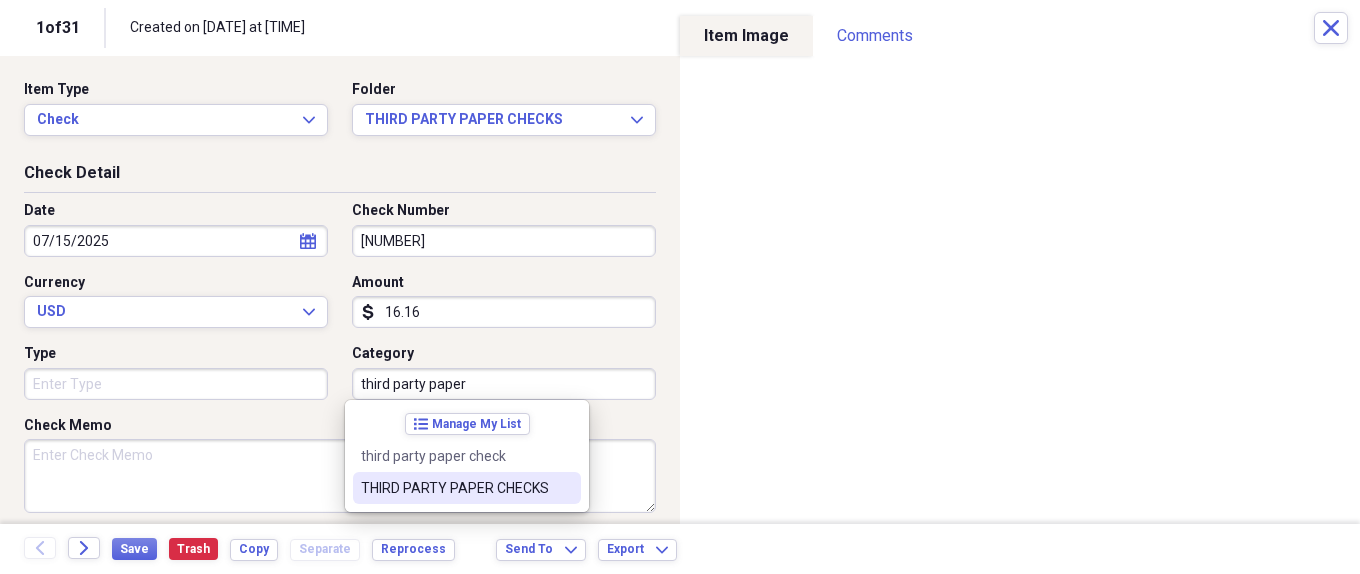 click on "THIRD PARTY PAPER CHECKS" at bounding box center [467, 488] 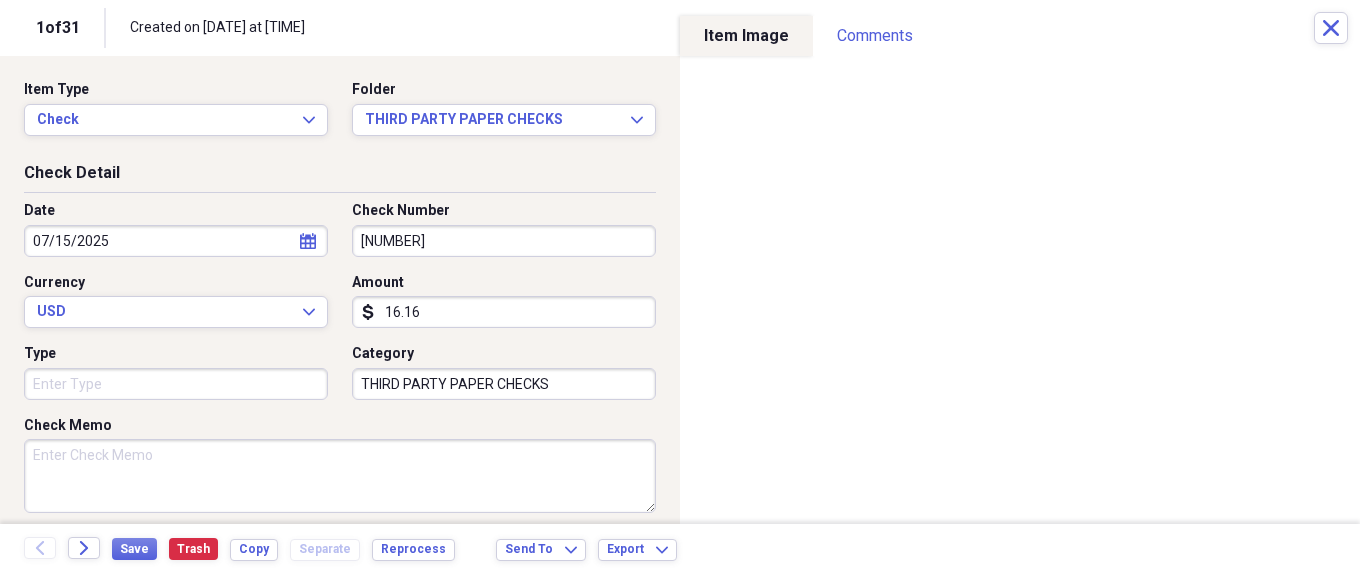 scroll, scrollTop: 400, scrollLeft: 0, axis: vertical 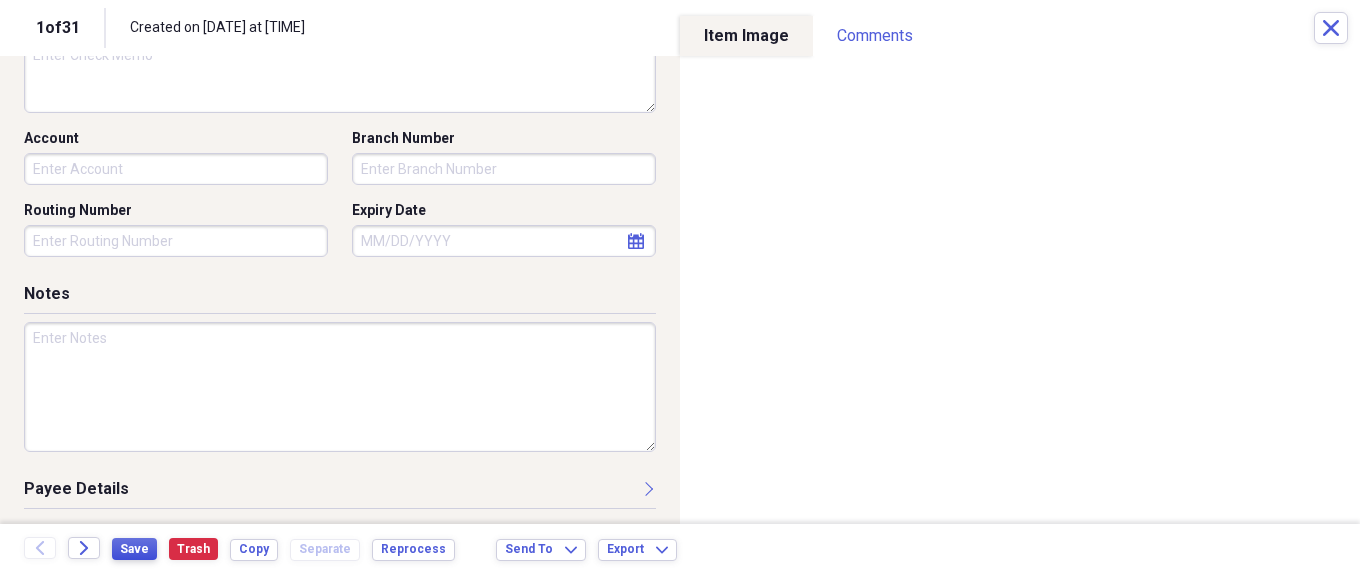 click on "Save" at bounding box center [134, 549] 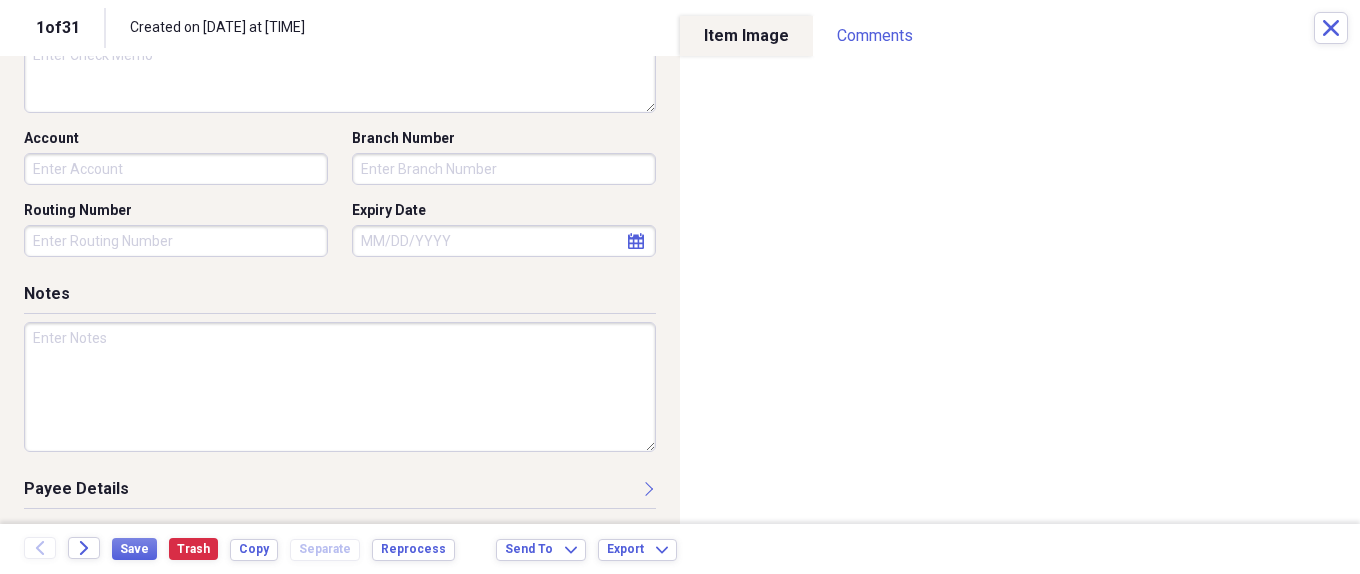click at bounding box center (340, 387) 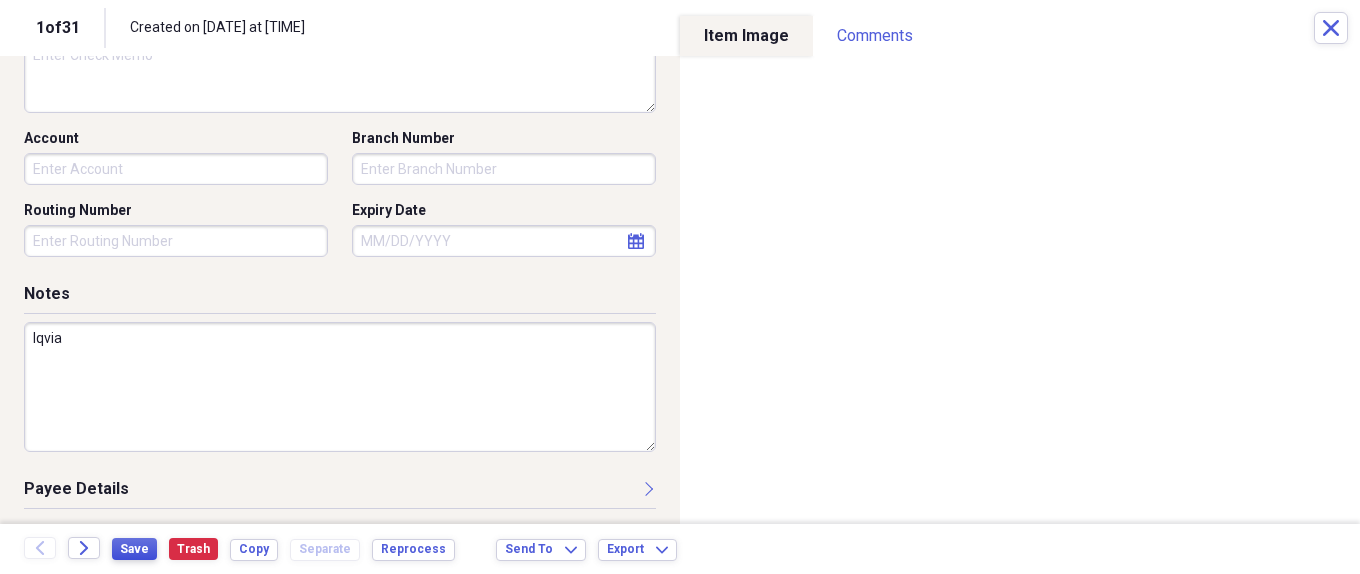 click on "Save" at bounding box center (134, 549) 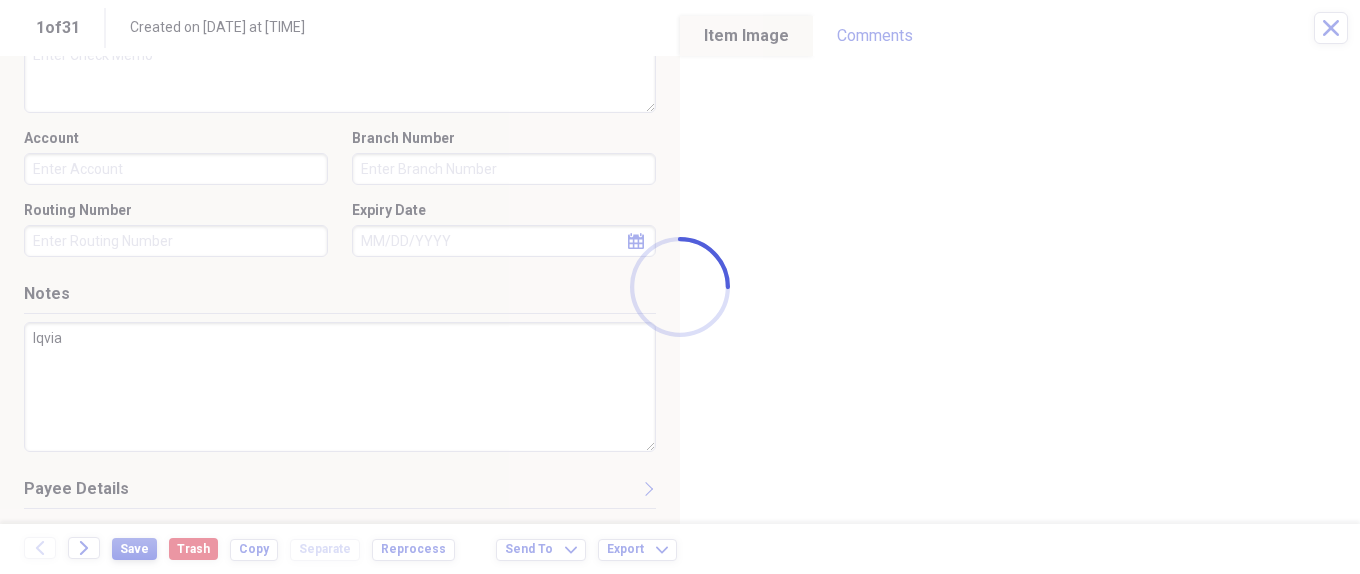 type on "Iqvia" 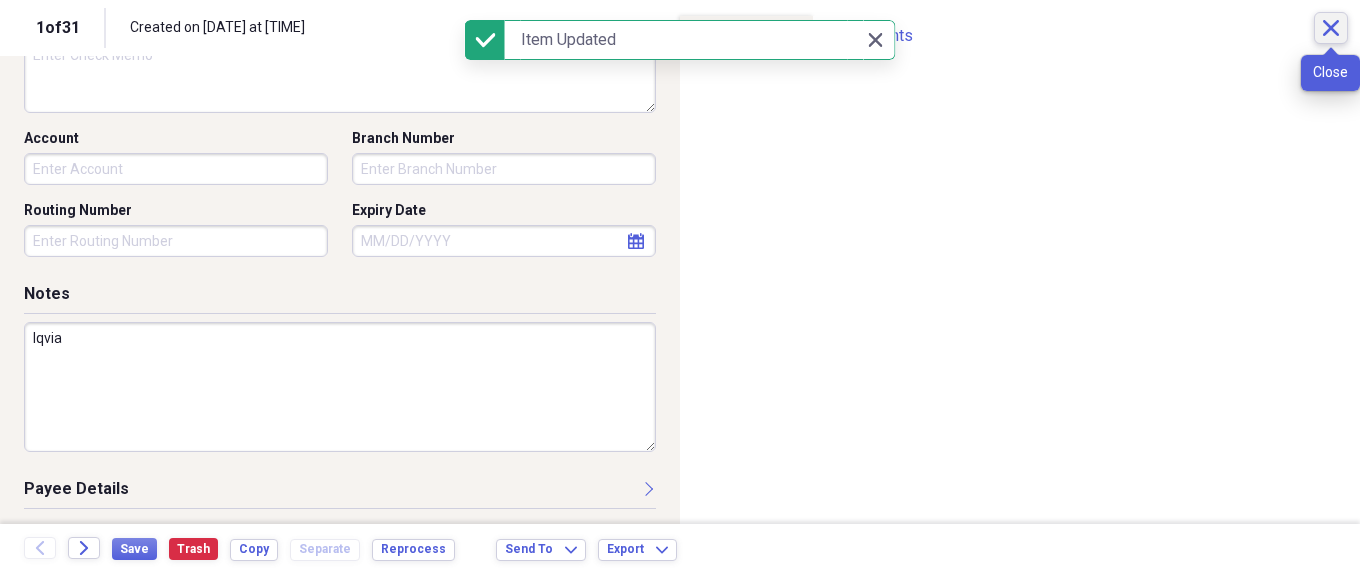 click 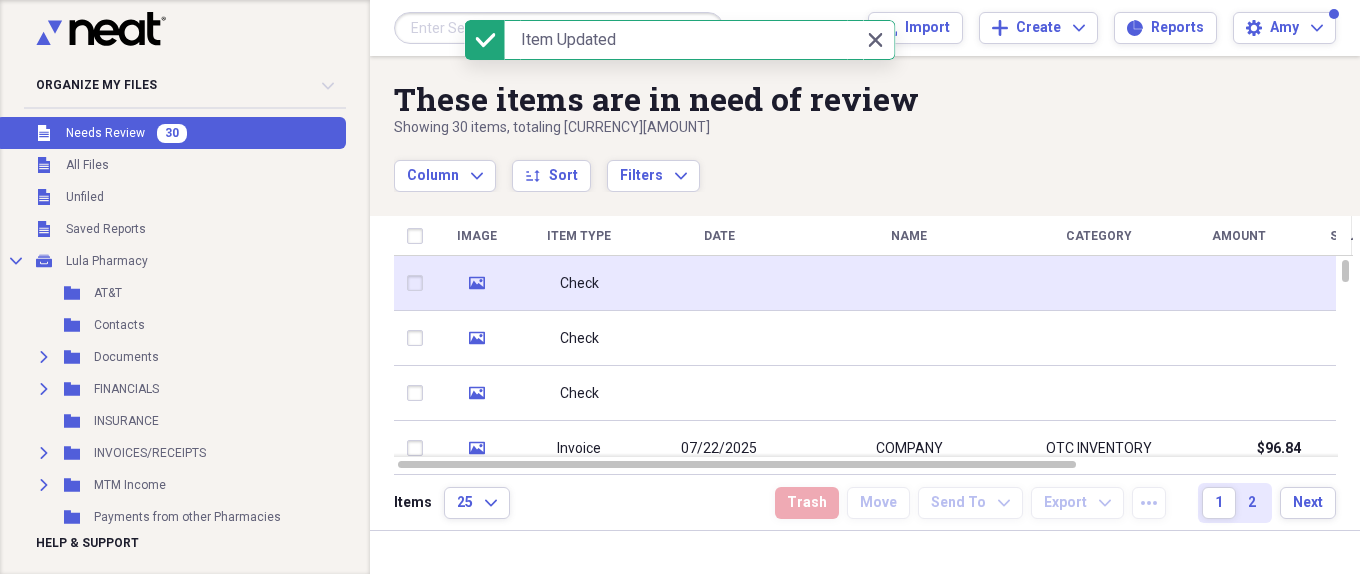 click at bounding box center (719, 283) 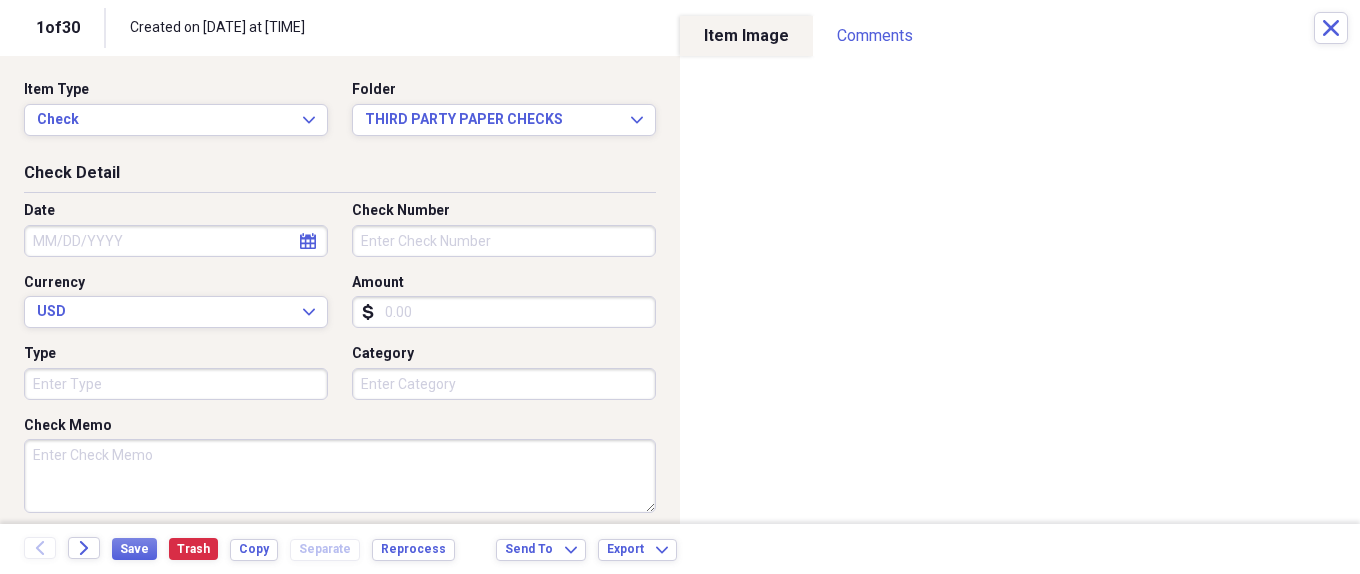 click 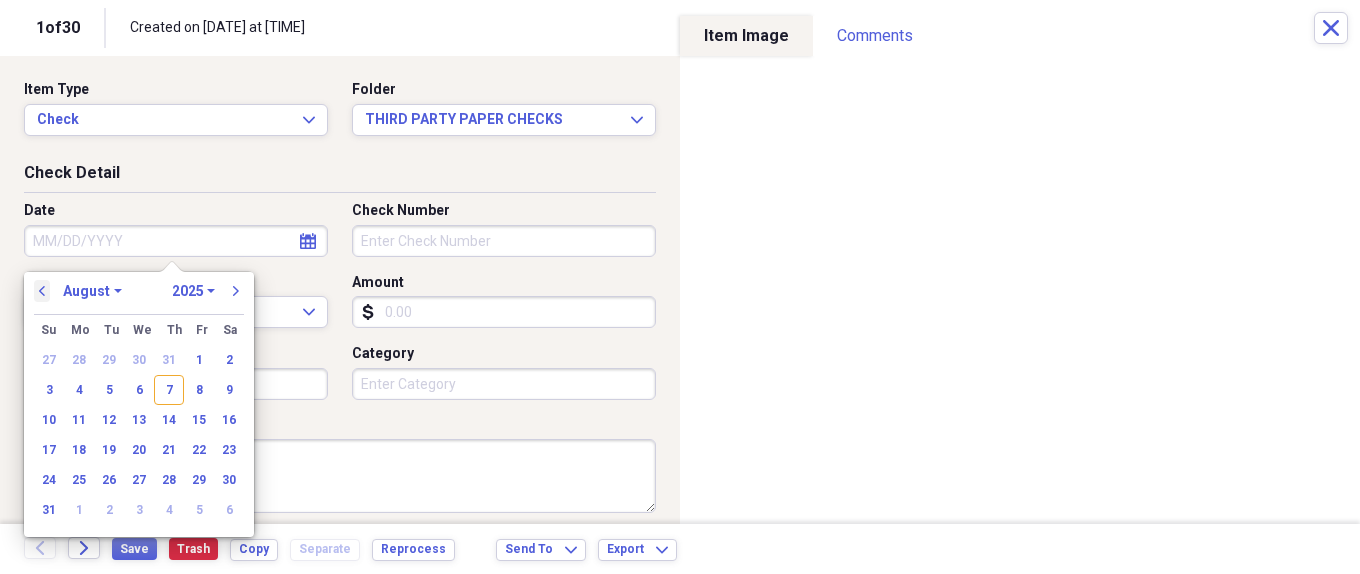 click on "previous" at bounding box center (42, 291) 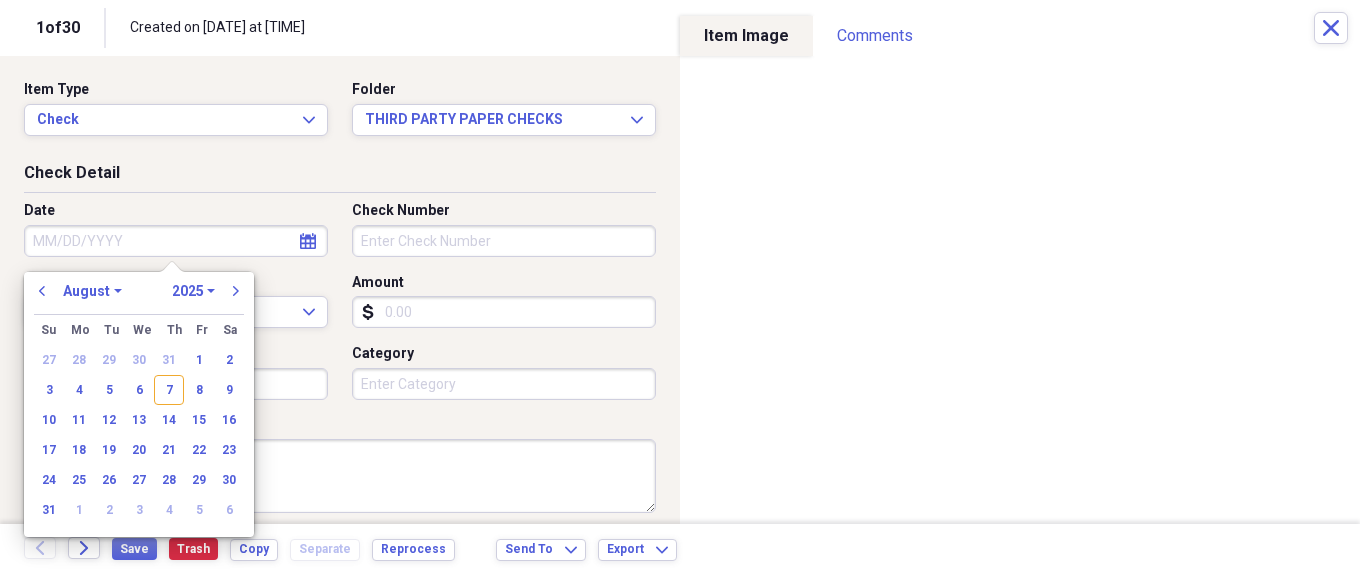 select on "6" 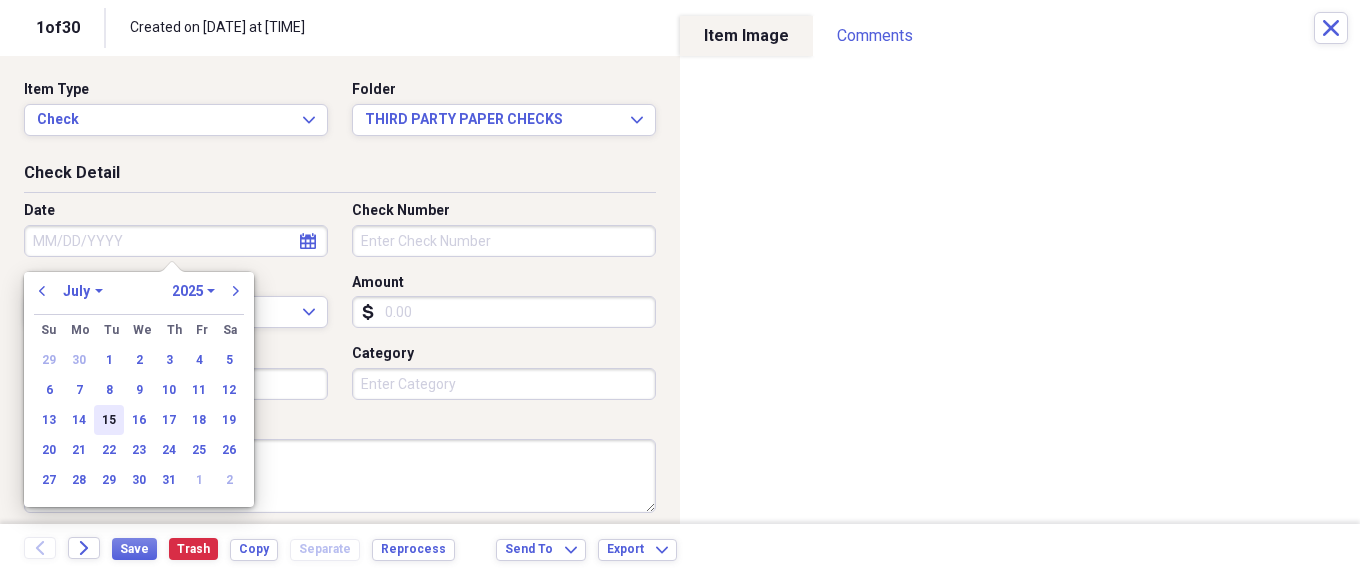 click on "15" at bounding box center (109, 420) 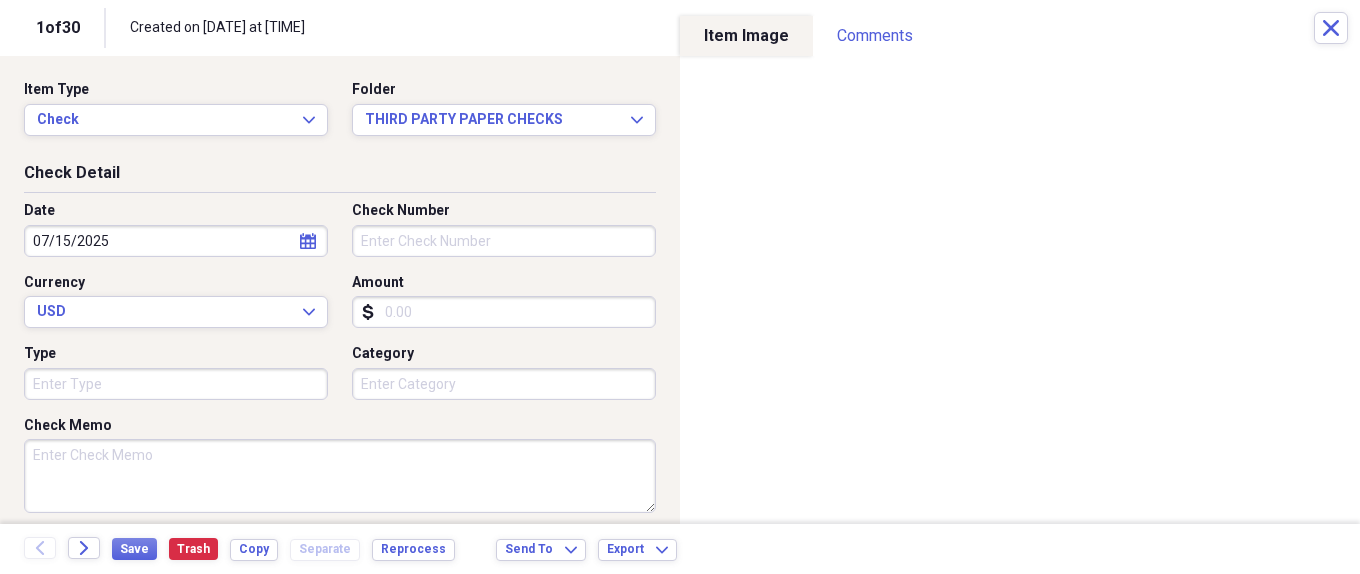 click on "Check Number" at bounding box center [504, 241] 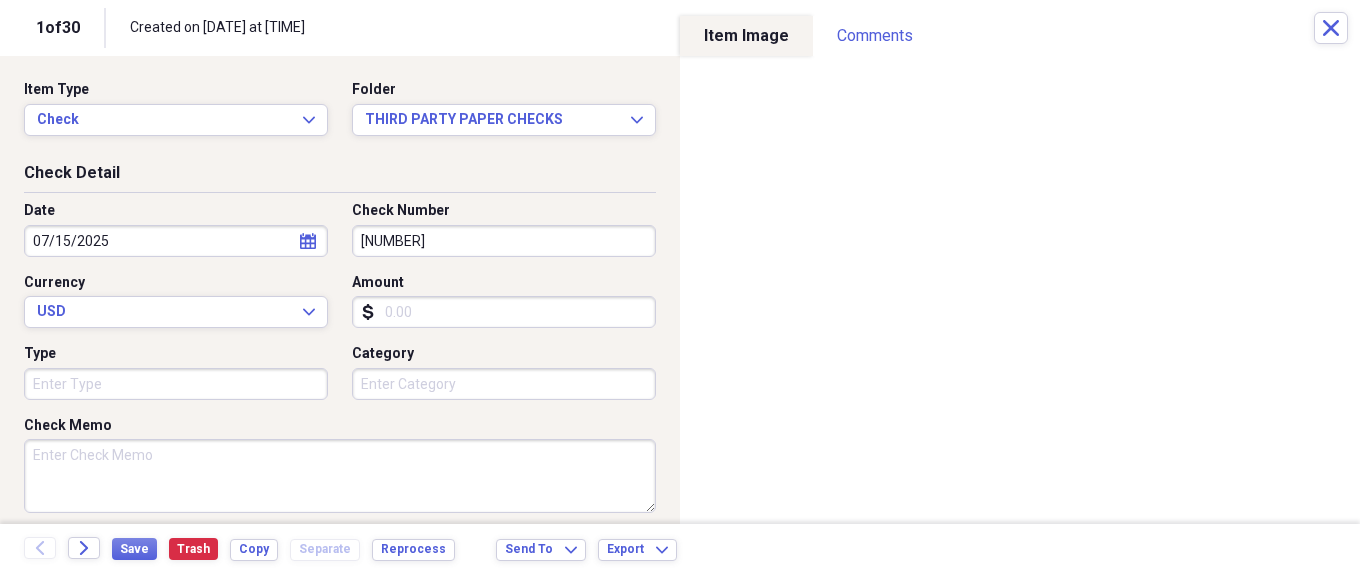type on "[NUMBER]" 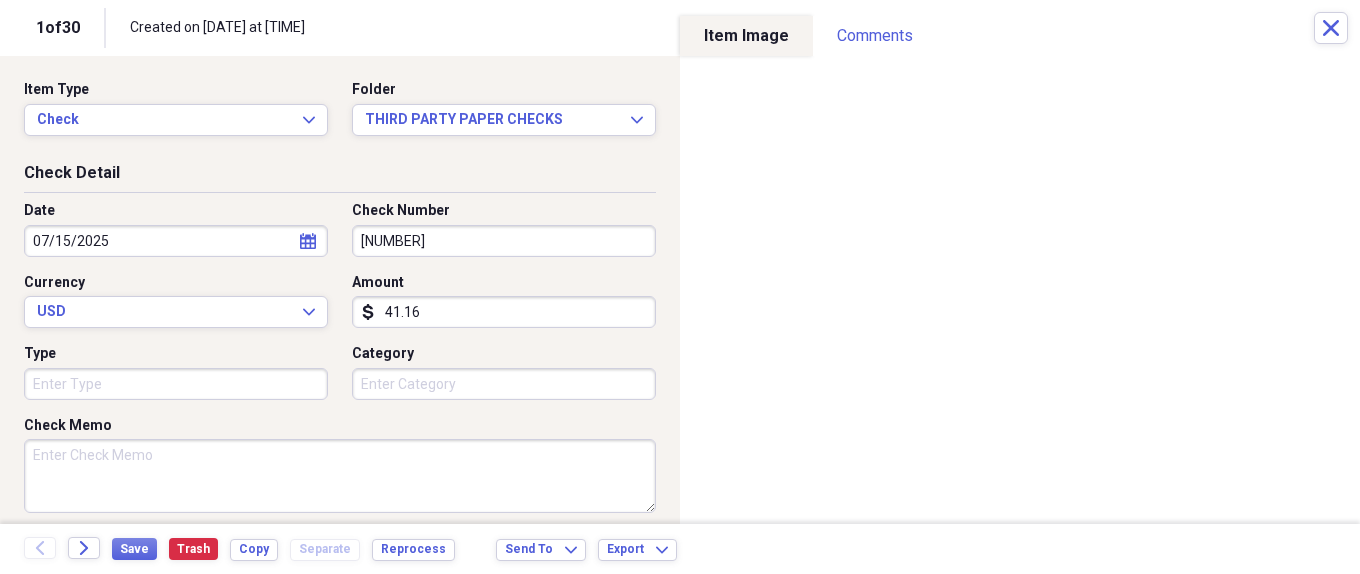 type on "41.16" 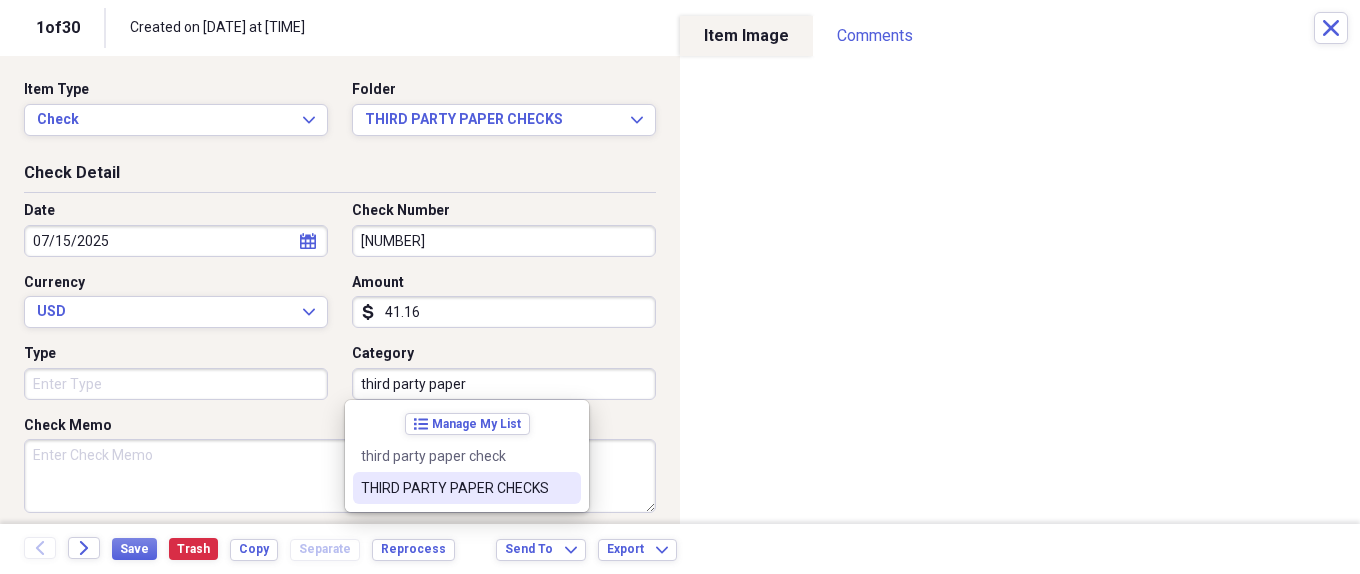click on "THIRD PARTY PAPER CHECKS" at bounding box center [455, 488] 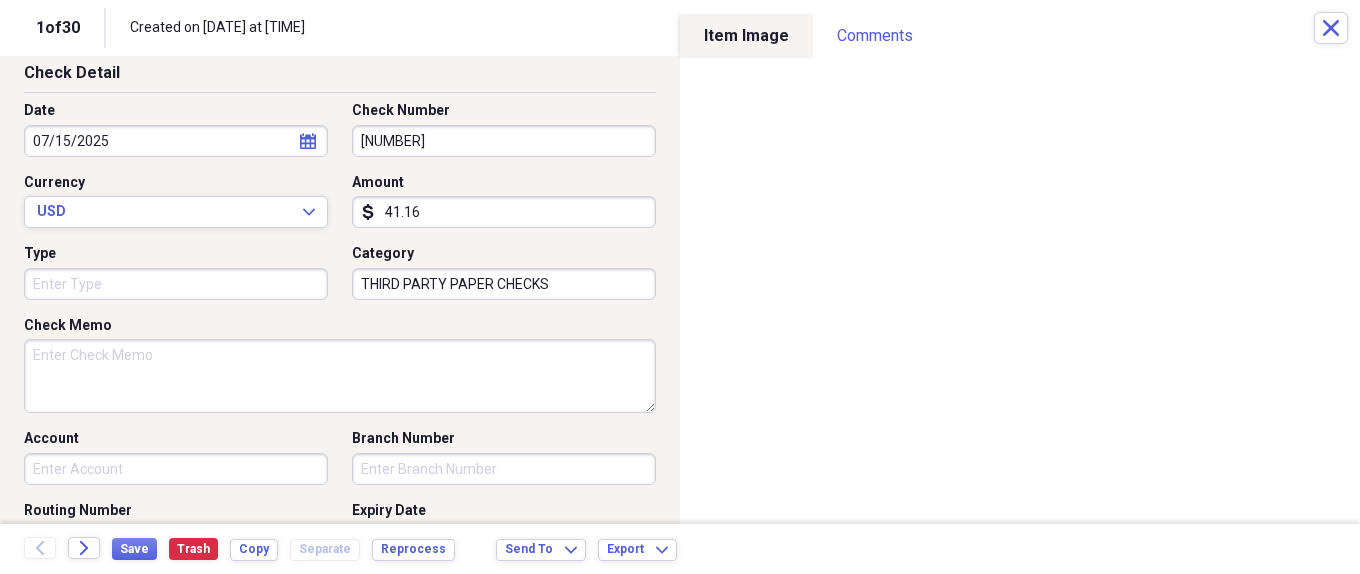 scroll, scrollTop: 400, scrollLeft: 0, axis: vertical 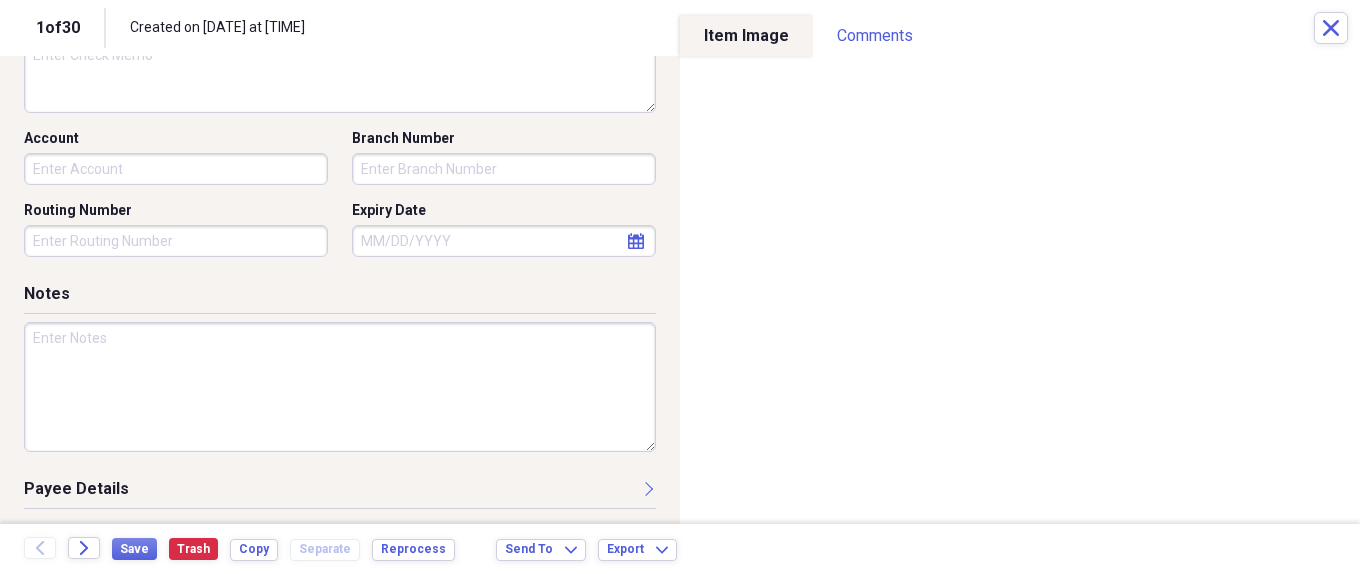 click at bounding box center (340, 387) 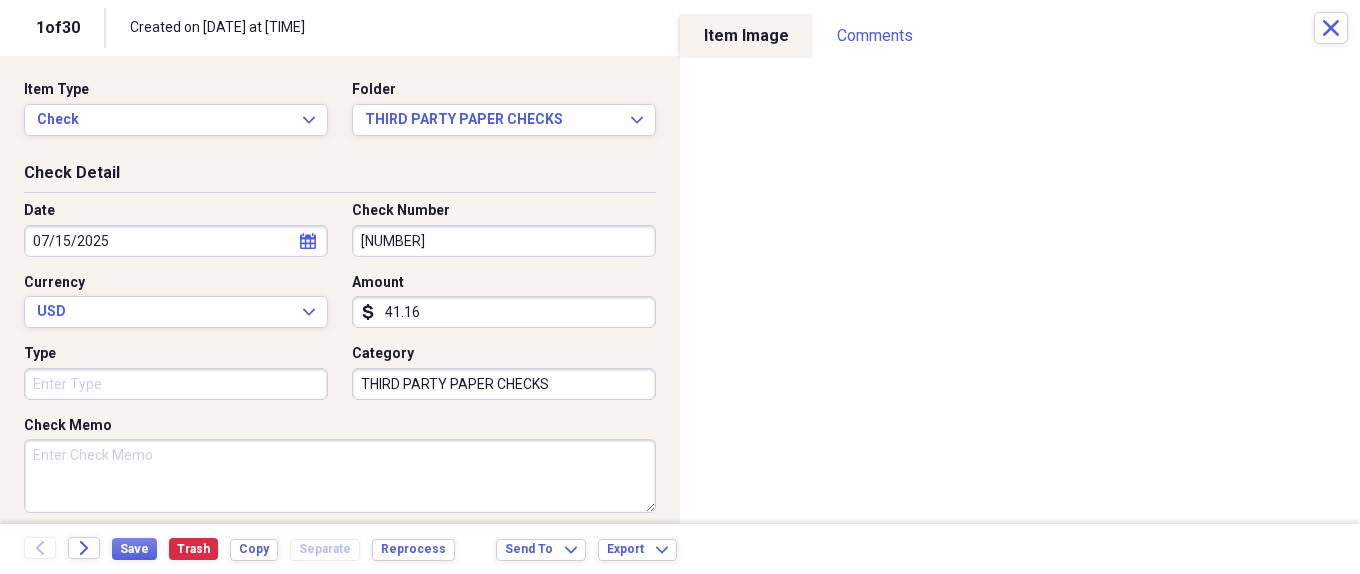 scroll, scrollTop: 300, scrollLeft: 0, axis: vertical 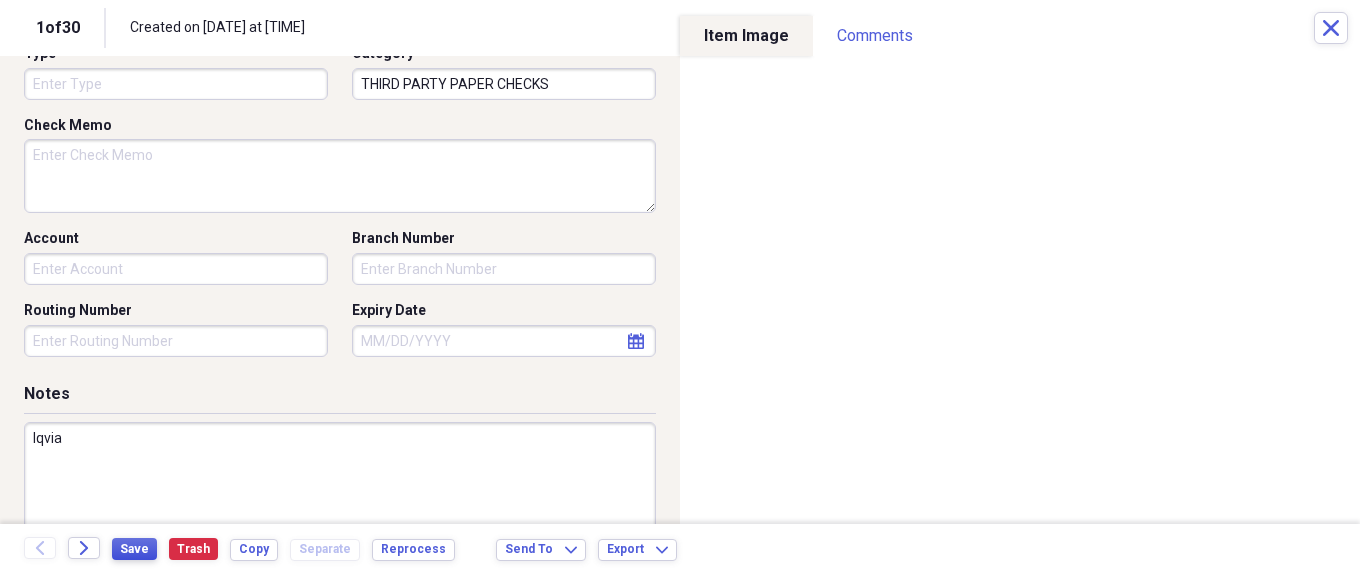 click on "Save" at bounding box center [134, 549] 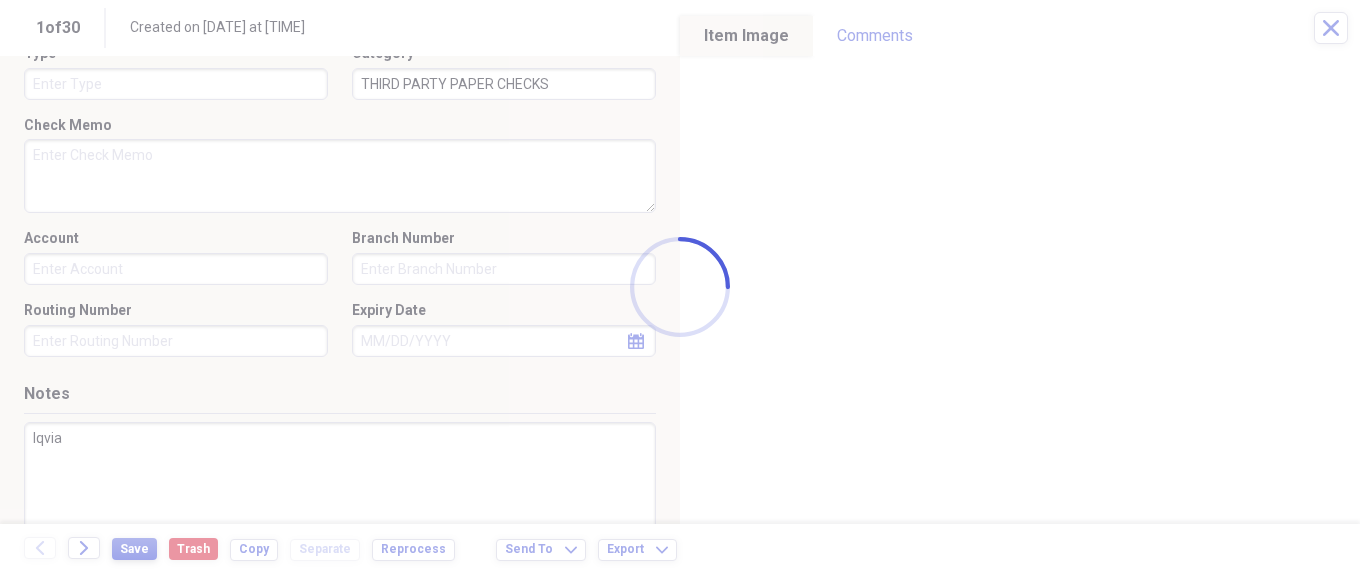 type on "Iqvia" 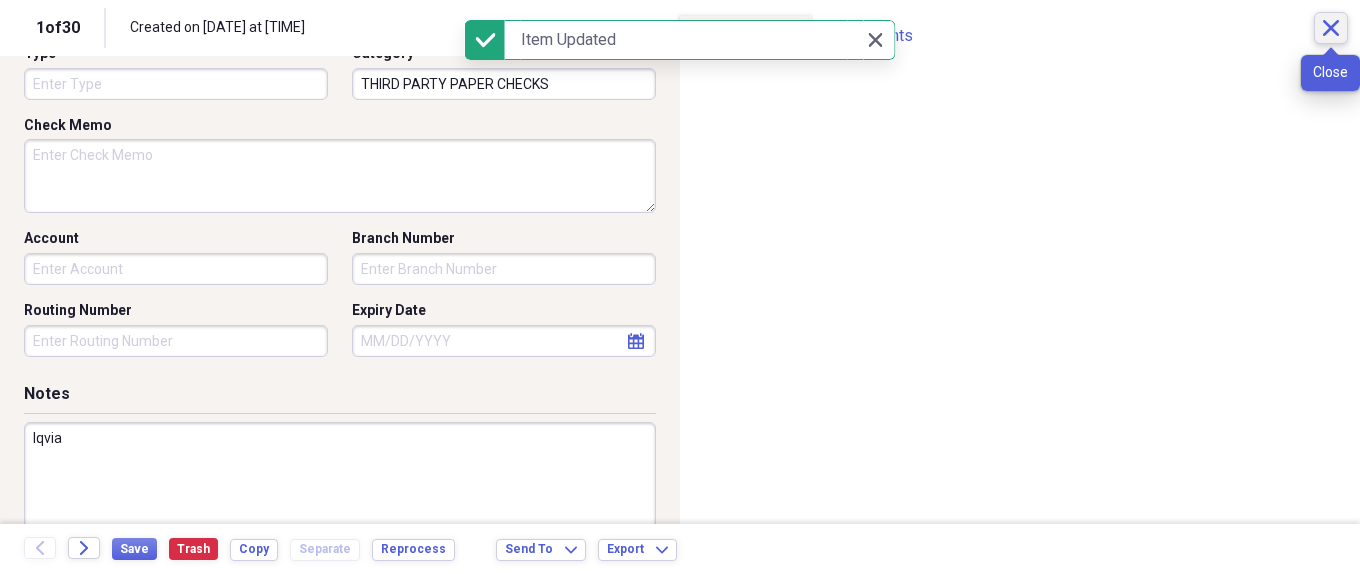 click 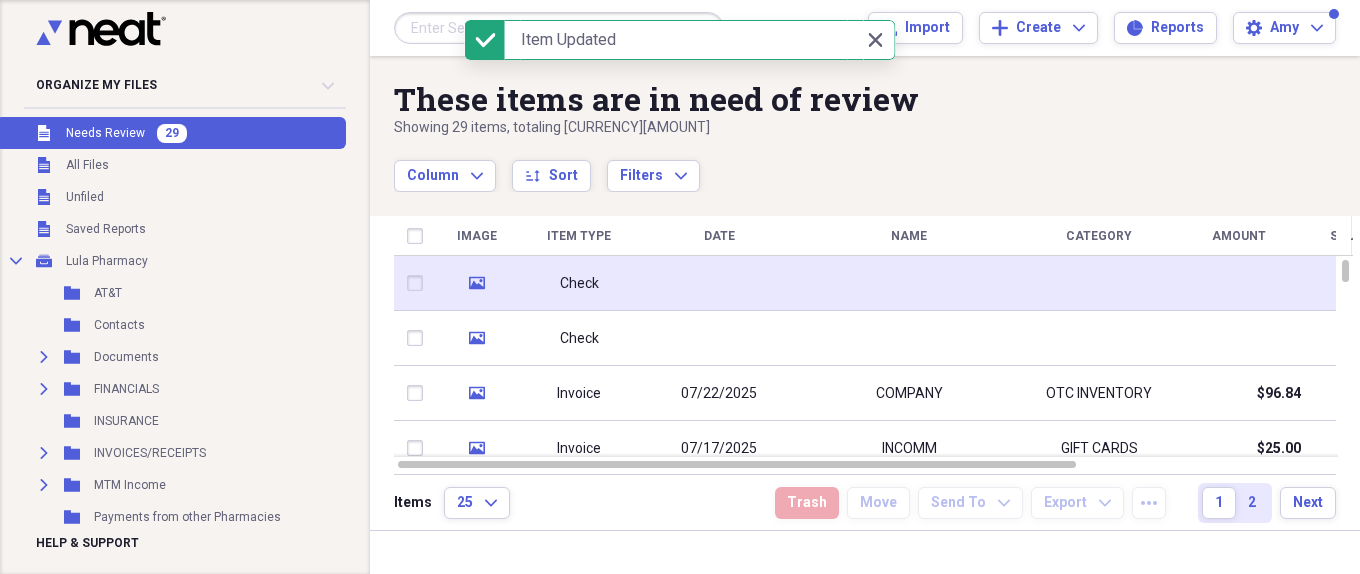 click at bounding box center [719, 283] 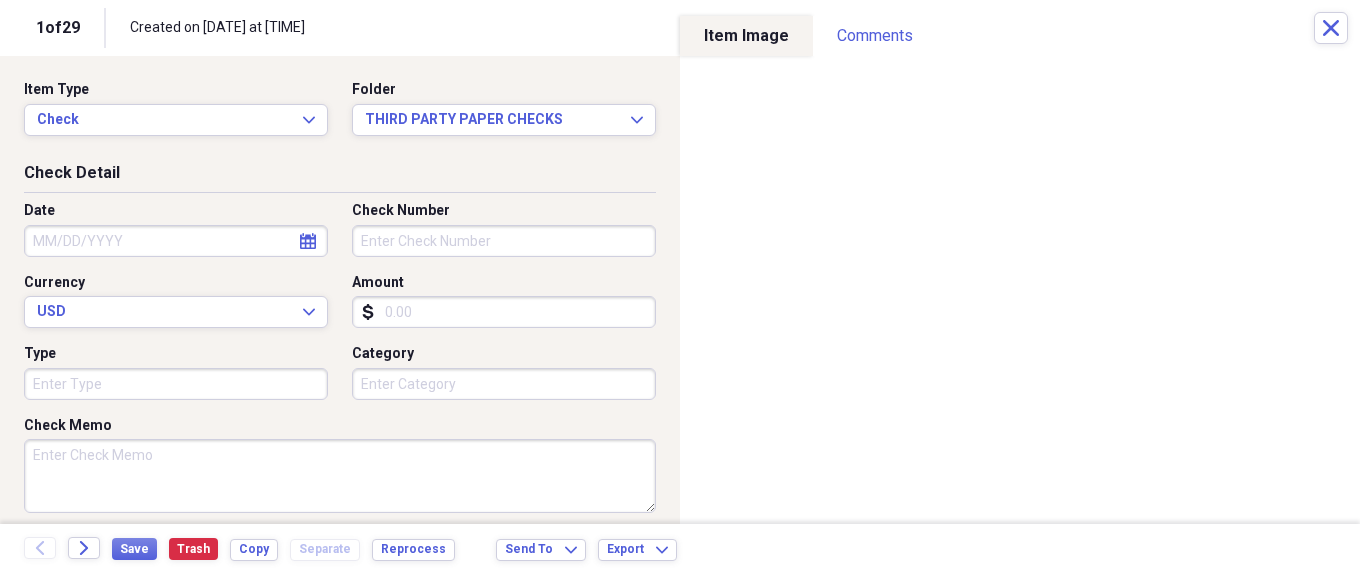 click on "calendar Calendar" at bounding box center [308, 241] 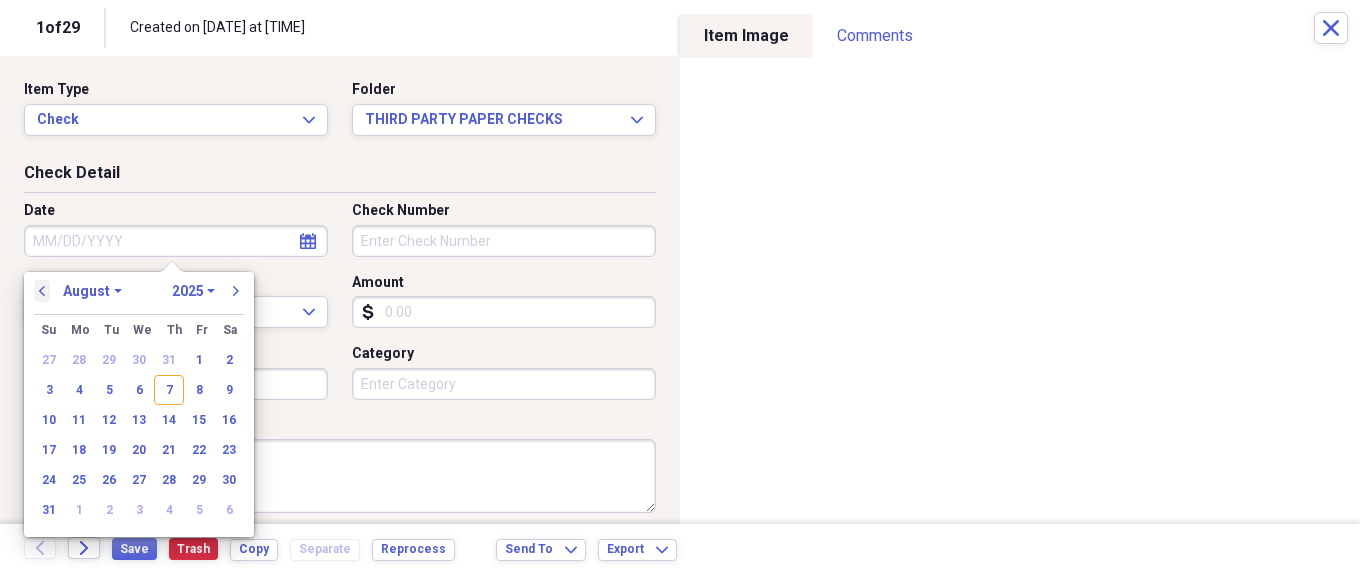 click on "previous" at bounding box center (42, 291) 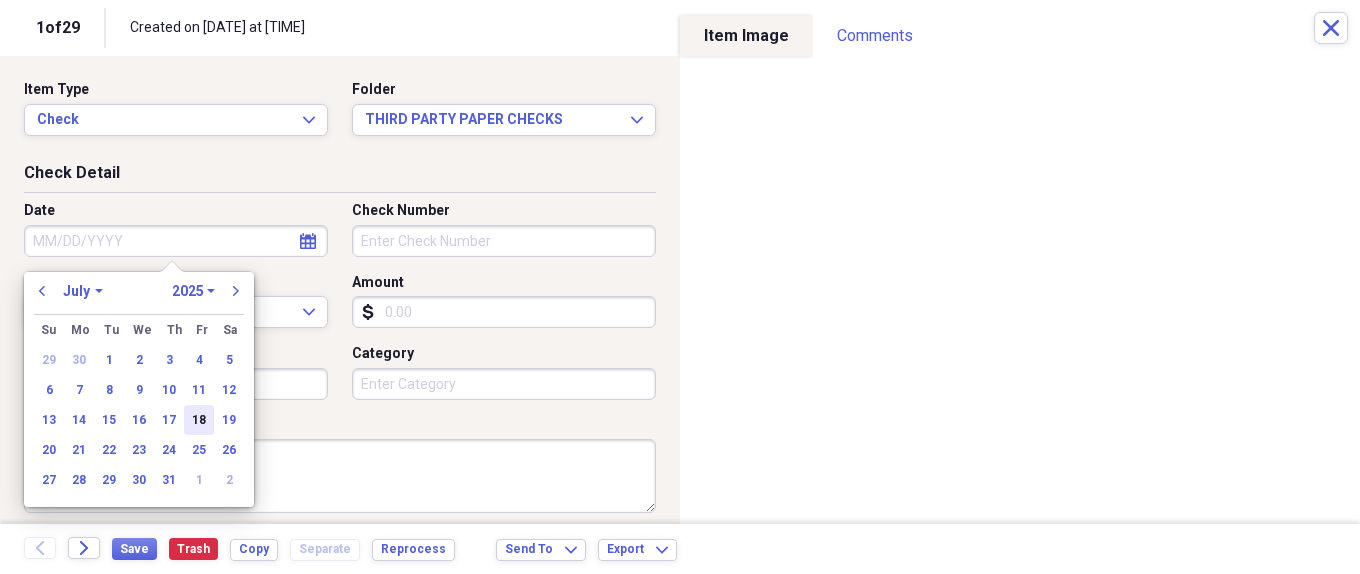 click on "18" at bounding box center (199, 420) 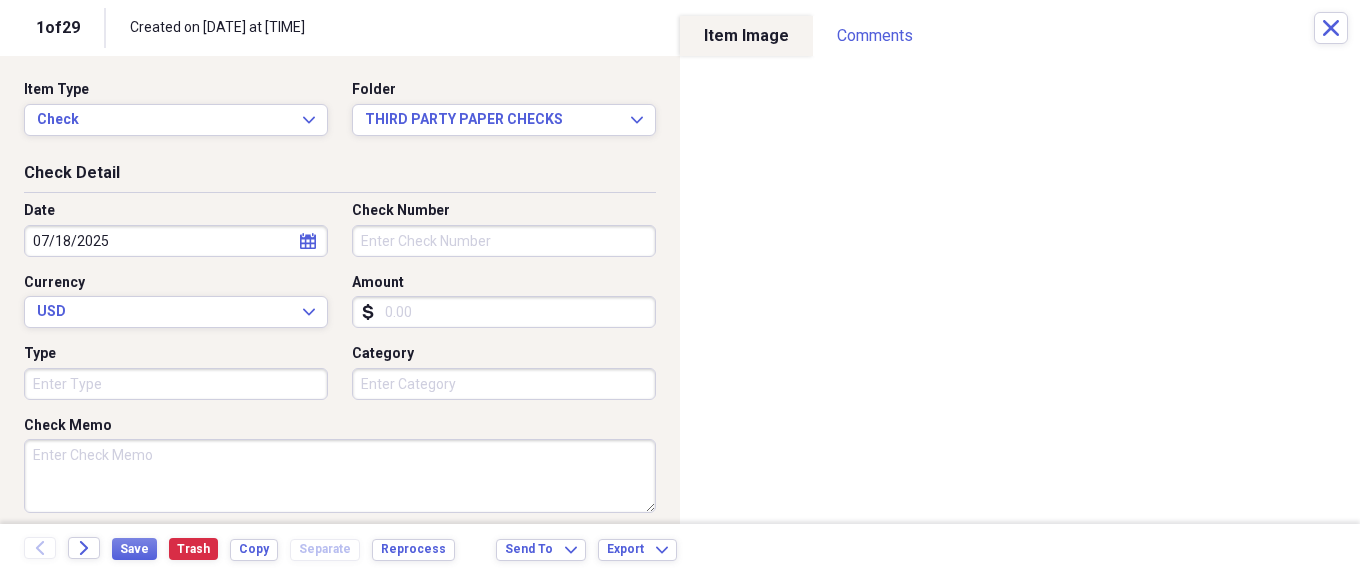 click on "Check Number" at bounding box center (504, 241) 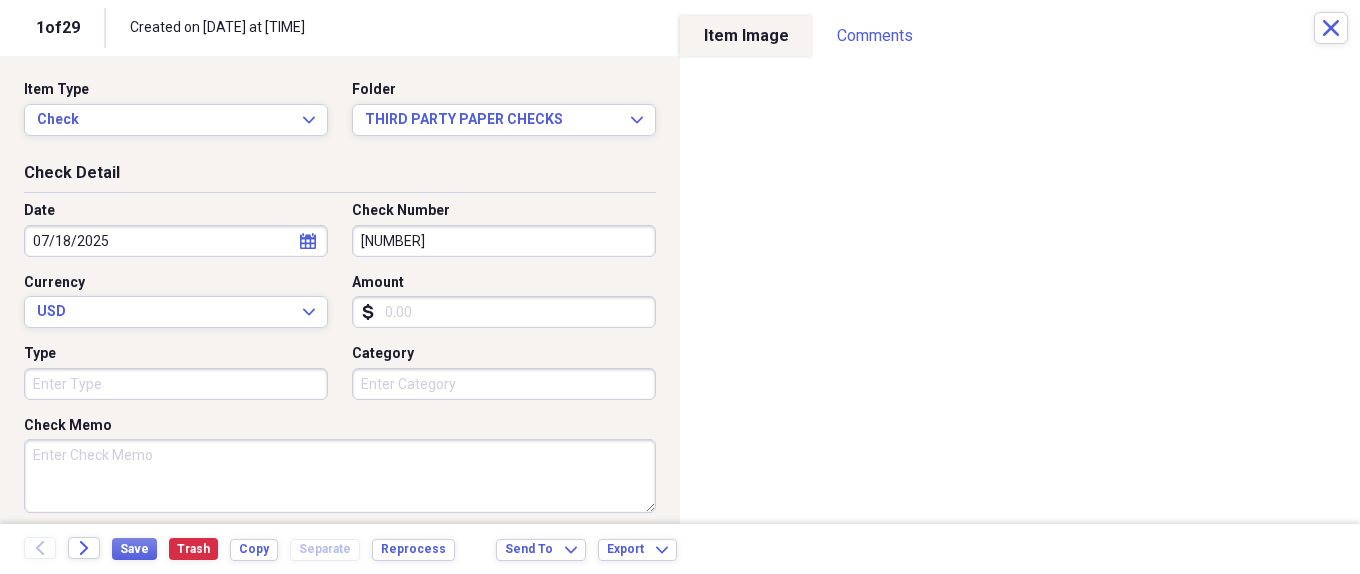 type on "[NUMBER]" 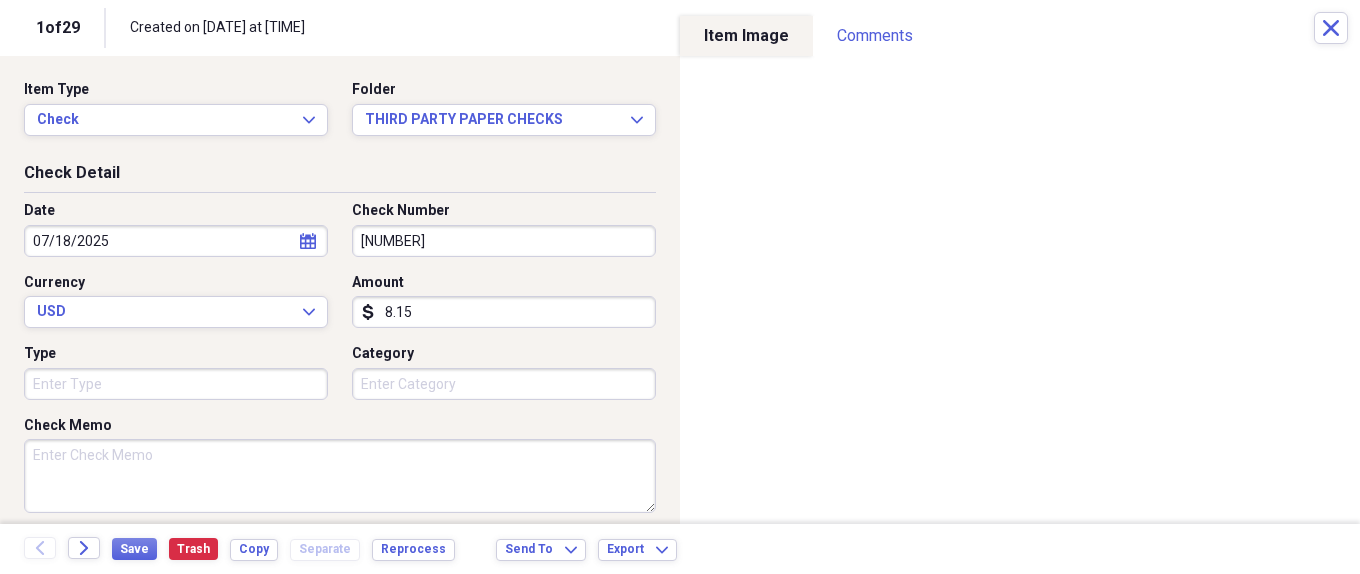type on "8.15" 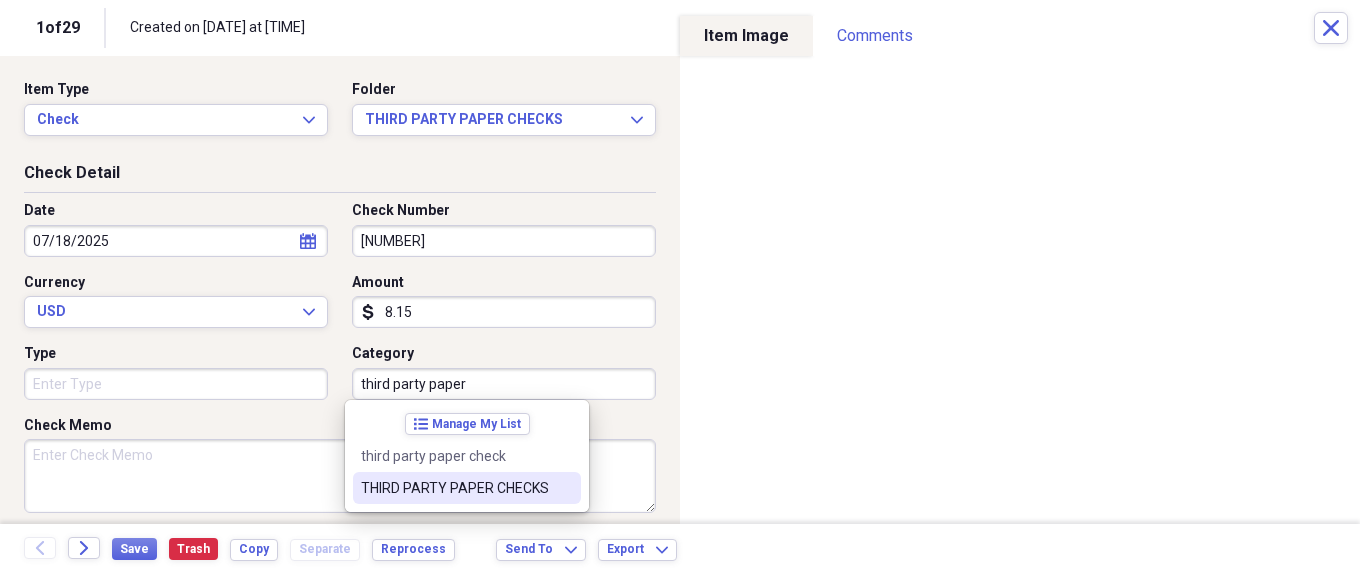 click on "THIRD PARTY PAPER CHECKS" at bounding box center (455, 488) 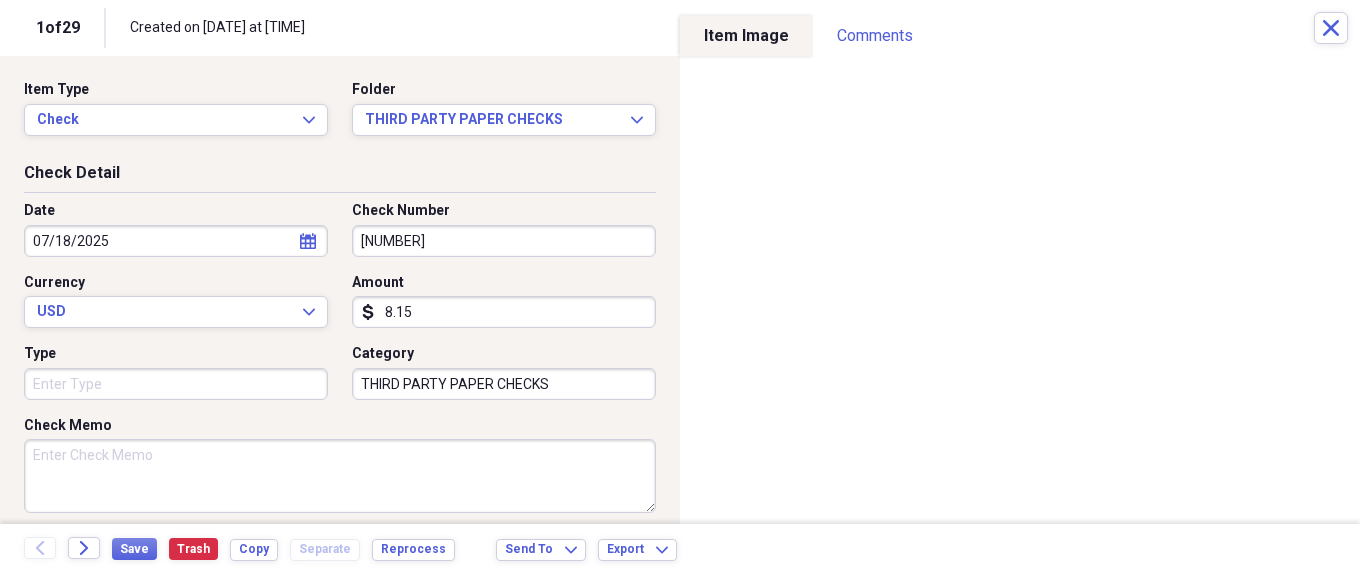 scroll, scrollTop: 300, scrollLeft: 0, axis: vertical 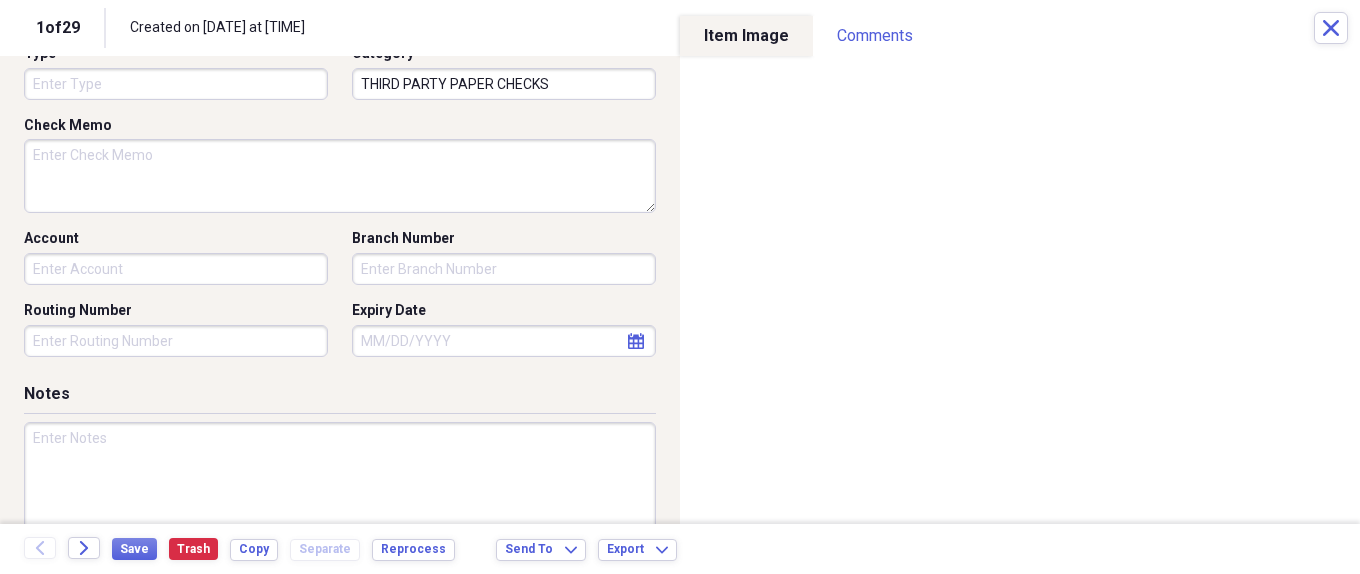 click at bounding box center [340, 487] 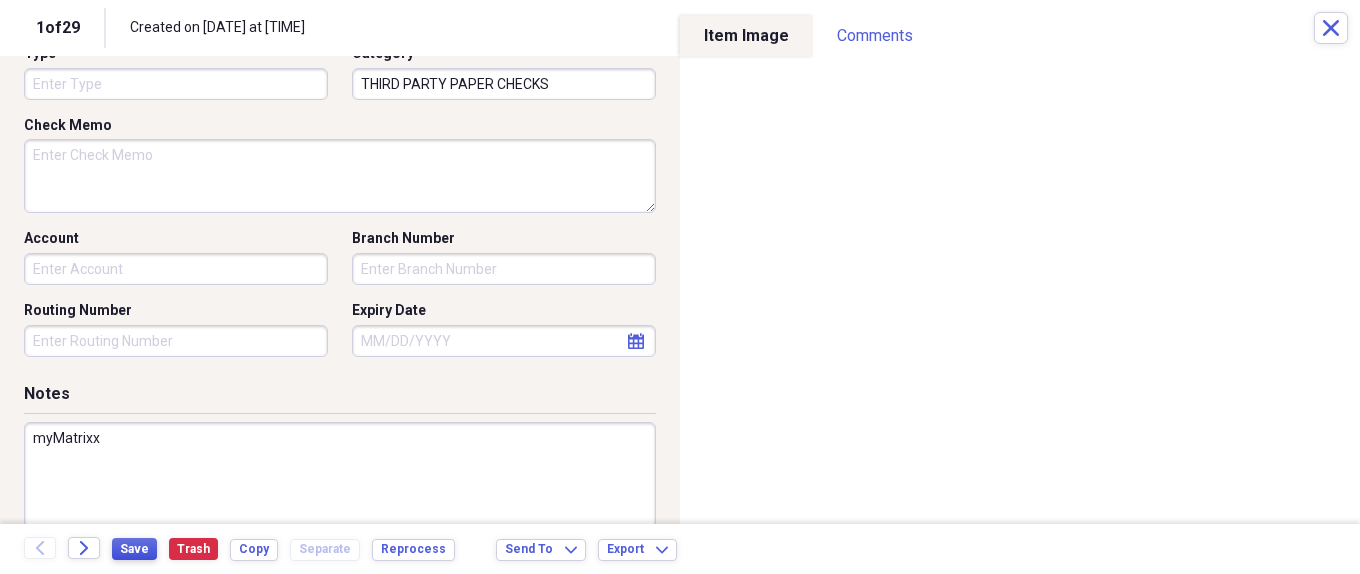 type on "myMatrixx" 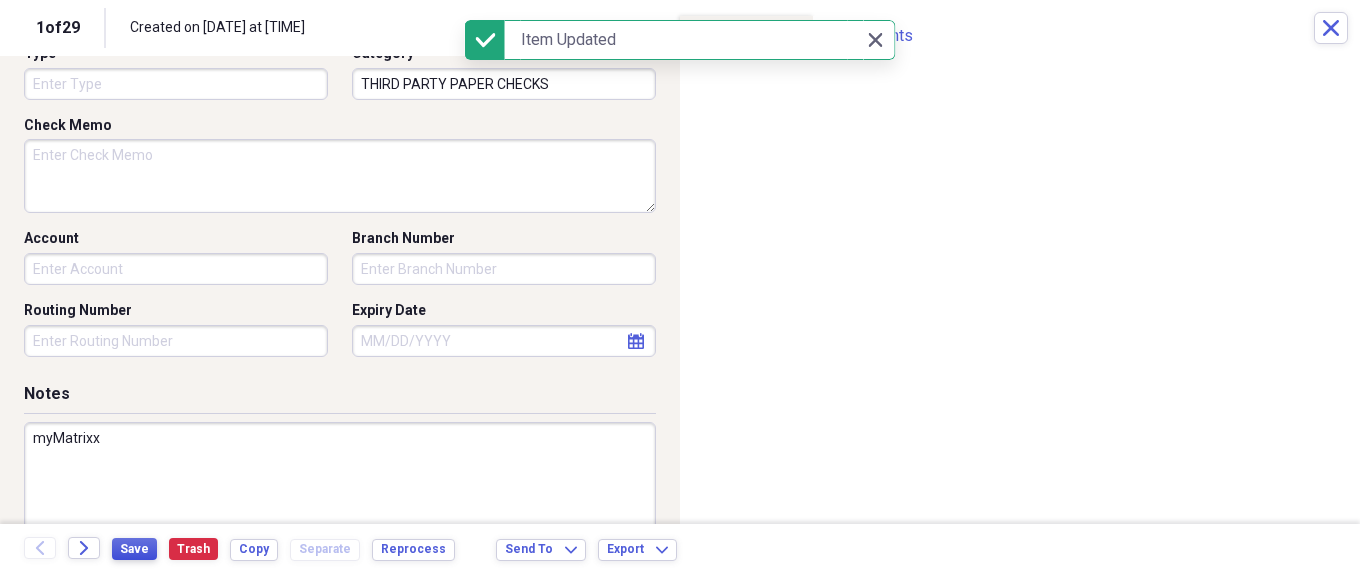 scroll, scrollTop: 0, scrollLeft: 0, axis: both 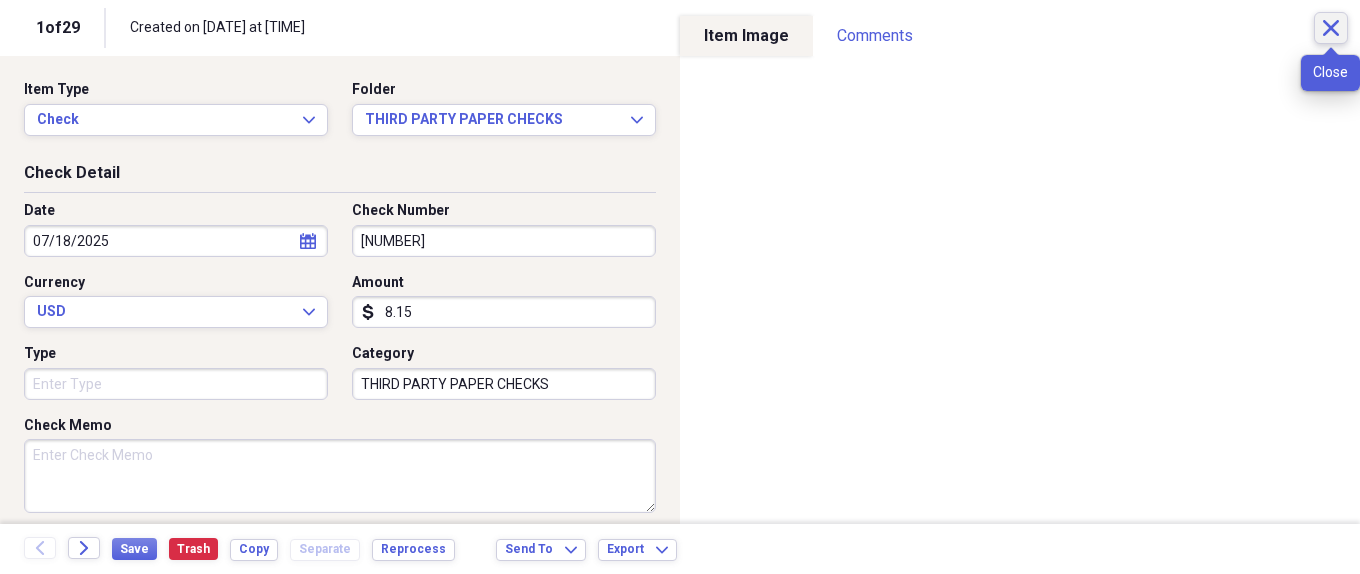 click on "Close" at bounding box center (1331, 28) 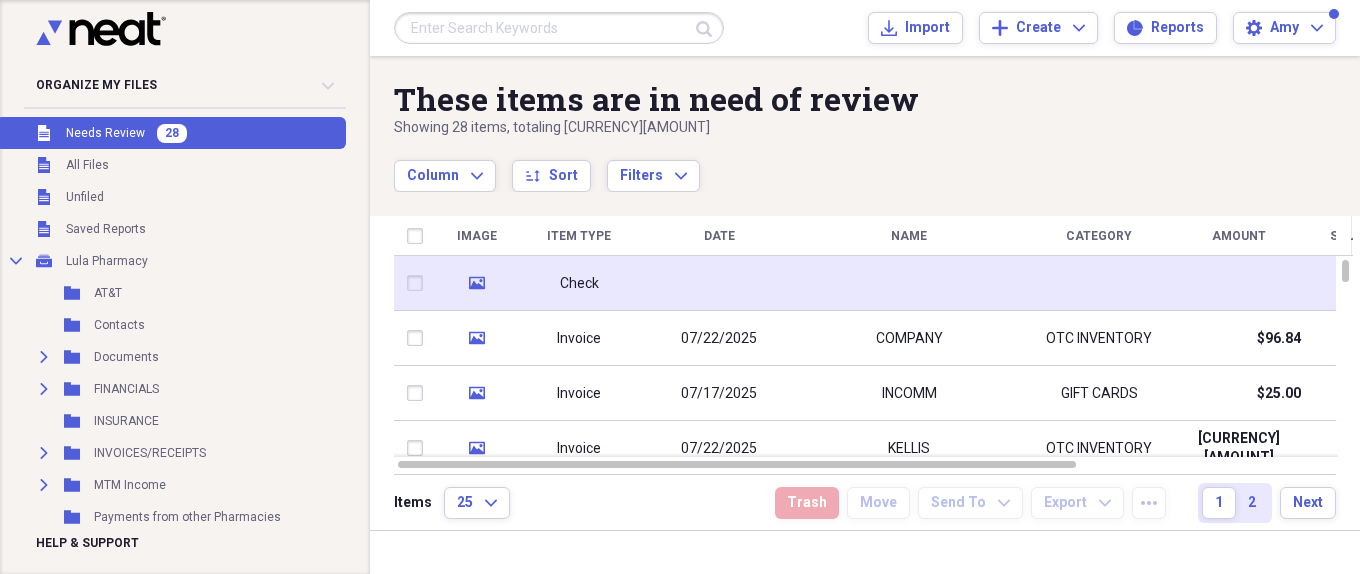 click at bounding box center (909, 283) 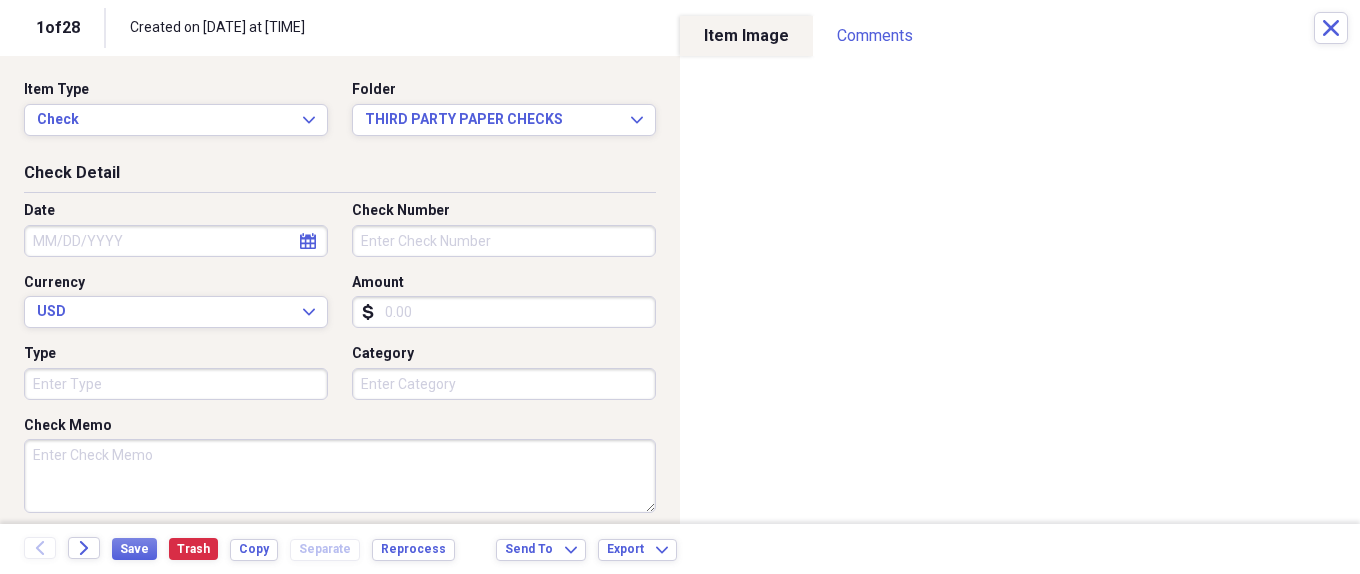 click on "calendar" 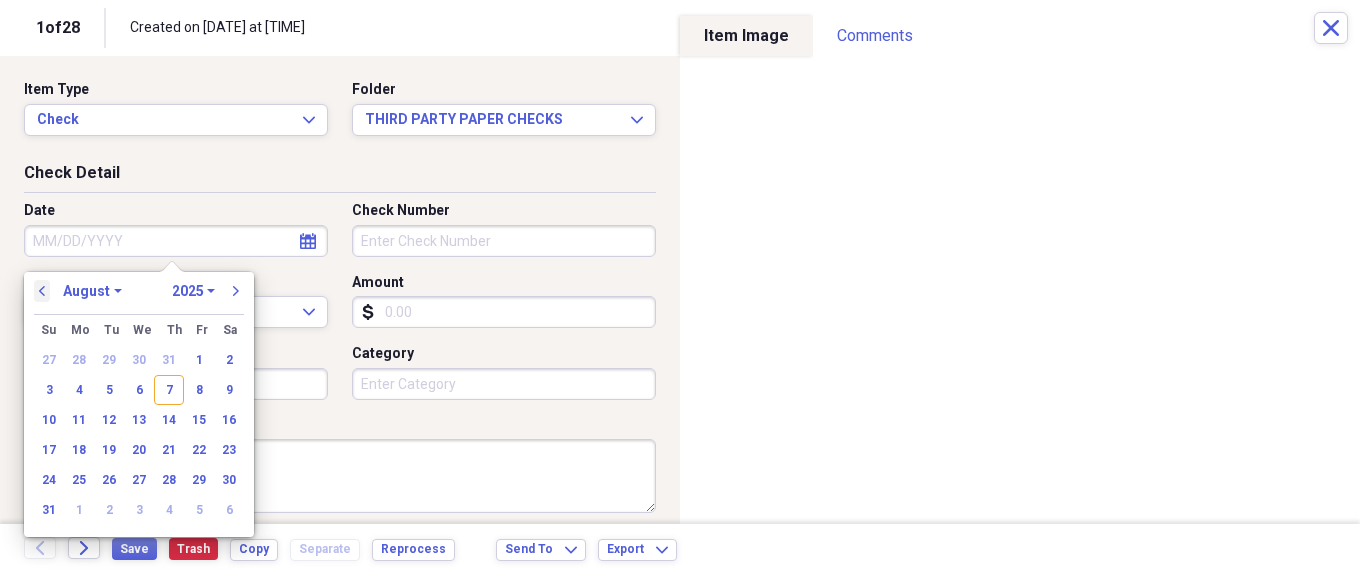 click on "previous" at bounding box center (42, 291) 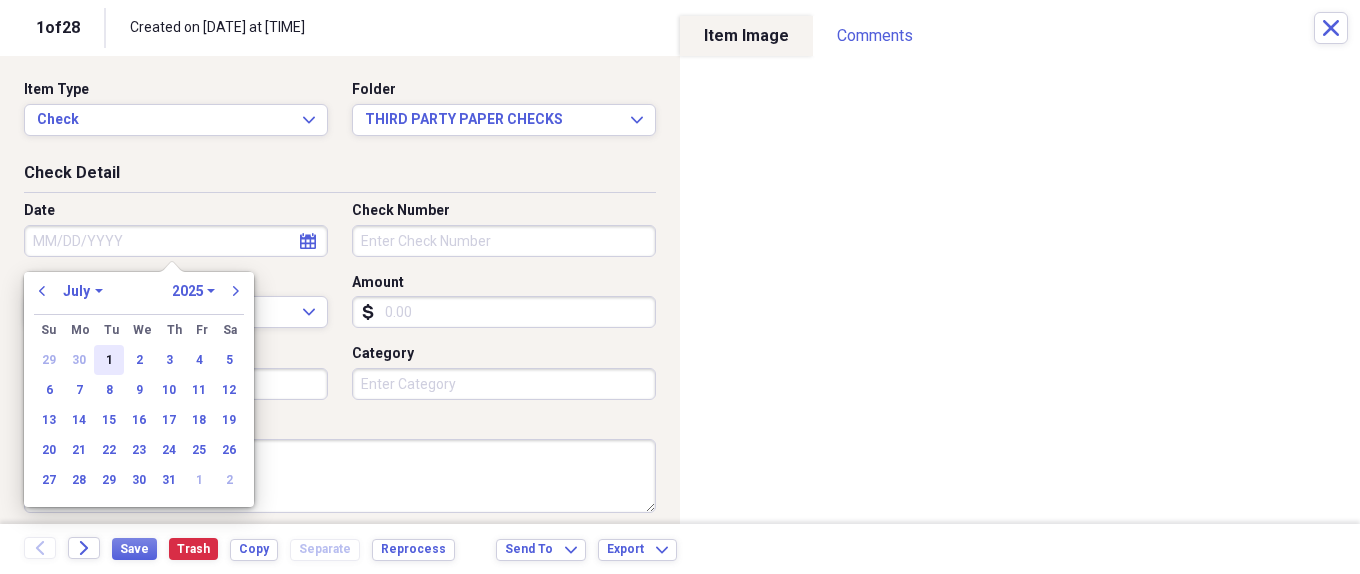 click on "1" at bounding box center [109, 360] 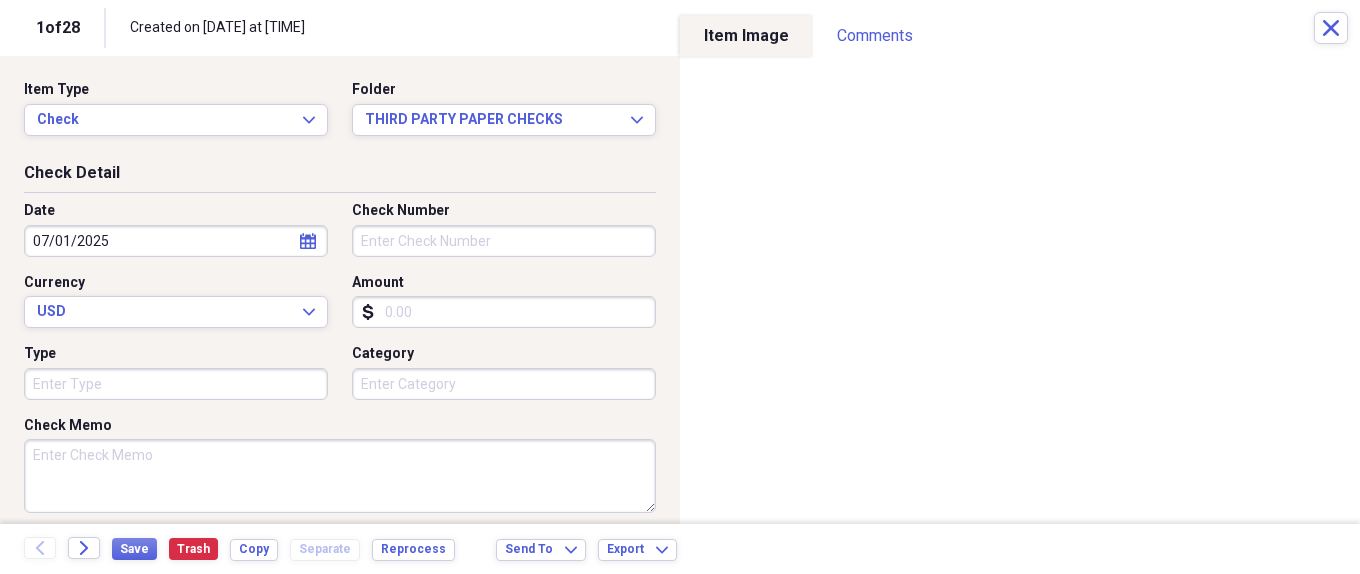 click on "Check Number" at bounding box center [504, 241] 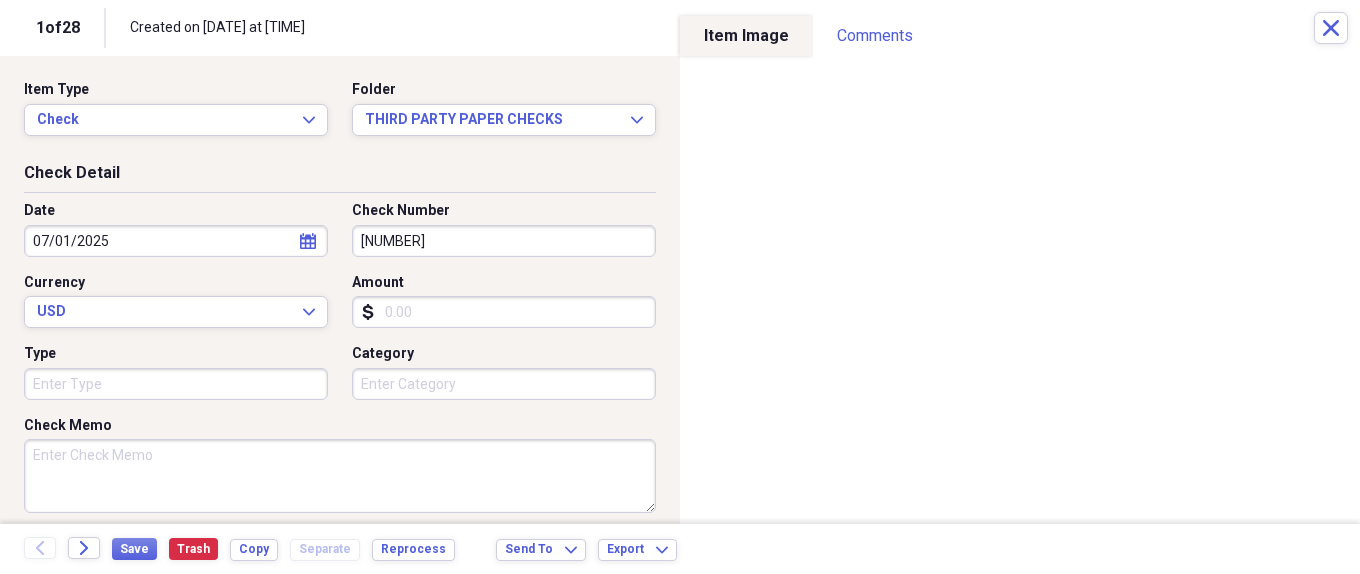 type on "[NUMBER]" 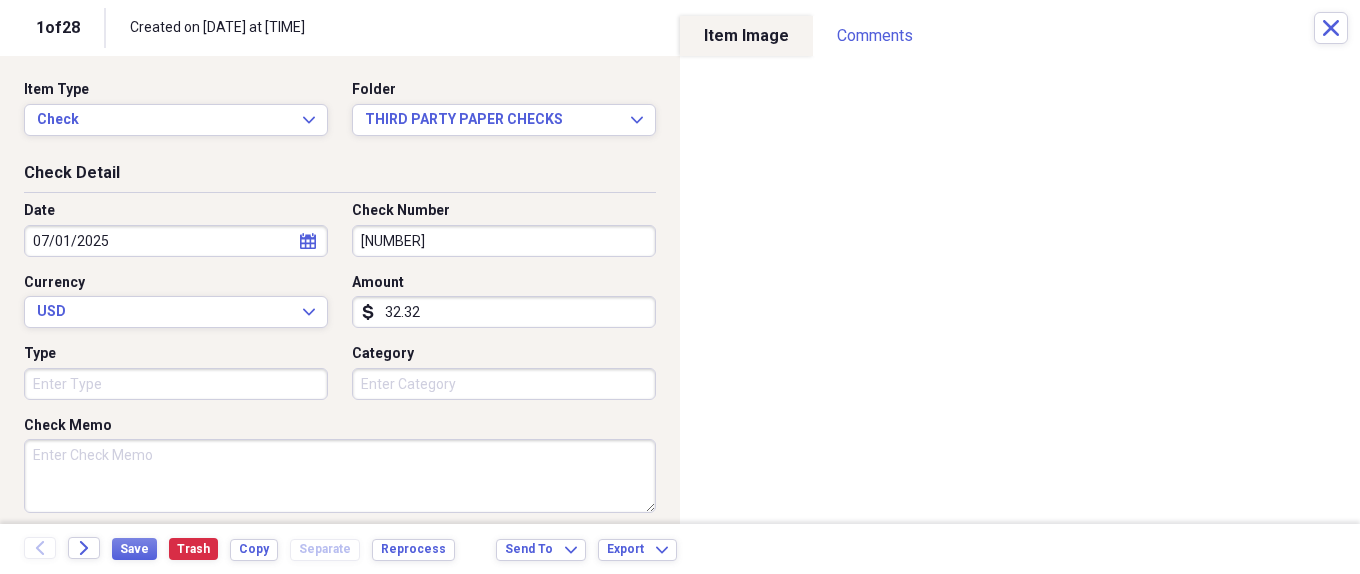 type on "32.32" 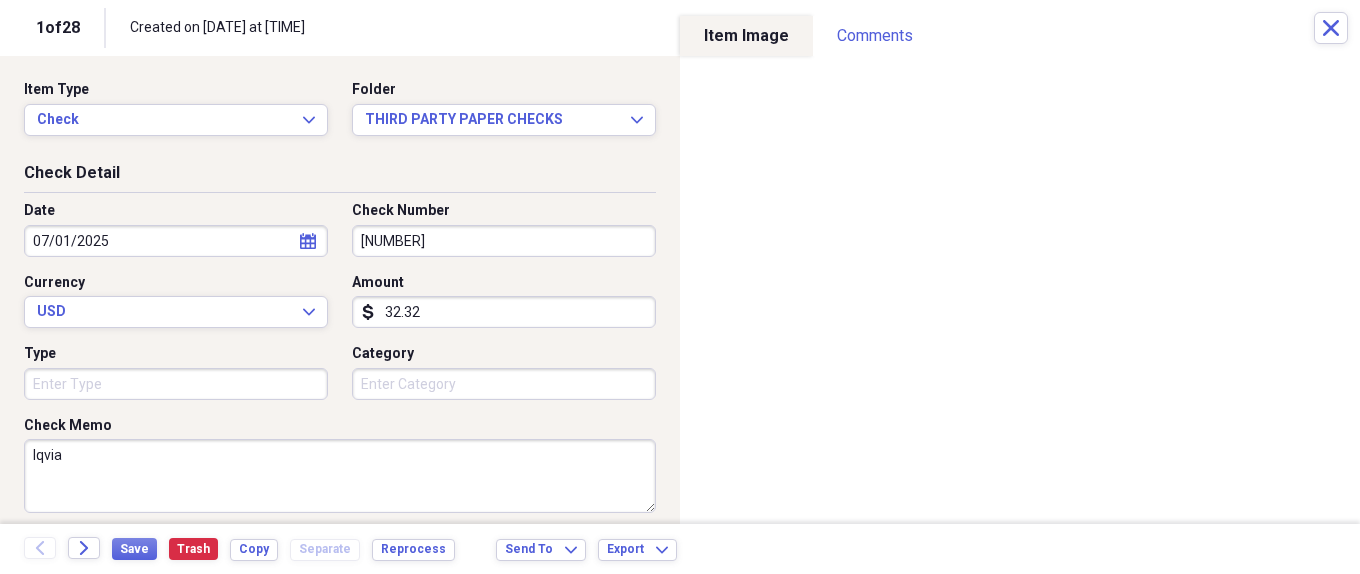 scroll, scrollTop: 300, scrollLeft: 0, axis: vertical 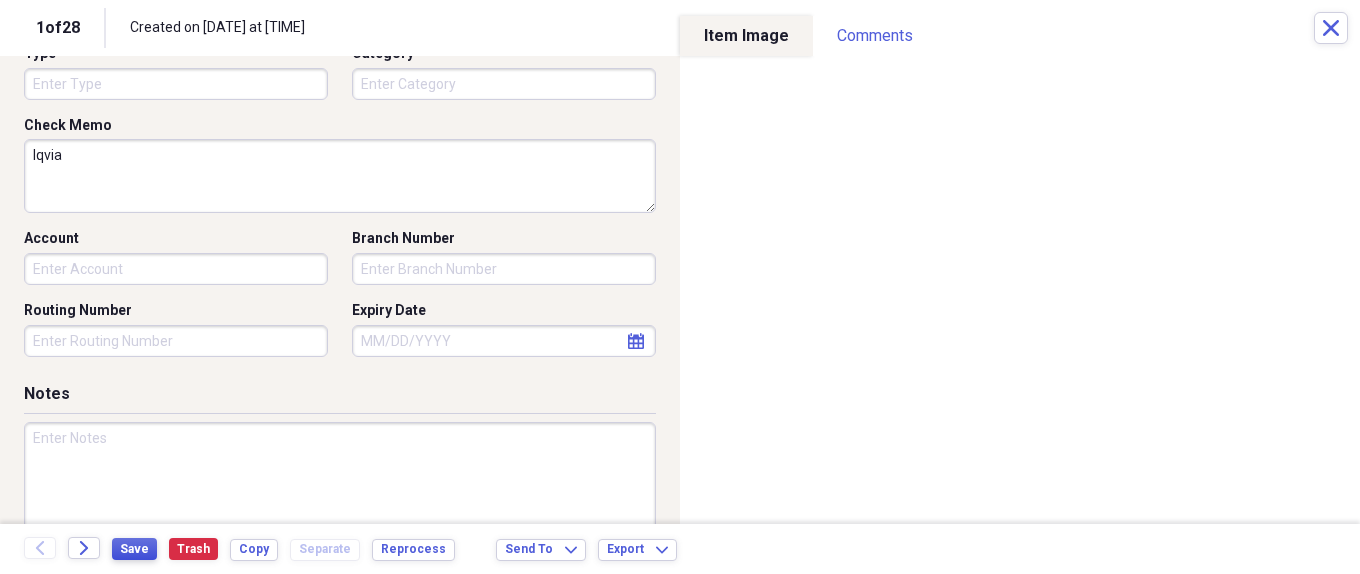 type on "Iqvia" 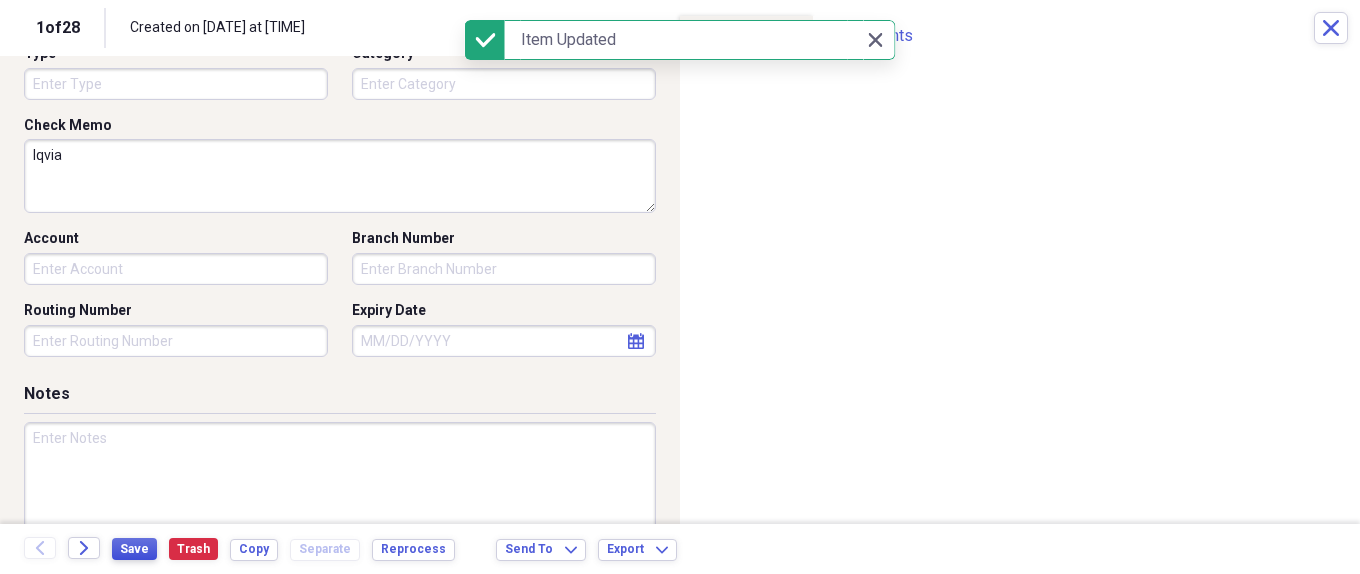 click on "Save" at bounding box center (134, 549) 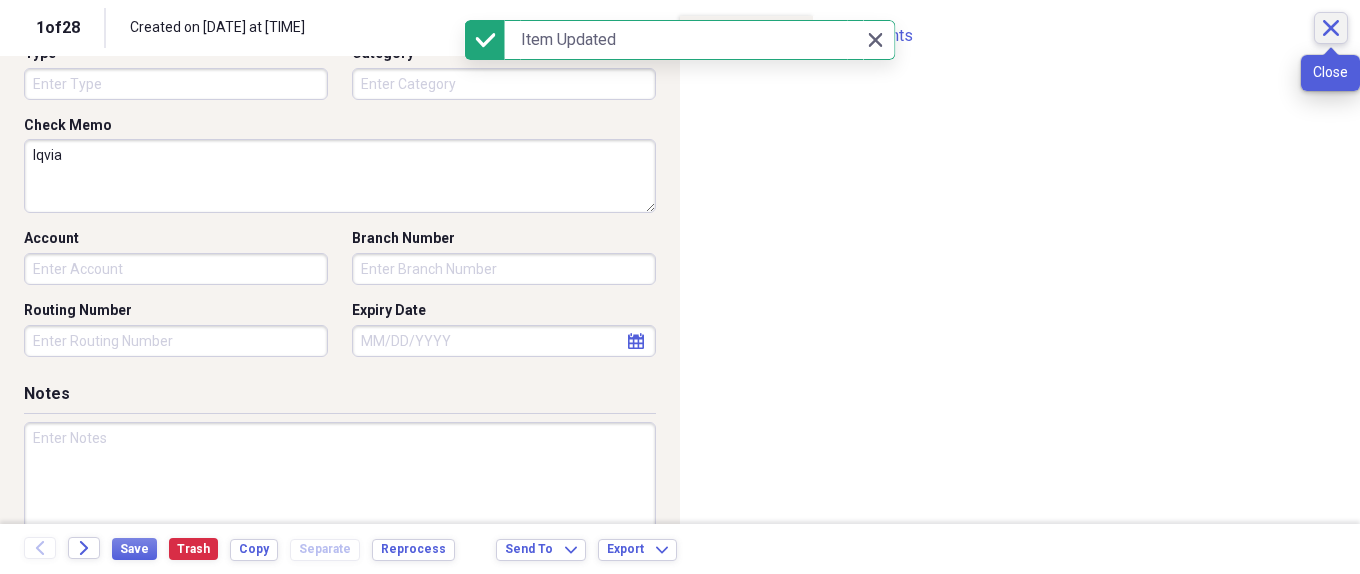 click on "Close" at bounding box center [1331, 28] 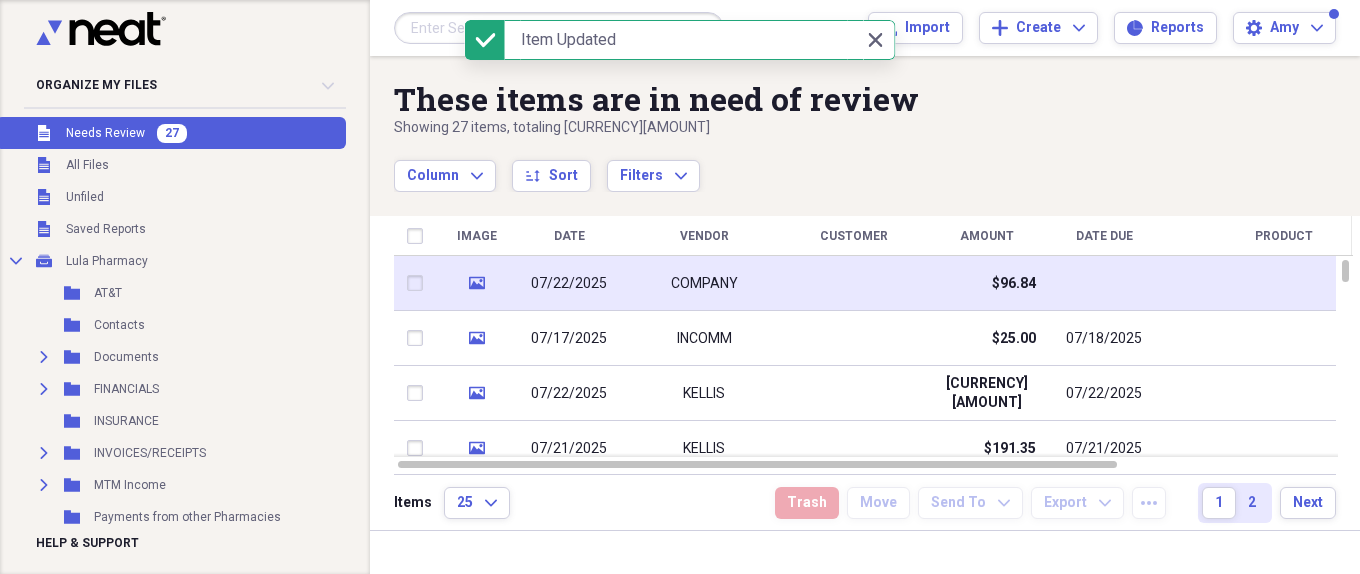click at bounding box center [854, 283] 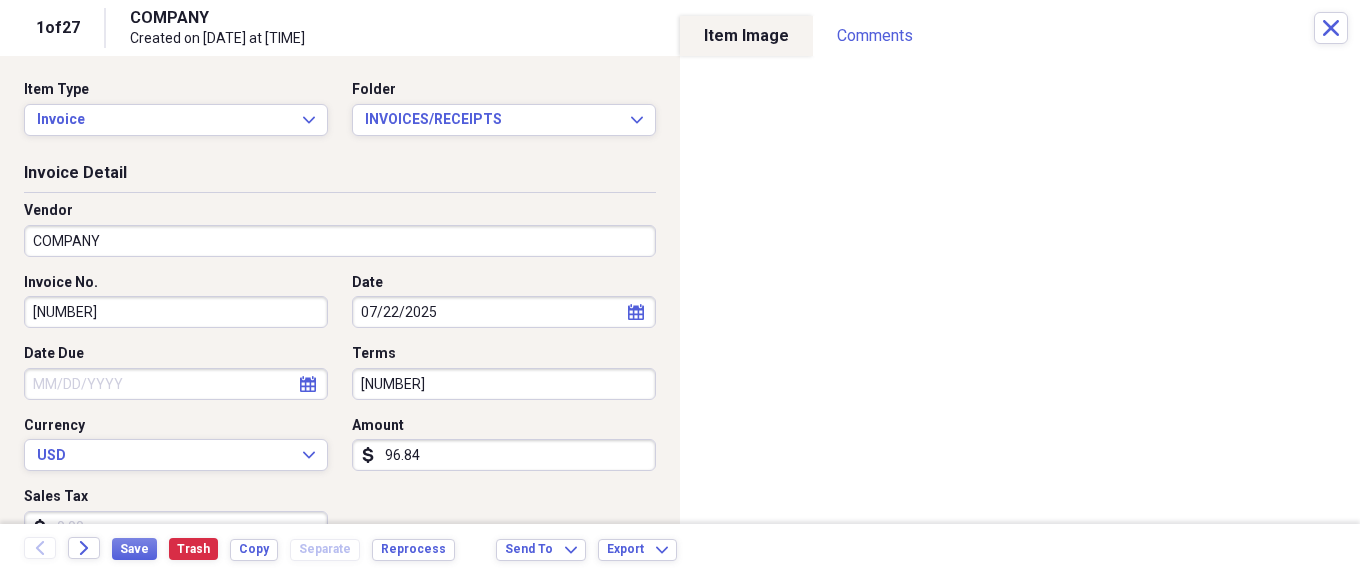 click on "calendar" 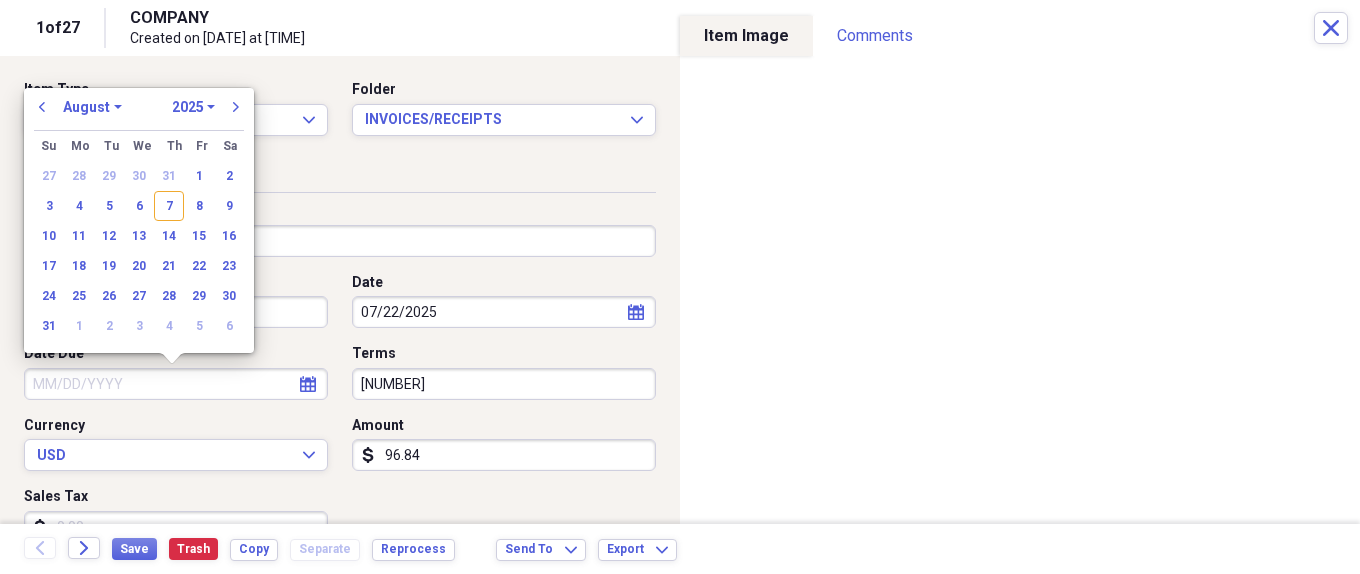 click on "previous January February March April May June July August September October November December 1970 1971 1972 1973 1974 1975 1976 1977 1978 1979 1980 1981 1982 1983 1984 1985 1986 1987 1988 1989 1990 1991 1992 1993 1994 1995 1996 1997 1998 1999 2000 2001 2002 2003 2004 2005 2006 2007 2008 2009 2010 2011 2012 2013 2014 2015 2016 2017 2018 2019 2020 2021 2022 2023 2024 2025 2026 2027 2028 2029 2030 2031 2032 2033 2034 2035 next Su Sunday Mo Monday Tu Tuesday We Wednesday Th Thursday Fr Friday Sa Saturday 27 28 29 30 31 1 2 3 4 5 6 7 8 9 10 11 12 13 14 15 16 17 18 19 20 21 22 23 24 25 26 27 28 29 30 31 1 2 3 4 5 6" at bounding box center [139, 220] 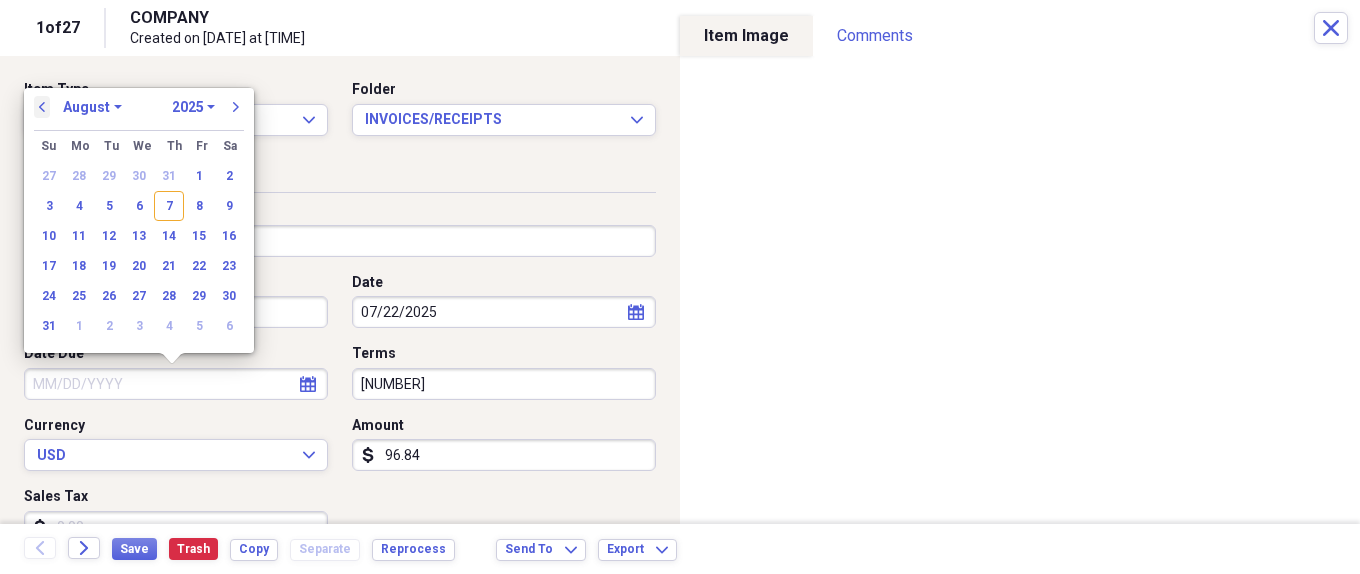 click on "previous" at bounding box center (42, 107) 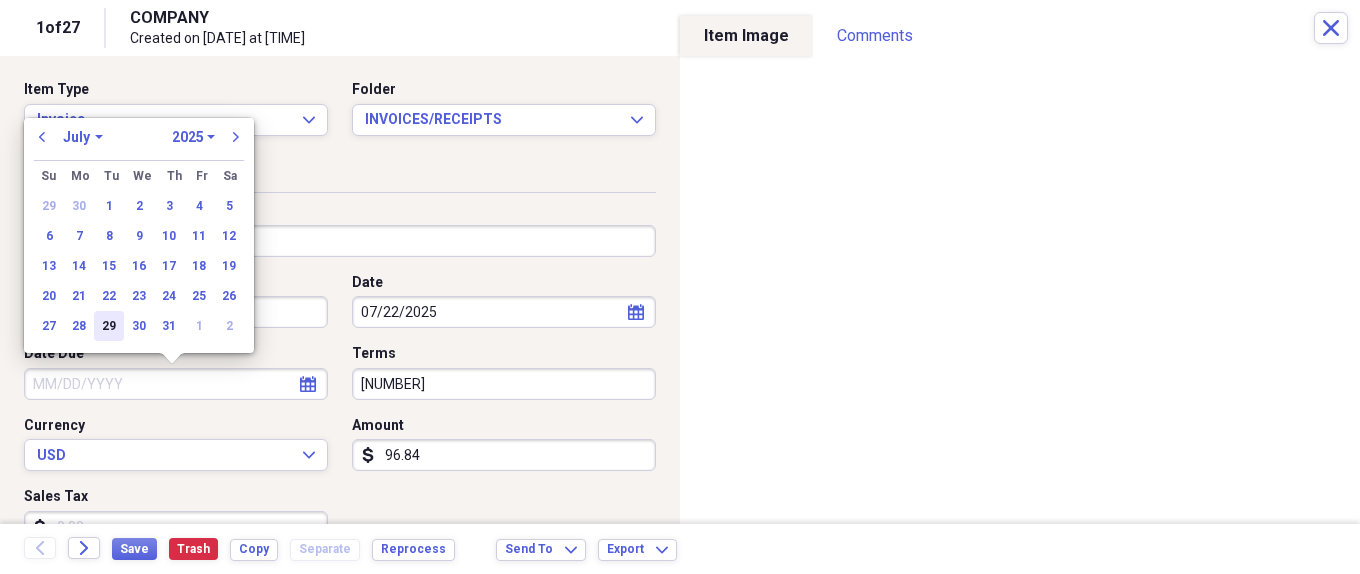 click on "29" at bounding box center [109, 326] 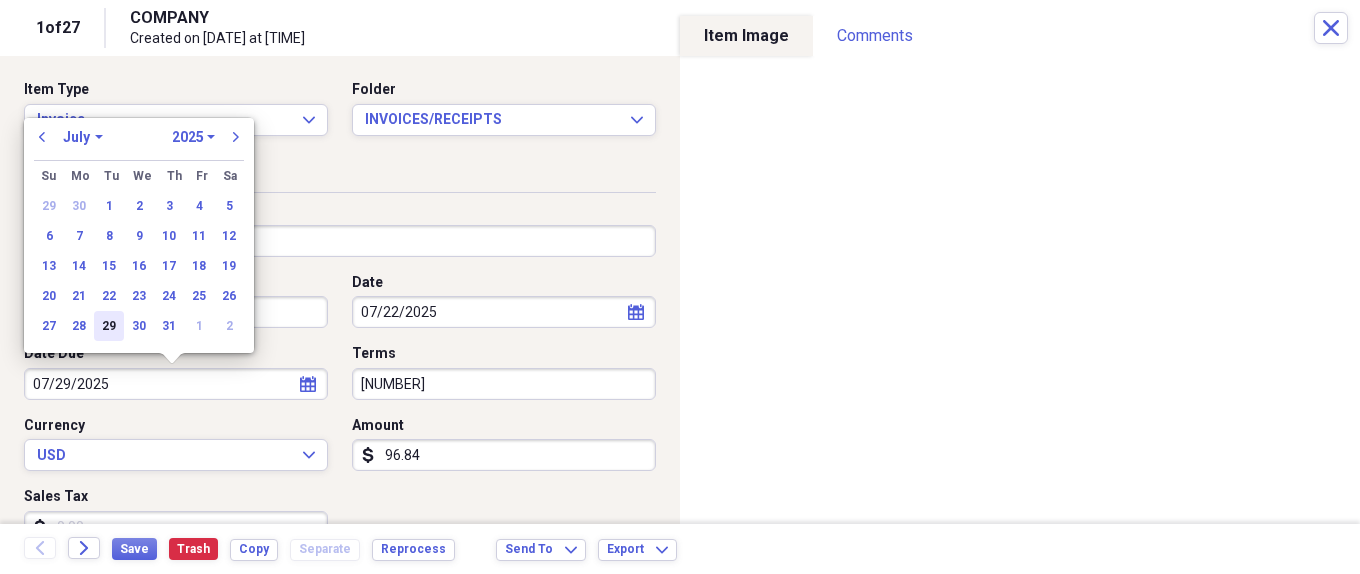type on "07/29/2025" 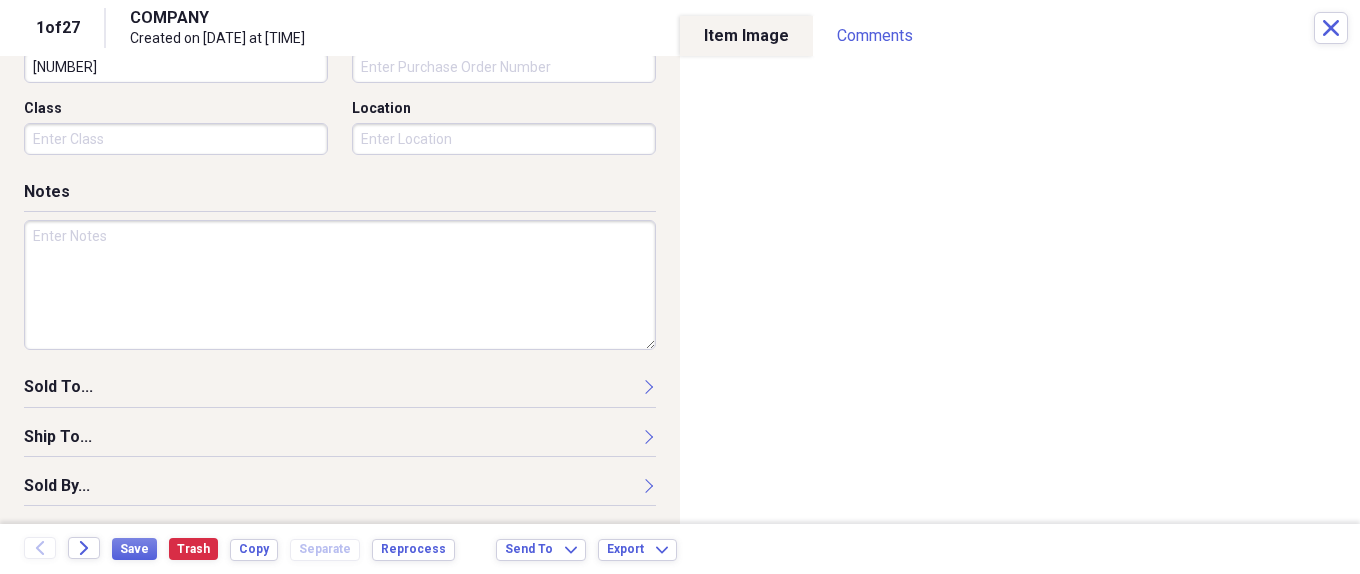 scroll, scrollTop: 524, scrollLeft: 0, axis: vertical 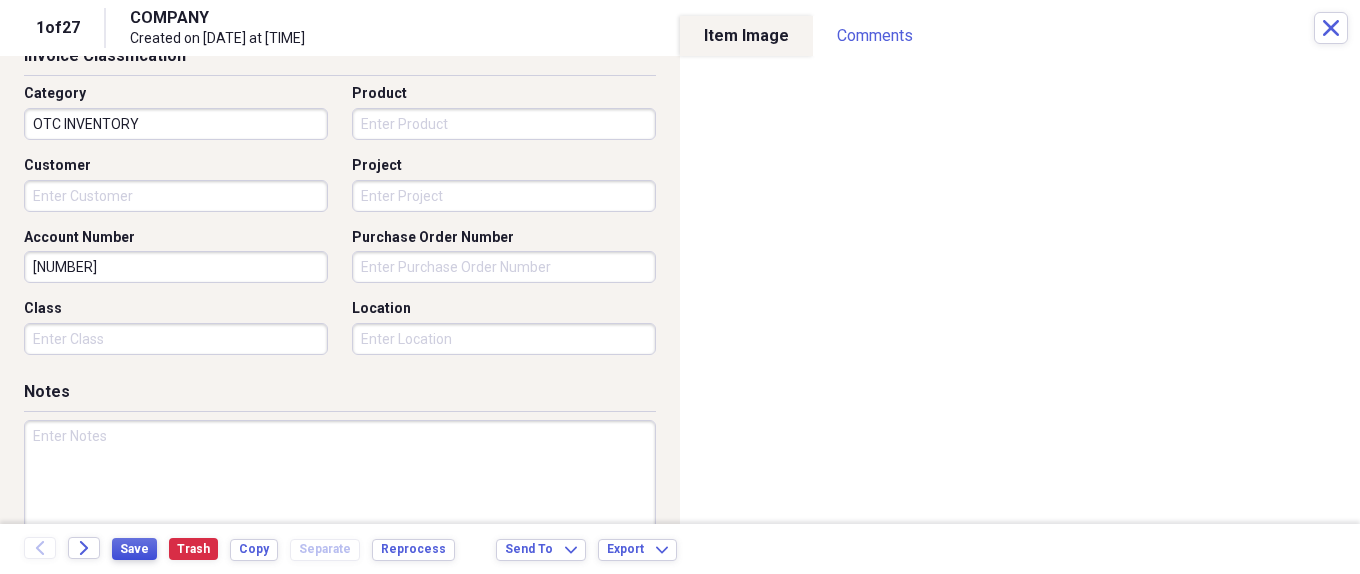 click on "Save" at bounding box center [134, 549] 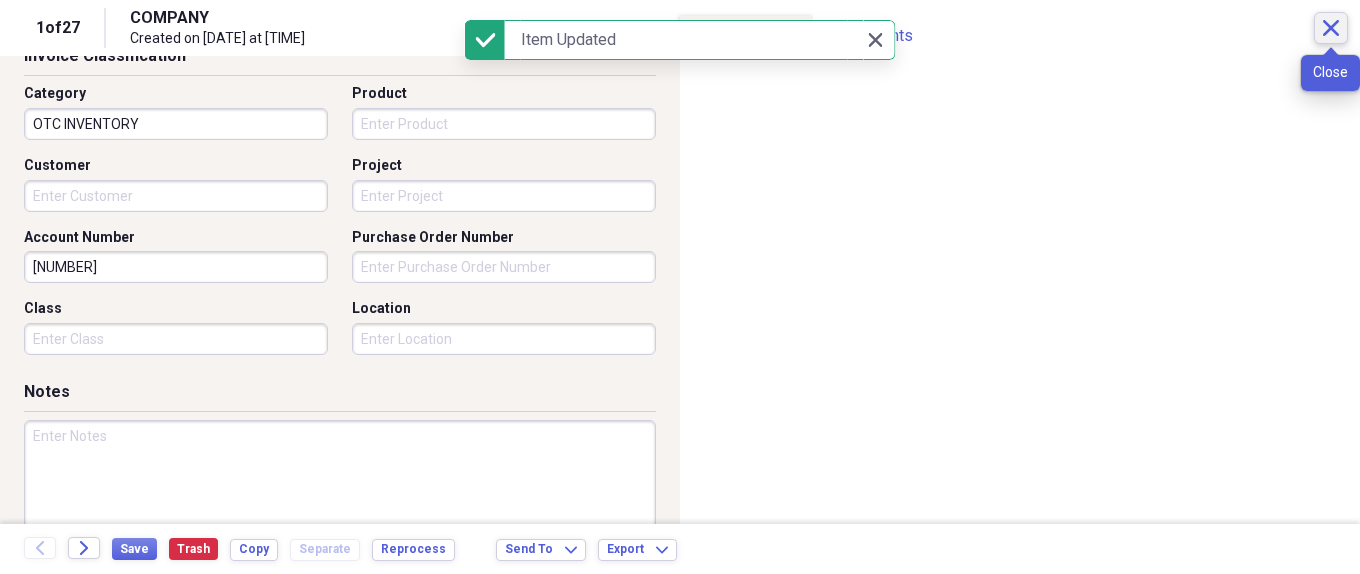 click on "Close" 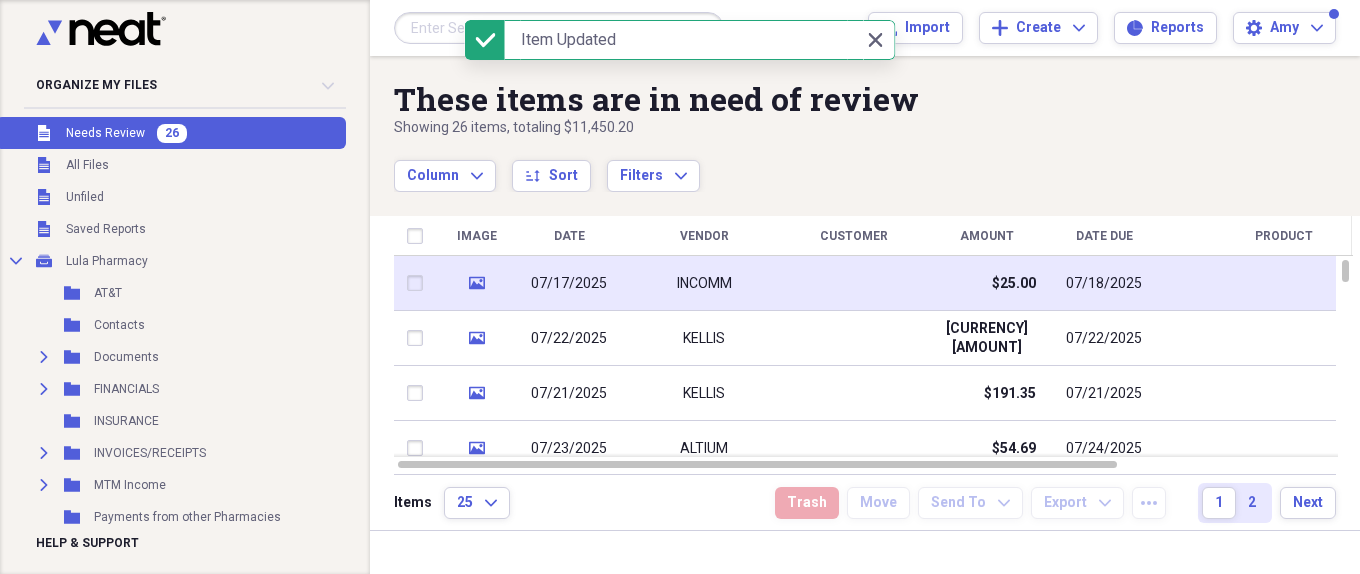 click at bounding box center (854, 283) 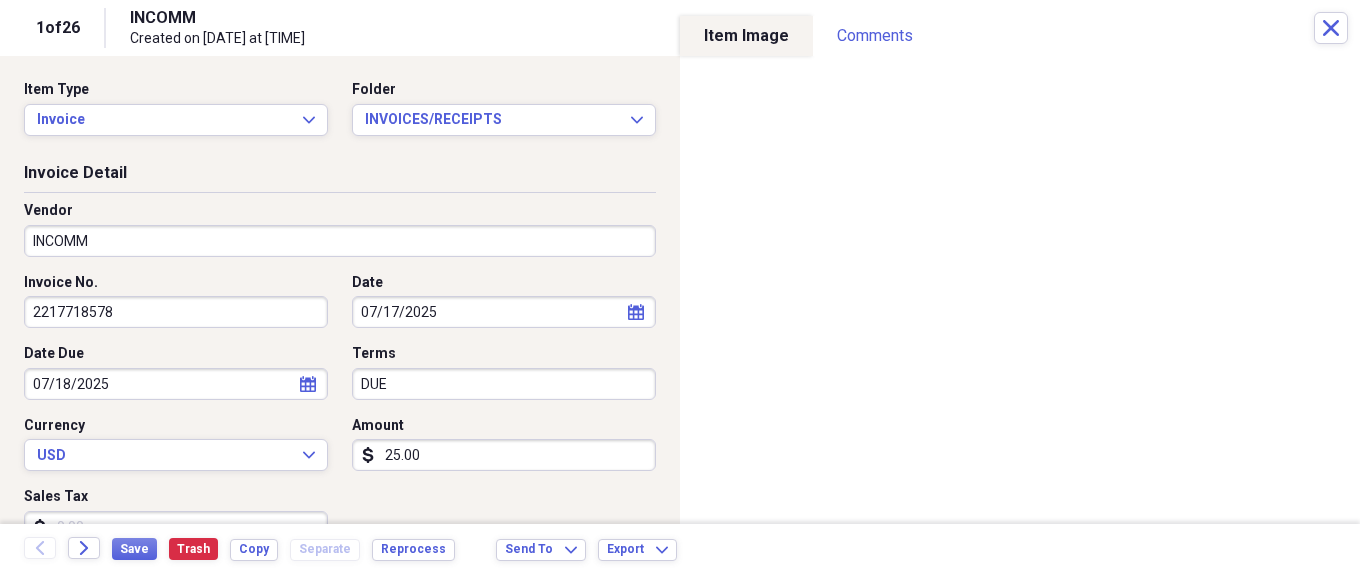 scroll, scrollTop: 300, scrollLeft: 0, axis: vertical 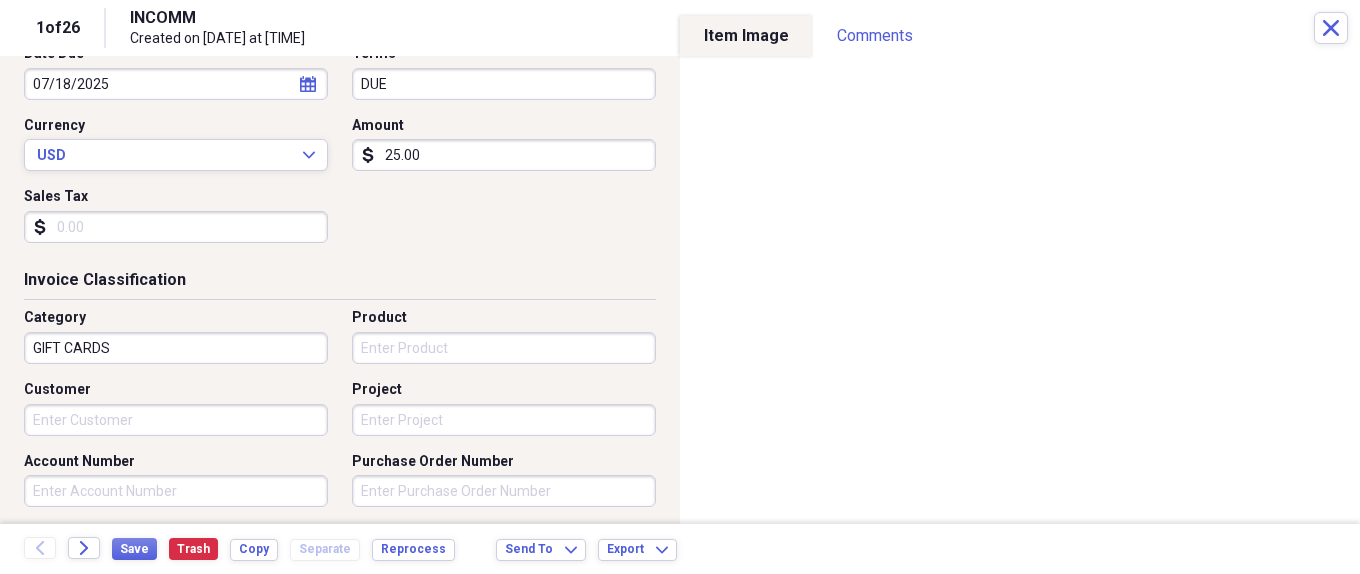 click on "25.00" at bounding box center (504, 155) 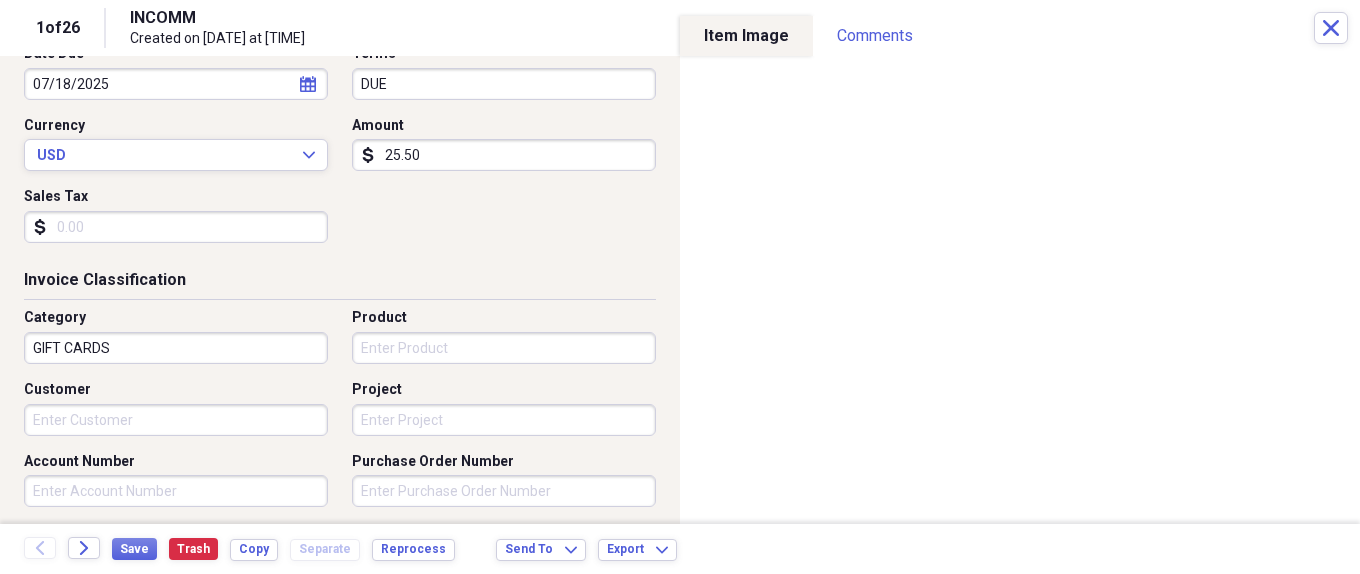 scroll, scrollTop: 0, scrollLeft: 0, axis: both 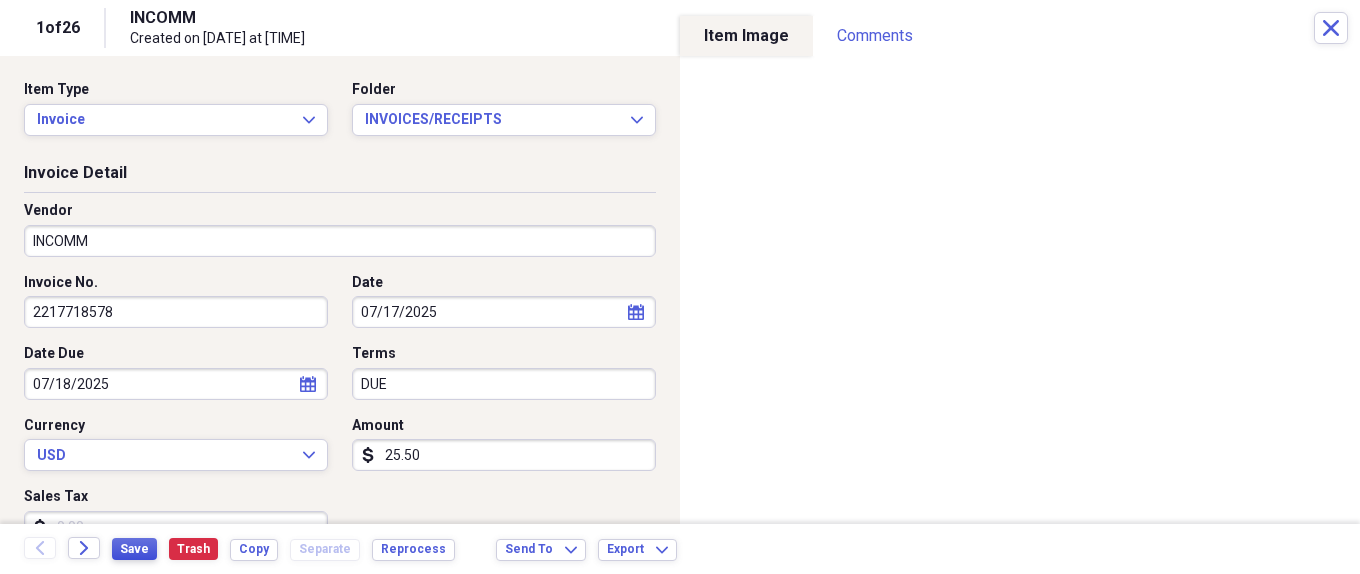 type on "25.50" 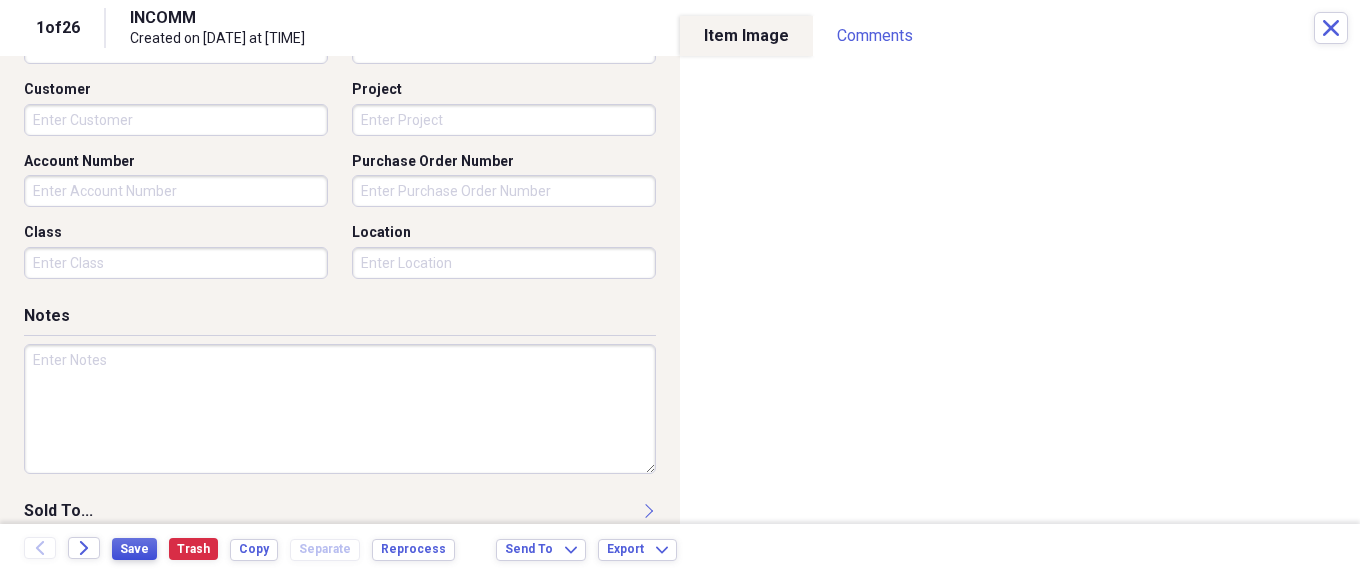 scroll, scrollTop: 400, scrollLeft: 0, axis: vertical 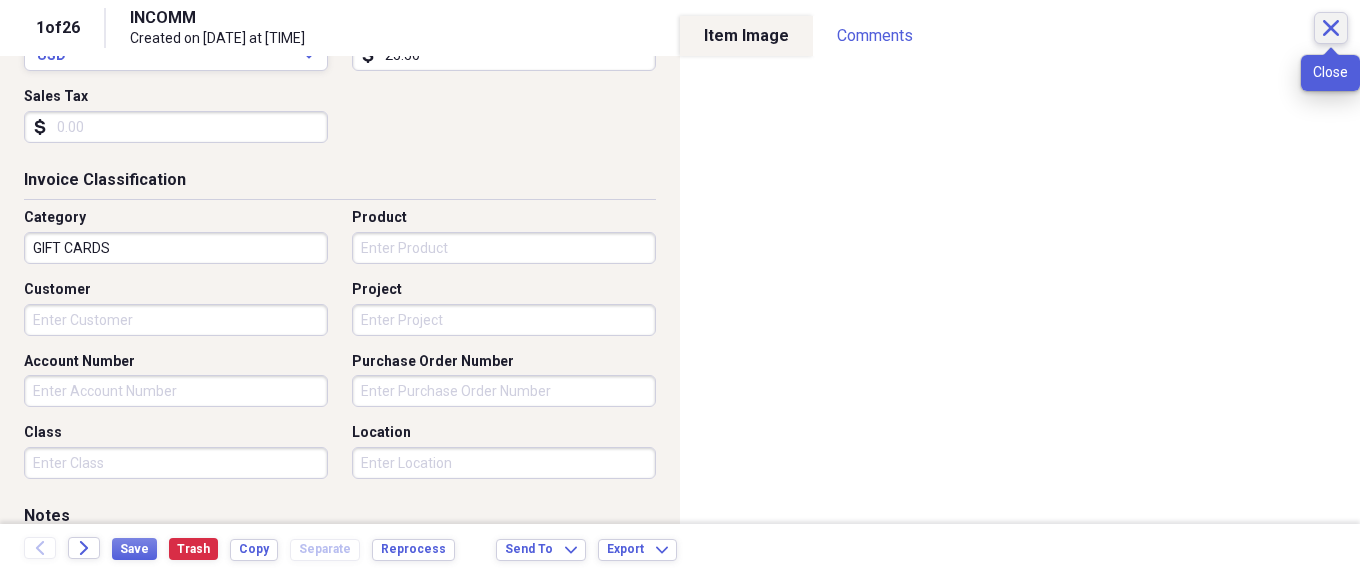 click on "Close" at bounding box center (1331, 28) 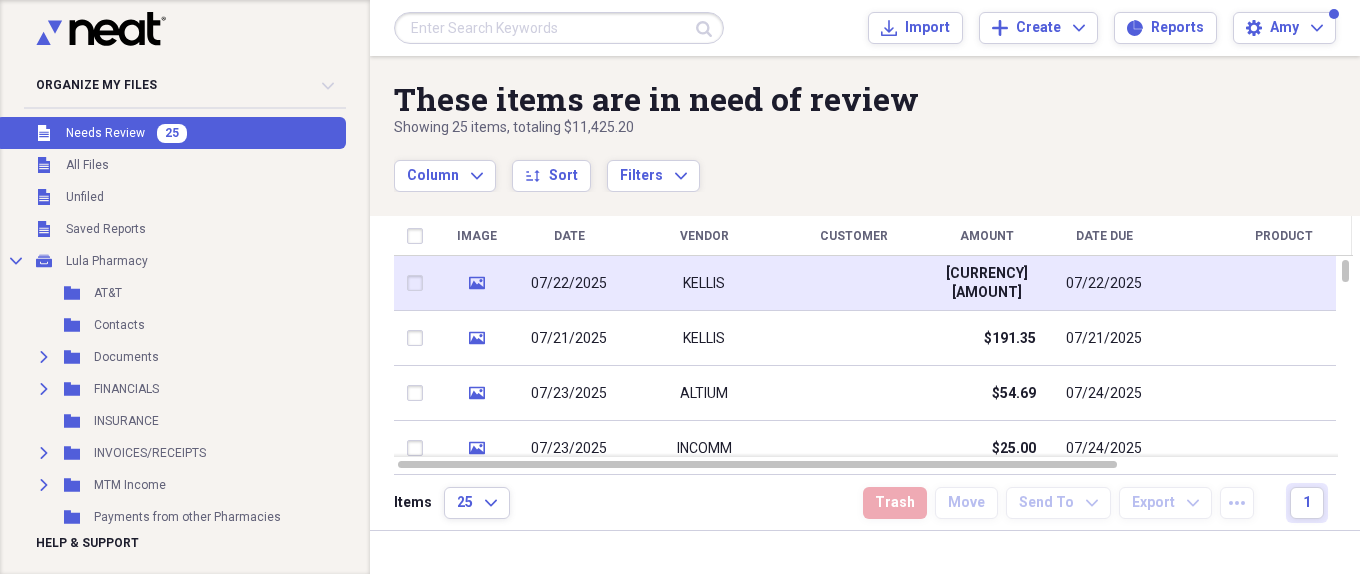click at bounding box center (854, 283) 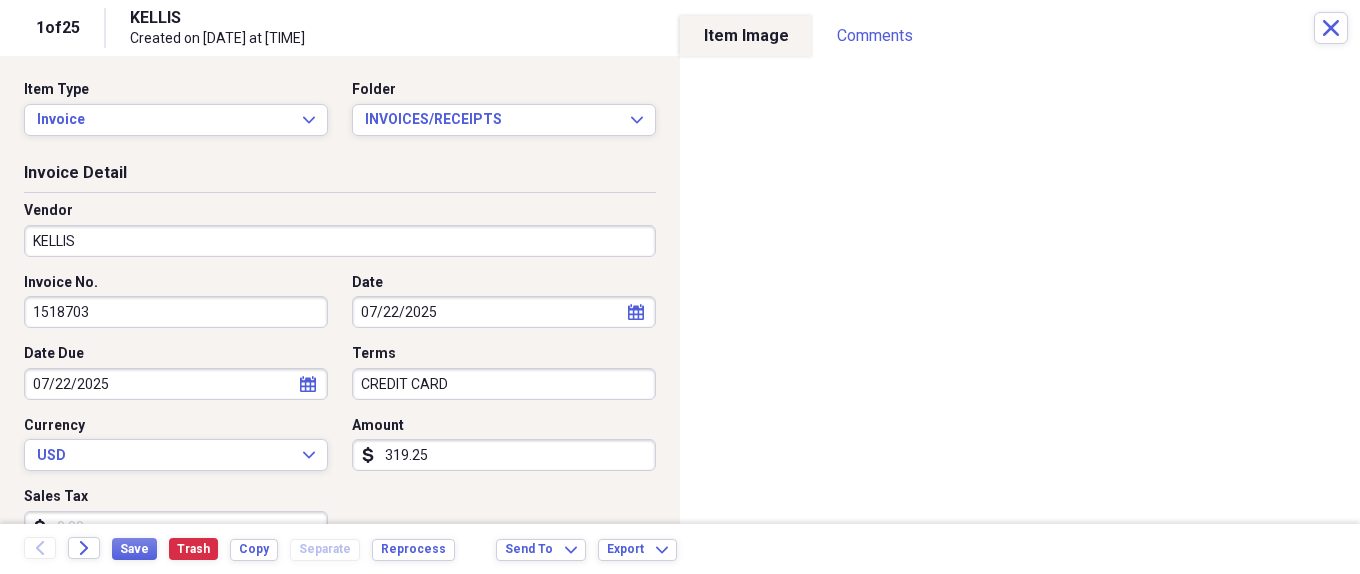 click 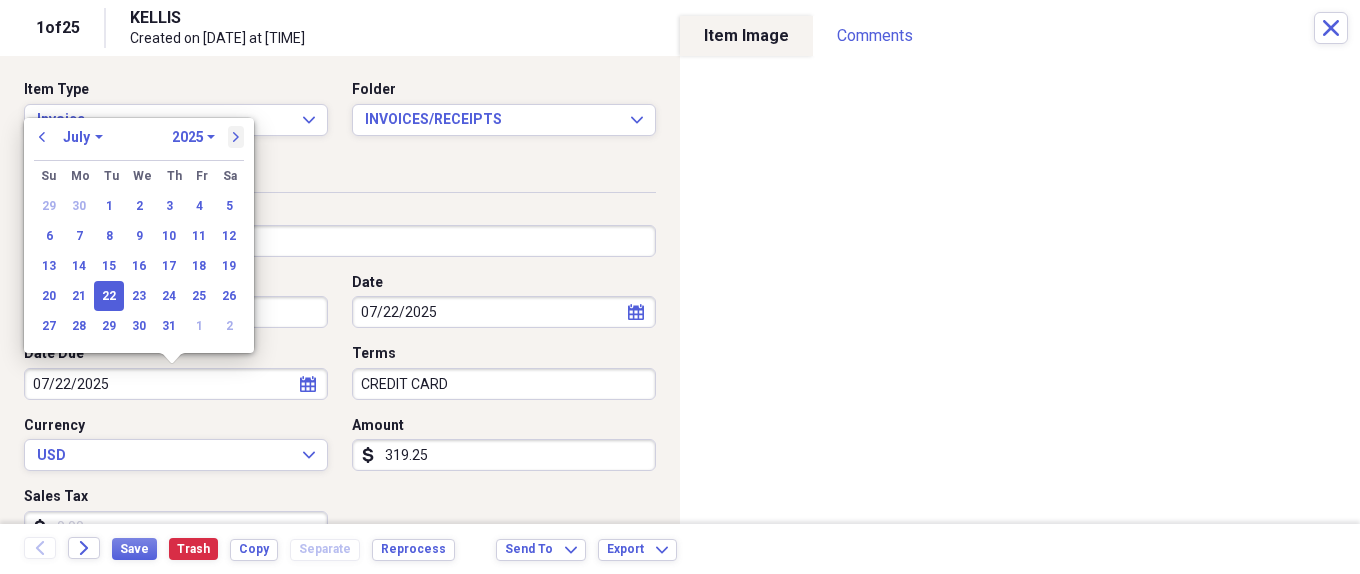 click on "next" at bounding box center [236, 137] 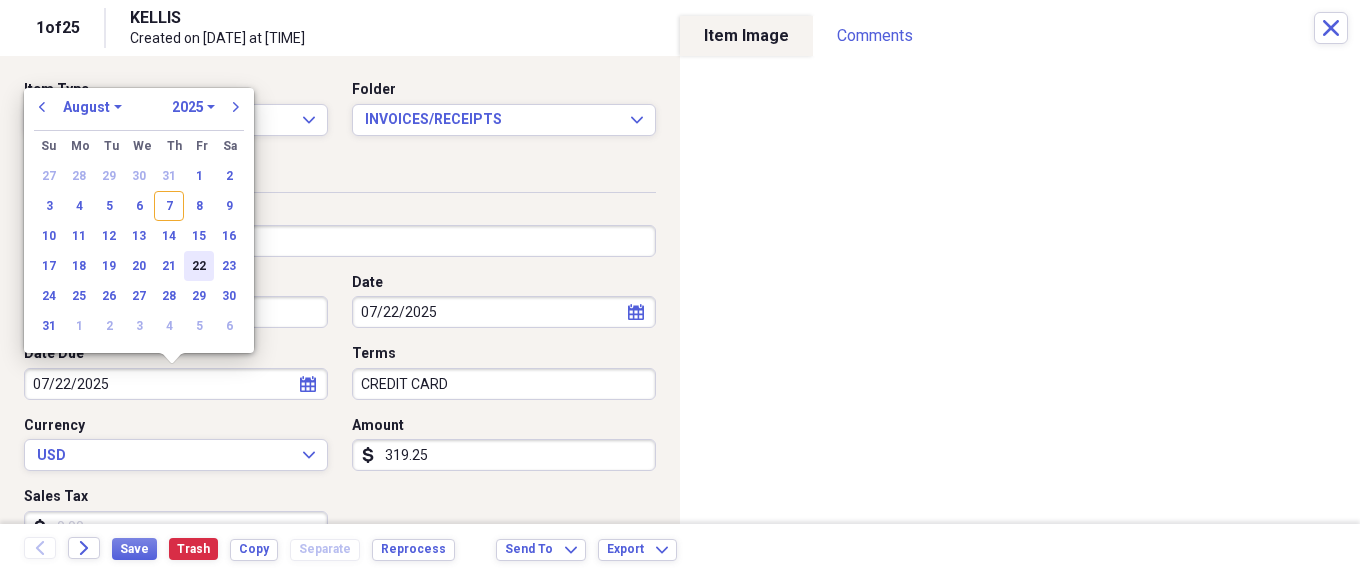 click on "22" at bounding box center [199, 266] 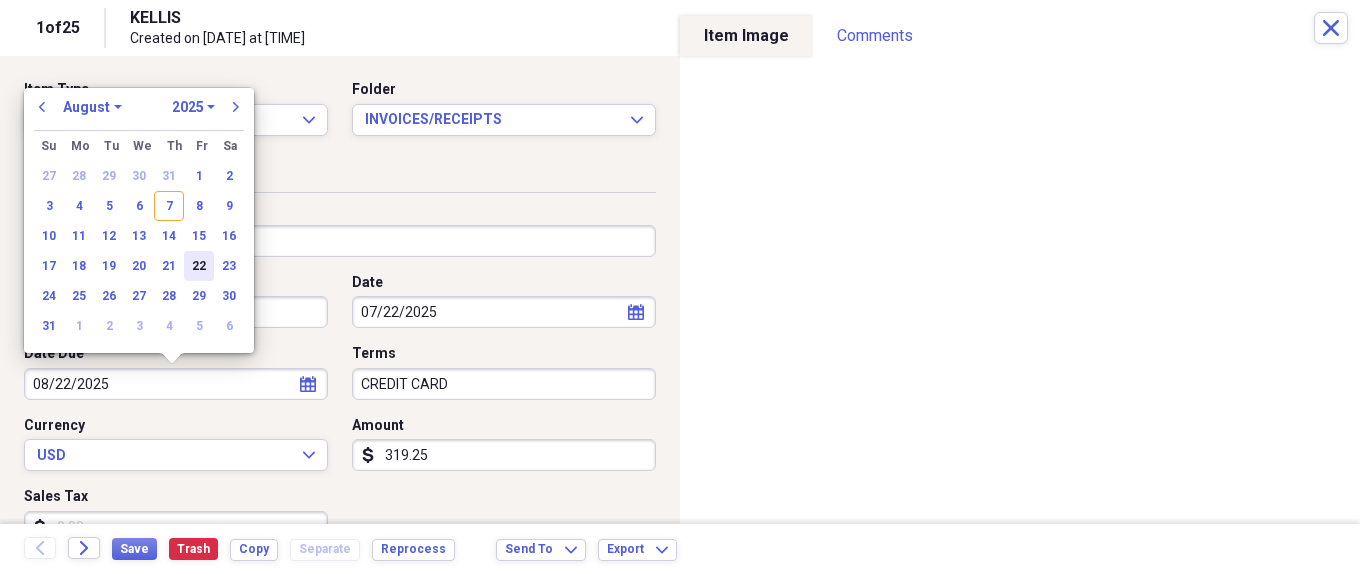 type on "08/22/2025" 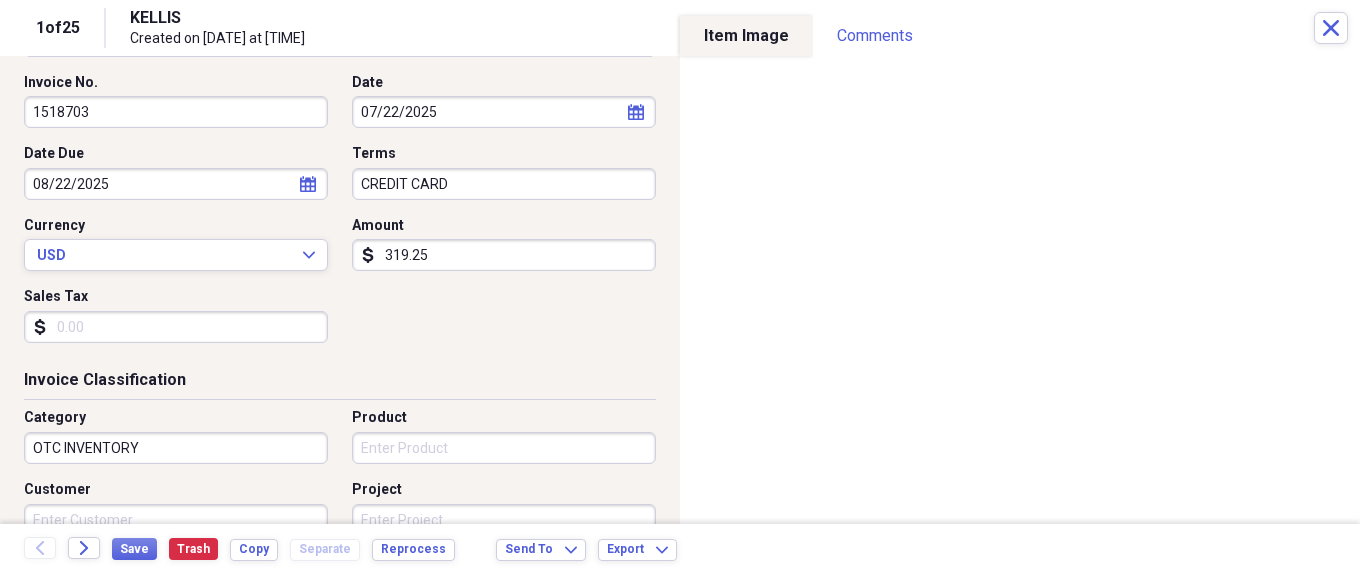 scroll, scrollTop: 0, scrollLeft: 0, axis: both 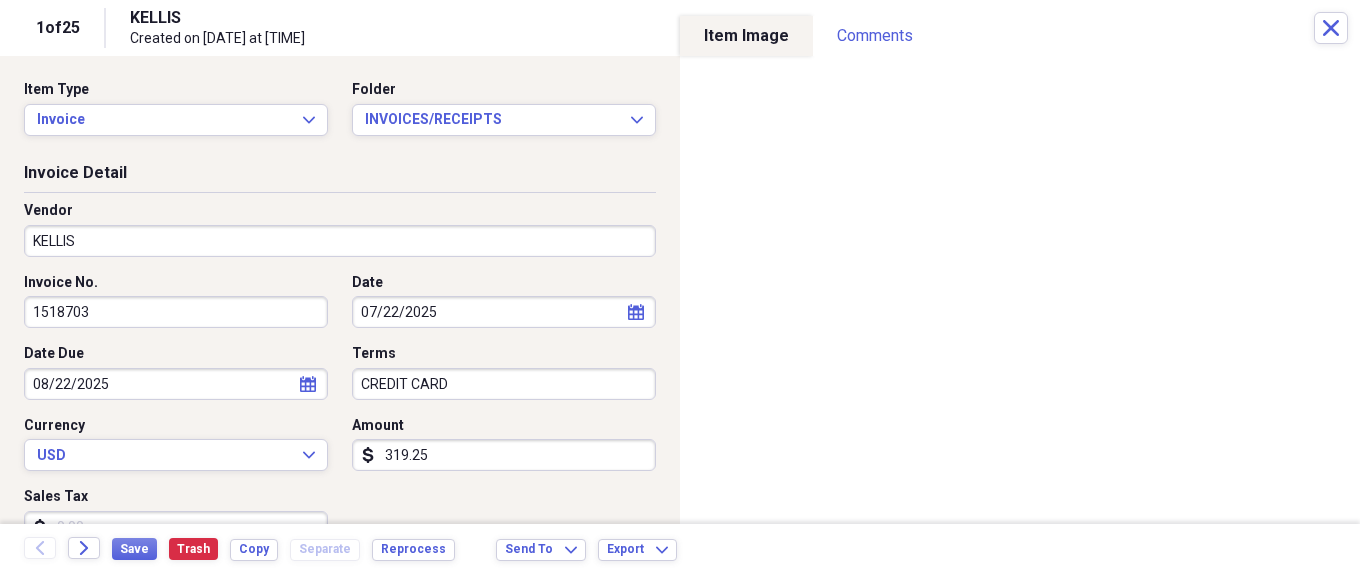 click 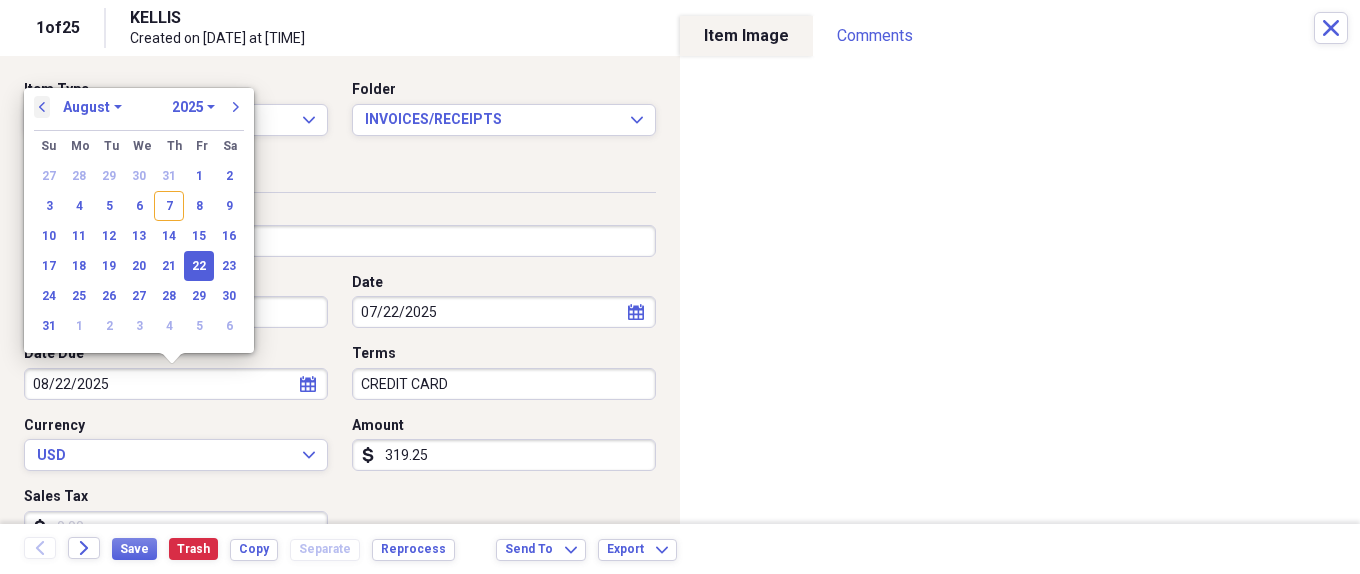 click on "previous" at bounding box center [42, 107] 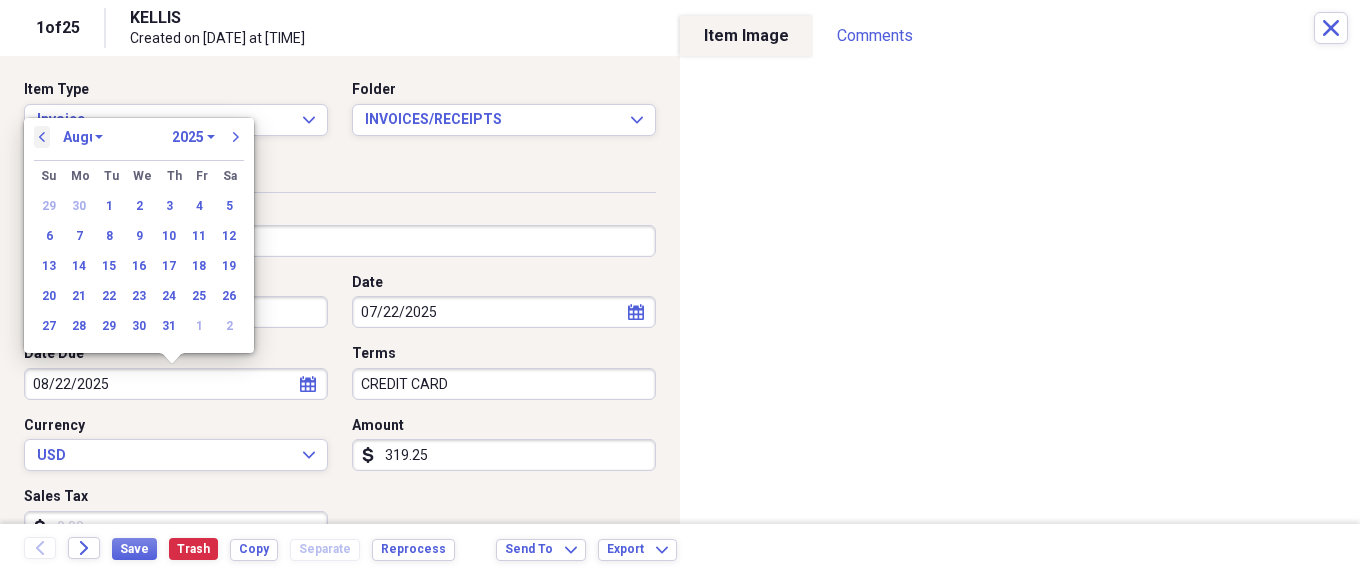 select on "6" 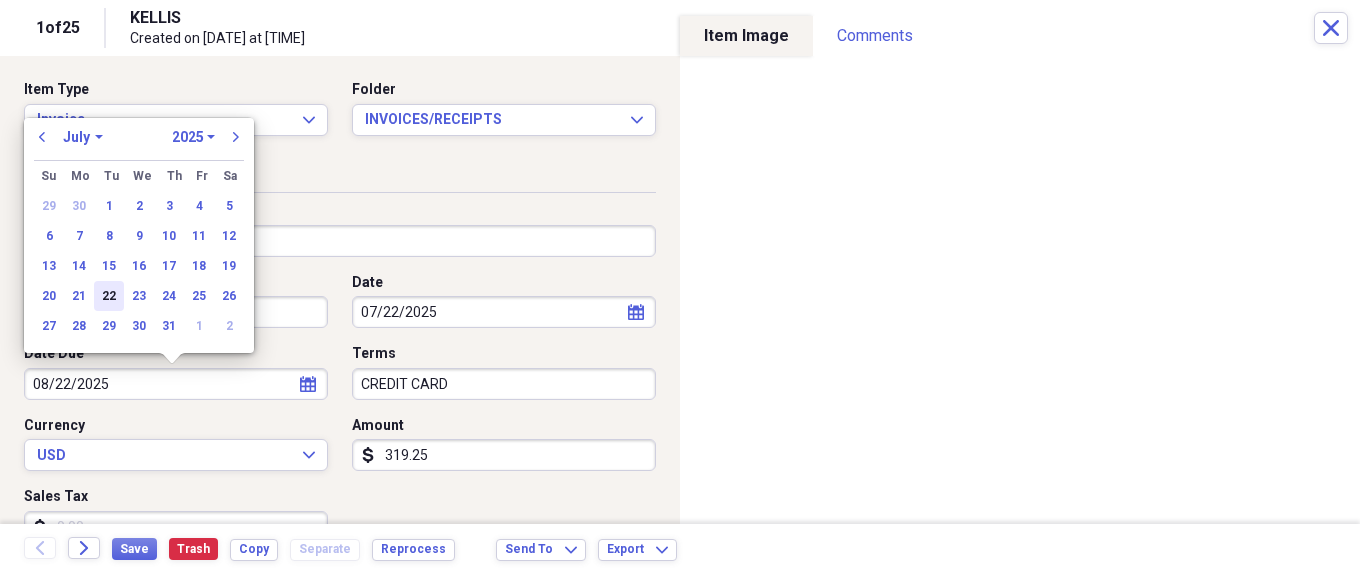 click on "22" at bounding box center (109, 296) 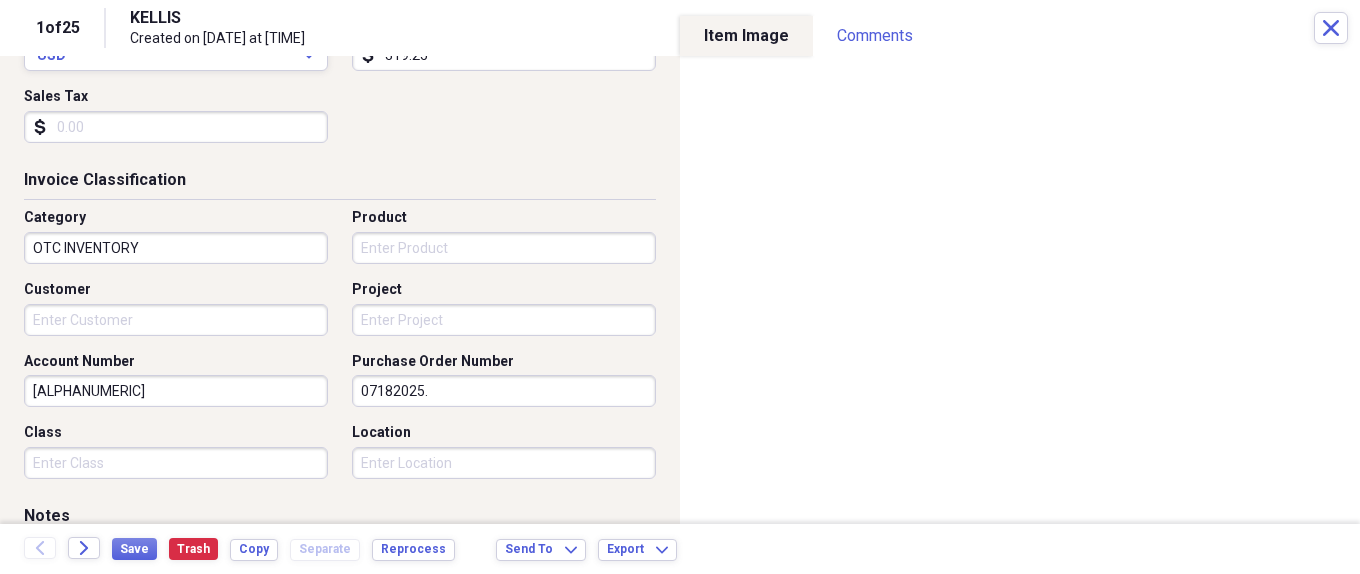 scroll, scrollTop: 600, scrollLeft: 0, axis: vertical 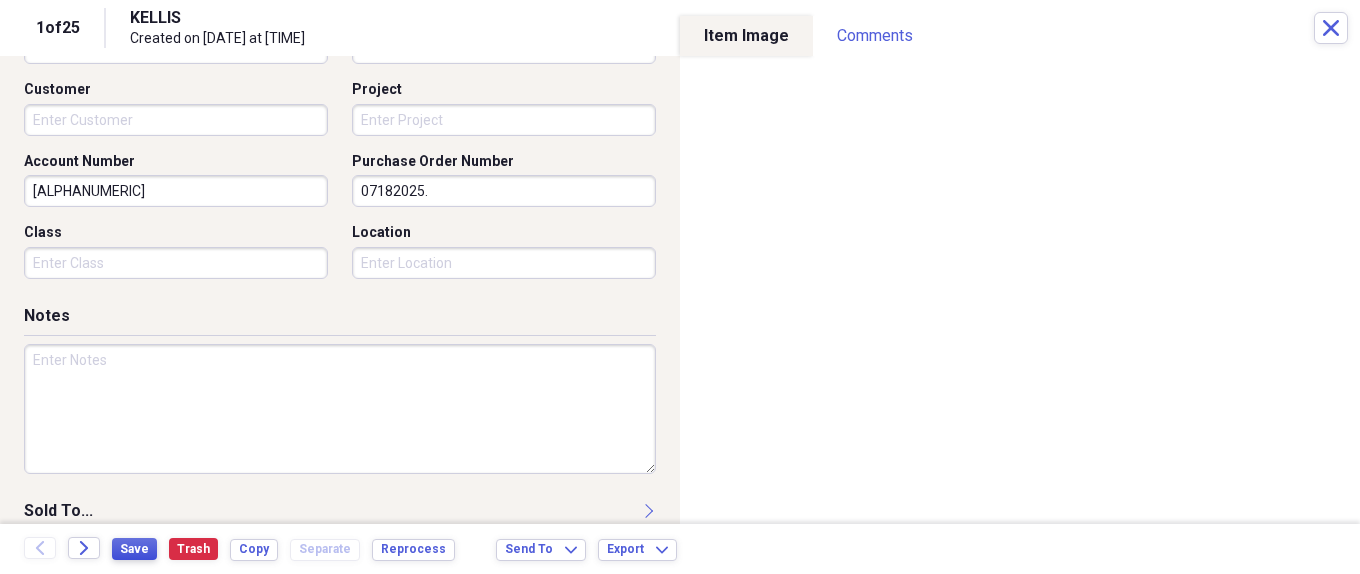 click on "Save" at bounding box center [134, 549] 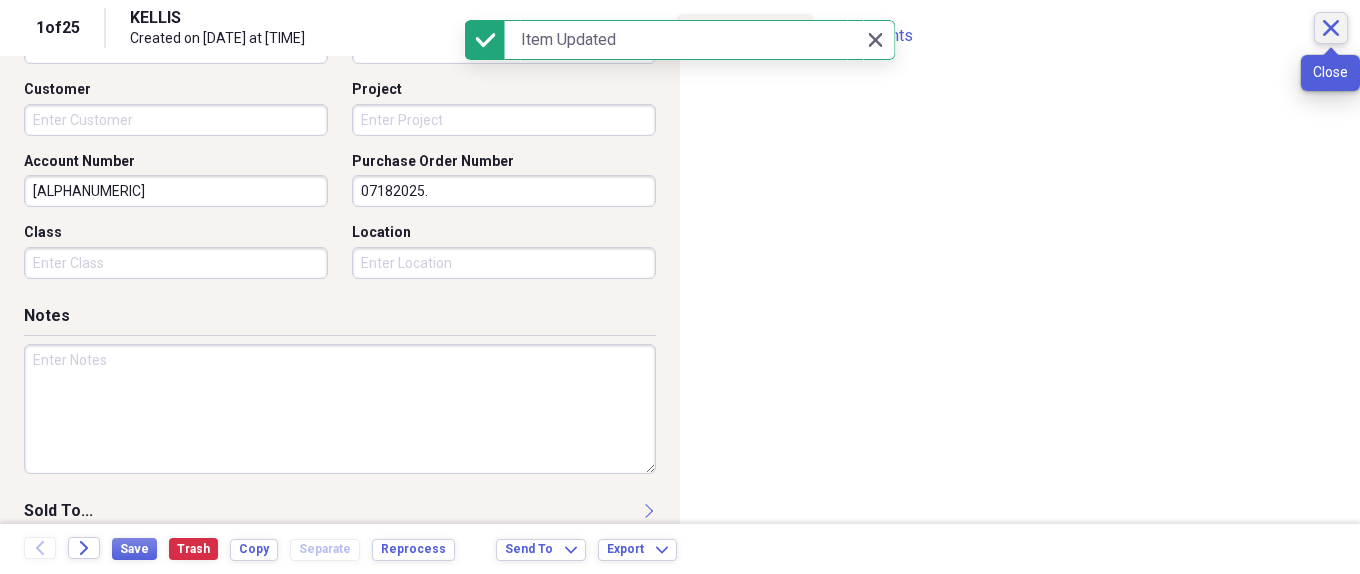 click on "Close" 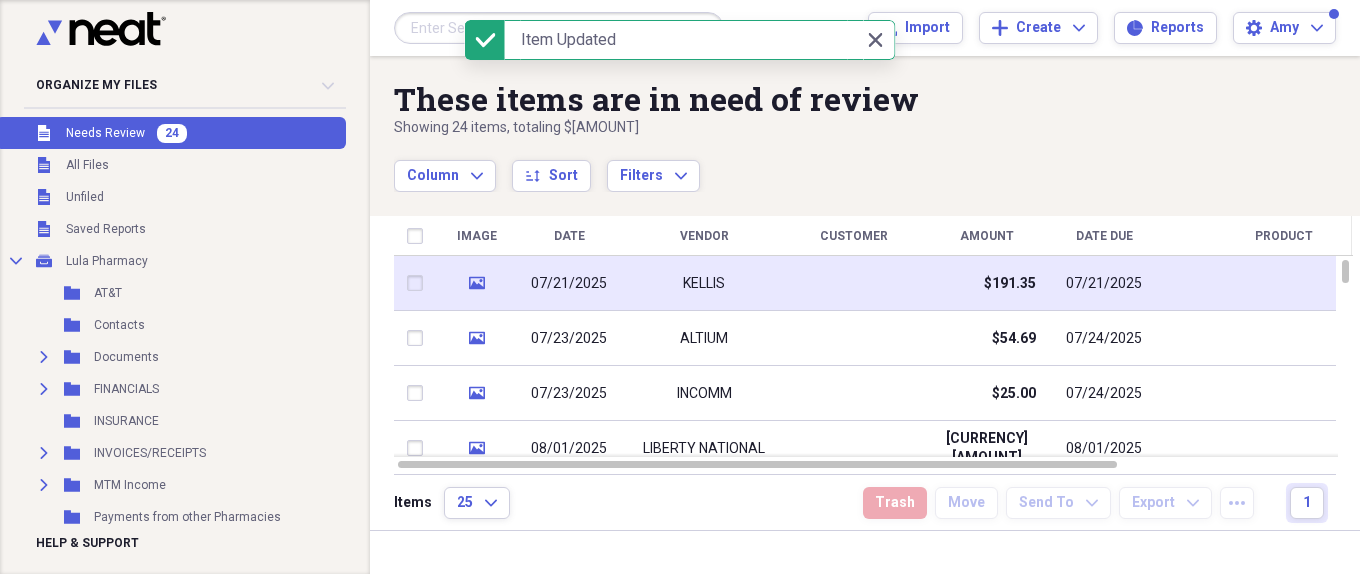 click at bounding box center (854, 283) 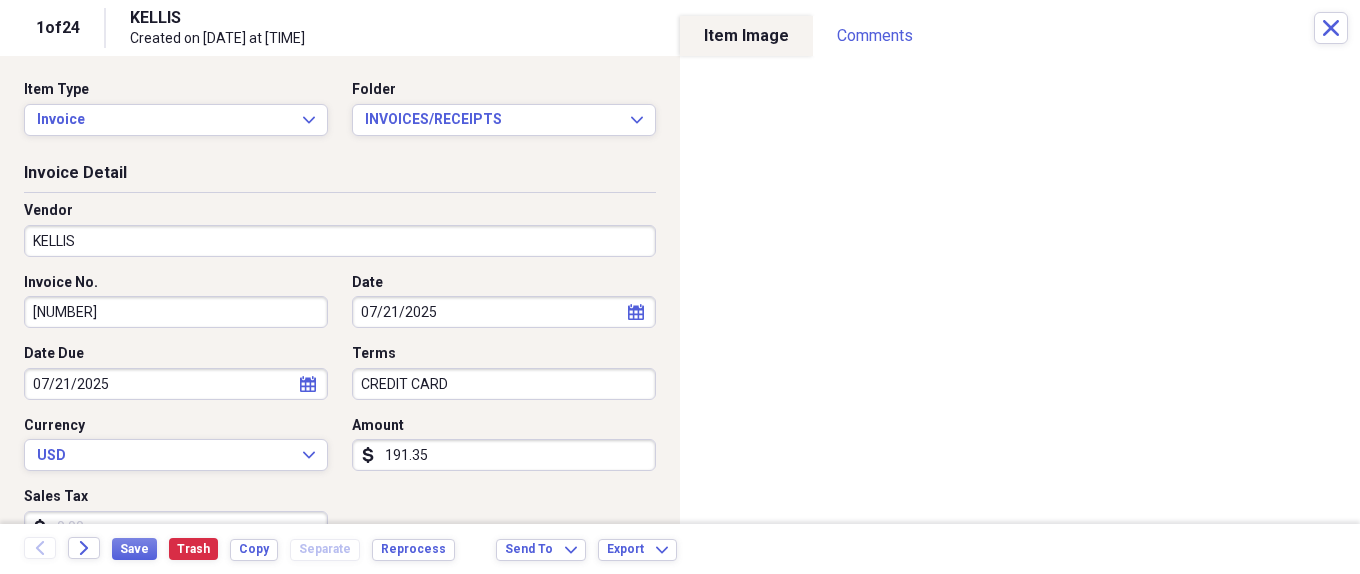 scroll, scrollTop: 100, scrollLeft: 0, axis: vertical 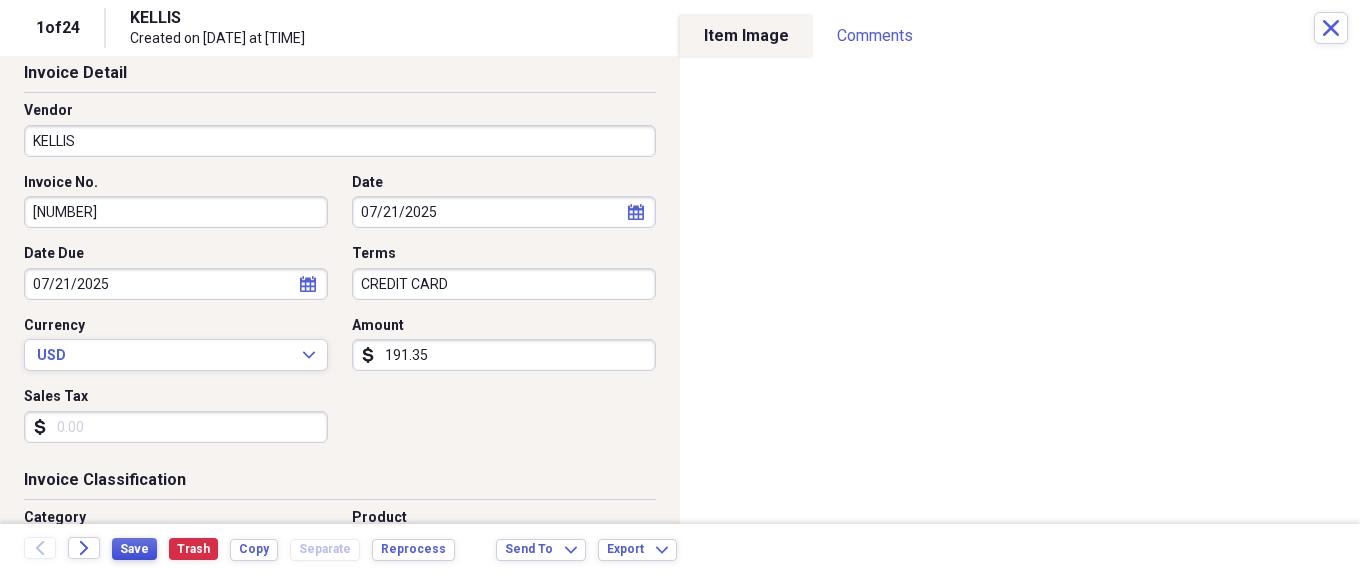 click on "Save" at bounding box center (134, 549) 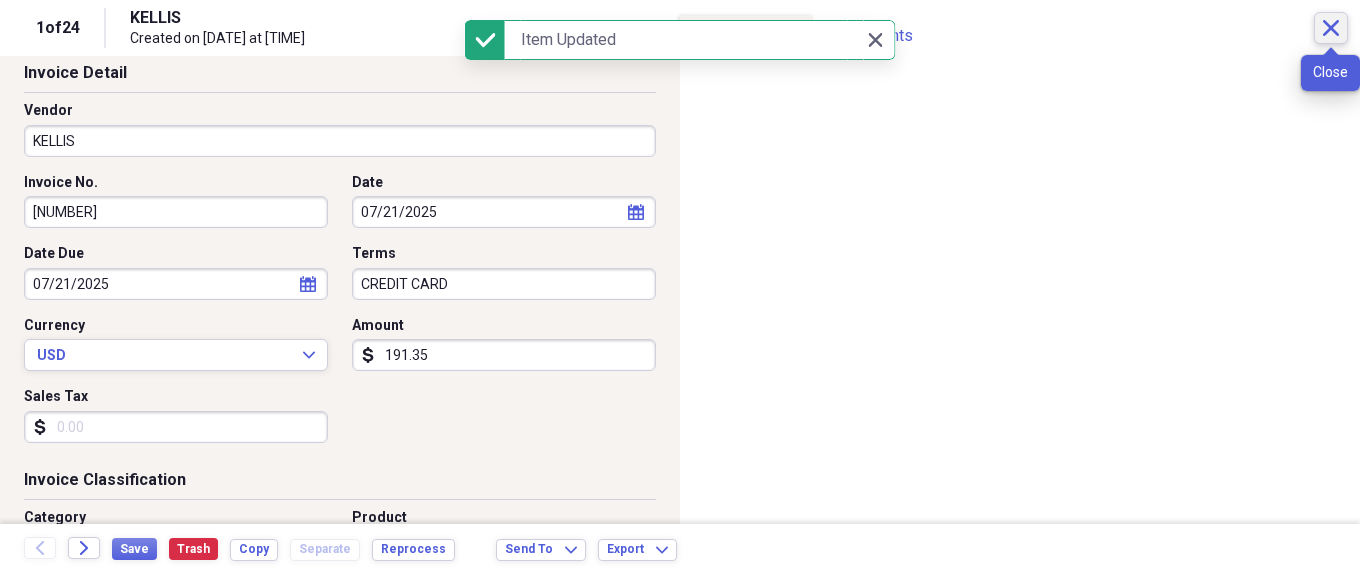 click on "Close" 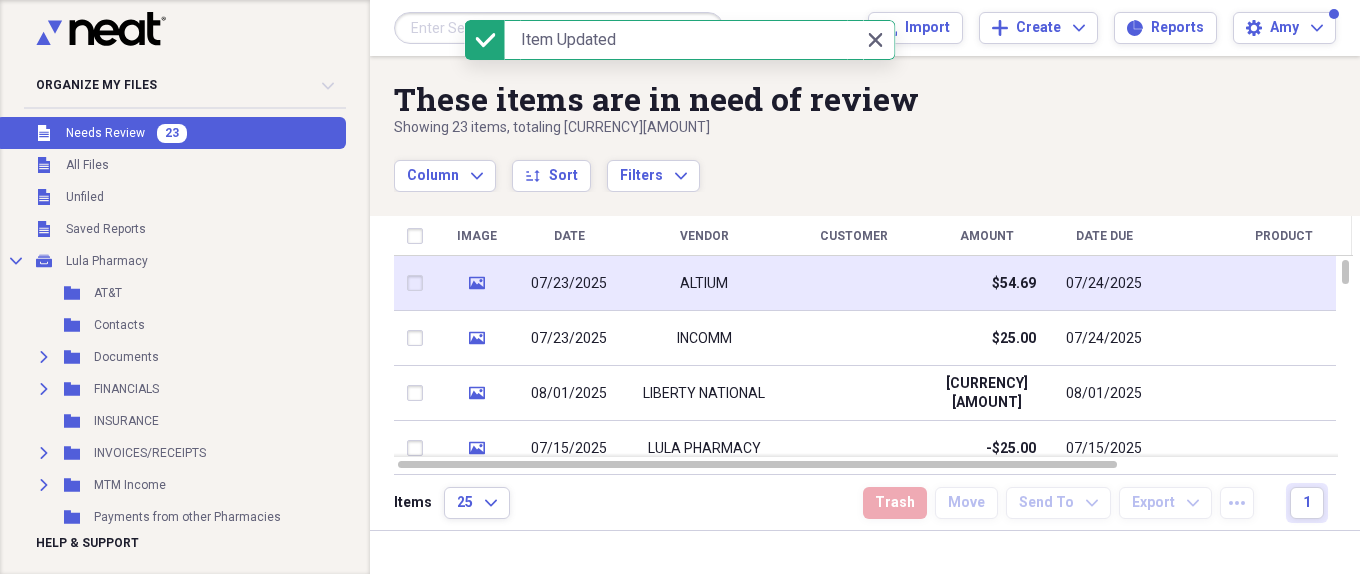 click at bounding box center [854, 283] 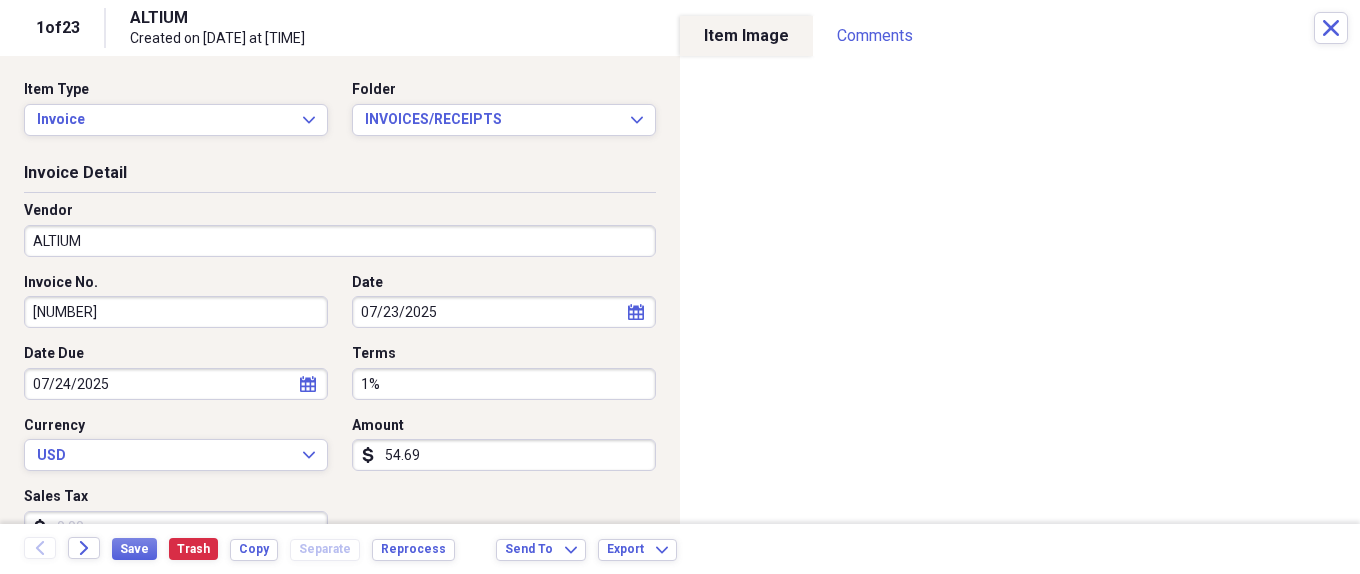 click 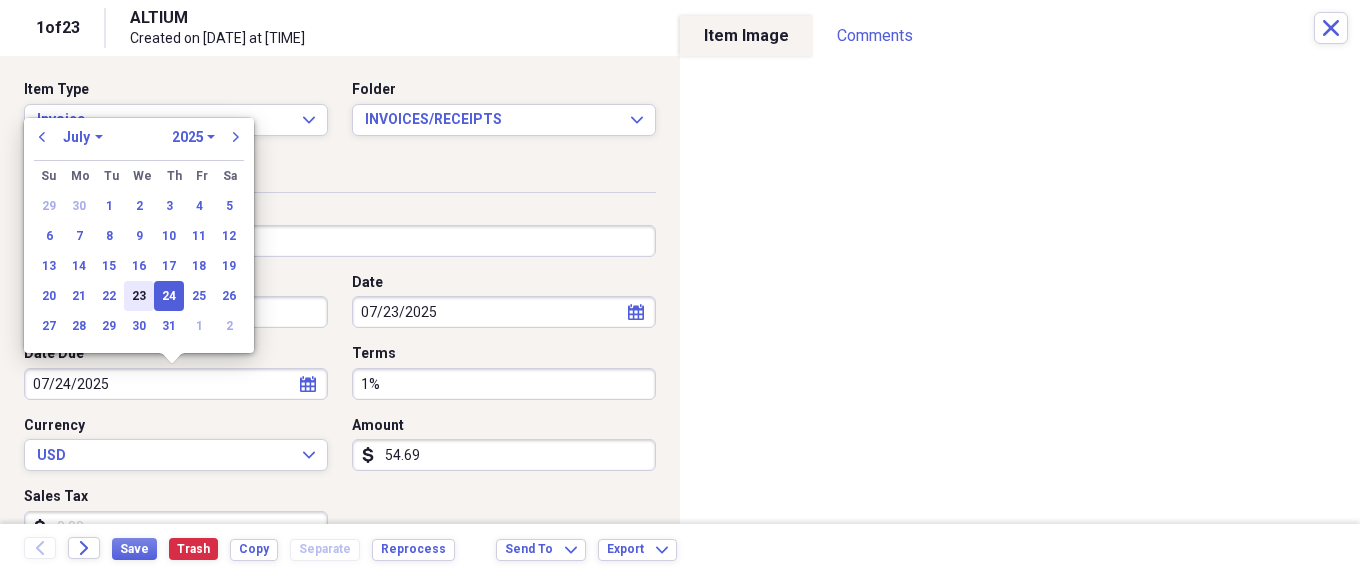 click on "23" at bounding box center [139, 296] 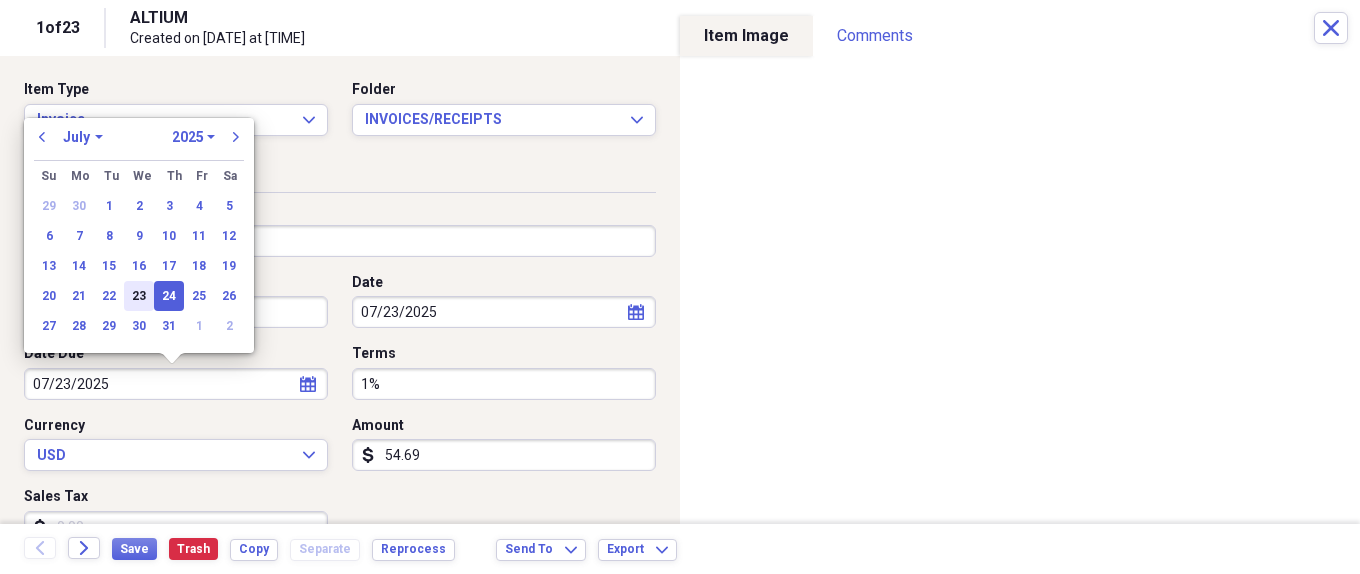 type on "07/23/2025" 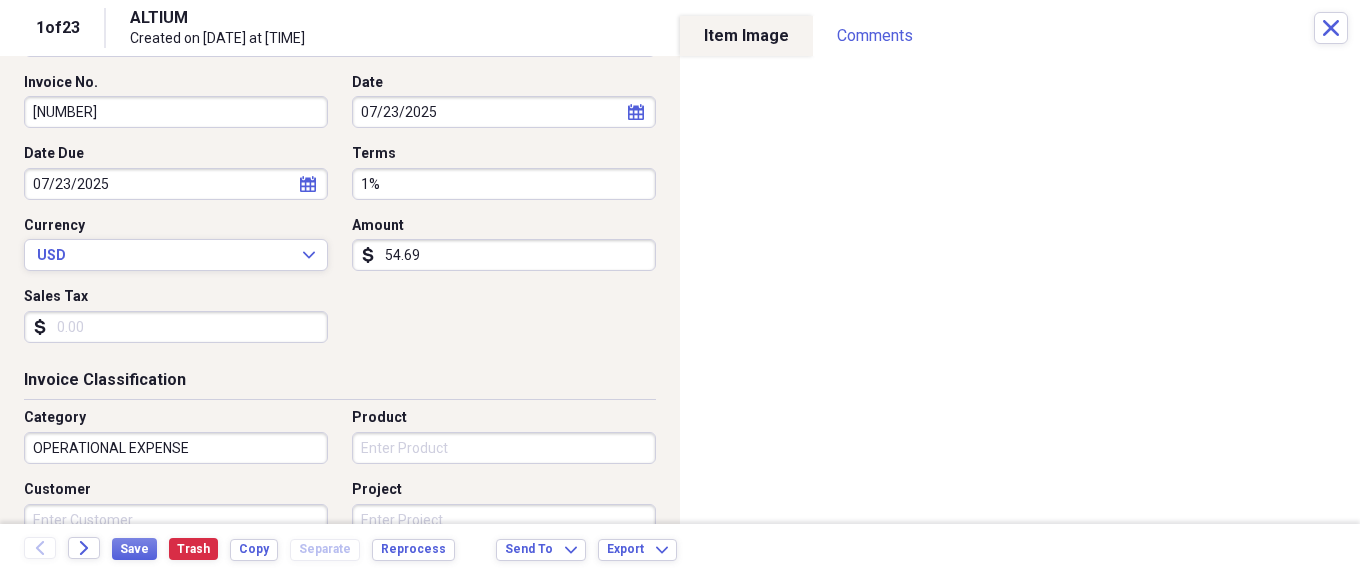 scroll, scrollTop: 500, scrollLeft: 0, axis: vertical 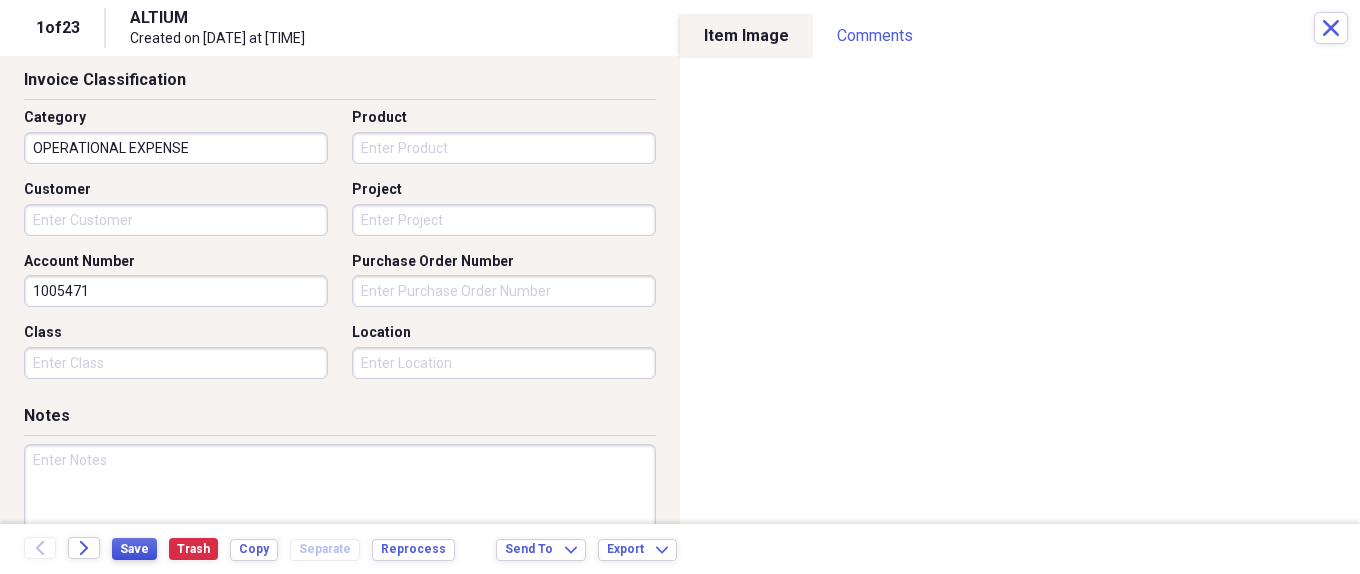 click on "Save" at bounding box center (134, 549) 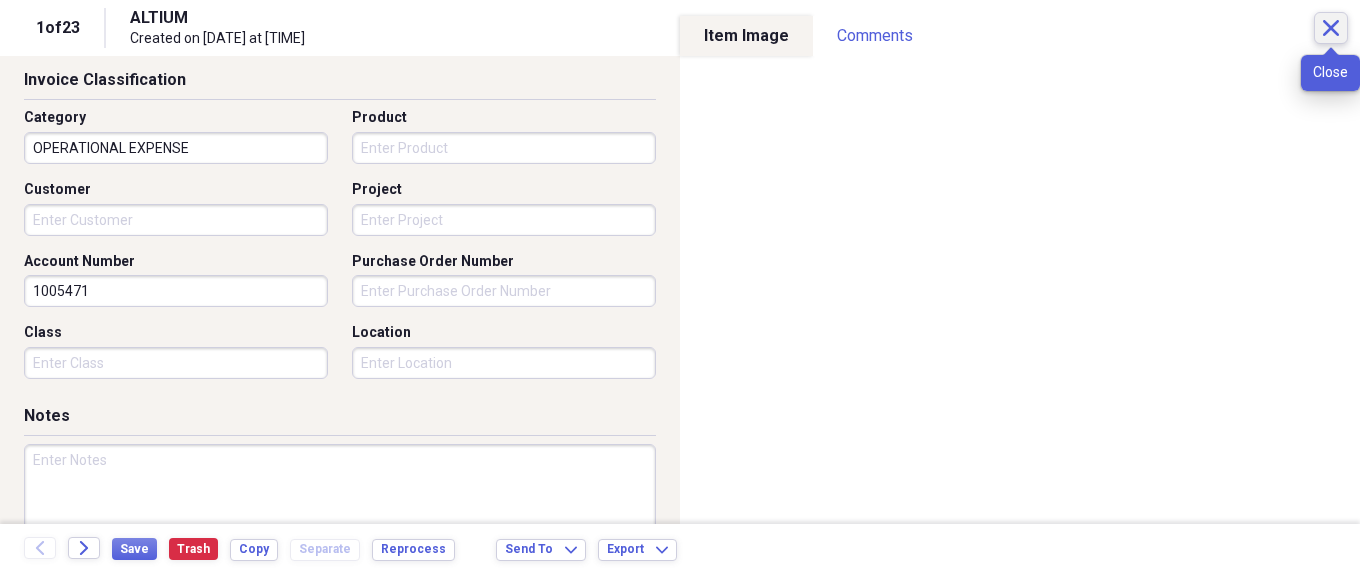 click on "Close" 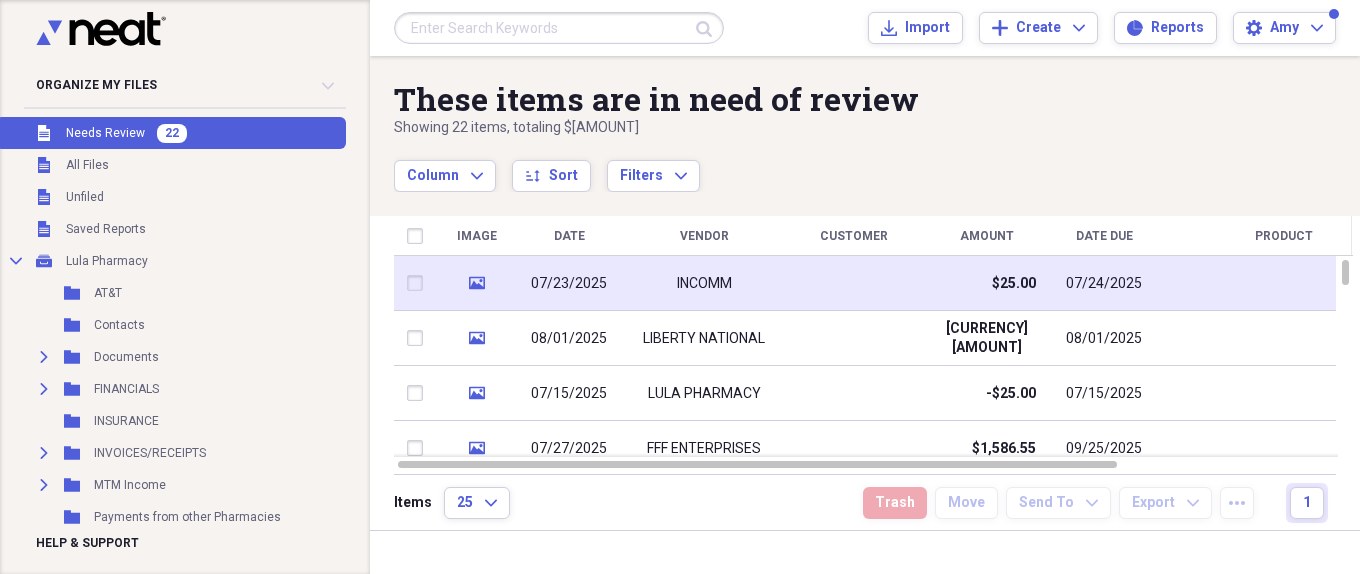 click at bounding box center (854, 283) 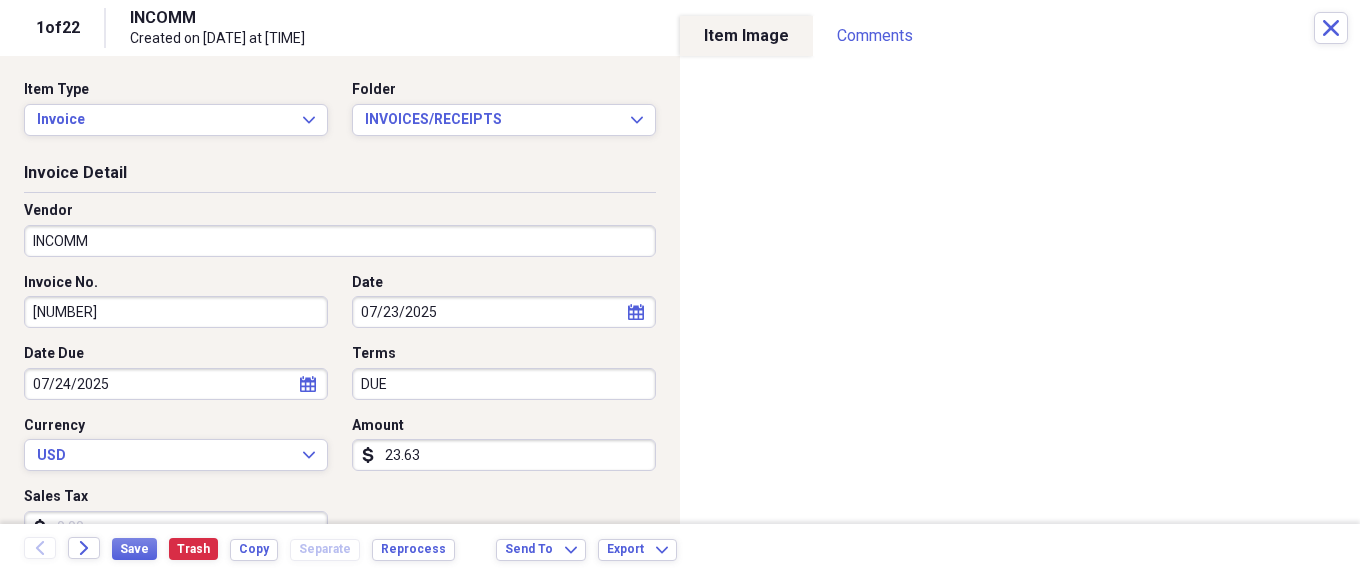 type on "23.63" 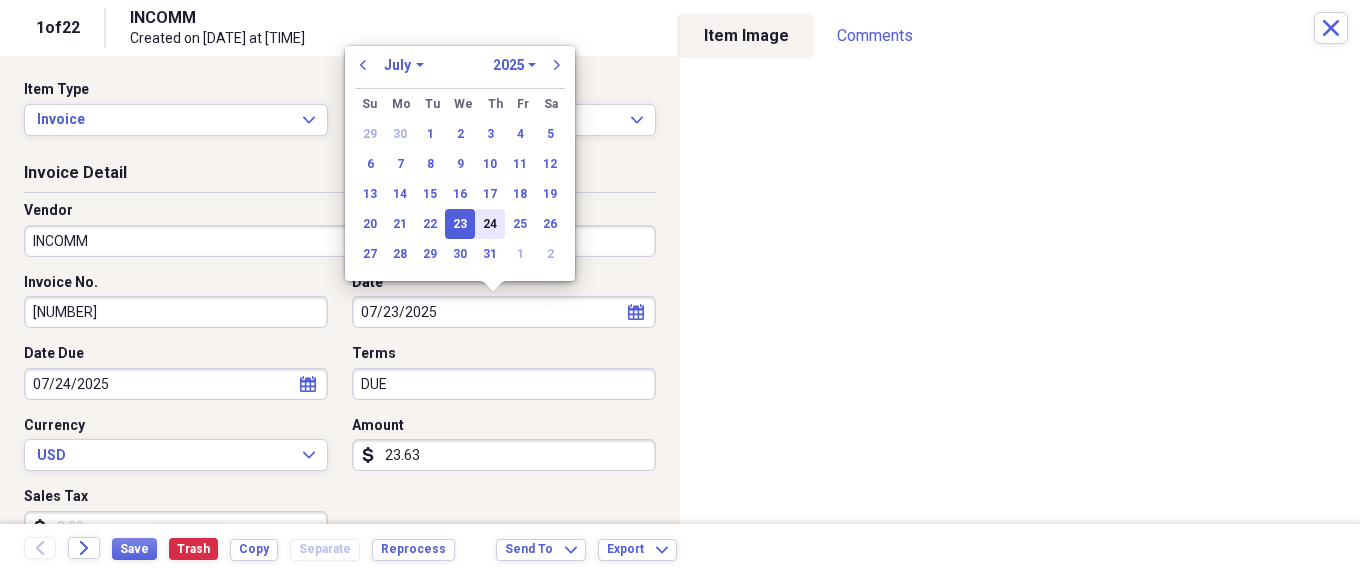 click on "24" at bounding box center (490, 224) 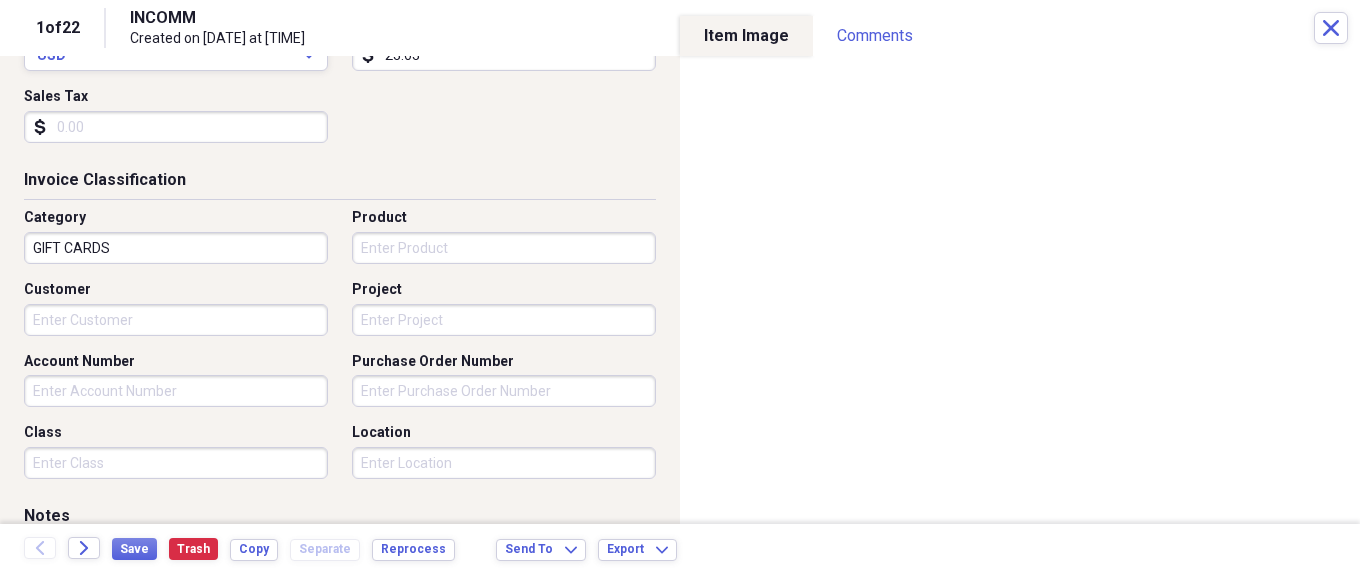 scroll, scrollTop: 724, scrollLeft: 0, axis: vertical 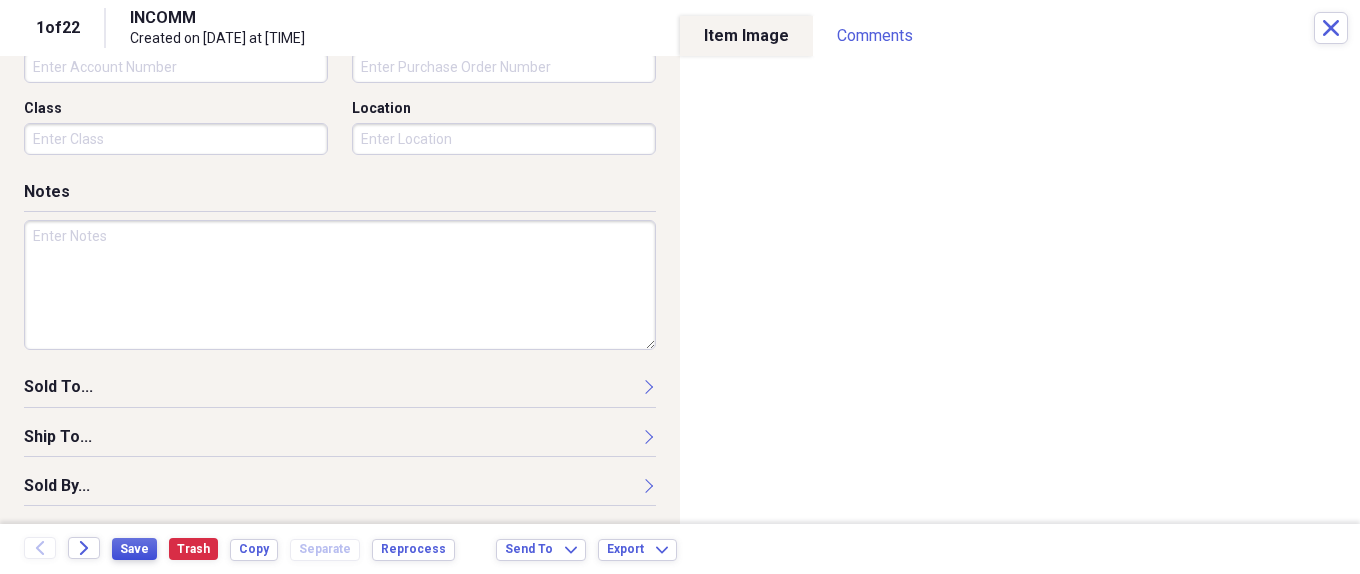 click on "Save" at bounding box center (134, 549) 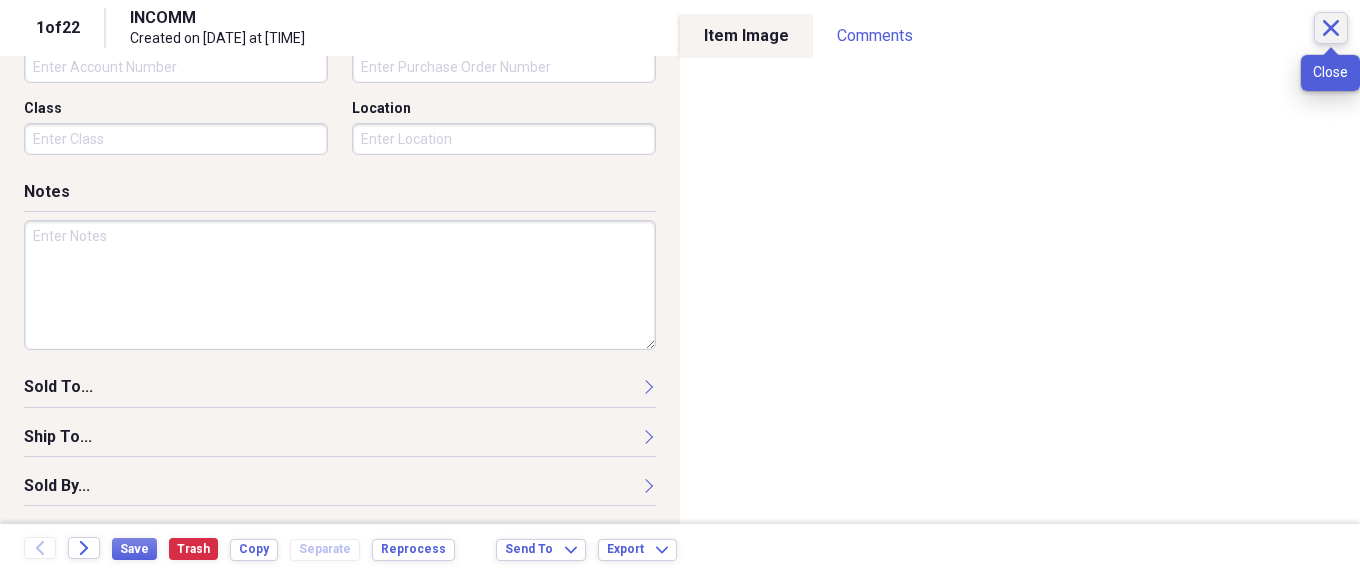 click 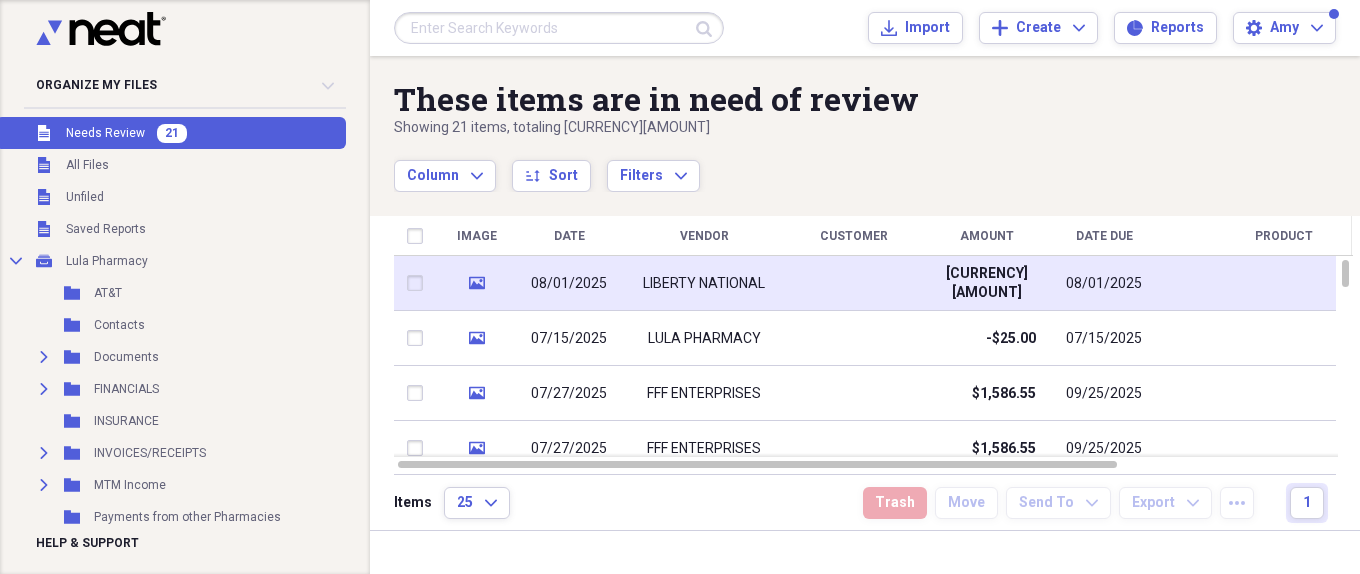 click on "[CURRENCY][AMOUNT]" at bounding box center [986, 283] 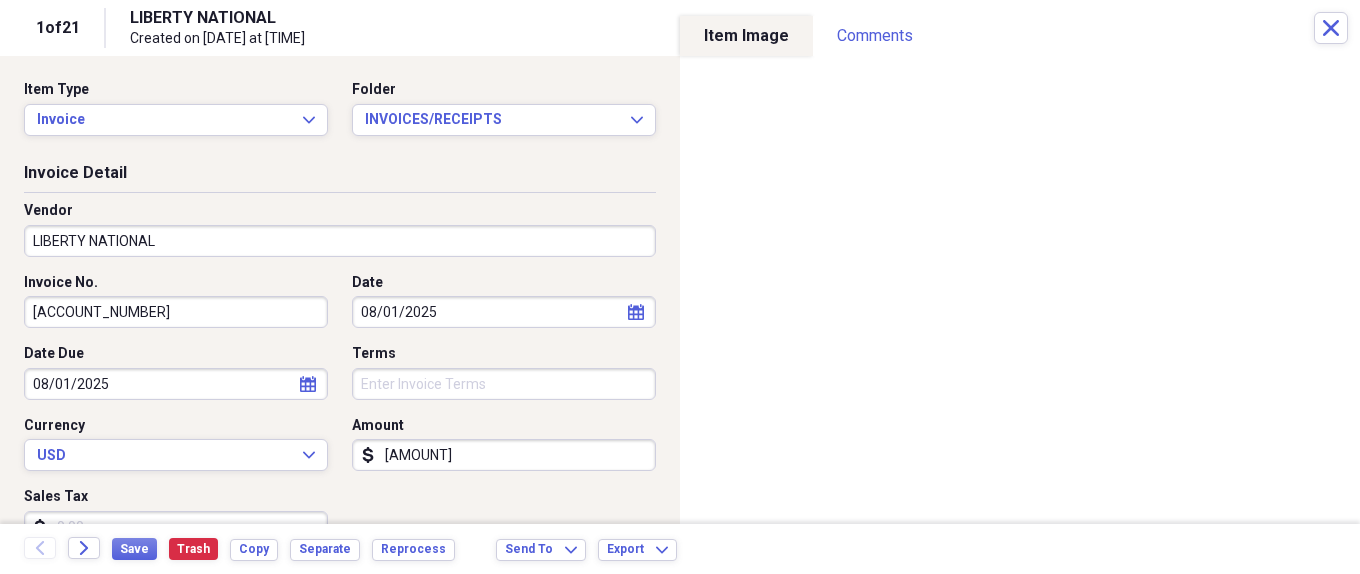 drag, startPoint x: 126, startPoint y: 314, endPoint x: -1, endPoint y: 325, distance: 127.47549 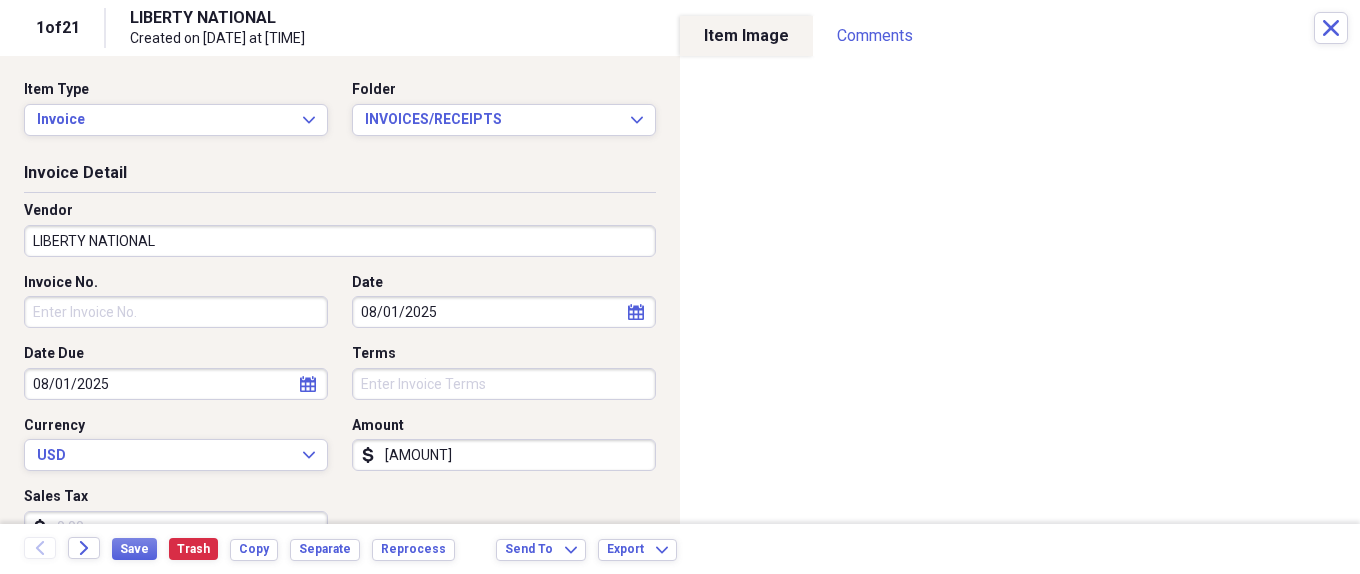type 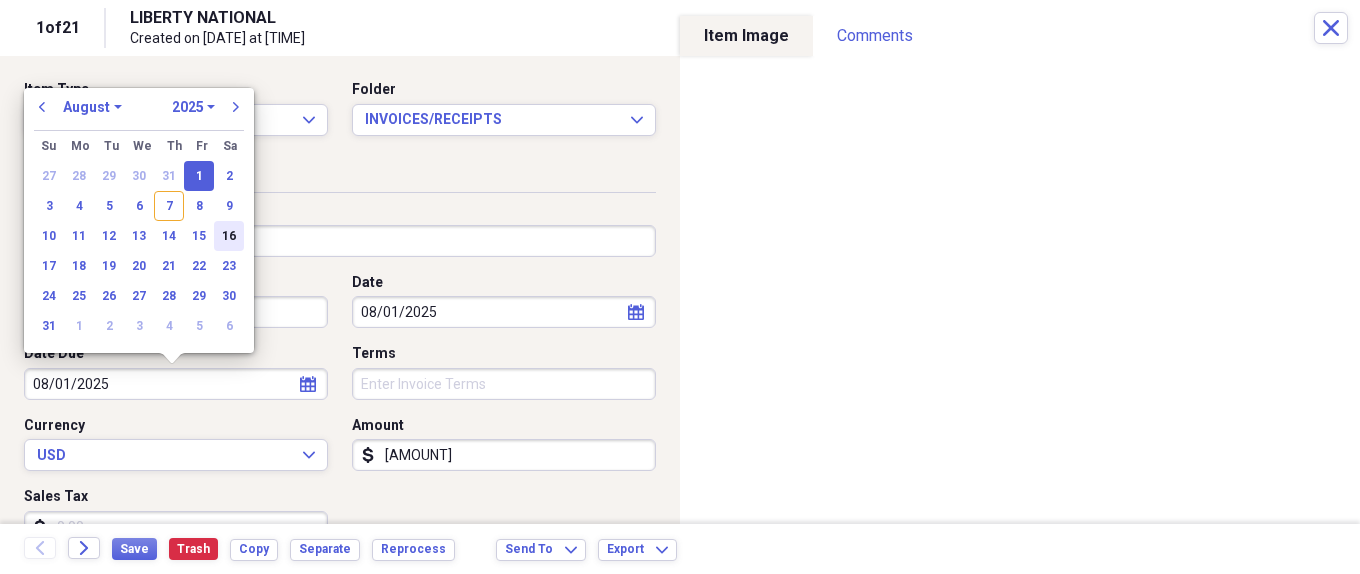 click on "16" at bounding box center [229, 236] 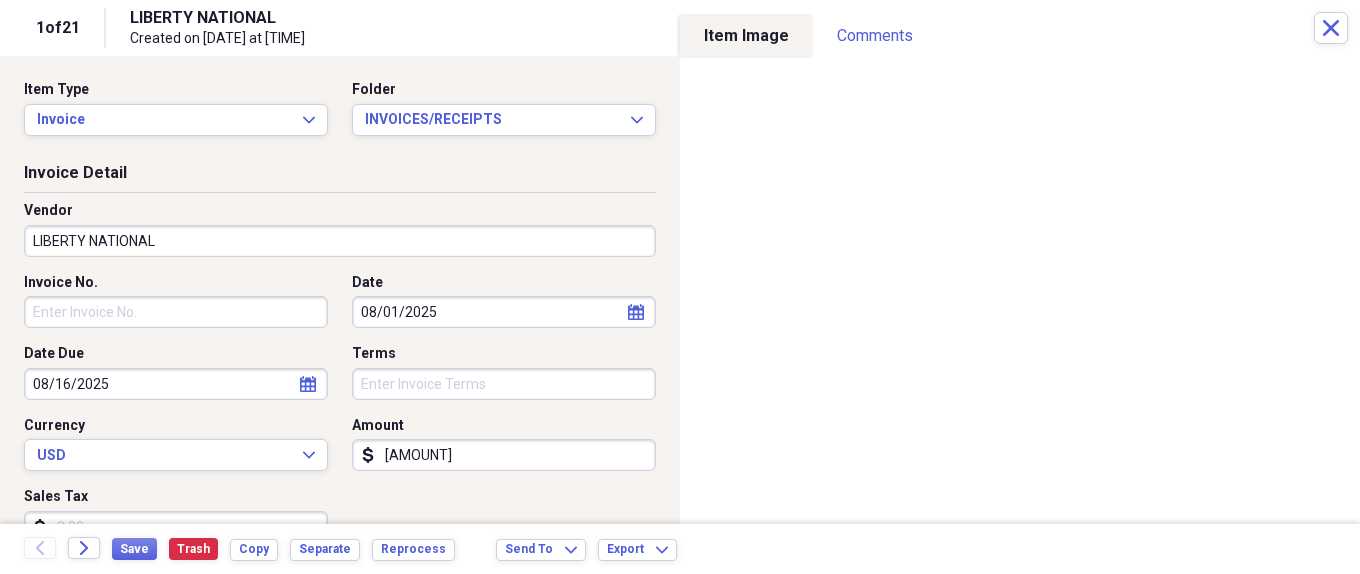 scroll, scrollTop: 500, scrollLeft: 0, axis: vertical 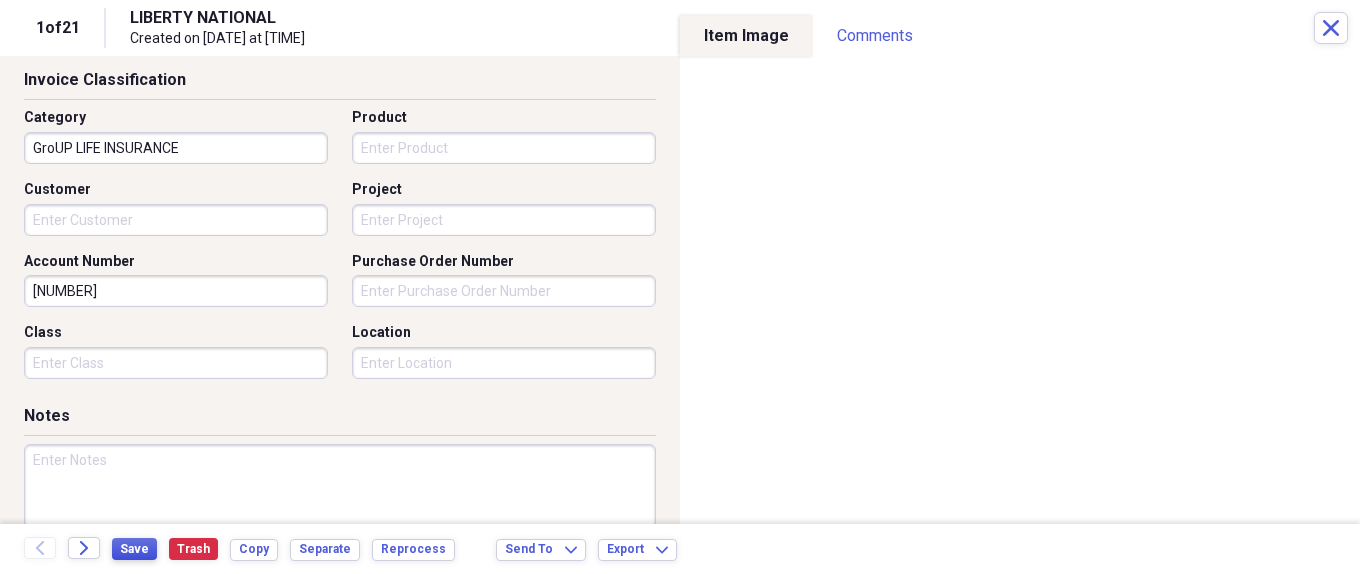 click on "Save" at bounding box center [134, 549] 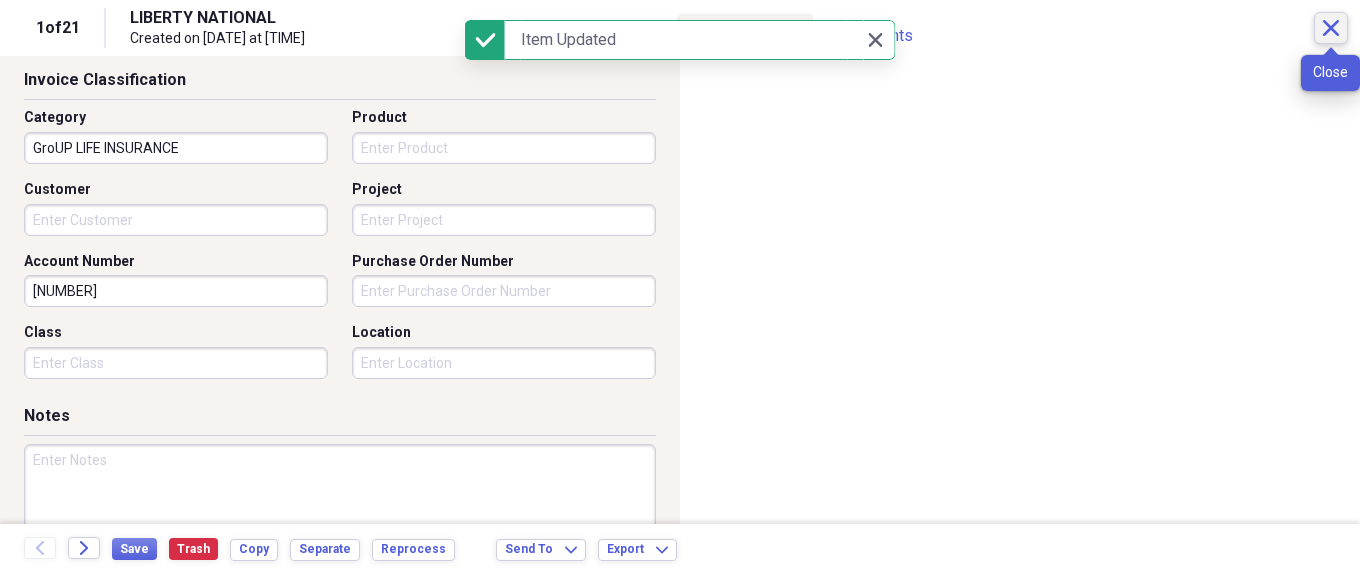 click on "Close" at bounding box center [1331, 28] 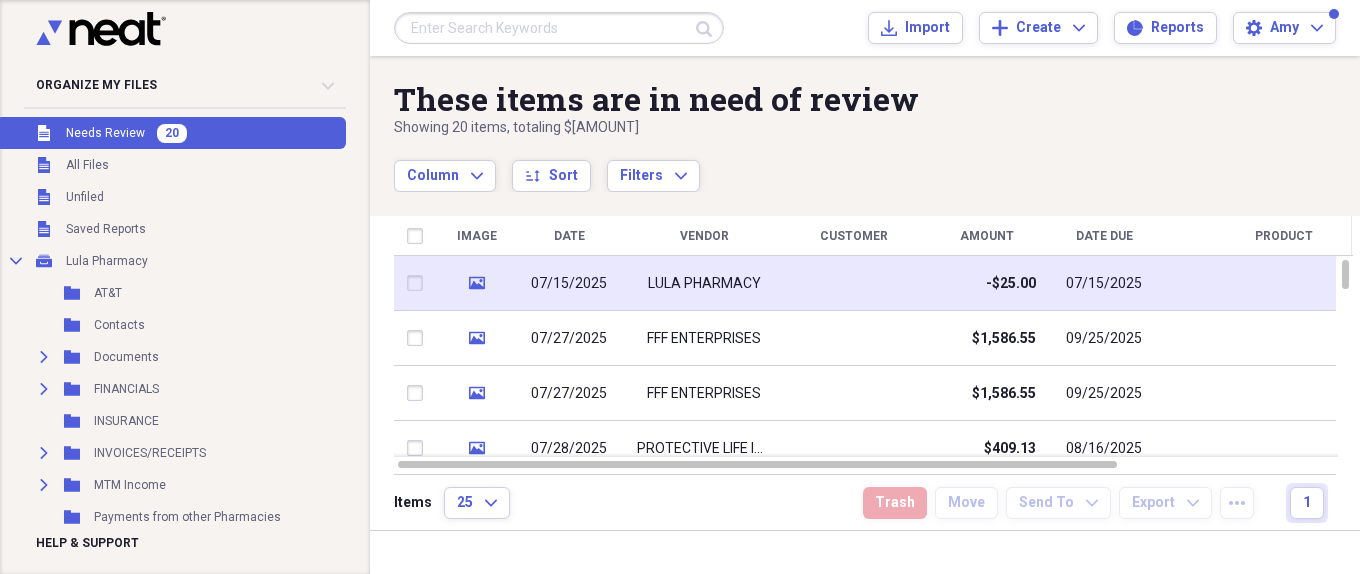 click on "-$25.00" at bounding box center [986, 283] 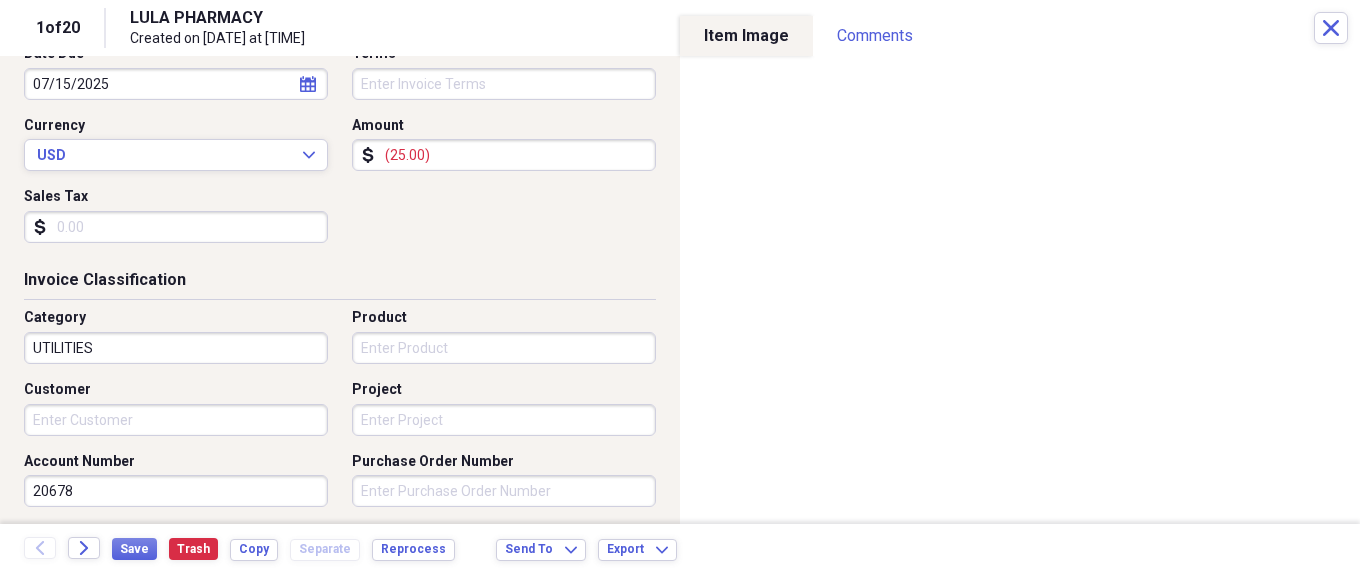 scroll, scrollTop: 700, scrollLeft: 0, axis: vertical 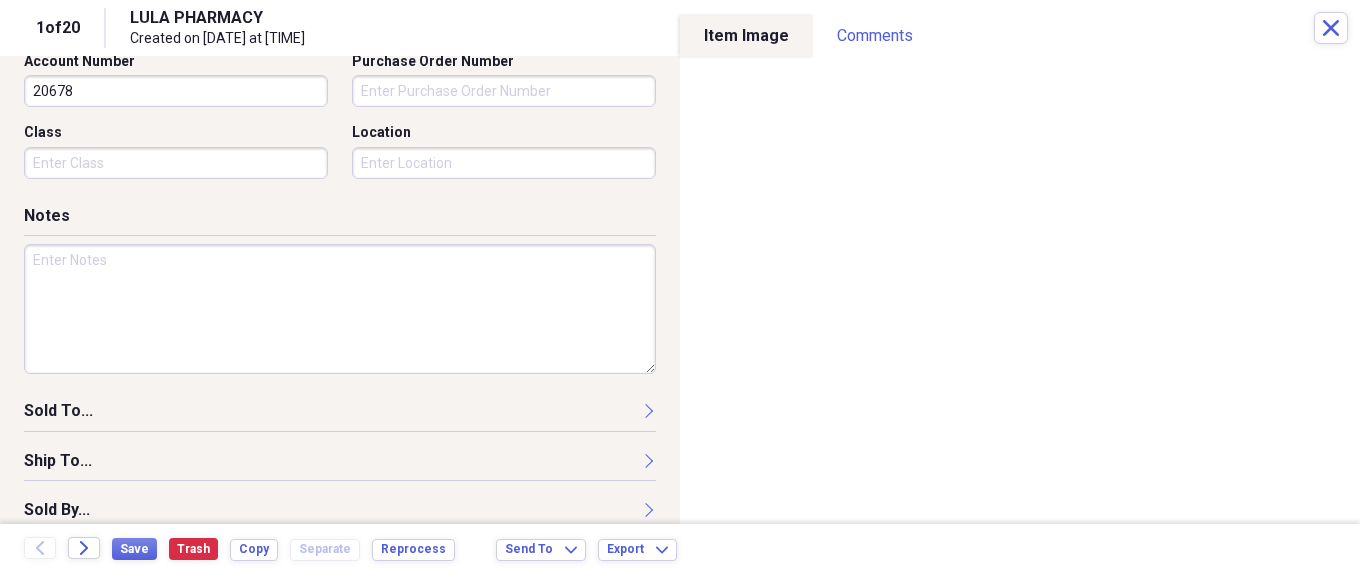 click at bounding box center [340, 309] 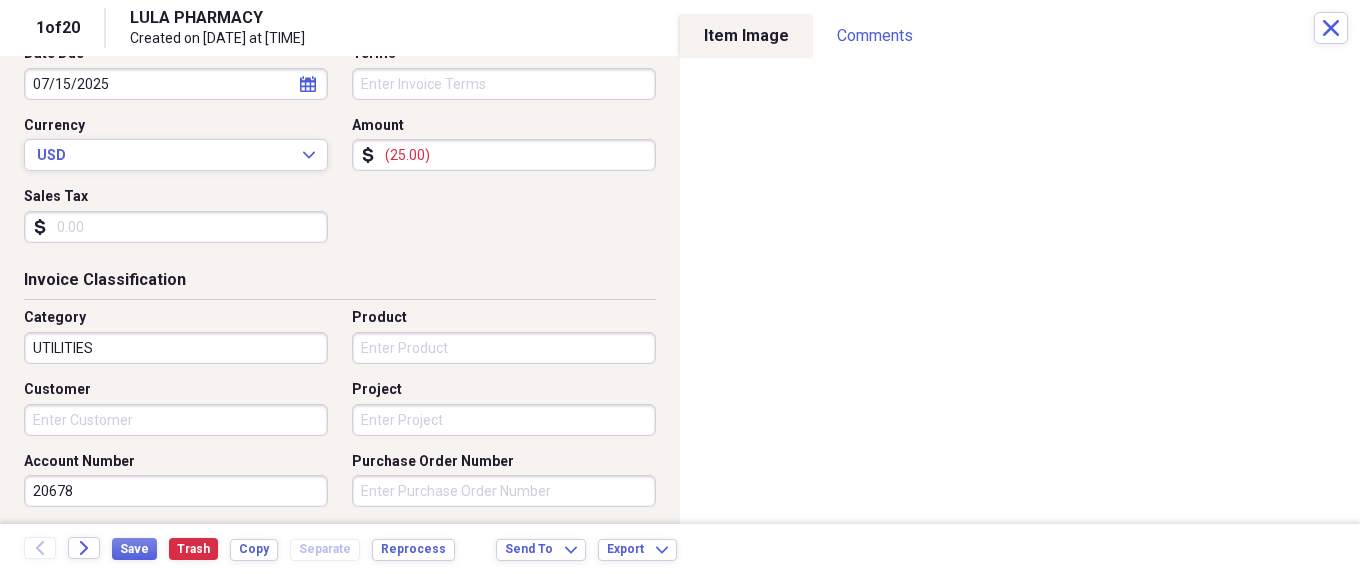 scroll, scrollTop: 600, scrollLeft: 0, axis: vertical 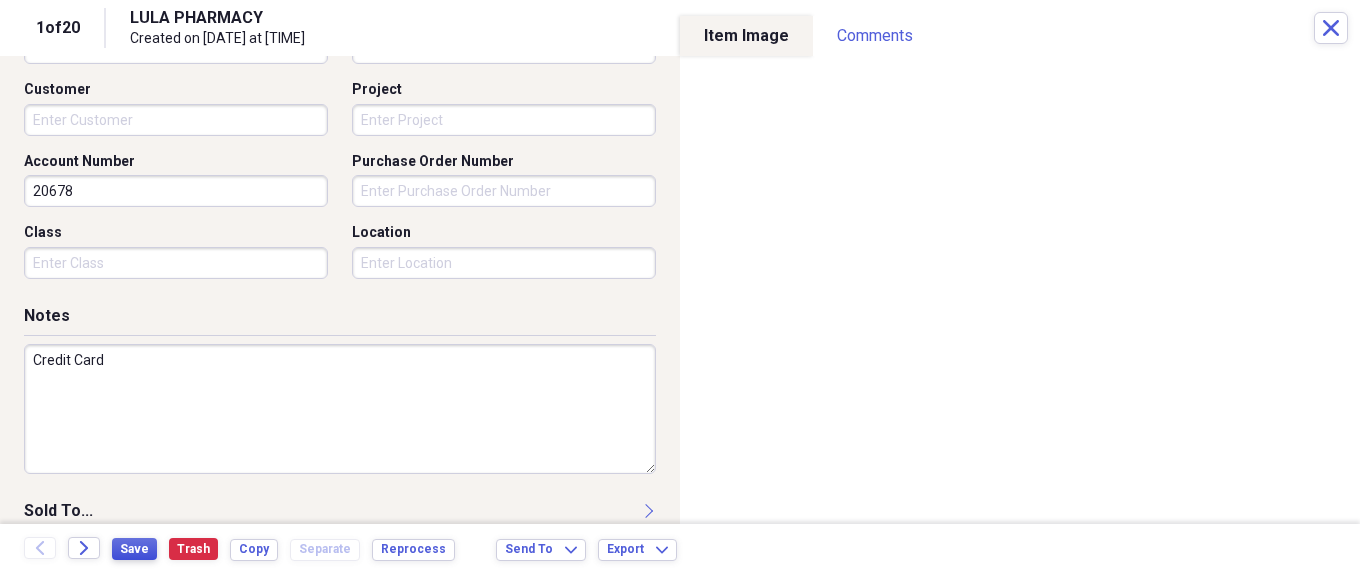 type on "Credit Card" 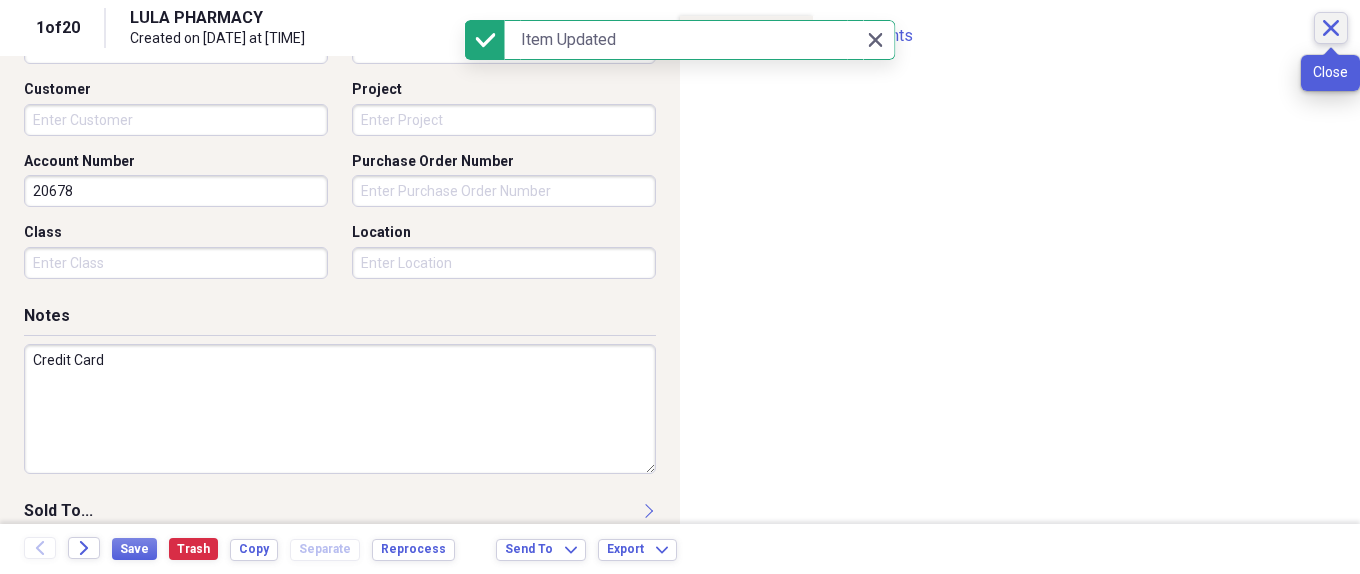 click on "Close" 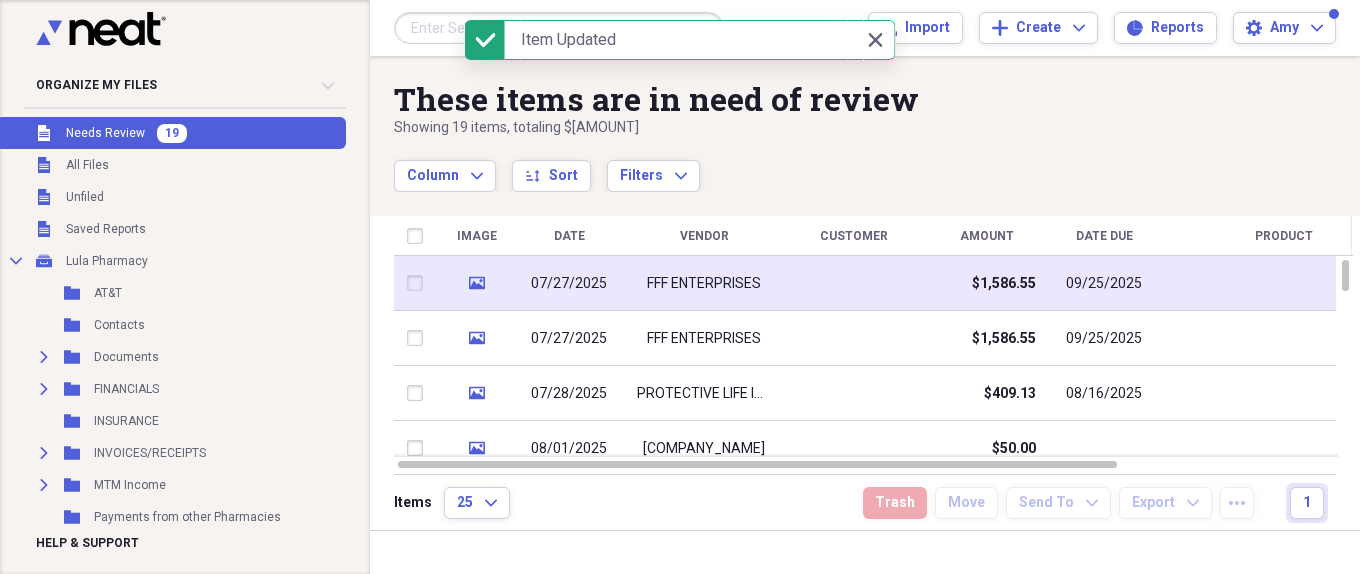 click at bounding box center [854, 283] 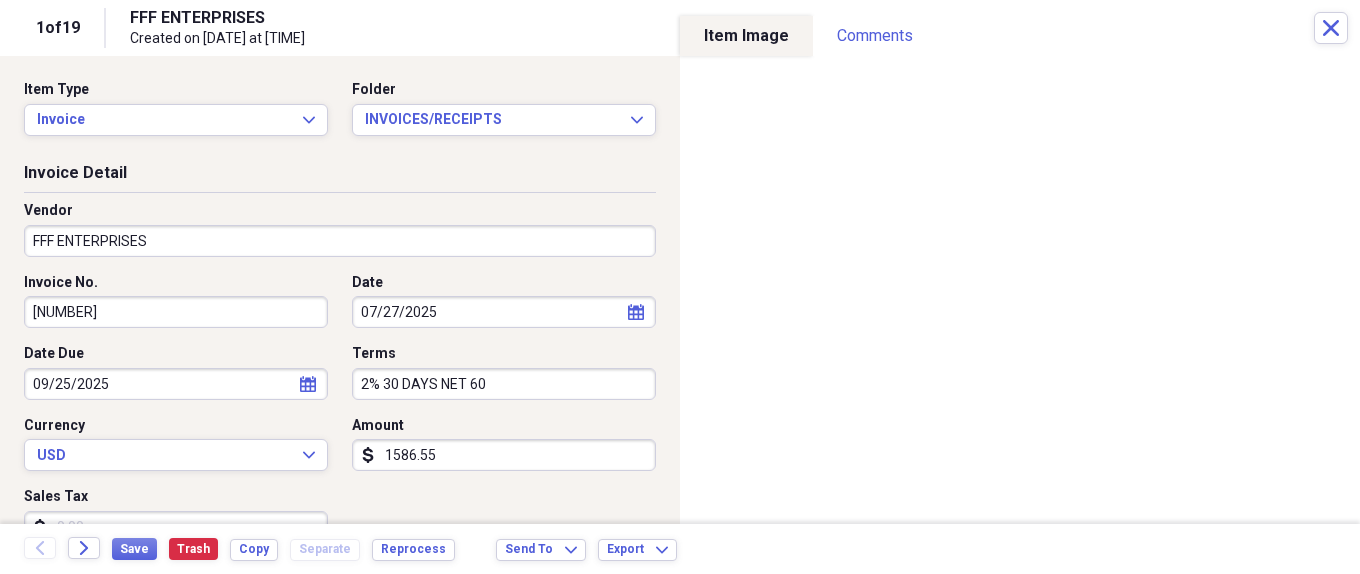 scroll, scrollTop: 100, scrollLeft: 0, axis: vertical 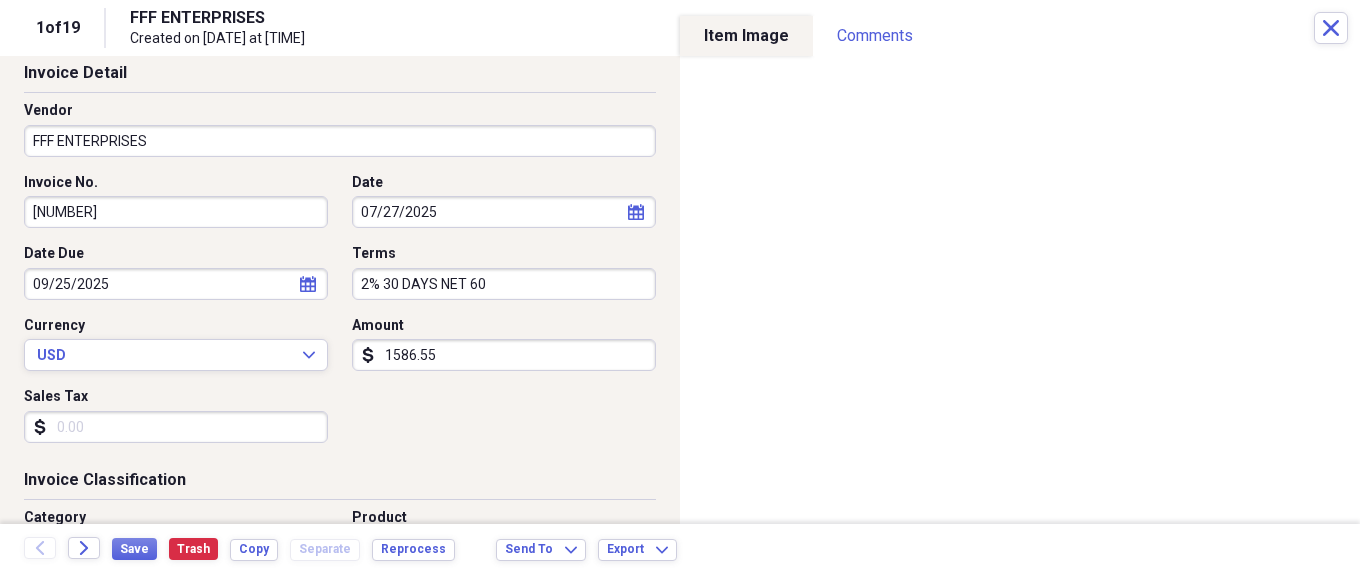 click on "1586.55" at bounding box center [504, 355] 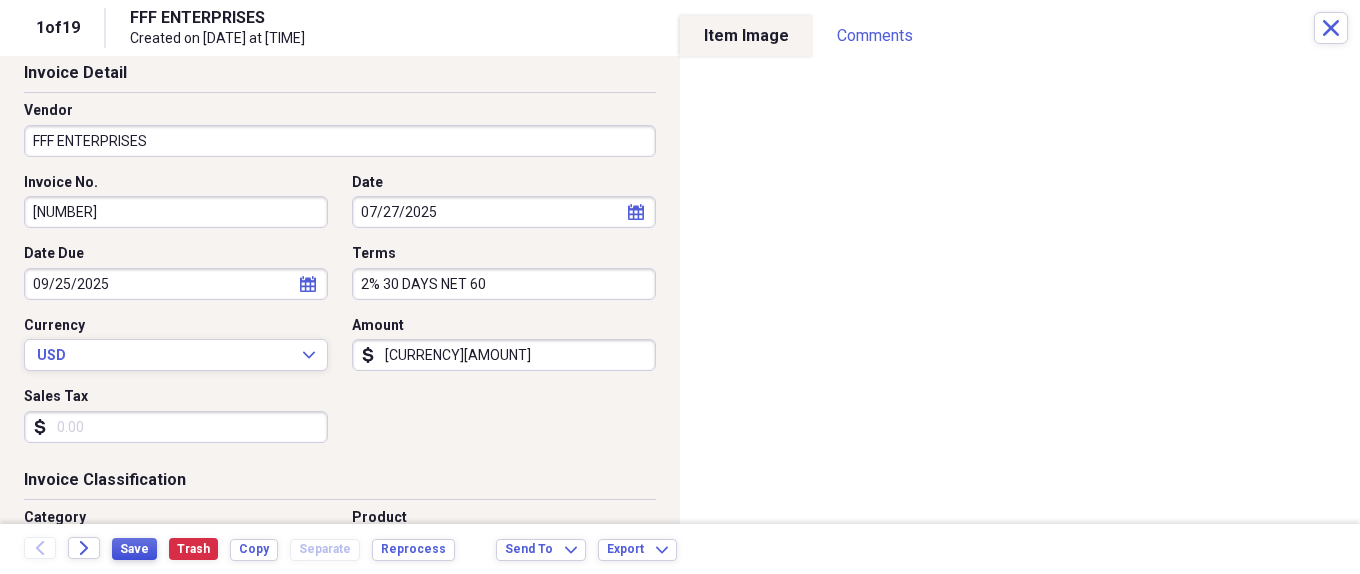 type on "[CURRENCY][AMOUNT]" 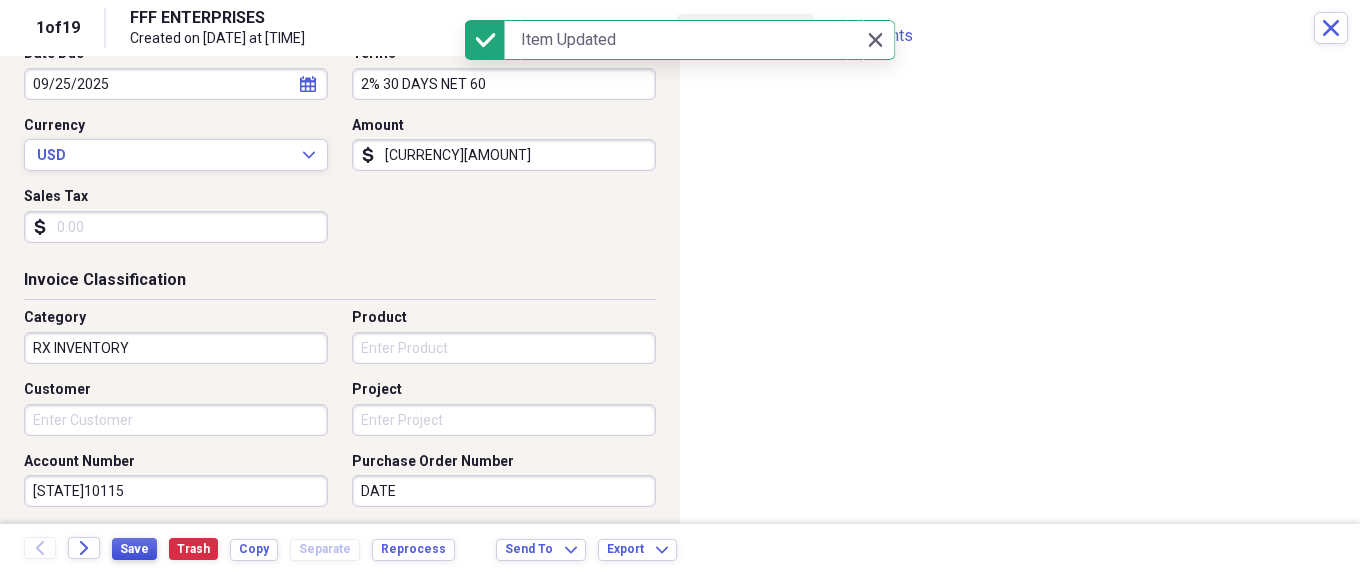 scroll, scrollTop: 0, scrollLeft: 0, axis: both 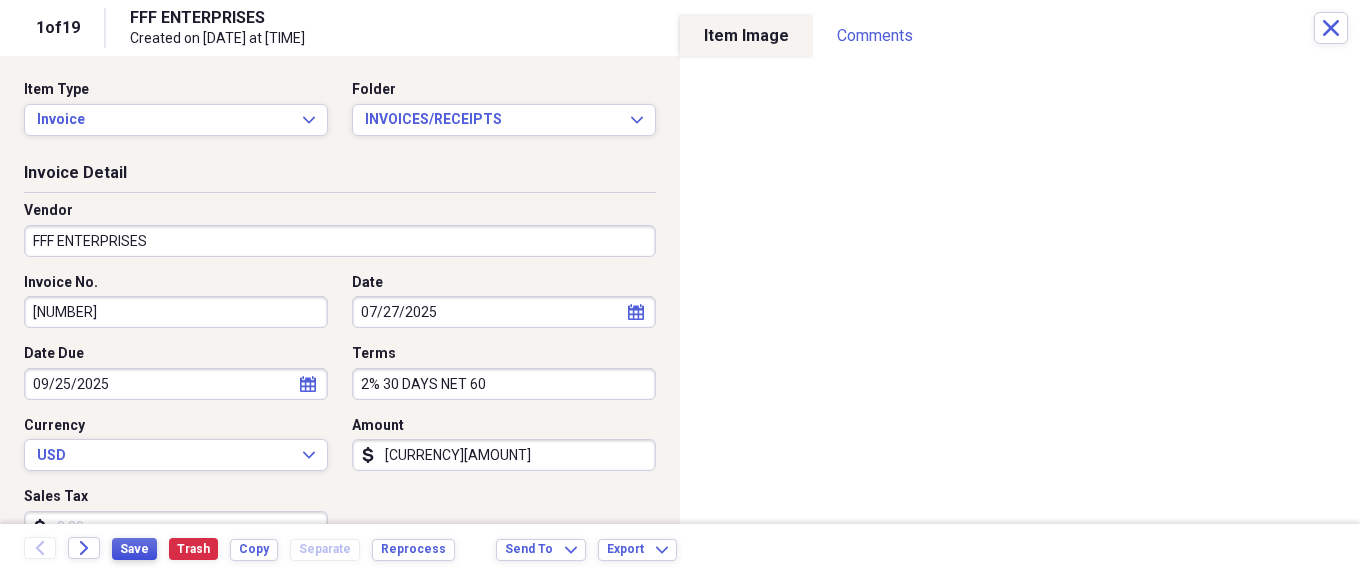 click on "Save" at bounding box center [134, 549] 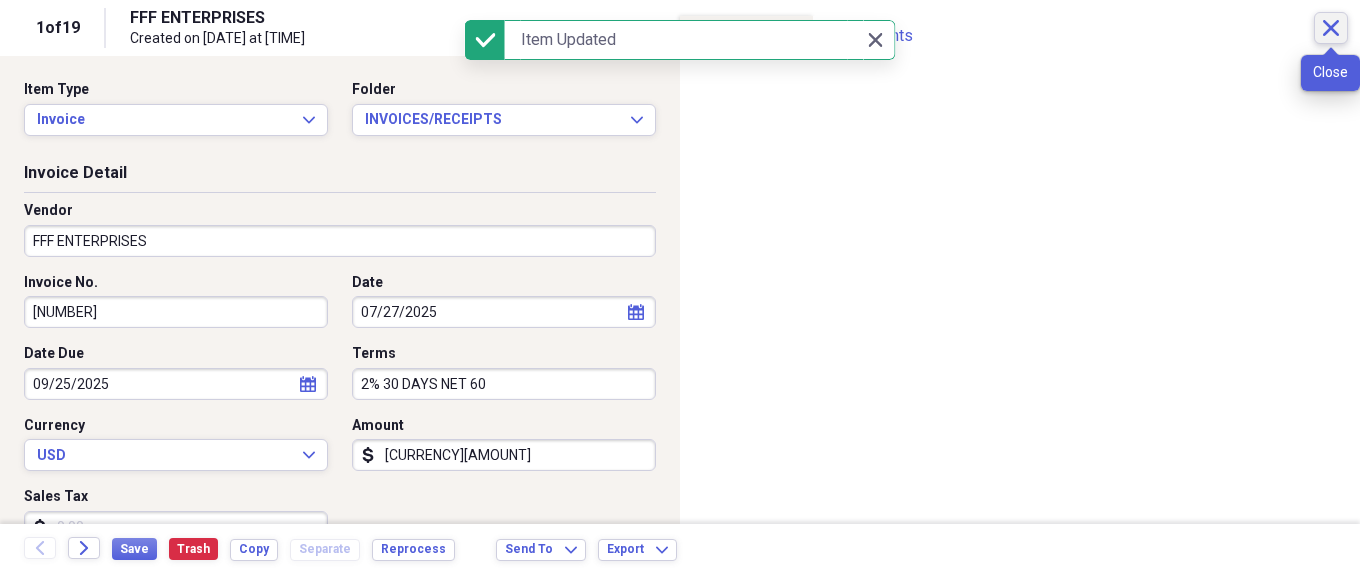 click 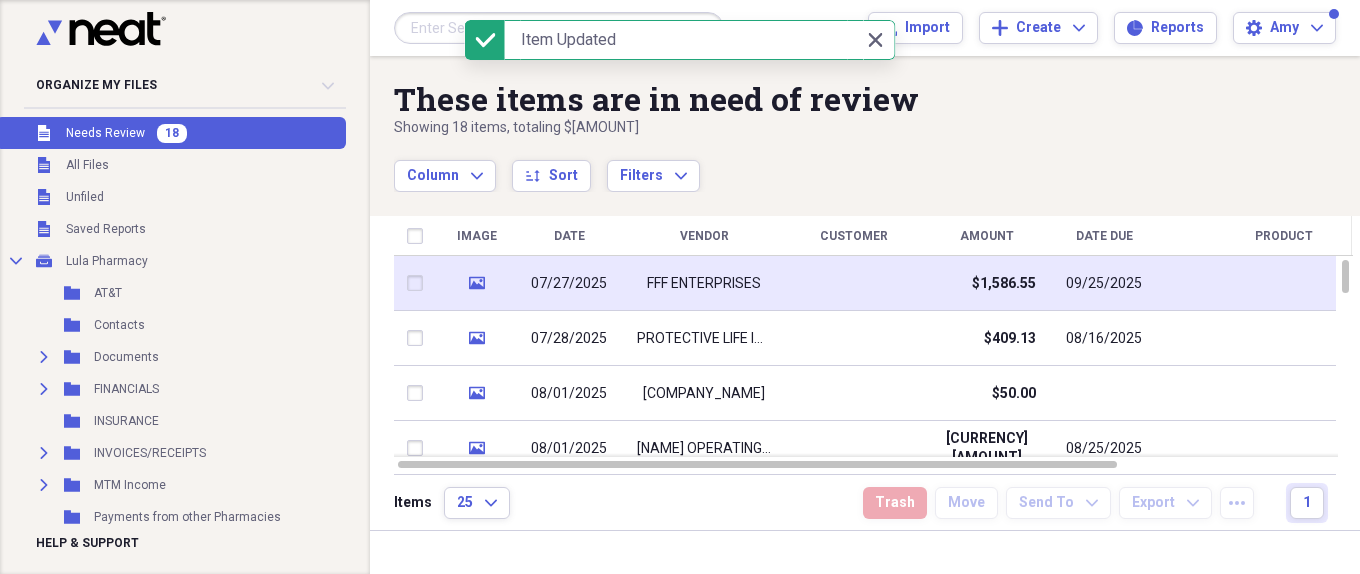 click on "$1,586.55" at bounding box center [986, 283] 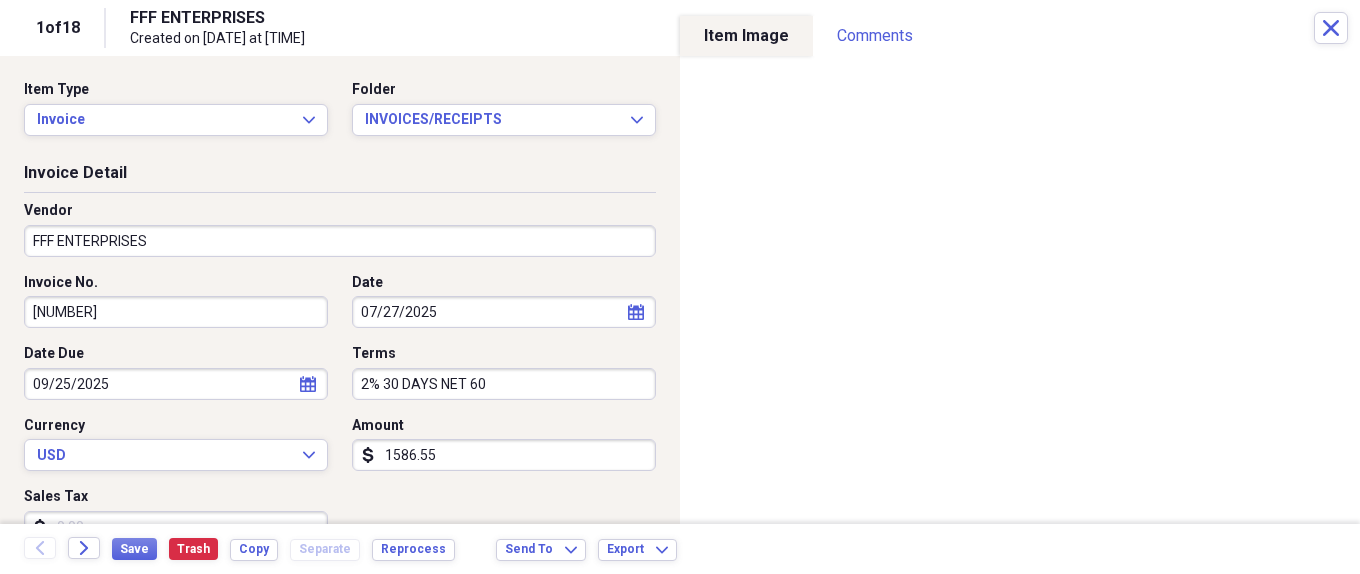 click on "1586.55" at bounding box center (504, 455) 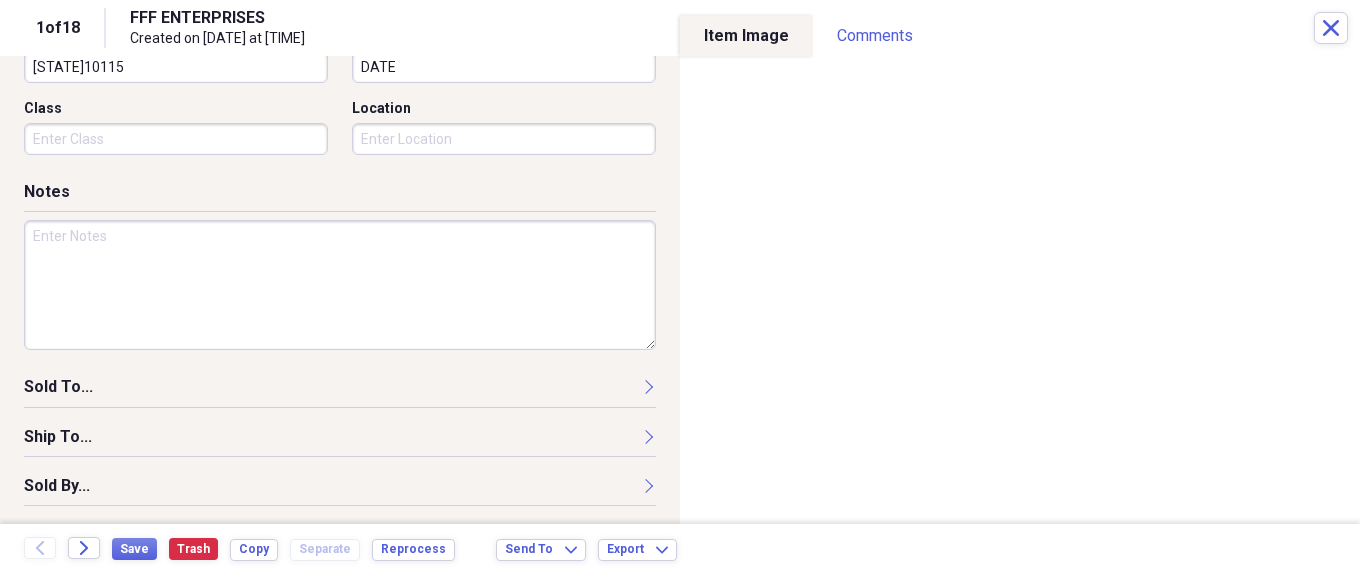 scroll, scrollTop: 0, scrollLeft: 0, axis: both 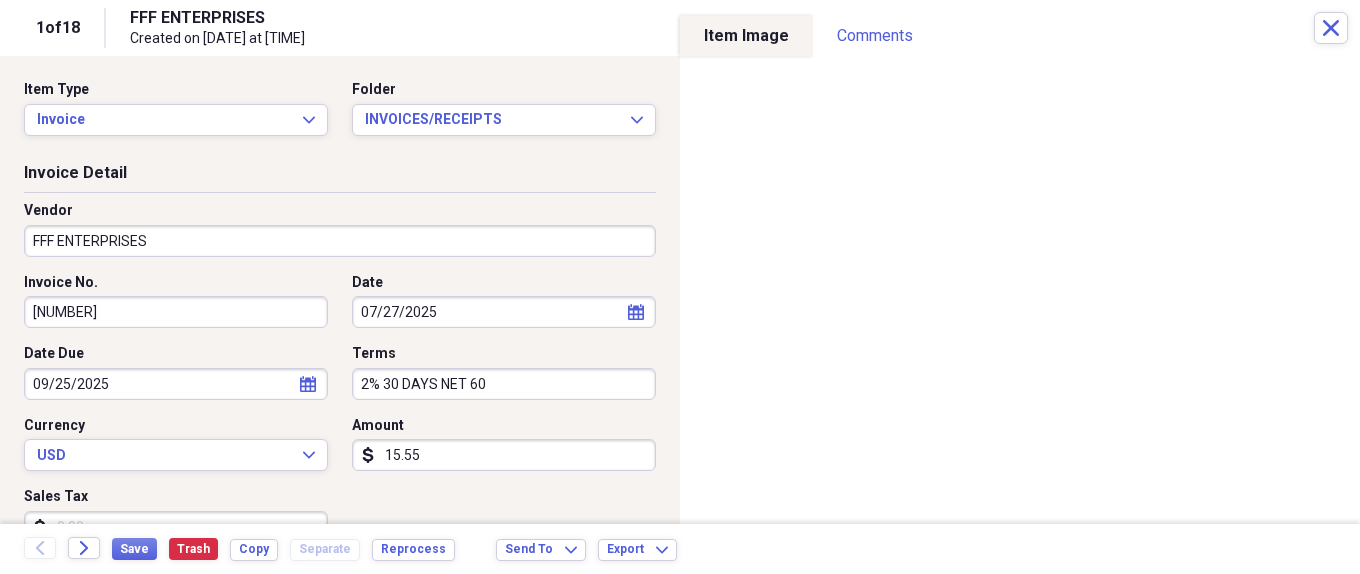 drag, startPoint x: 418, startPoint y: 448, endPoint x: 395, endPoint y: 455, distance: 24.04163 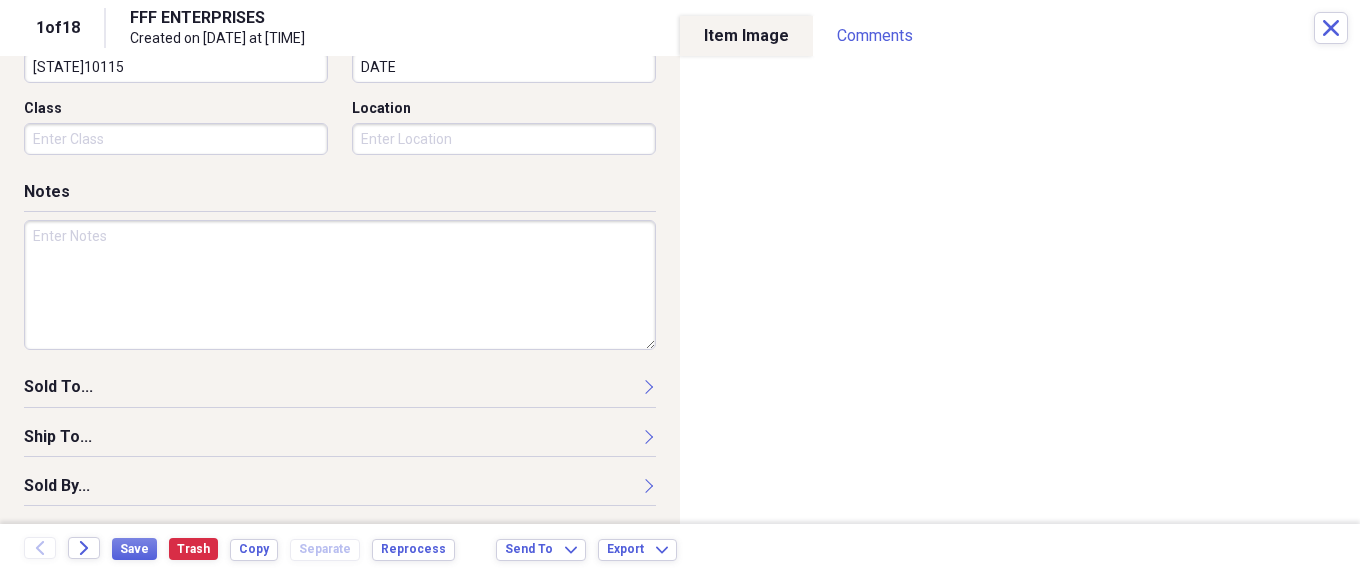 scroll, scrollTop: 224, scrollLeft: 0, axis: vertical 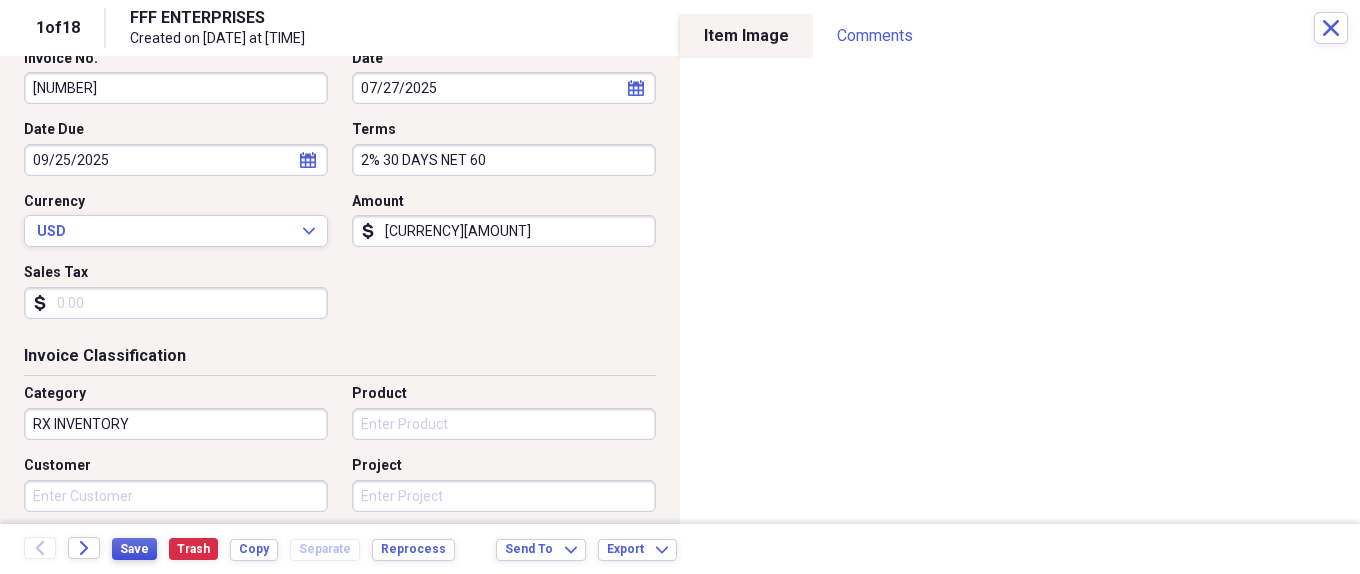 type on "[CURRENCY][AMOUNT]" 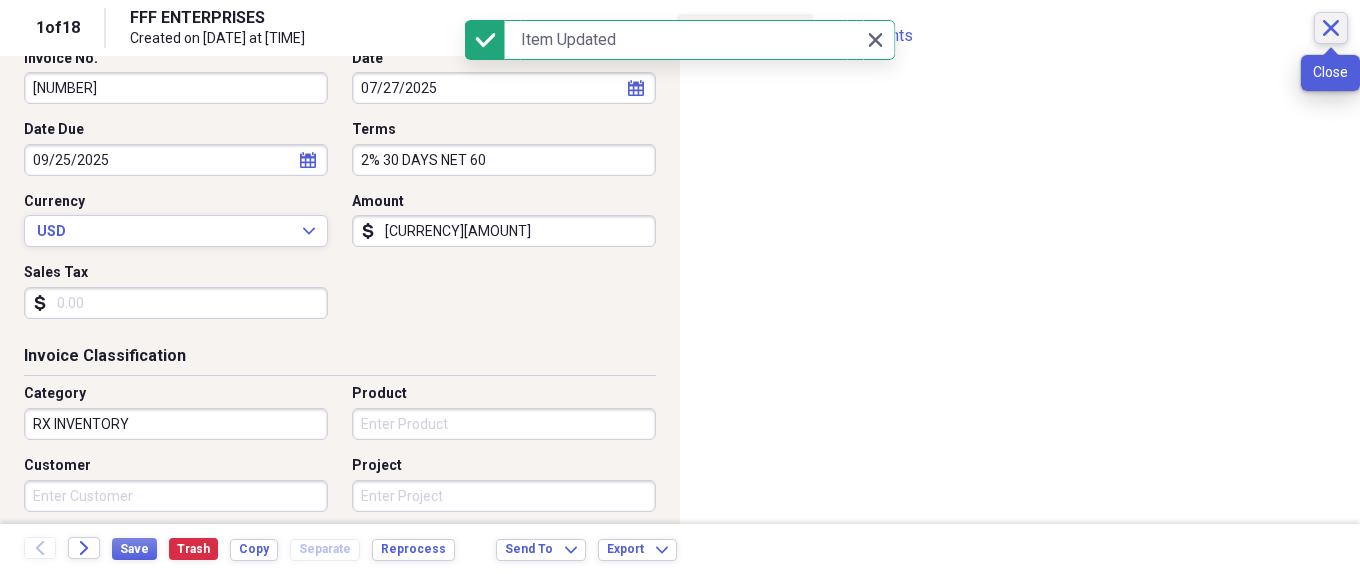 click 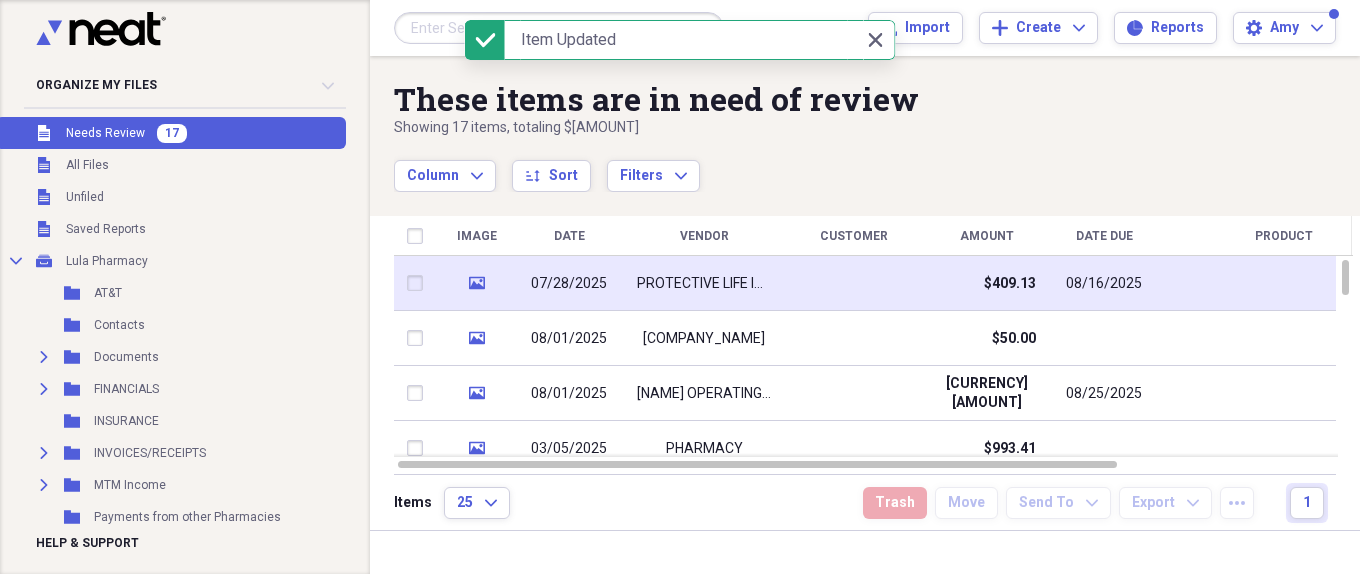 click at bounding box center (854, 283) 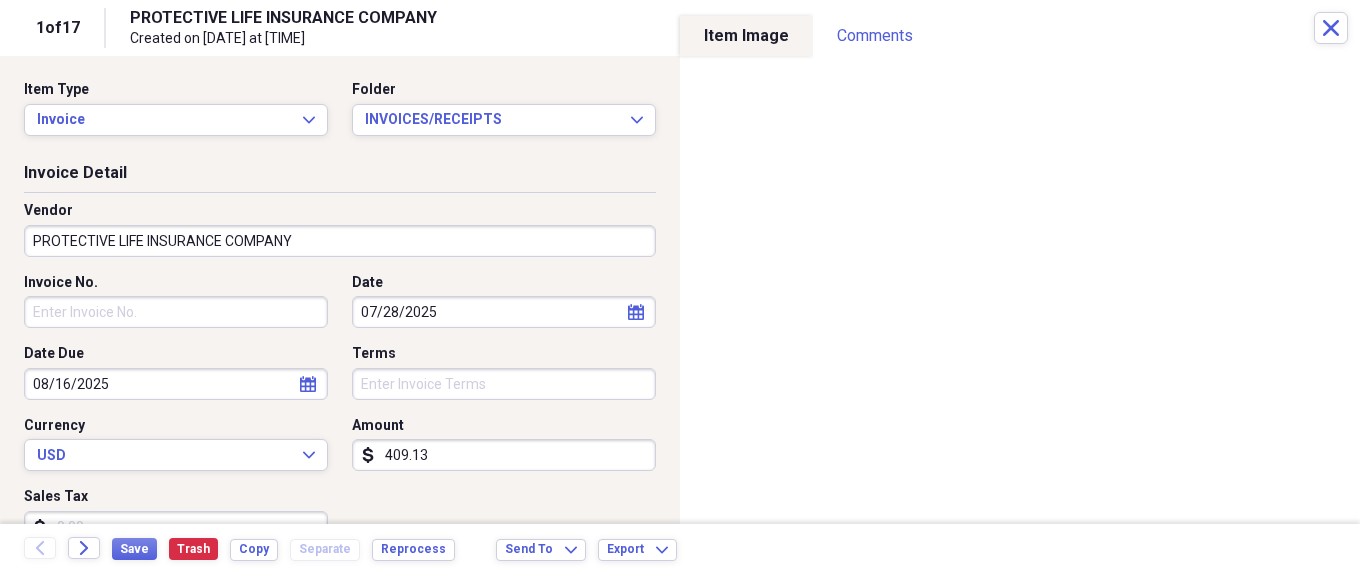 click on "Invoice No." at bounding box center [176, 312] 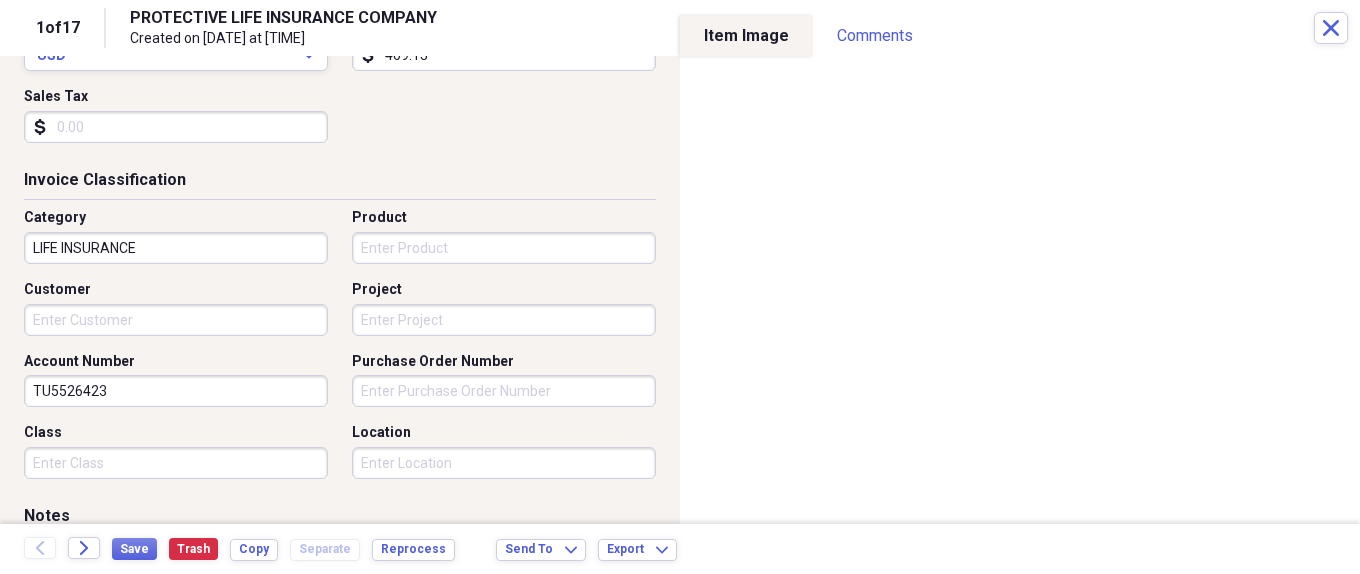 scroll, scrollTop: 100, scrollLeft: 0, axis: vertical 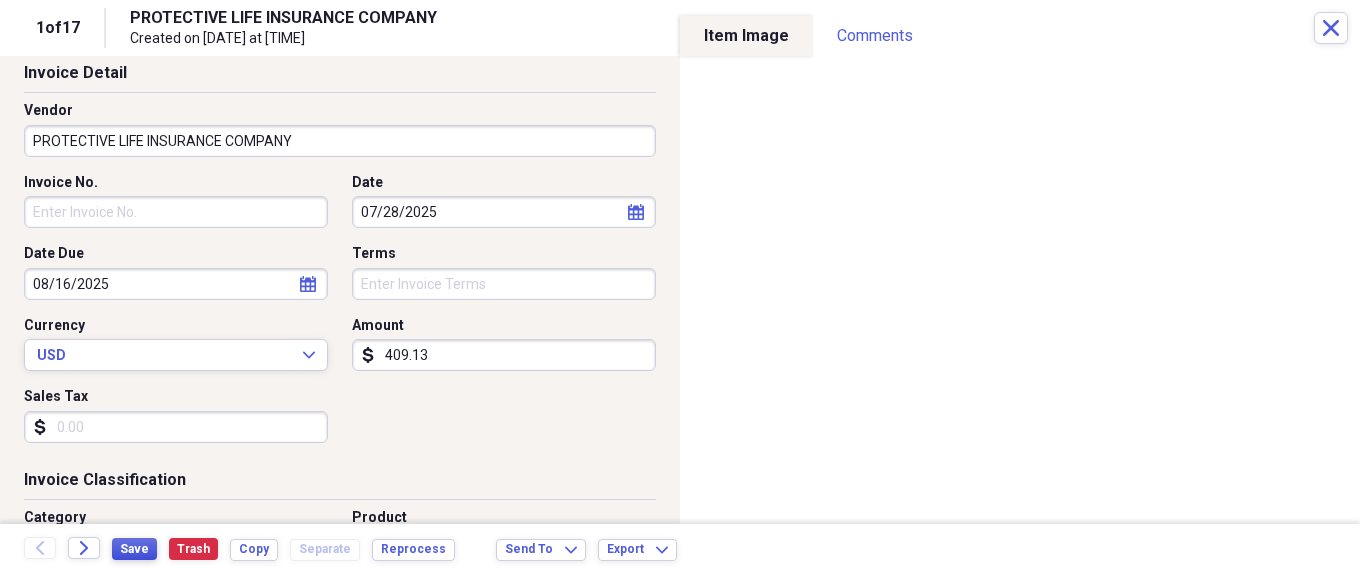 click on "Save" at bounding box center [134, 549] 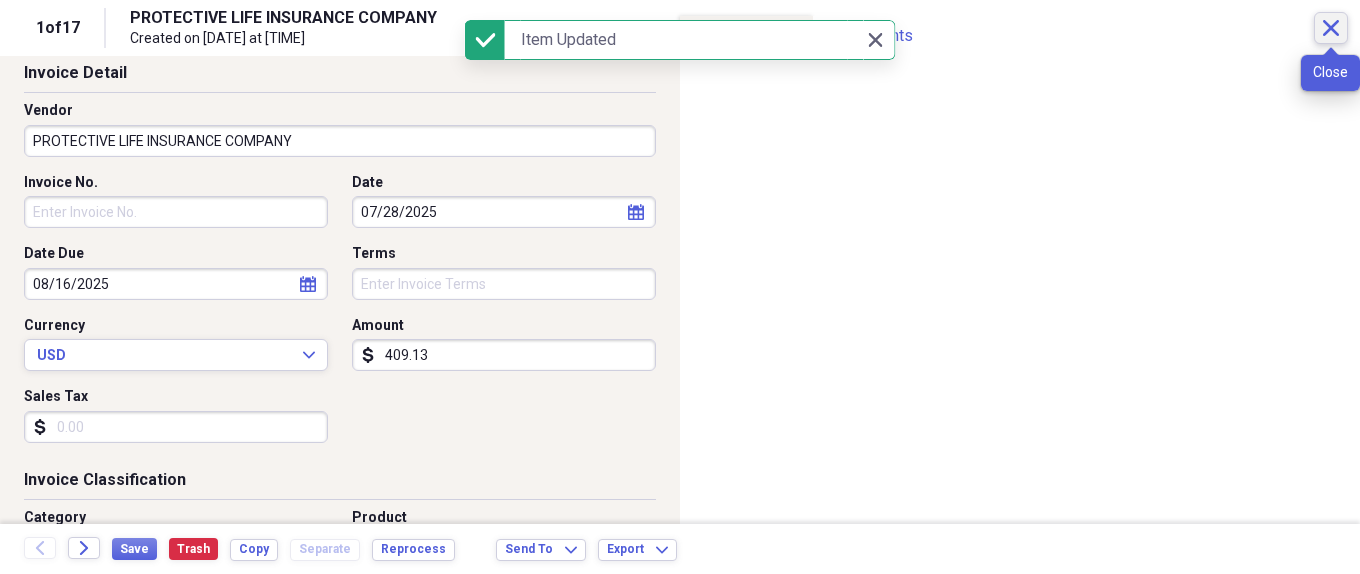 click on "Close" at bounding box center (1331, 28) 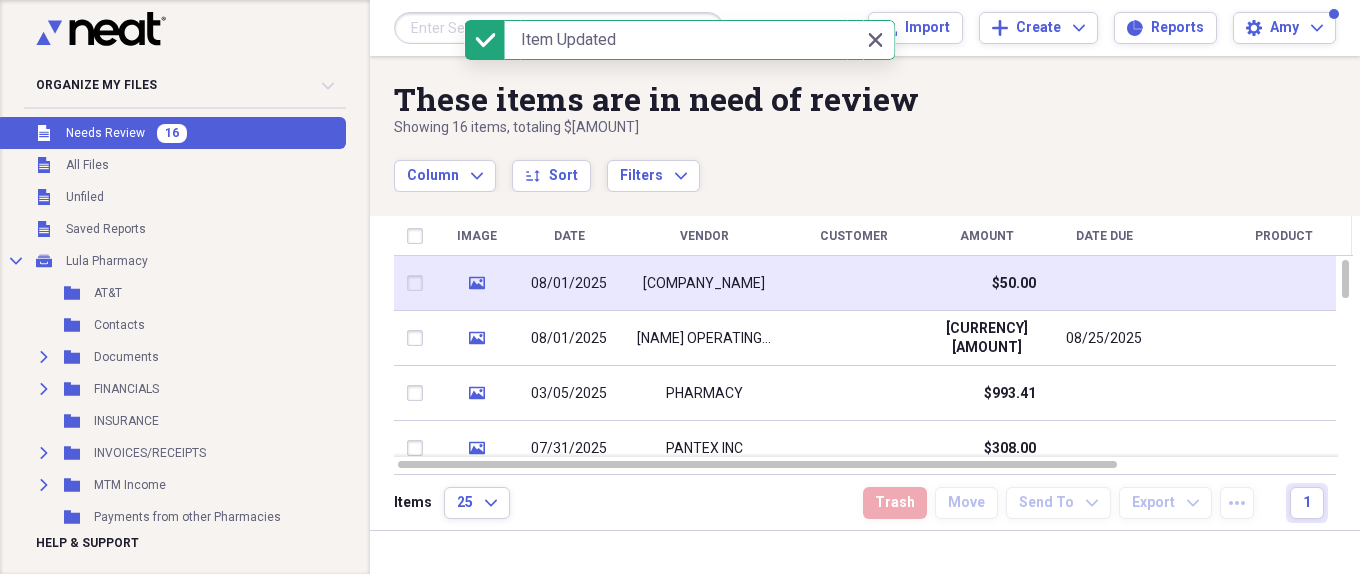 click at bounding box center (854, 283) 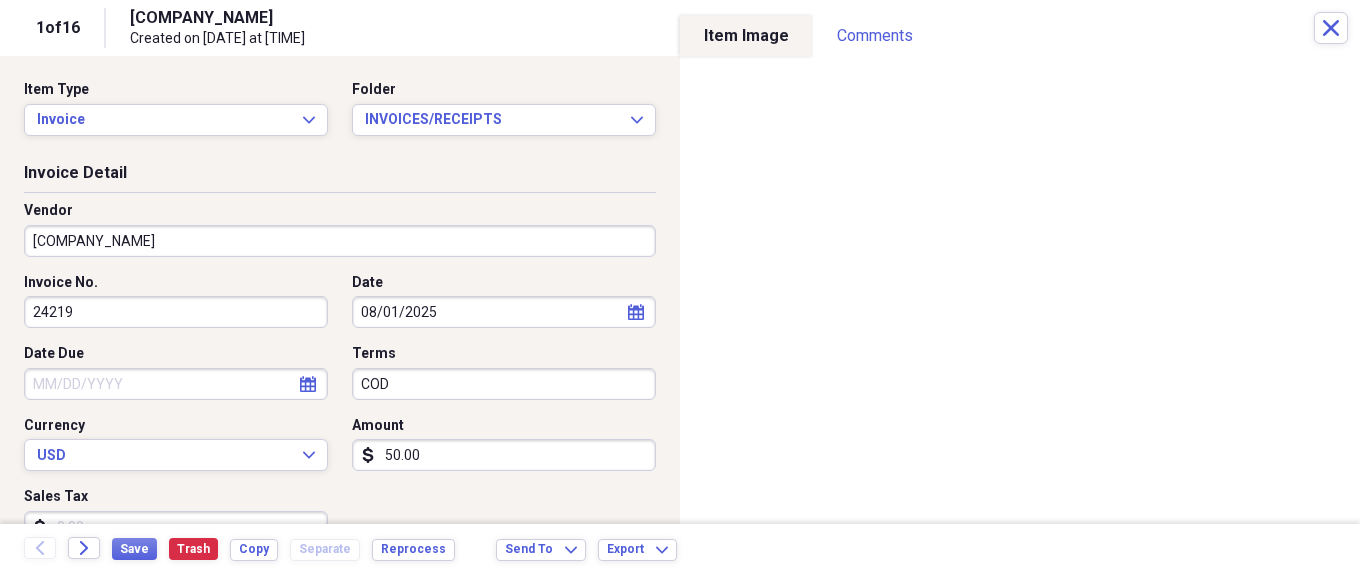 scroll, scrollTop: 300, scrollLeft: 0, axis: vertical 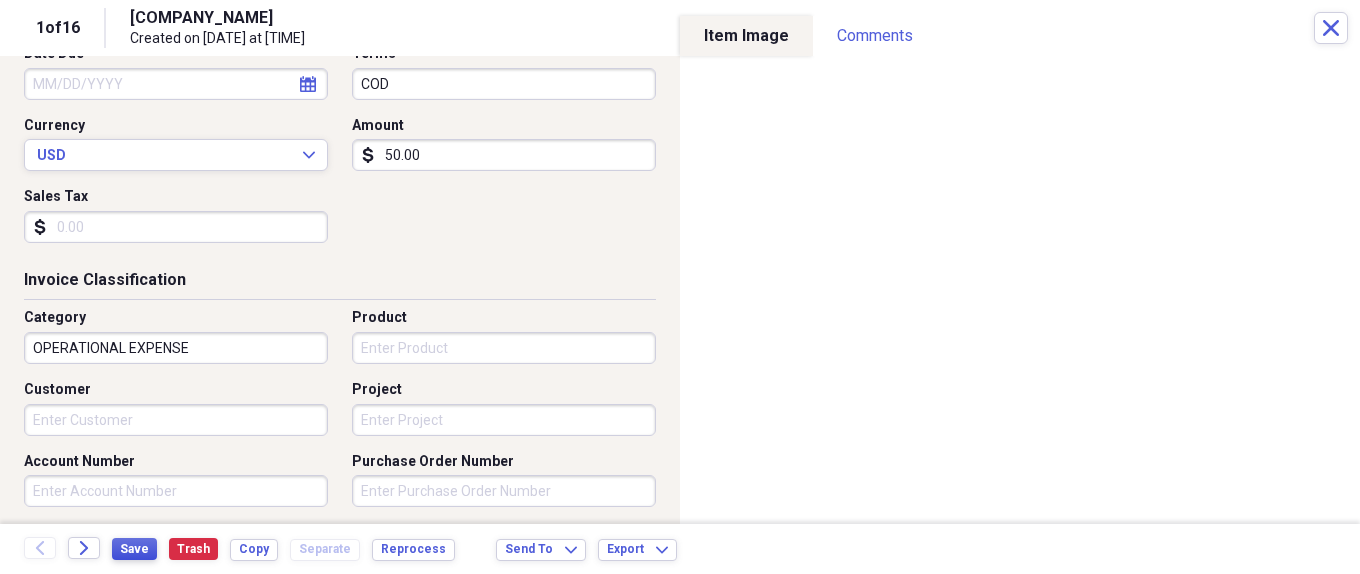 click on "Save" at bounding box center [134, 549] 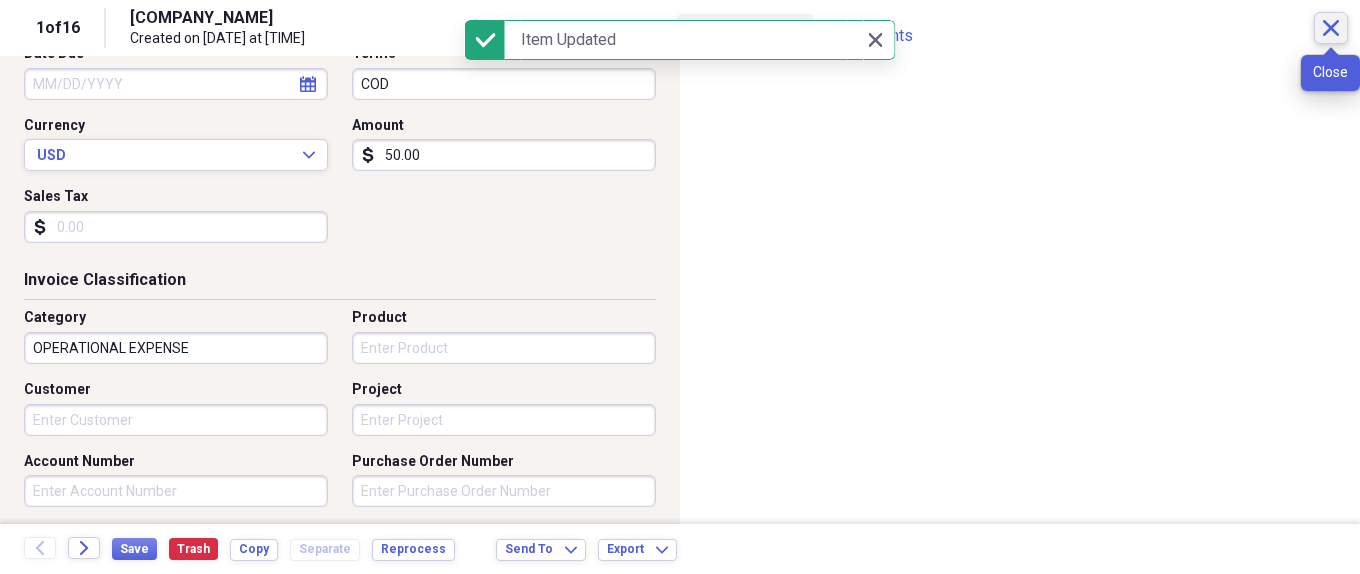 click on "Close" 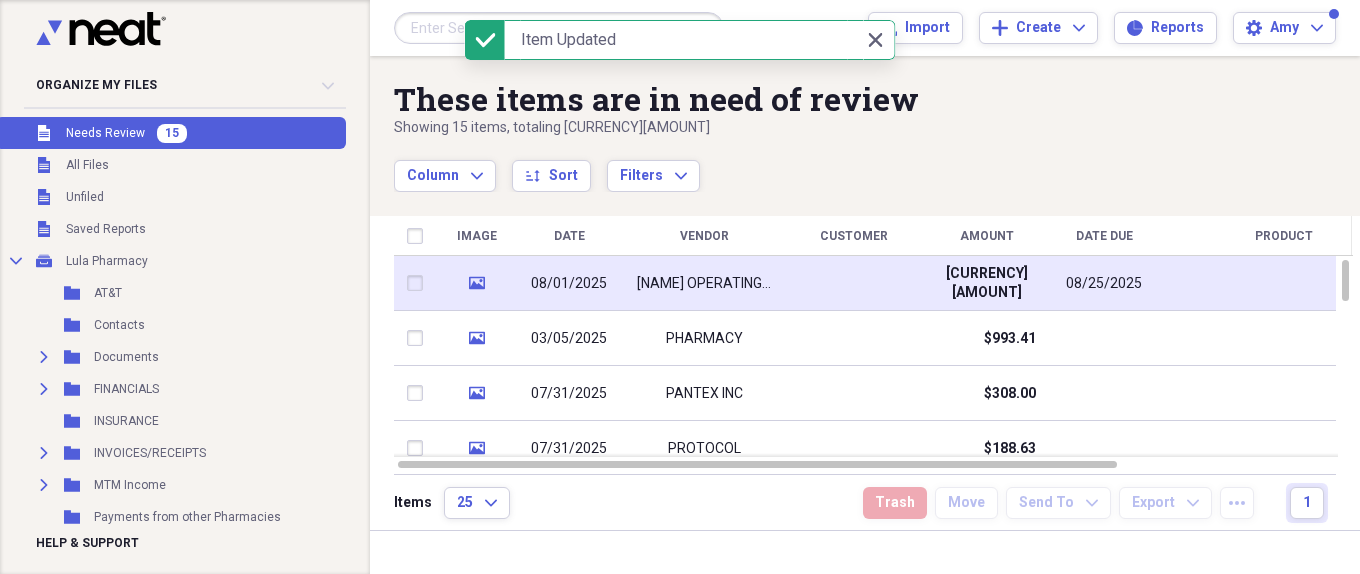 click on "[CURRENCY][AMOUNT]" at bounding box center [986, 283] 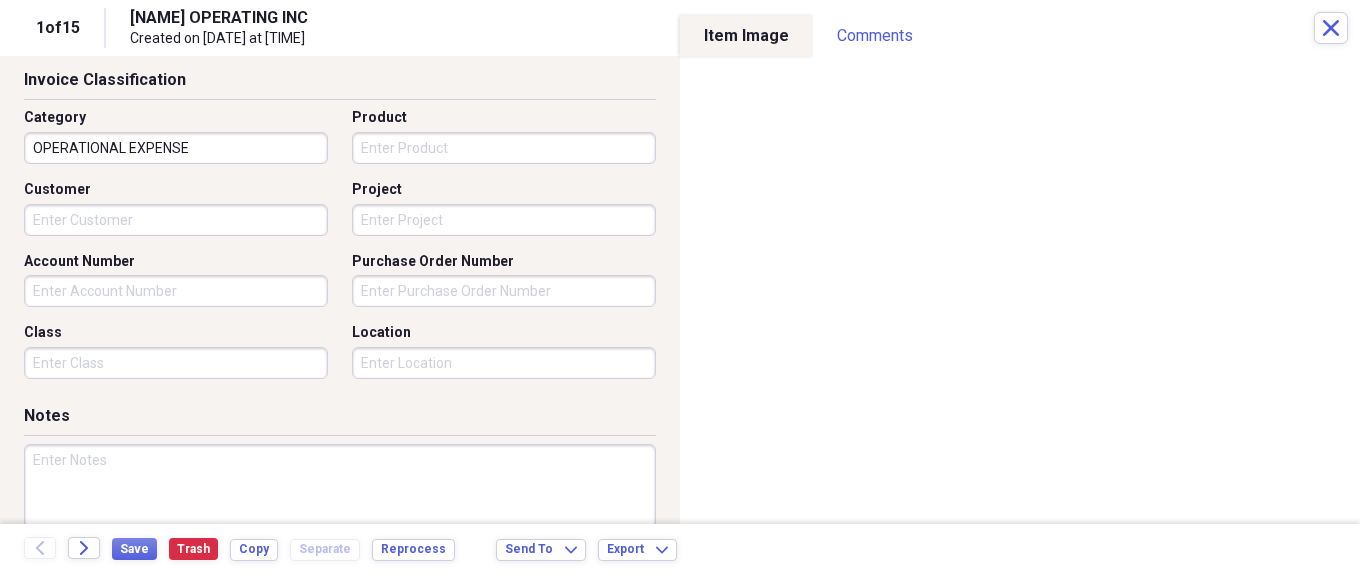 scroll, scrollTop: 600, scrollLeft: 0, axis: vertical 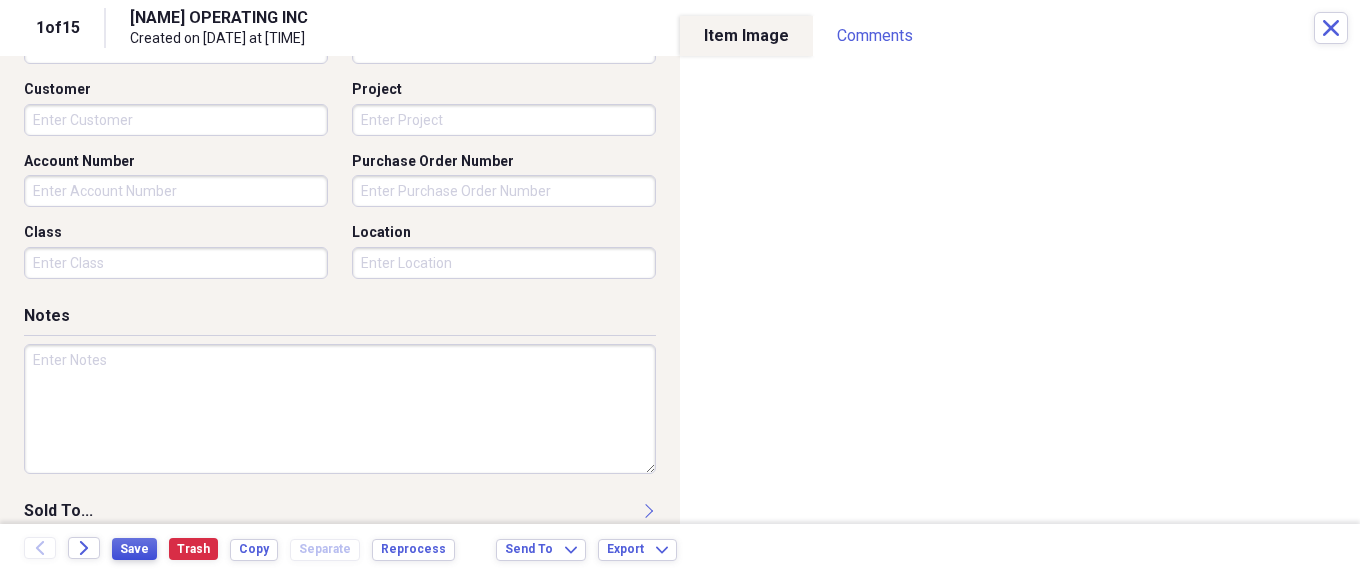 click on "Save" at bounding box center (134, 549) 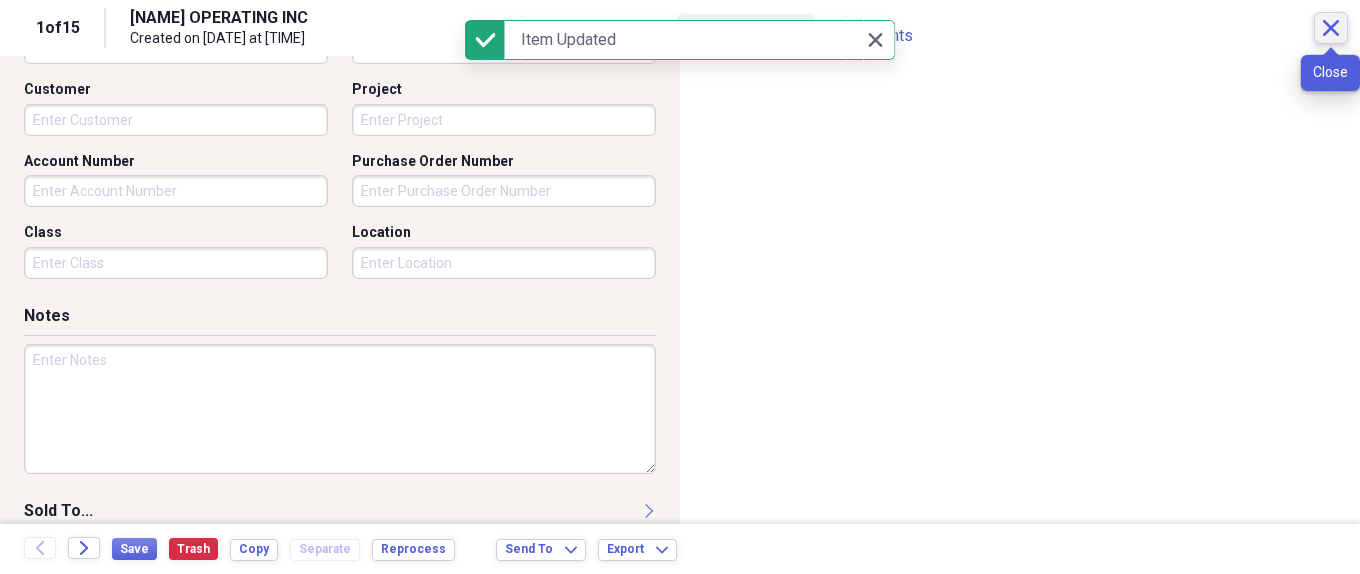 click on "Close" 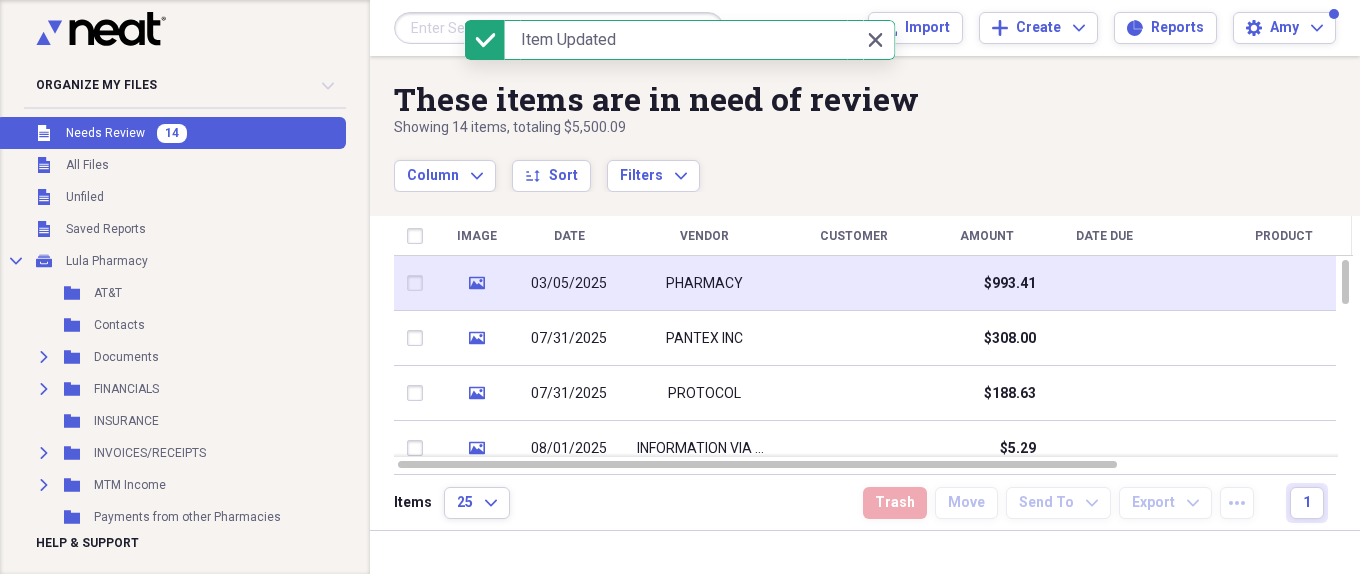click on "$993.41" at bounding box center (1010, 284) 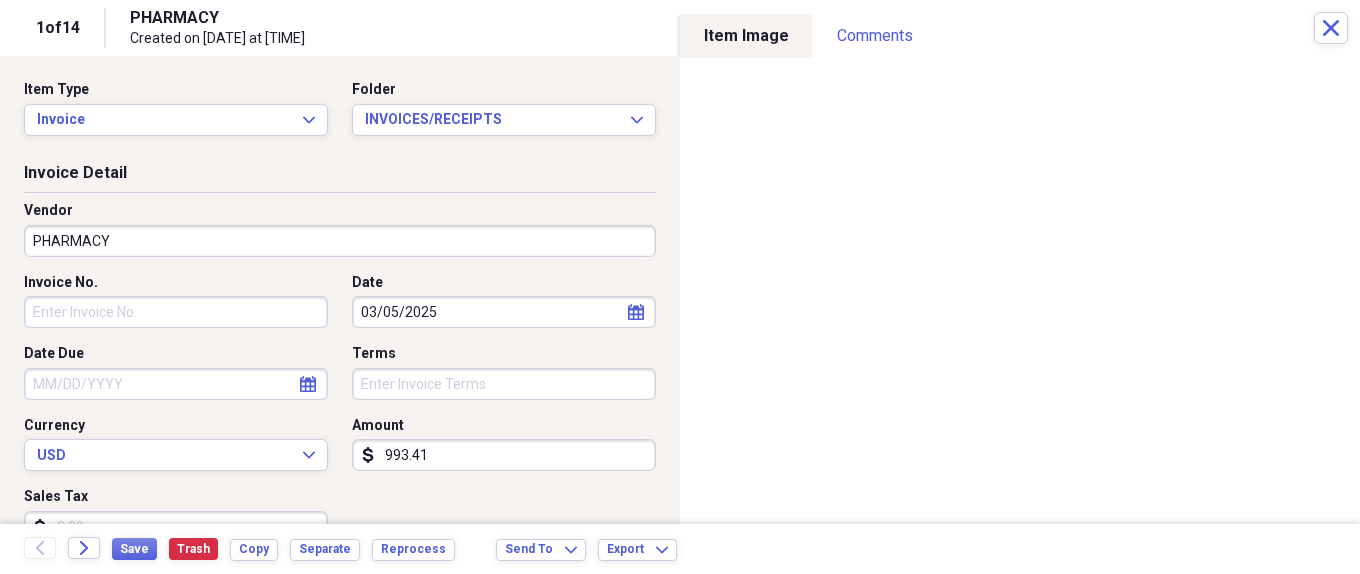 click on "PHARMACY" at bounding box center (340, 241) 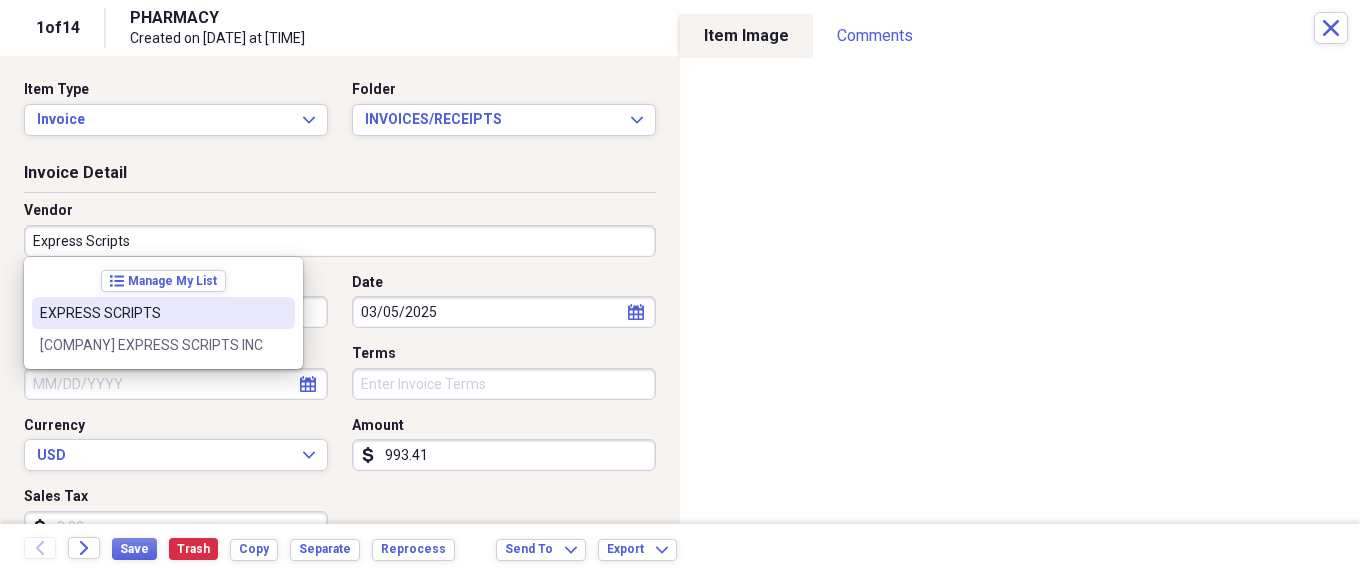 click on "EXPRESS SCRIPTS" at bounding box center (163, 313) 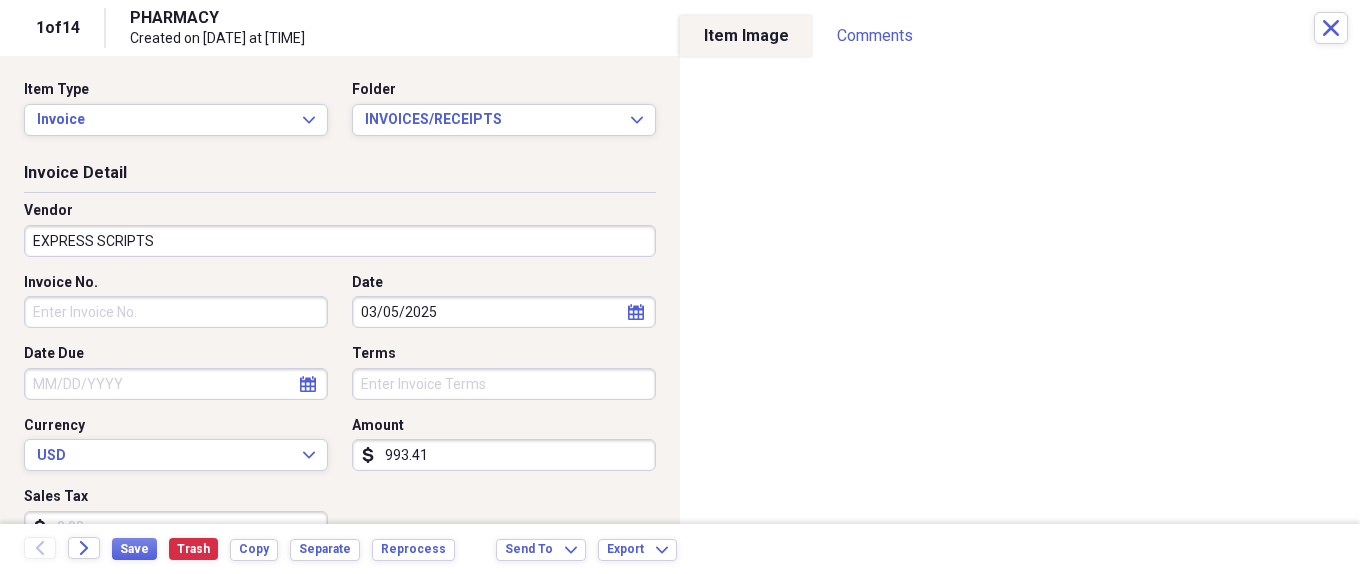 type on "Third Party" 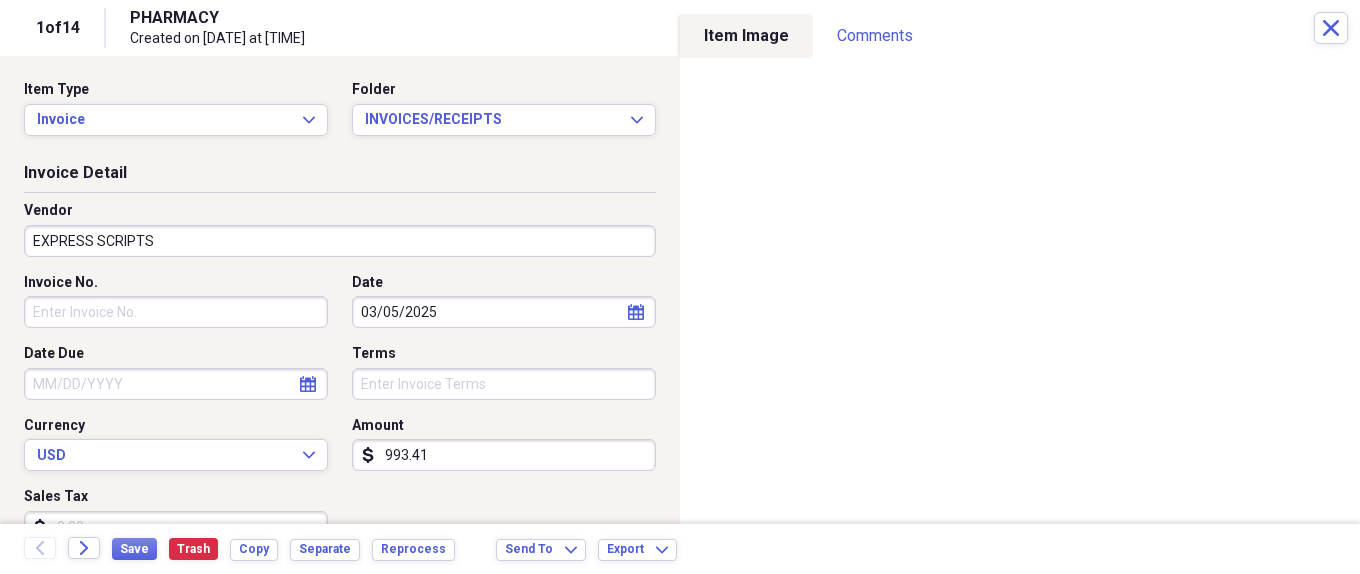 click 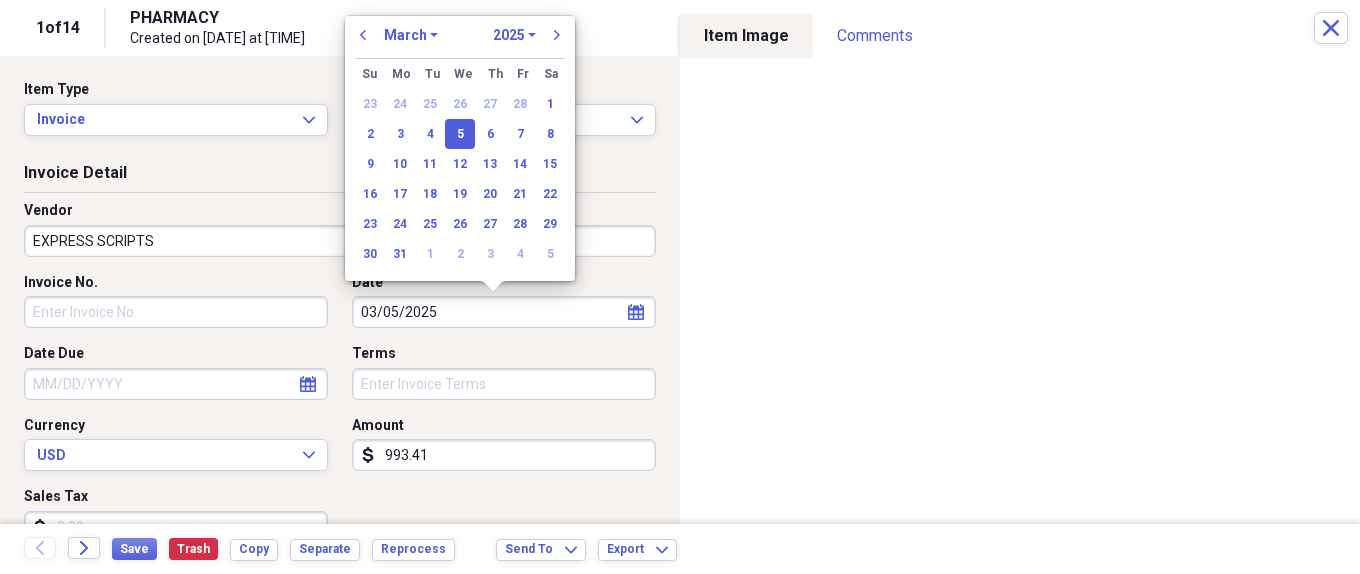 click on "previous January February March April May June July August September October November December 1970 1971 1972 1973 1974 1975 1976 1977 1978 1979 1980 1981 1982 1983 1984 1985 1986 1987 1988 1989 1990 1991 1992 1993 1994 1995 1996 1997 1998 1999 2000 2001 2002 2003 2004 2005 2006 2007 2008 2009 2010 2011 2012 2013 2014 2015 2016 2017 2018 2019 2020 2021 2022 2023 2024 2025 2026 2027 2028 2029 2030 2031 2032 2033 2034 2035 next Su Sunday Mo Monday Tu Tuesday We Wednesday Th Thursday Fr Friday Sa Saturday 23 24 25 26 27 28 1 2 3 4 5 6 7 8 9 10 11 12 13 14 15 16 17 18 19 20 21 22 23 24 25 26 27 28 29 30 31 1 2 3 4 5" at bounding box center (460, 148) 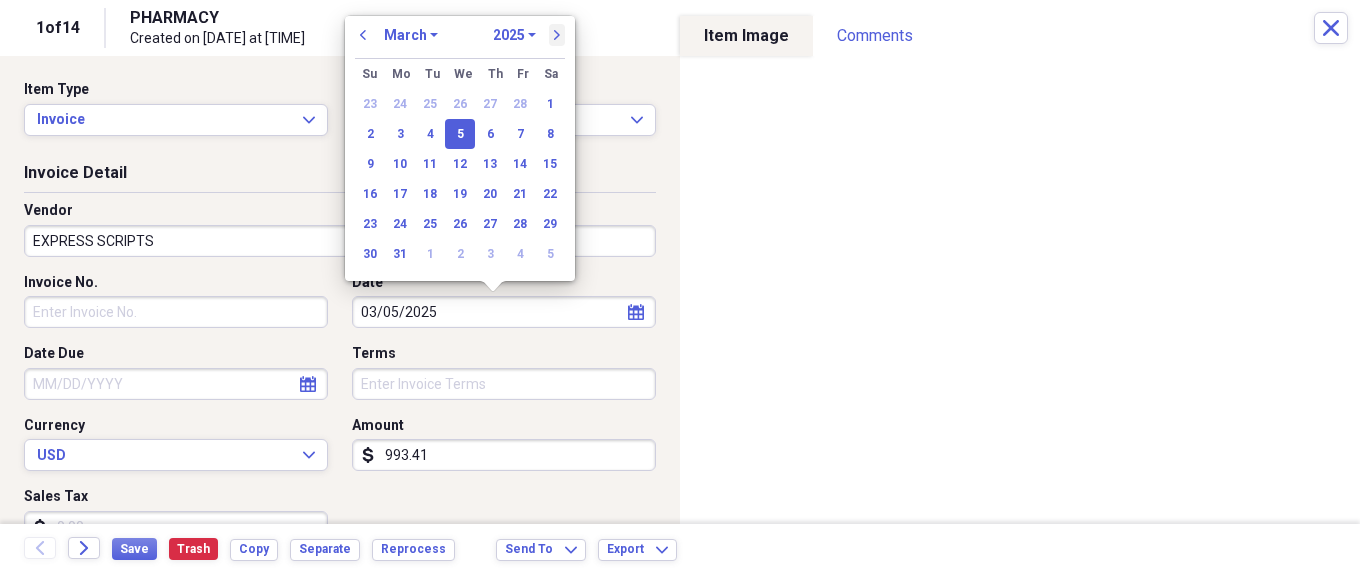 click on "next" at bounding box center (557, 35) 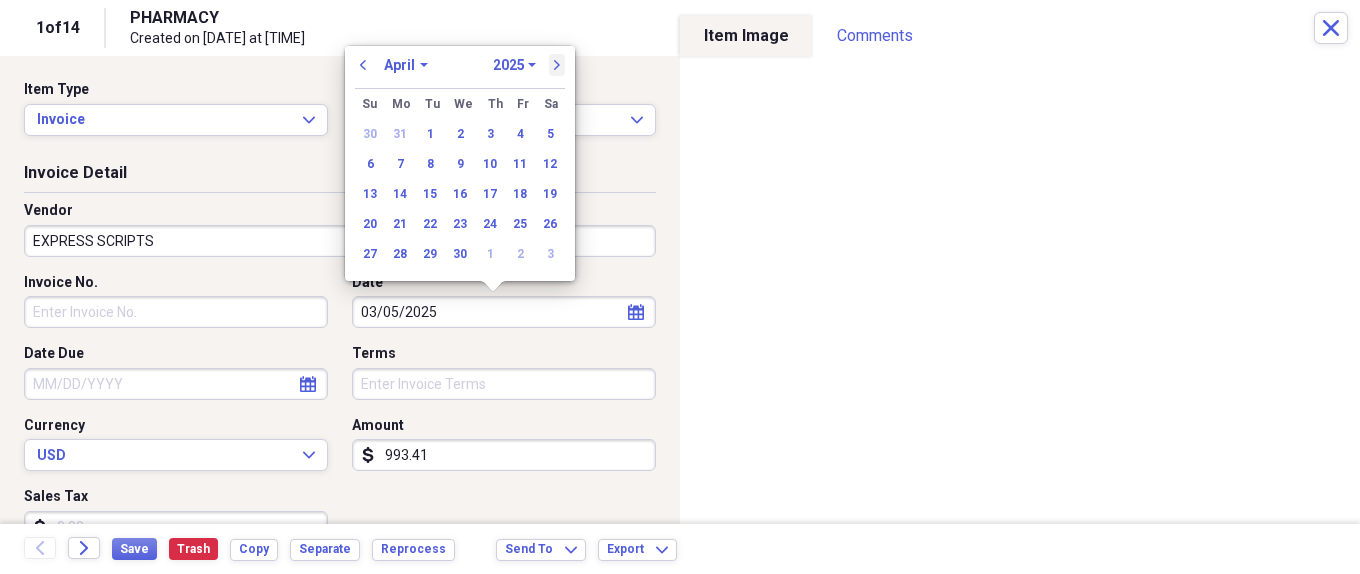 click on "PHARMACY" at bounding box center (381, 18) 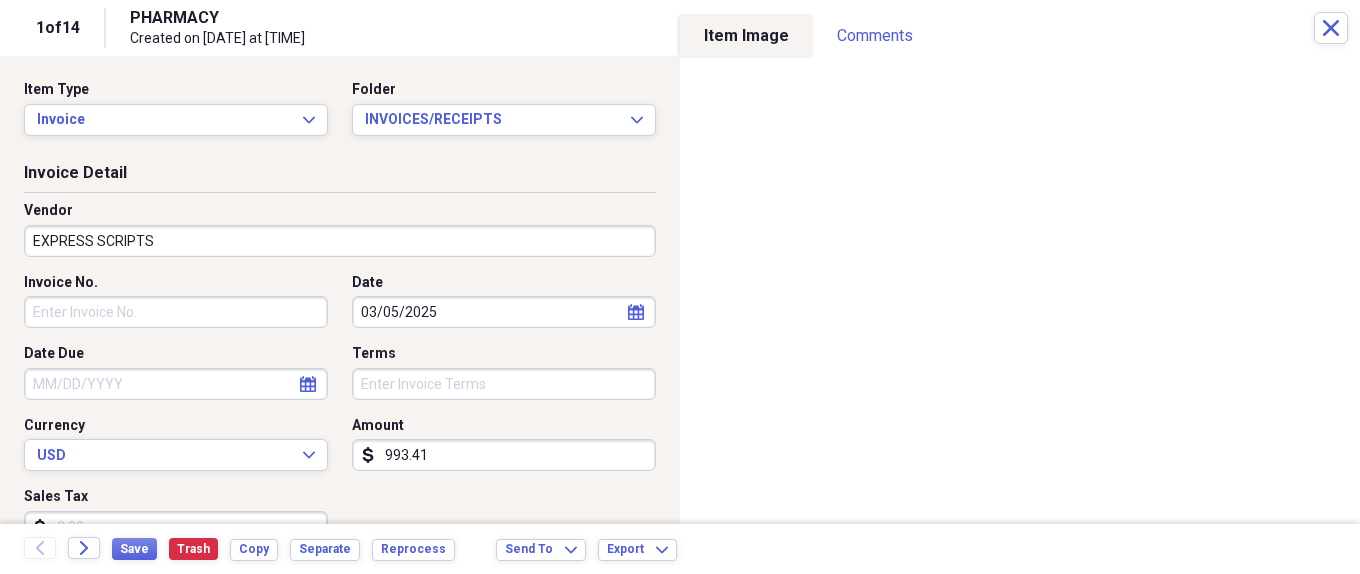 click on "calendar" 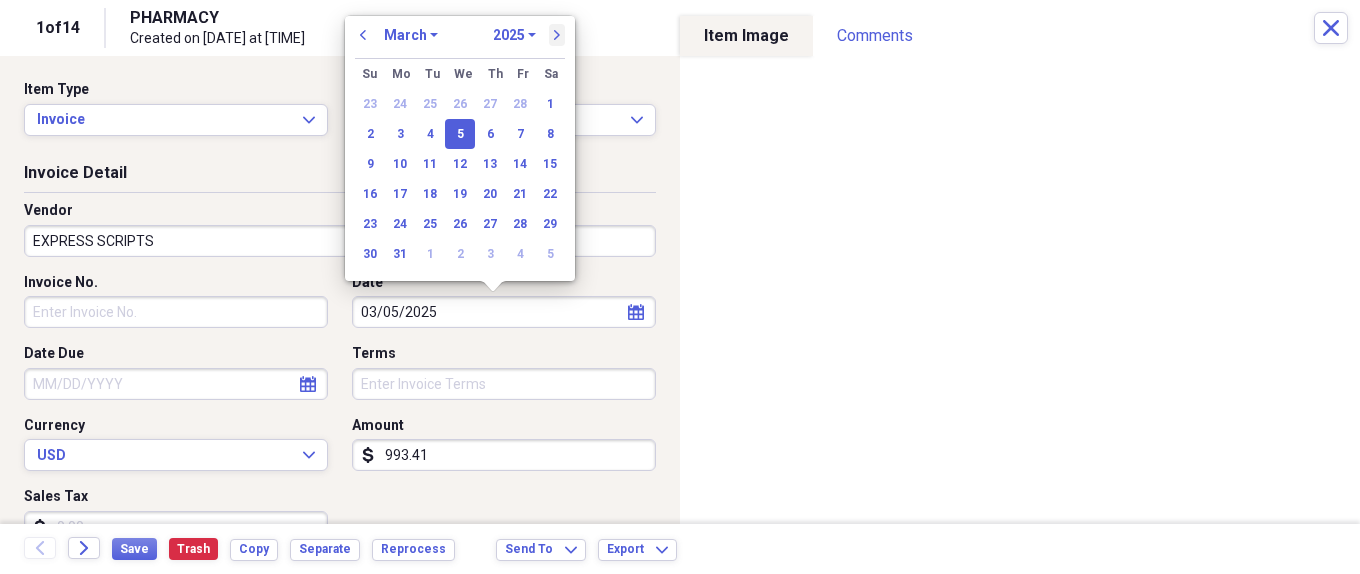 click on "next" at bounding box center [557, 35] 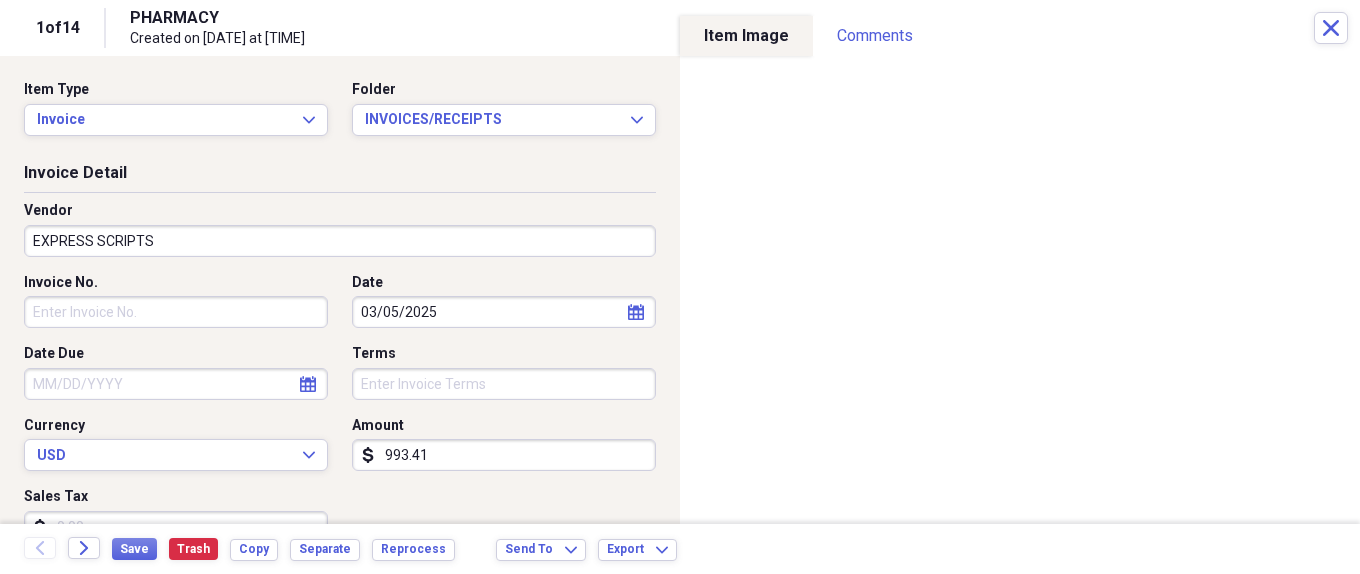 click on "Created on [DATE] at [TIME]" at bounding box center (381, 39) 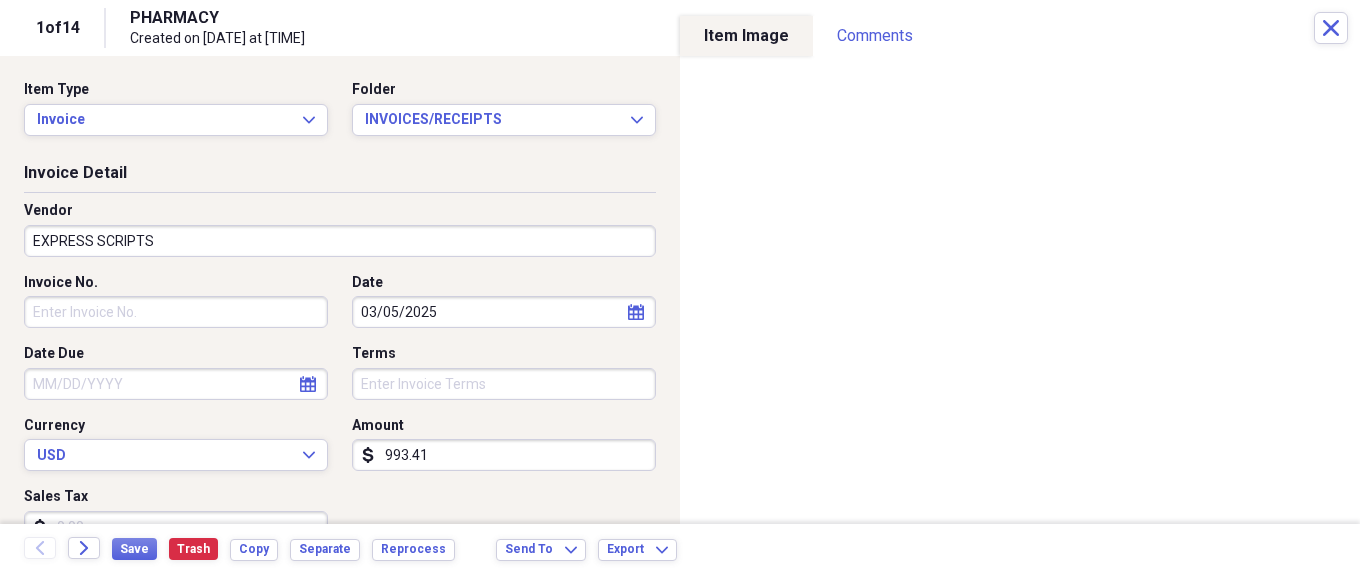 click 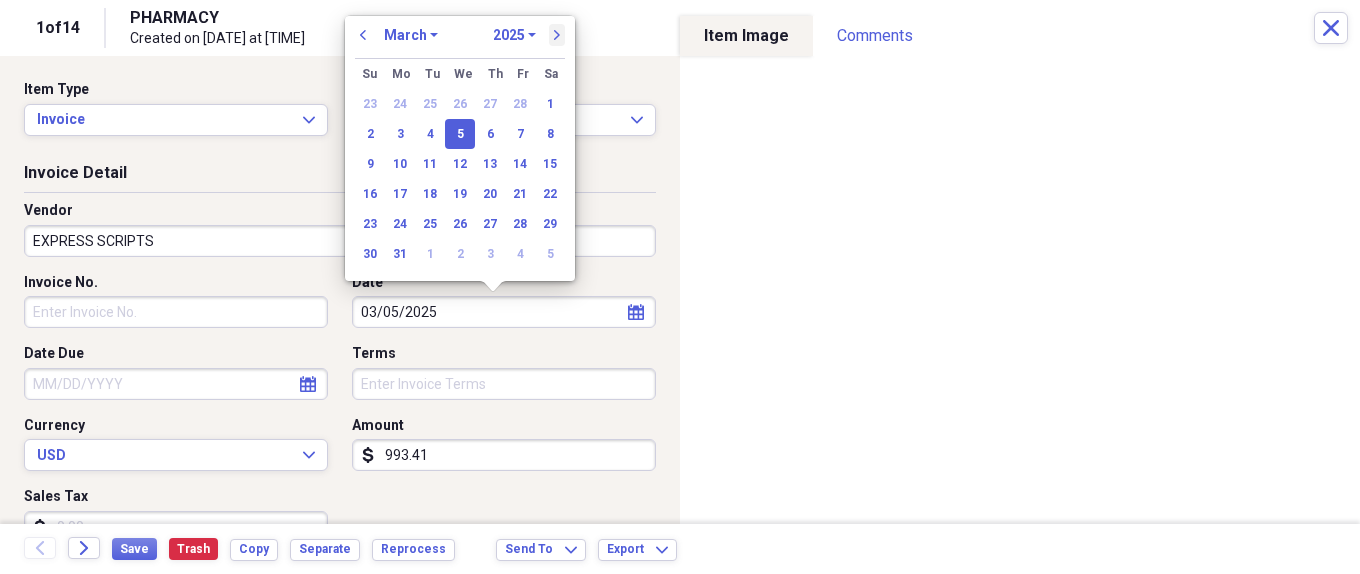click on "next" at bounding box center (557, 35) 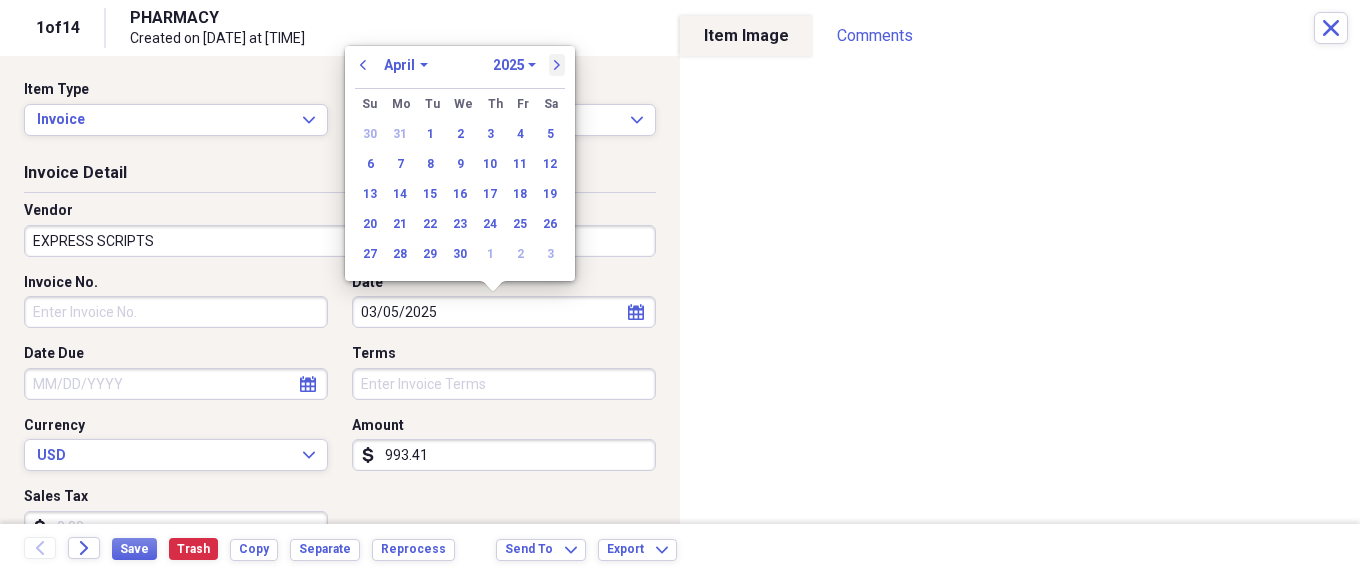 click on "next" at bounding box center (557, 65) 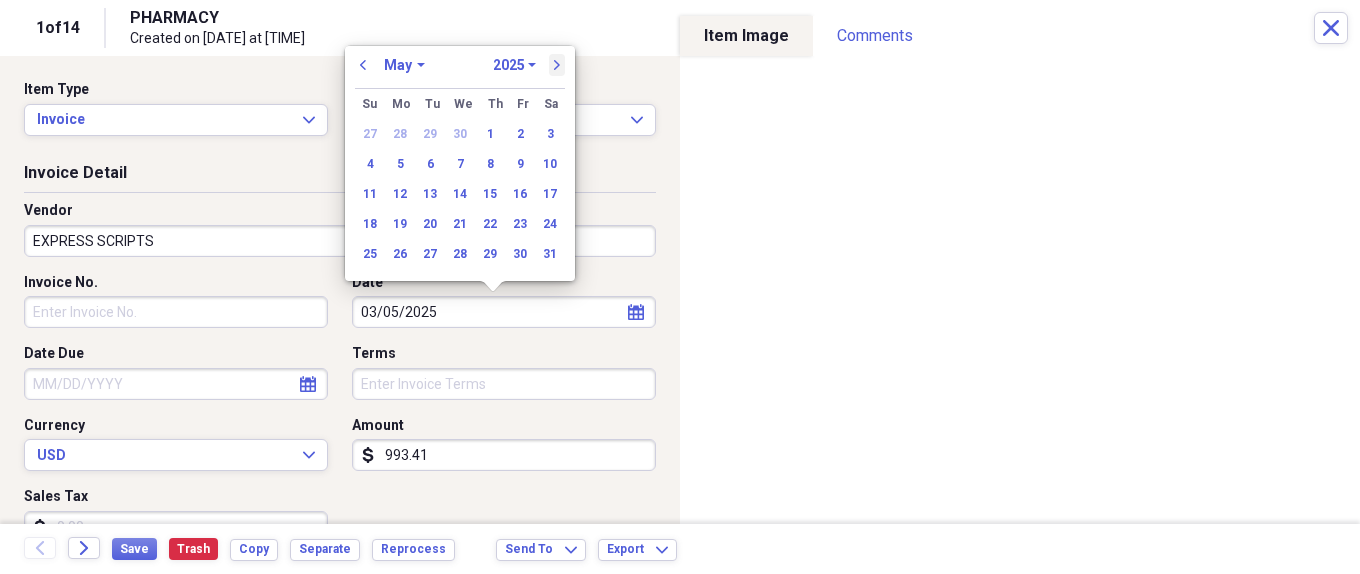 click on "next" at bounding box center [557, 65] 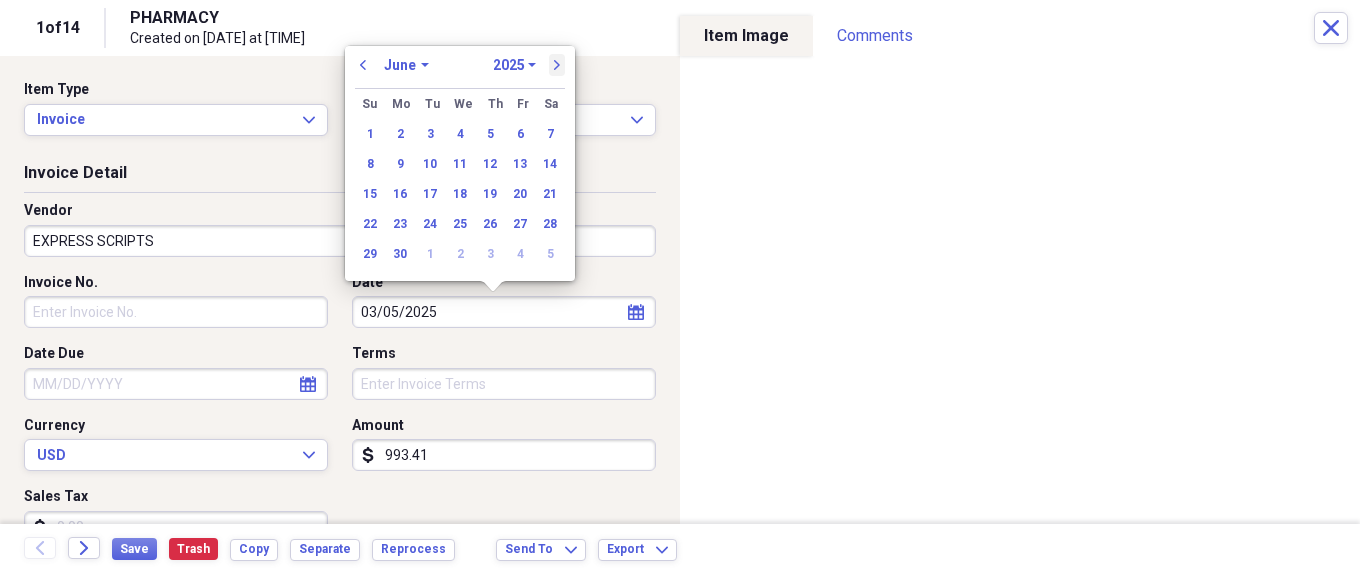 click on "next" at bounding box center (557, 65) 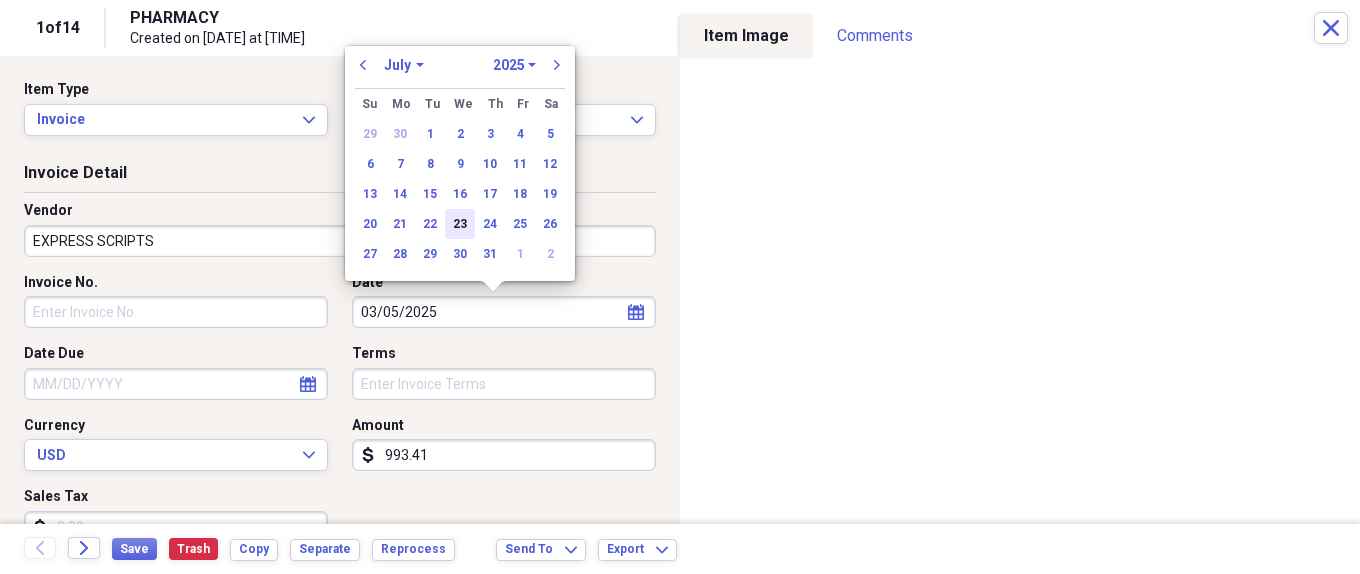 click on "23" at bounding box center (460, 224) 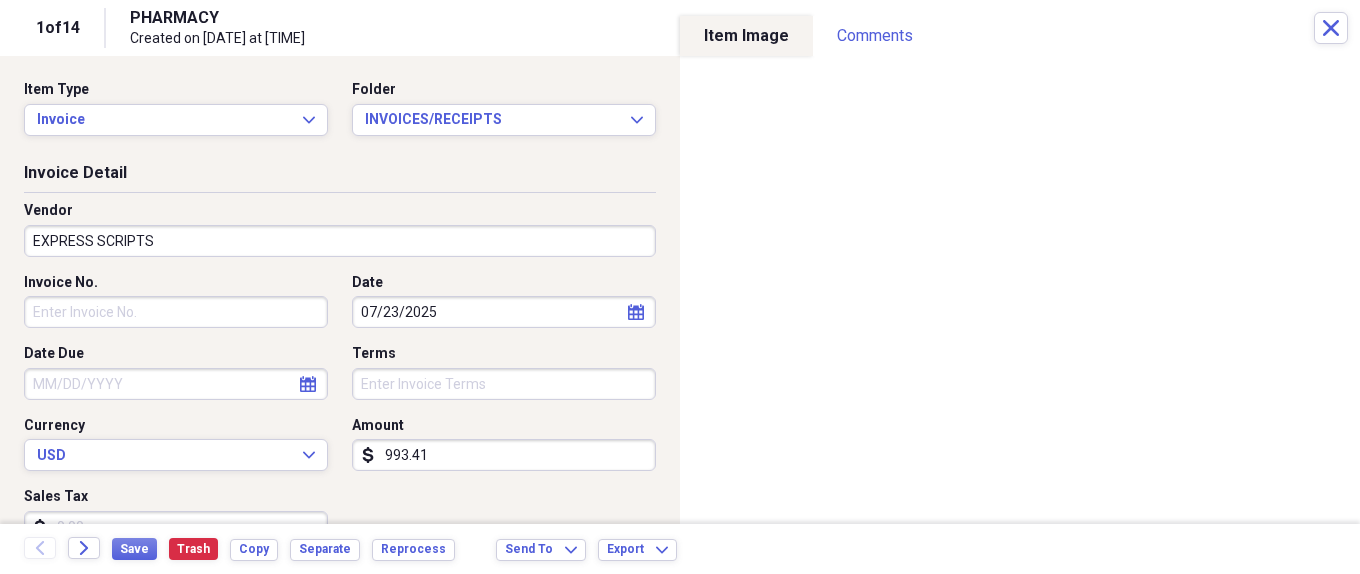 scroll, scrollTop: 200, scrollLeft: 0, axis: vertical 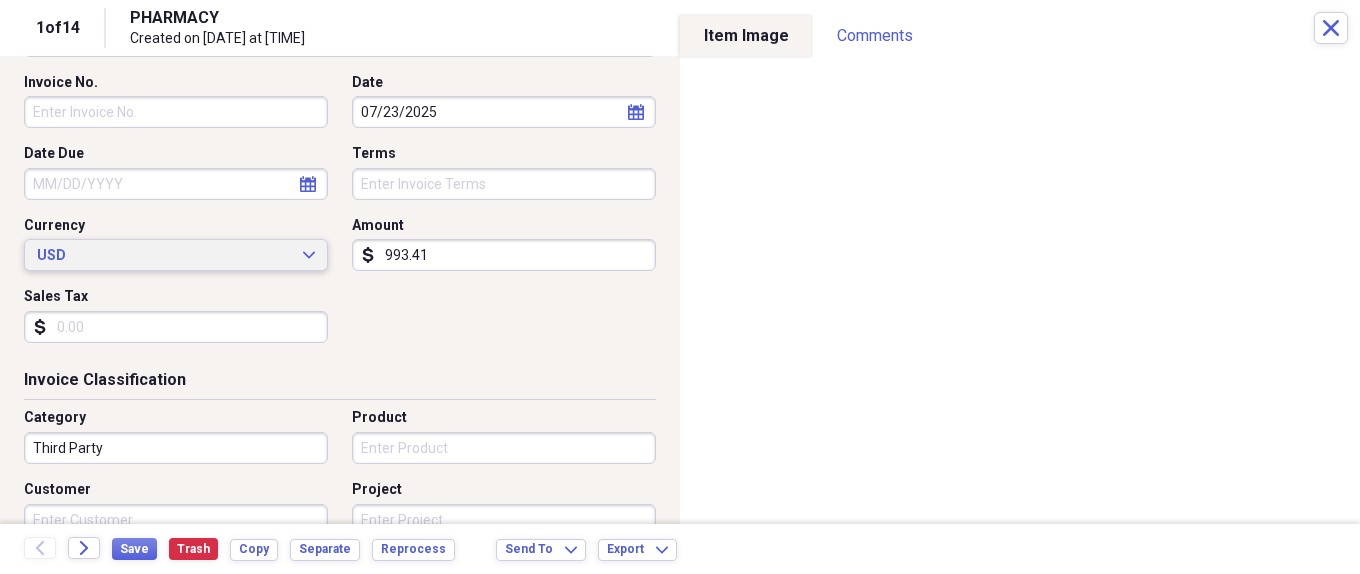 click on "USD Expand" at bounding box center (176, 255) 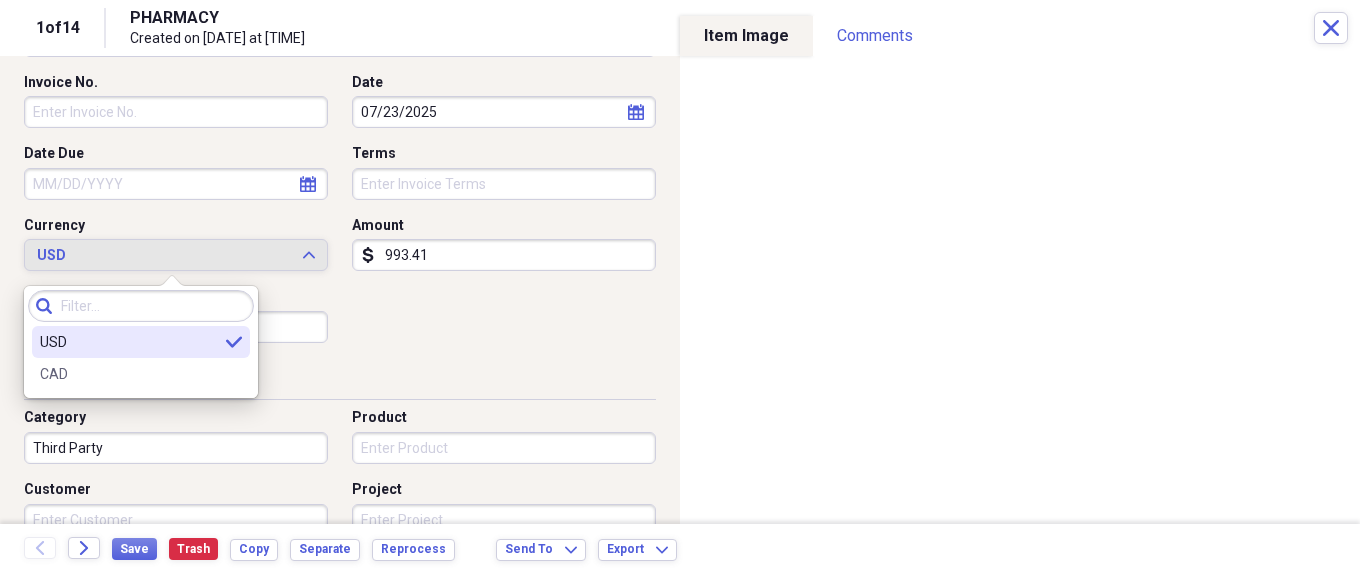 select on "7" 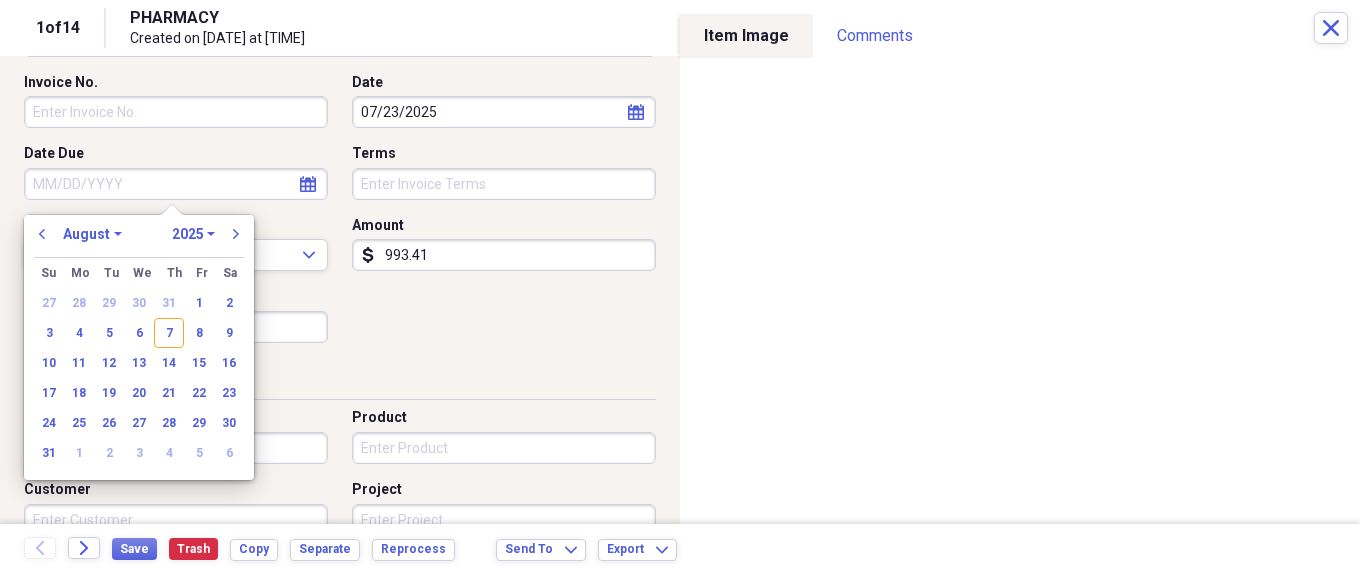click on "Date Due" at bounding box center [176, 184] 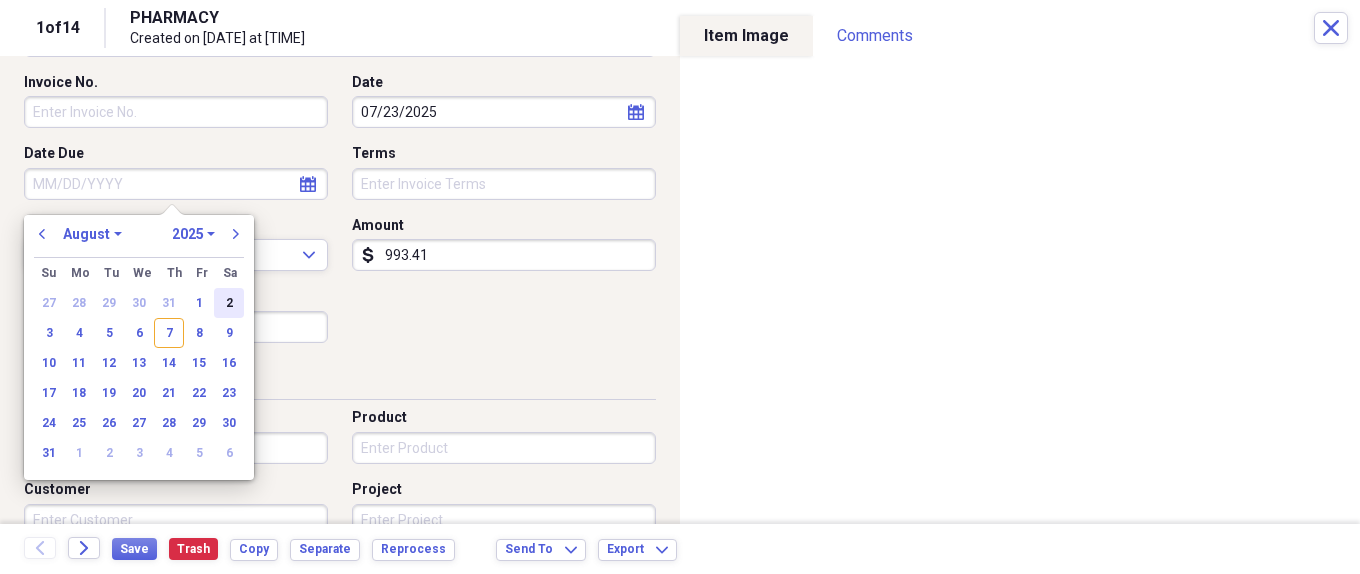 click on "2" at bounding box center [229, 303] 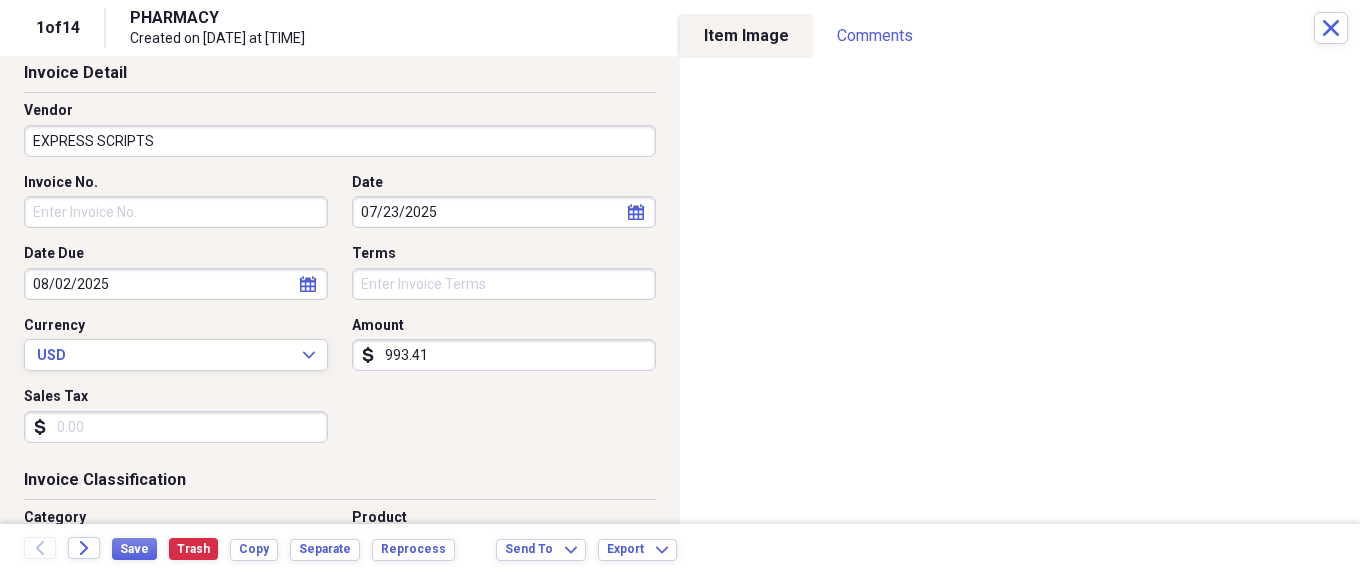scroll, scrollTop: 0, scrollLeft: 0, axis: both 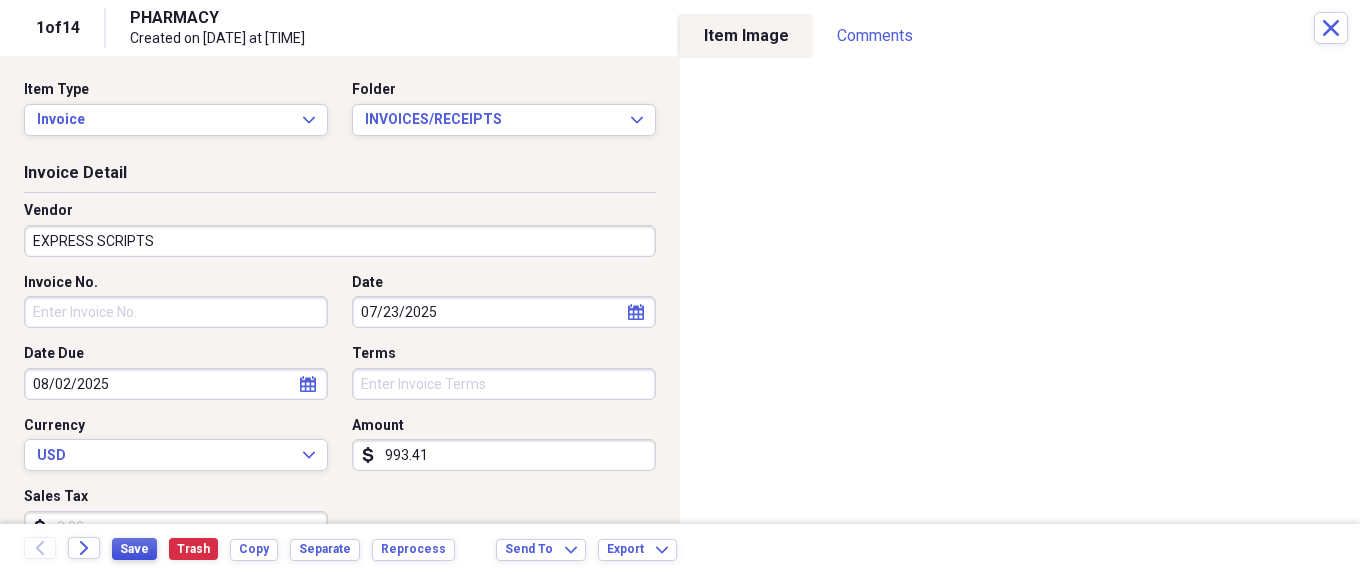 click on "Save" at bounding box center [134, 549] 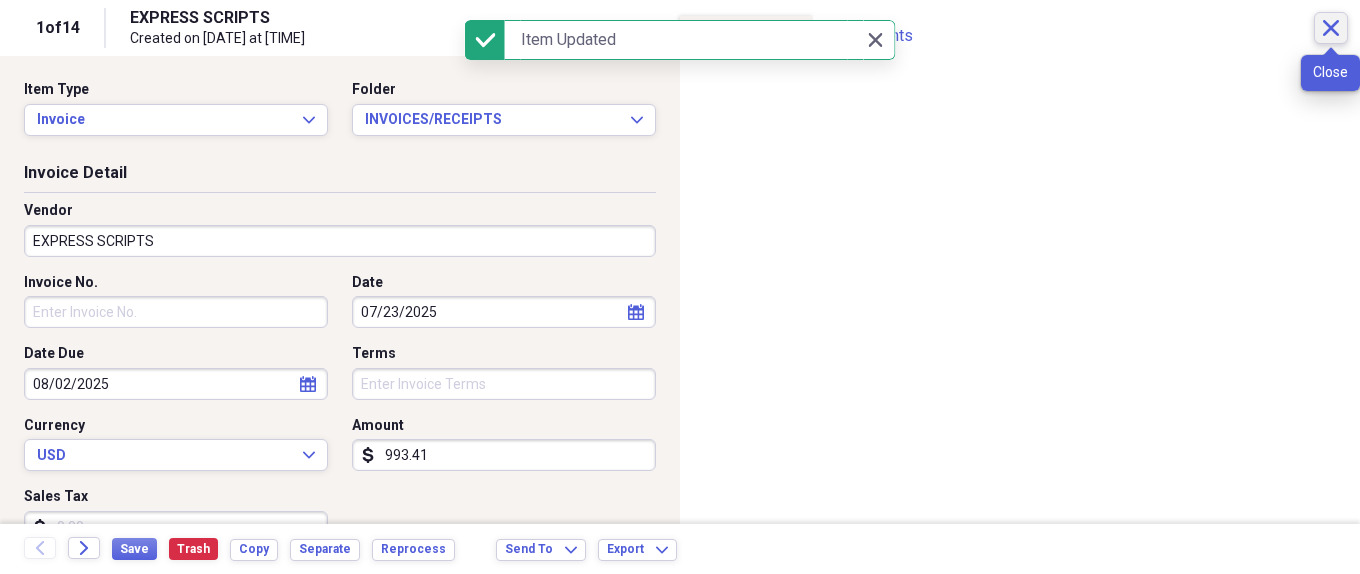 click on "Close" at bounding box center [1331, 28] 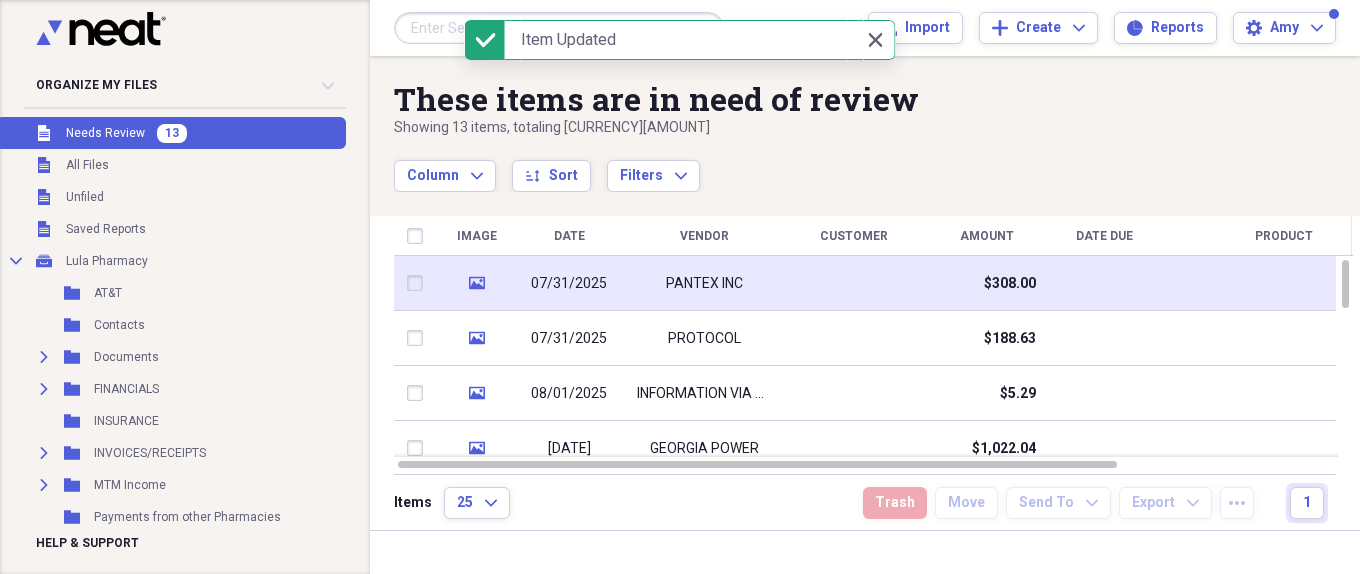 click at bounding box center (854, 283) 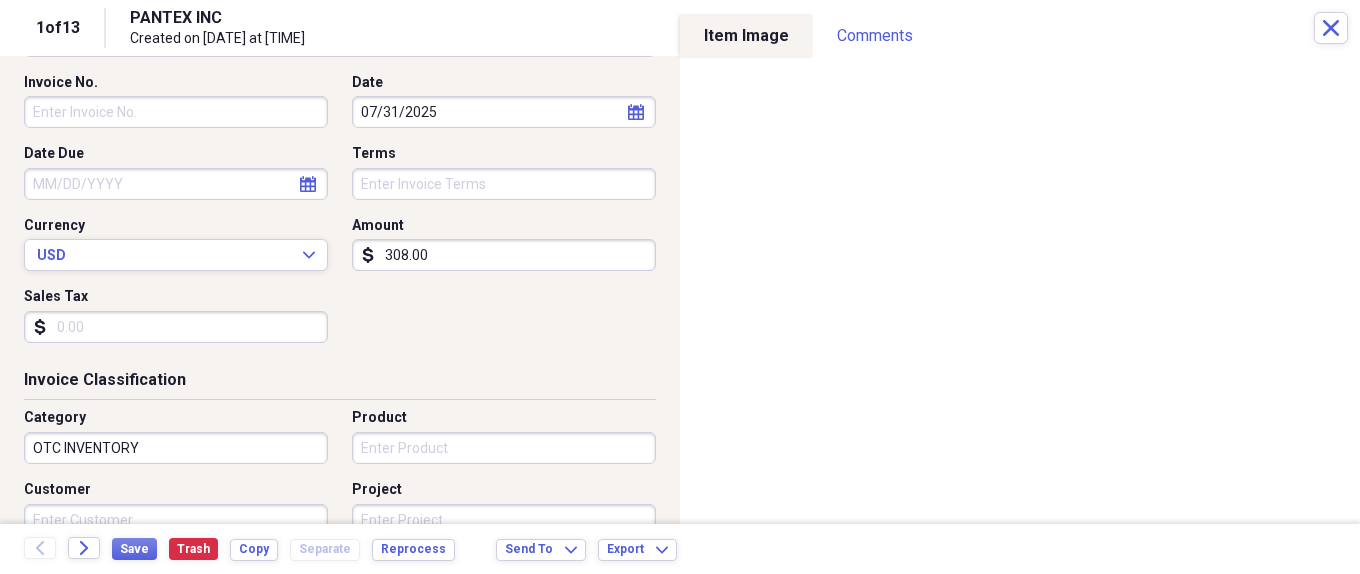 scroll, scrollTop: 0, scrollLeft: 0, axis: both 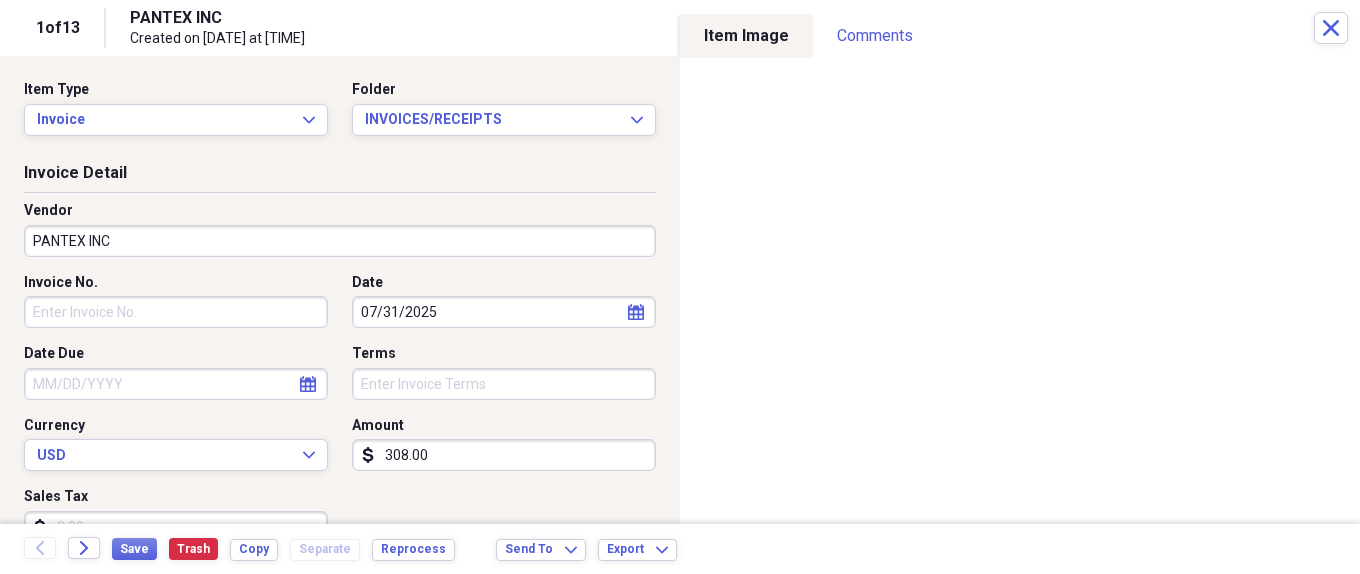 click on "Invoice No." at bounding box center [176, 312] 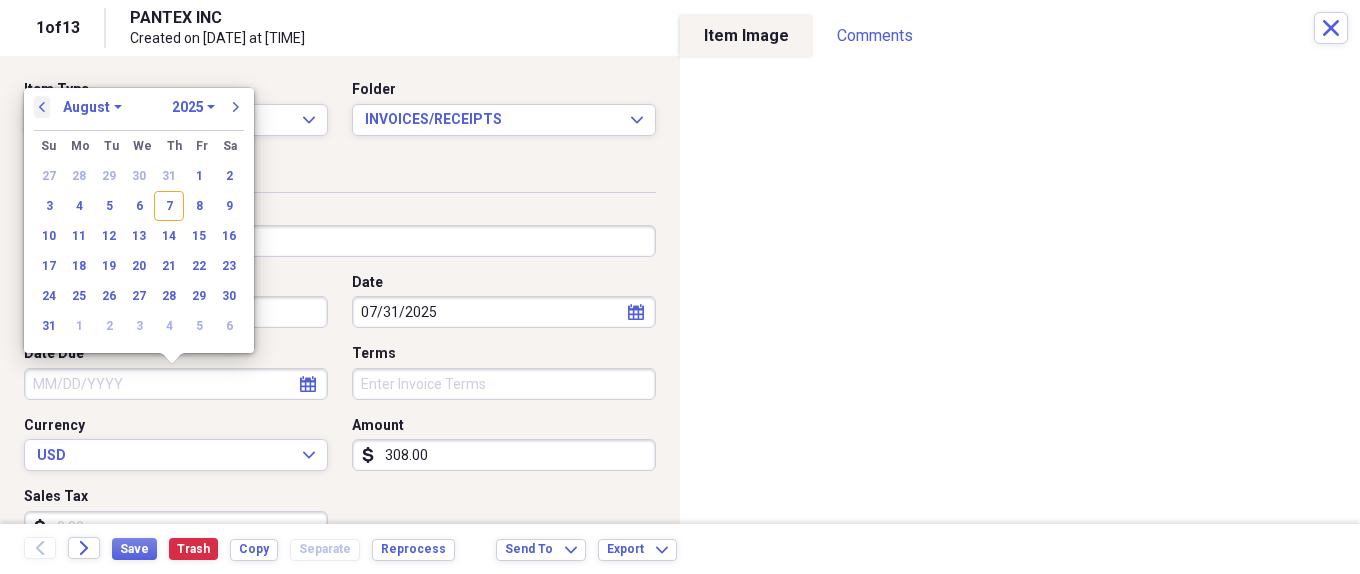 click on "previous" at bounding box center [42, 107] 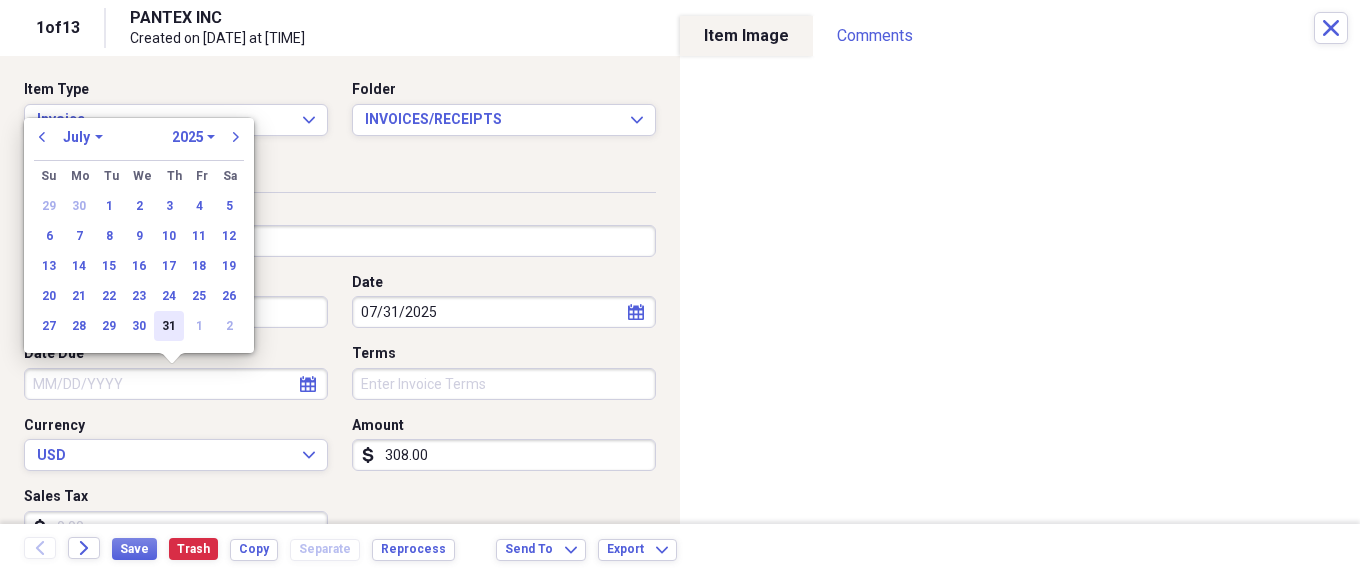 click on "31" at bounding box center (169, 326) 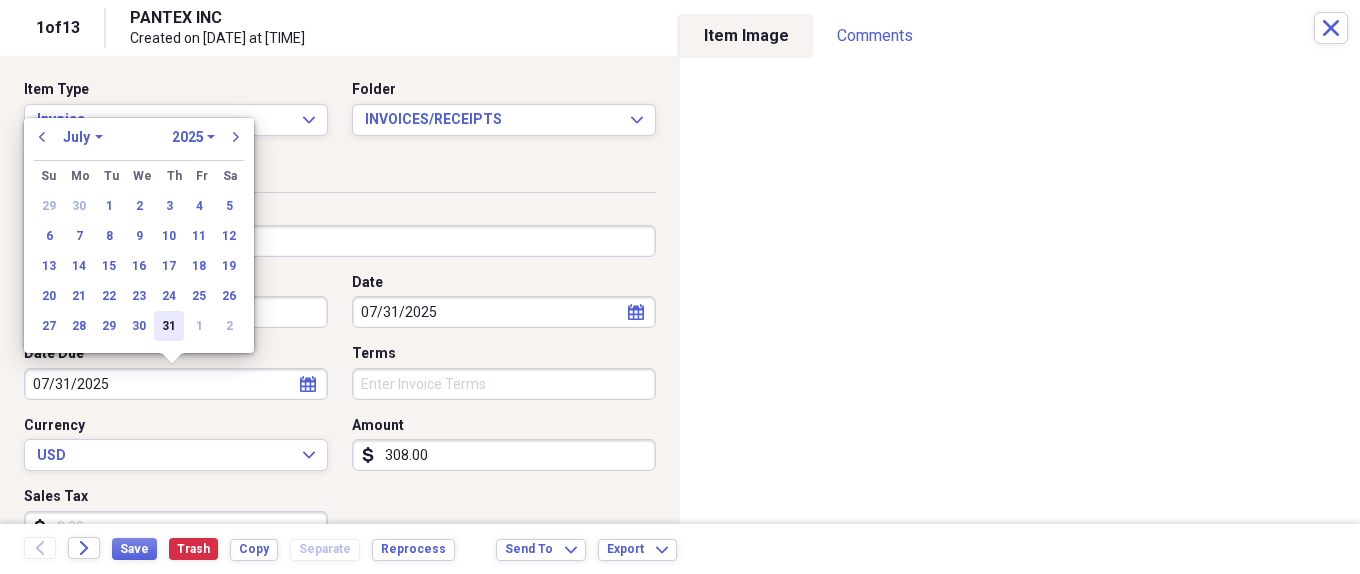 type on "07/31/2025" 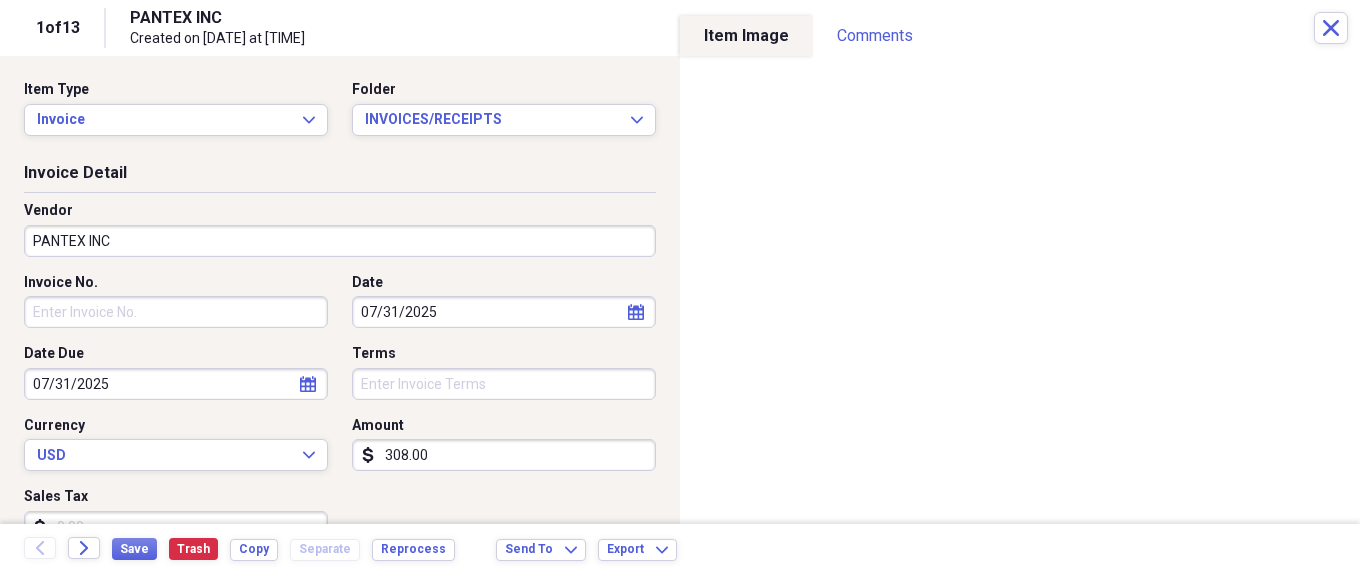 scroll, scrollTop: 200, scrollLeft: 0, axis: vertical 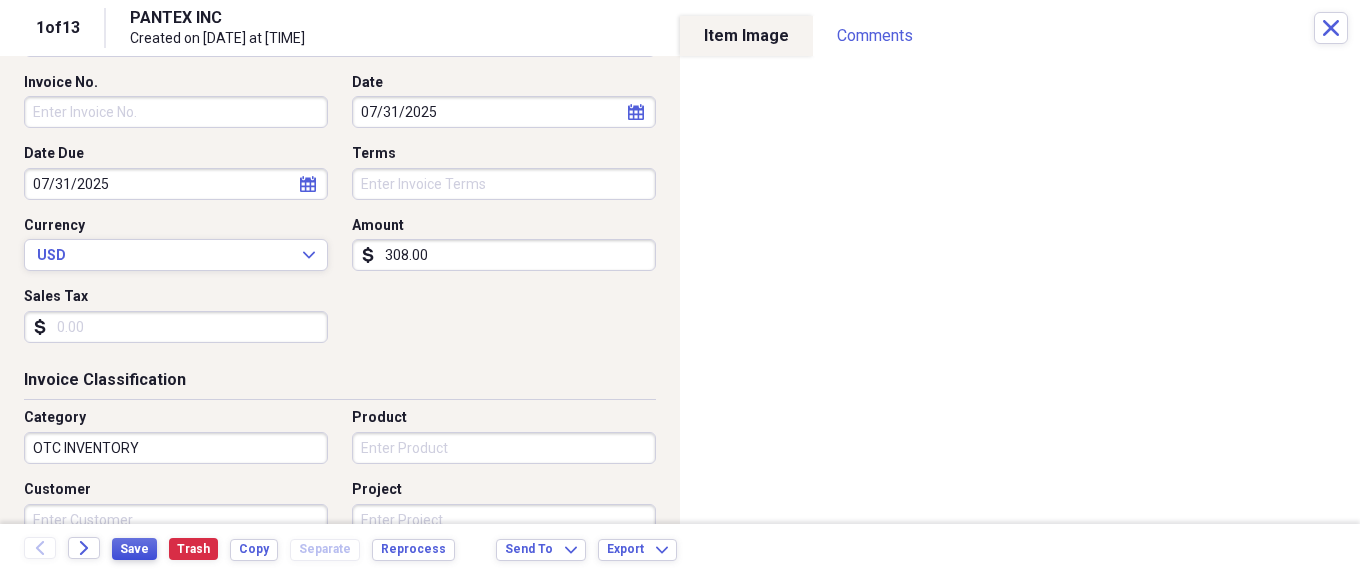 click on "Save" at bounding box center [134, 549] 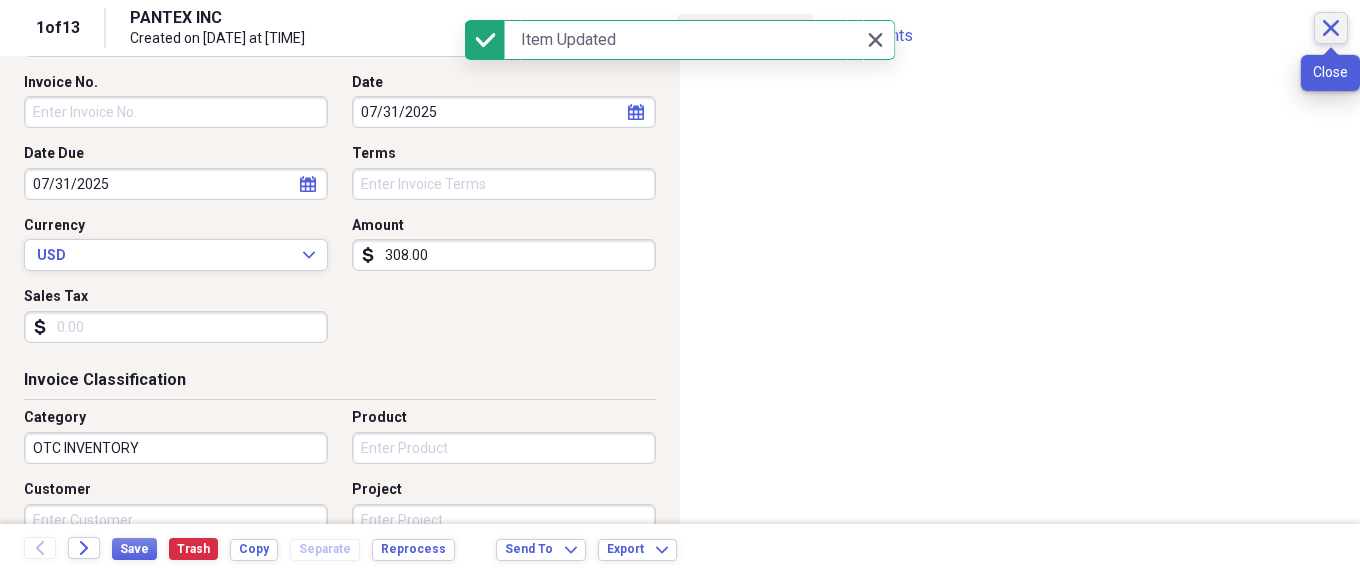 click on "Close" 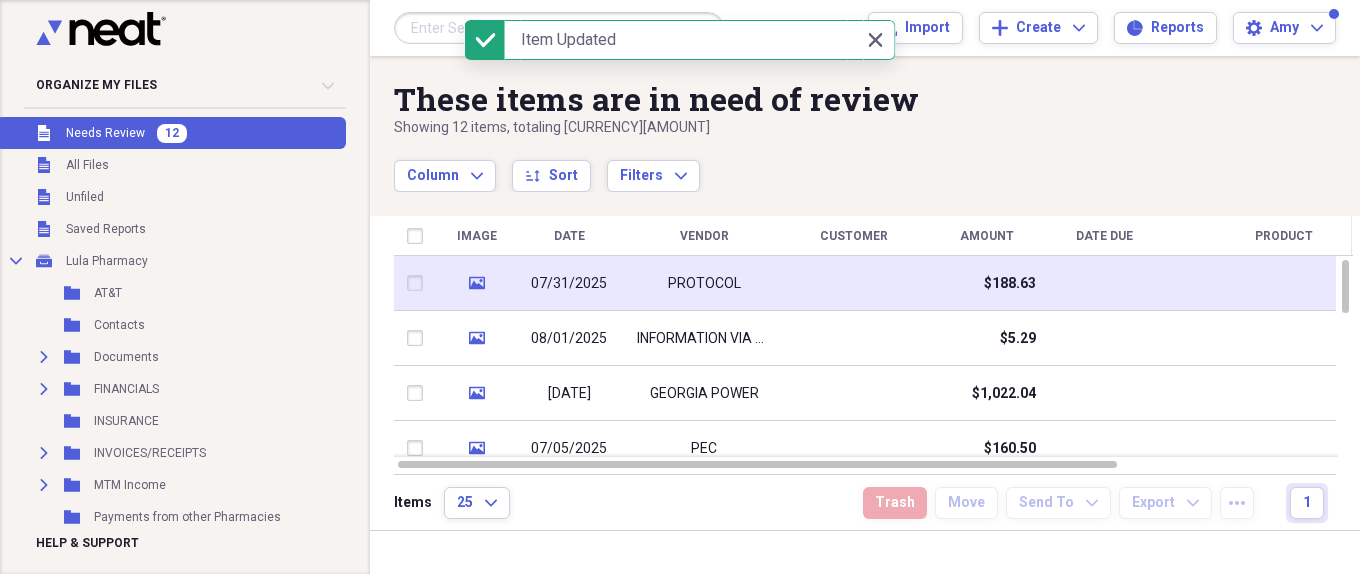 click at bounding box center [854, 283] 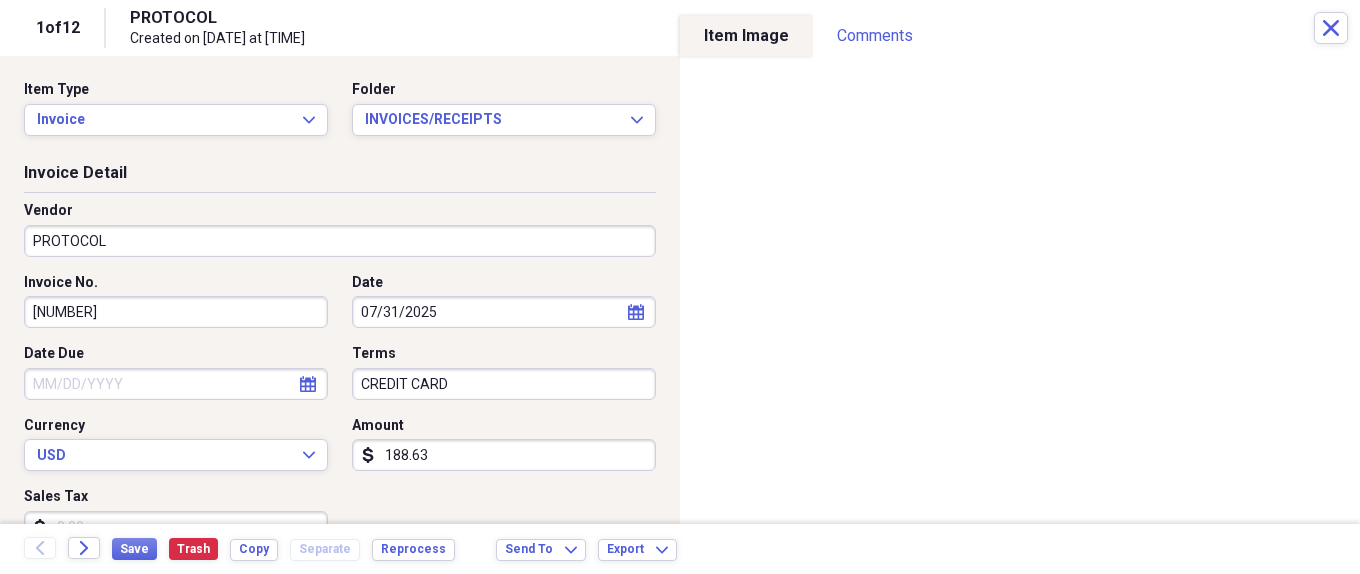 click on "calendar" 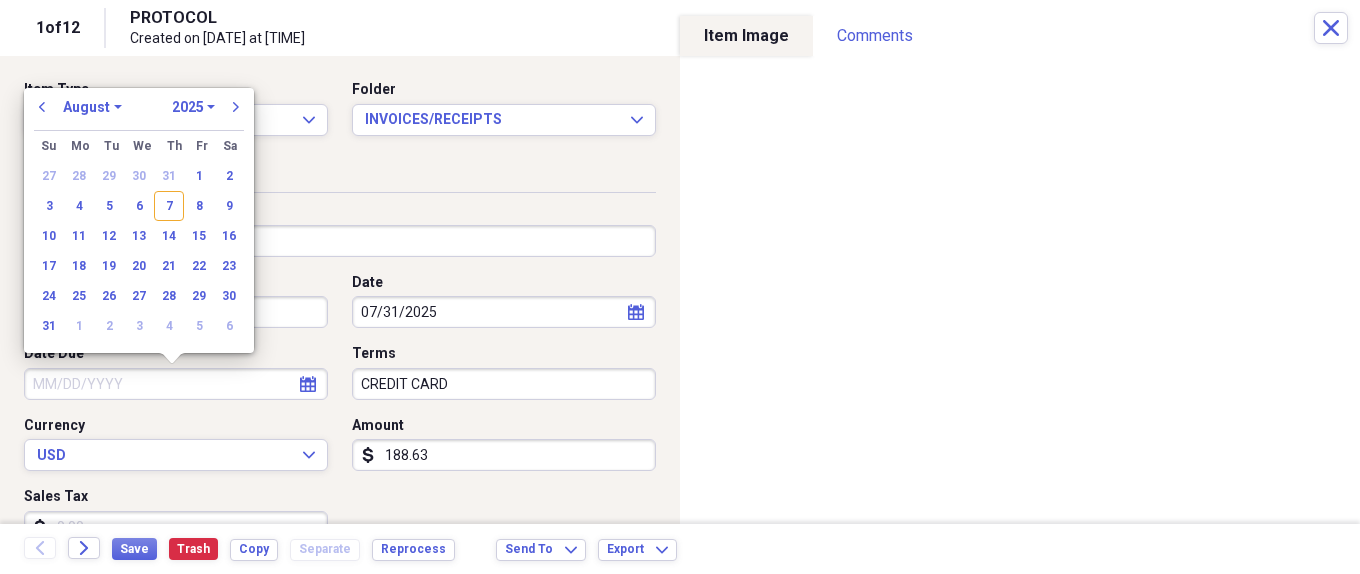 drag, startPoint x: 44, startPoint y: 105, endPoint x: 26, endPoint y: 173, distance: 70.34202 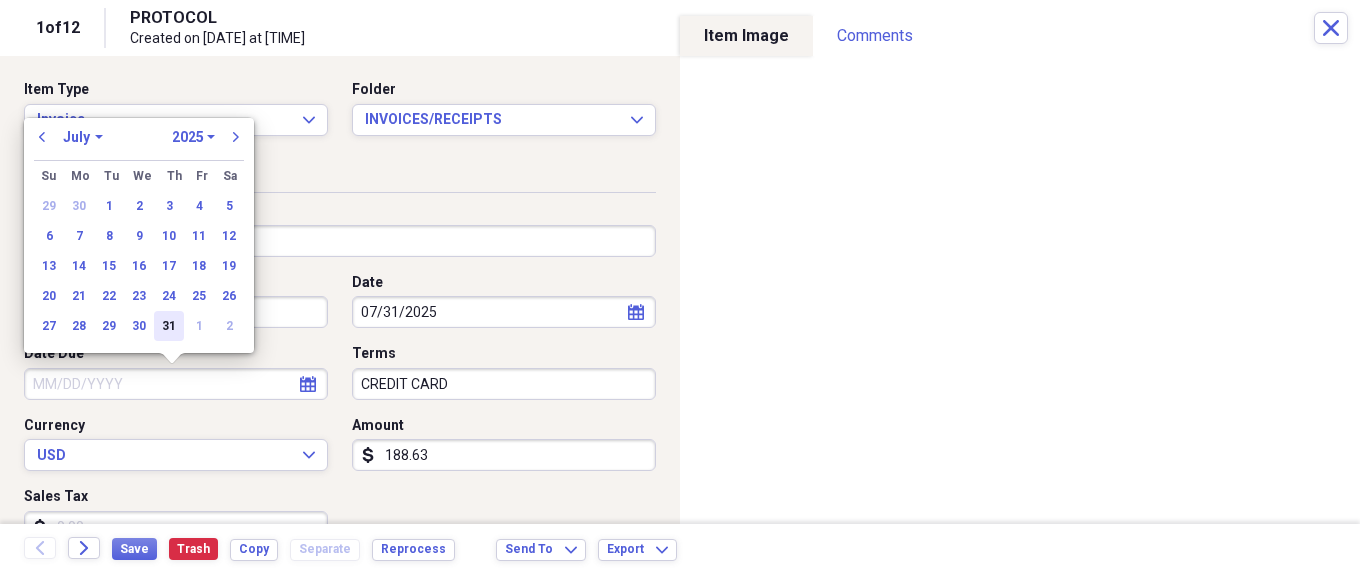 click on "31" at bounding box center [169, 326] 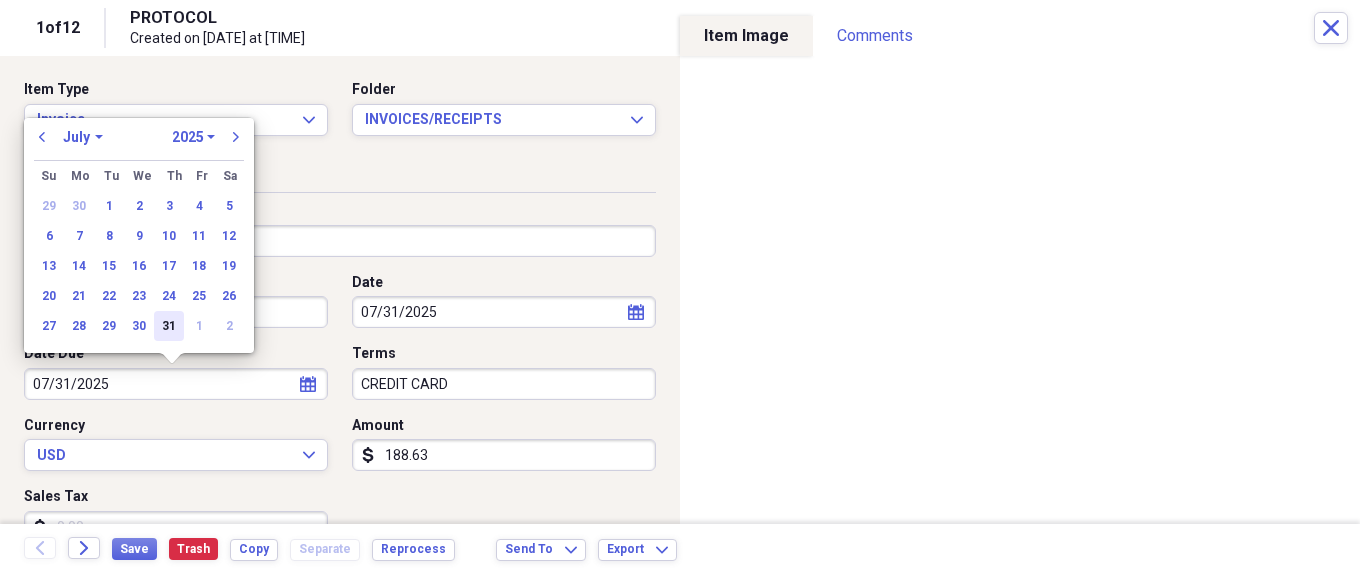type on "07/31/2025" 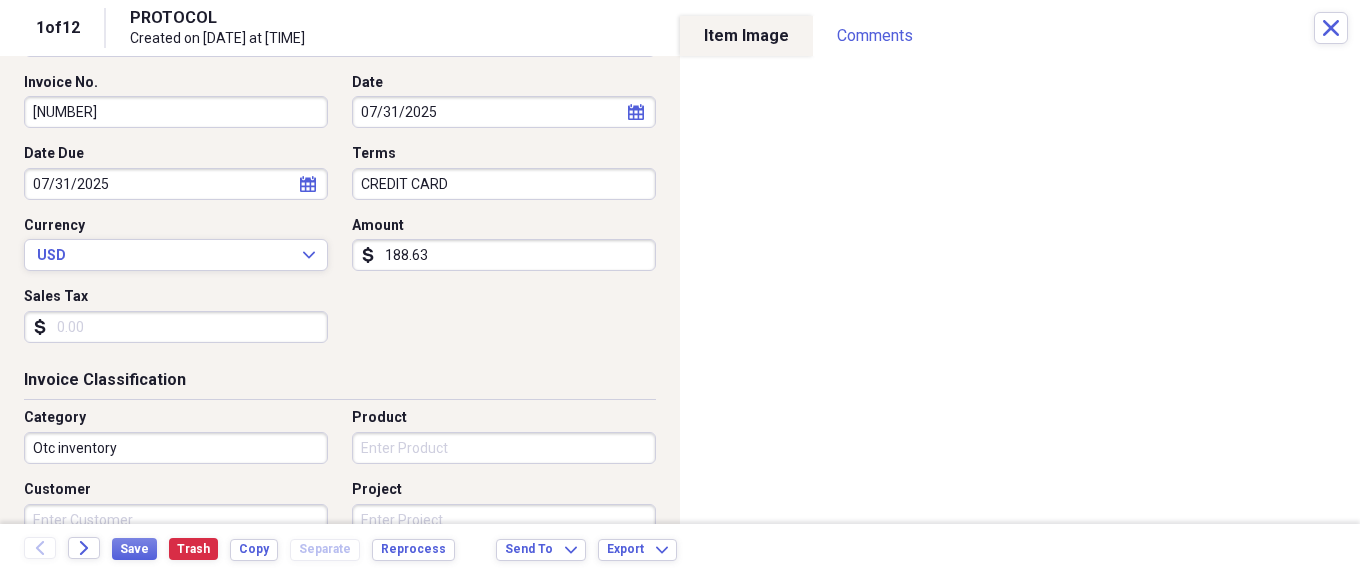 scroll, scrollTop: 500, scrollLeft: 0, axis: vertical 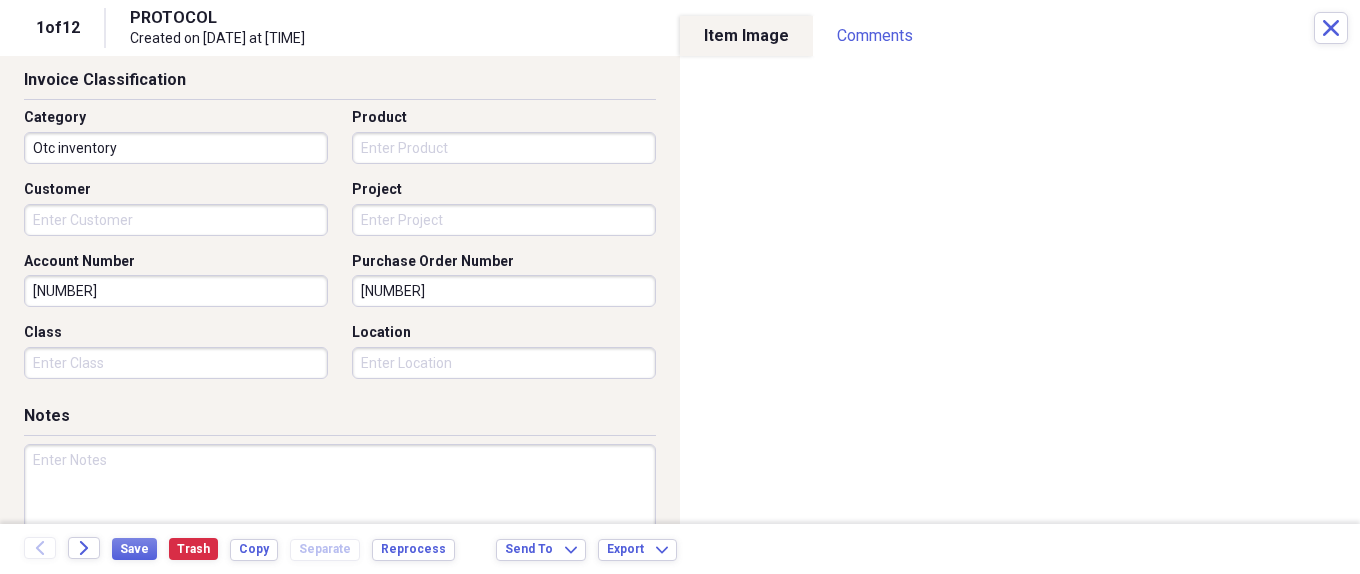 click at bounding box center [340, 509] 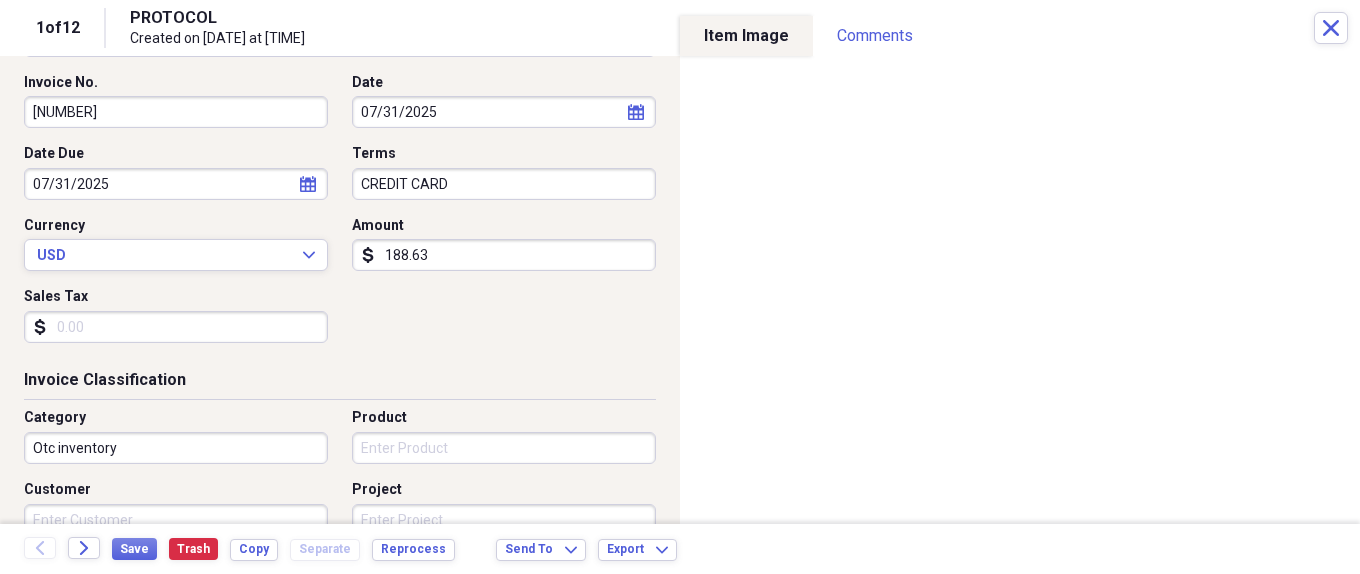 scroll, scrollTop: 400, scrollLeft: 0, axis: vertical 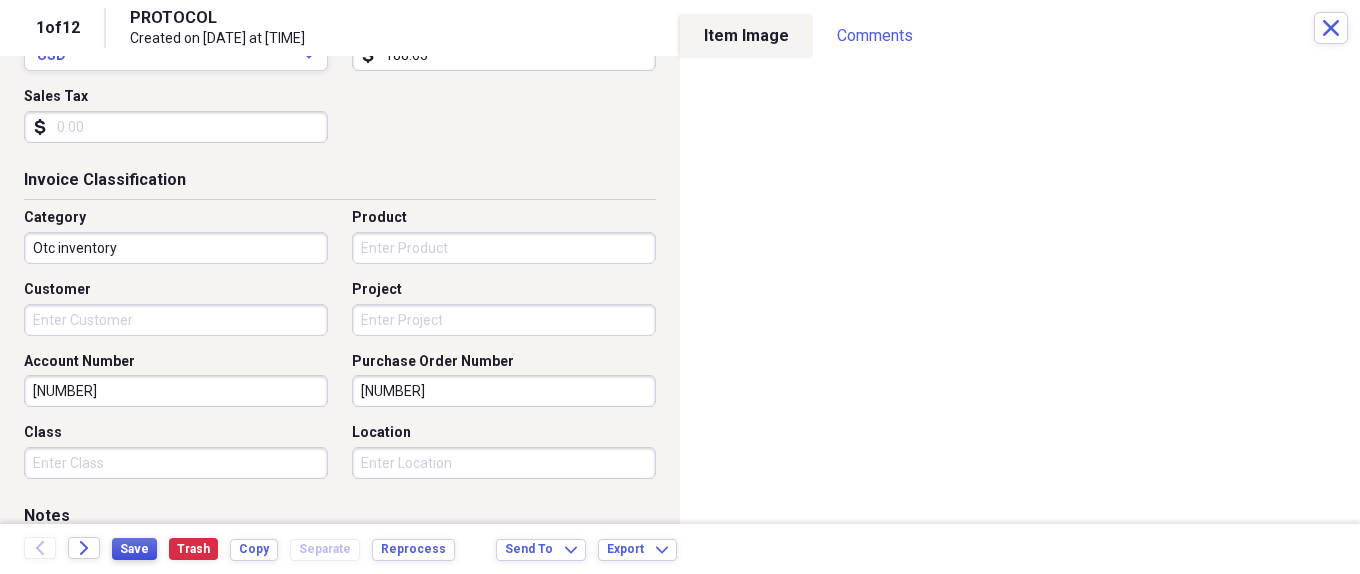 type on "Credit Card" 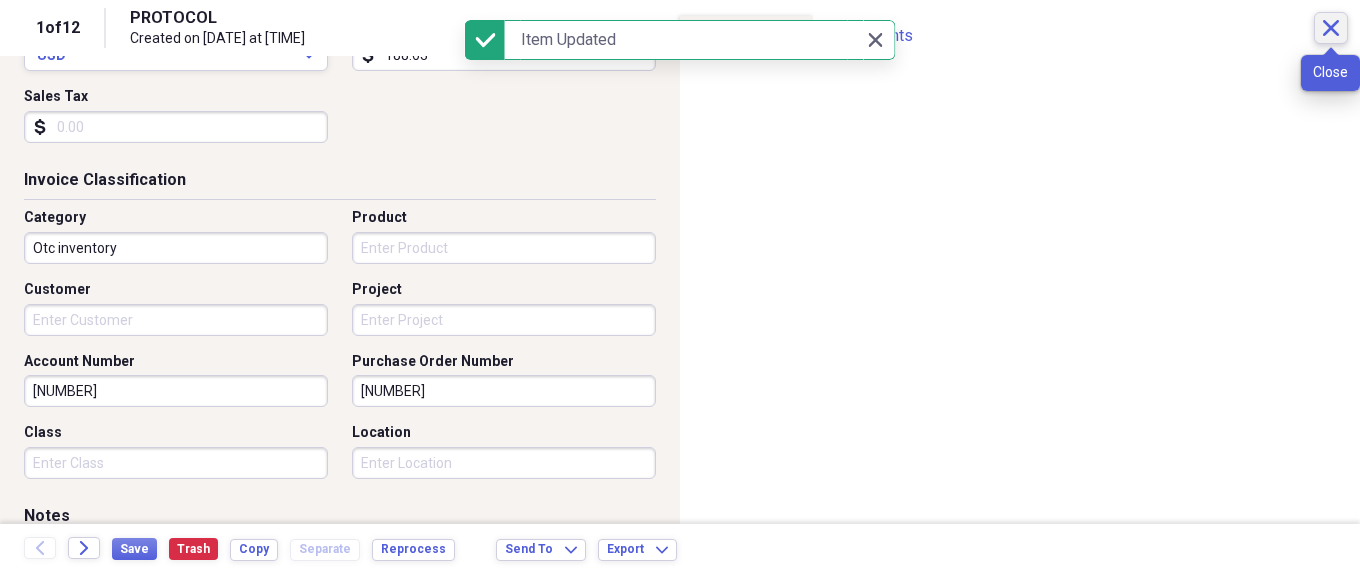 click on "Close" at bounding box center [1331, 28] 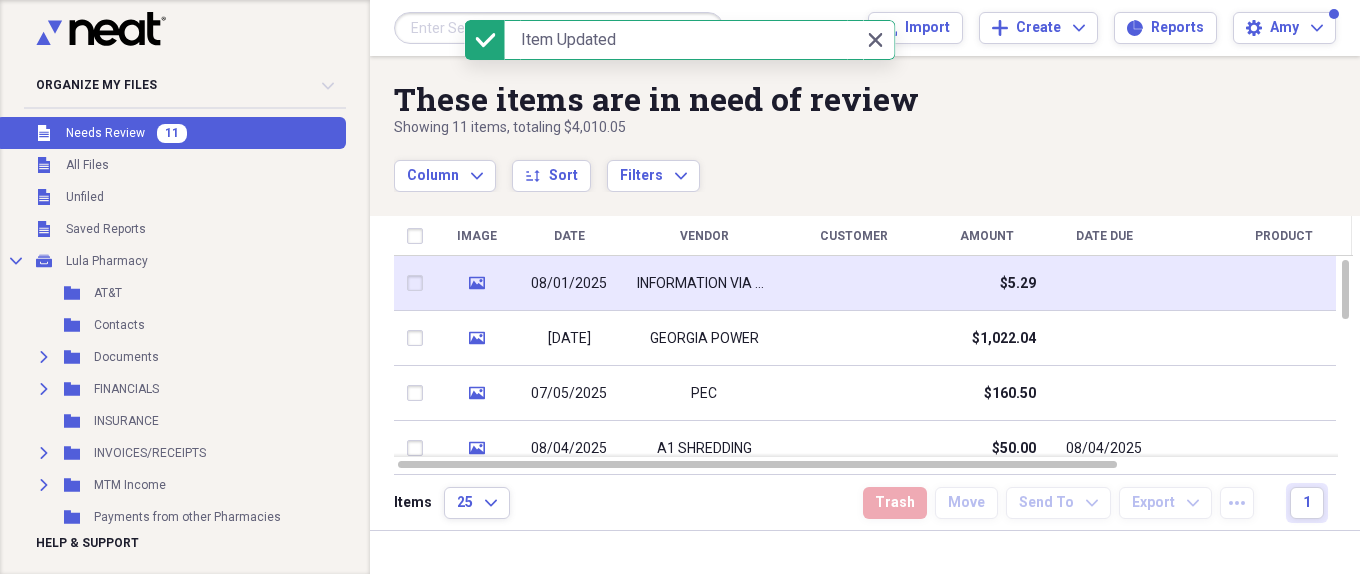 click at bounding box center (854, 283) 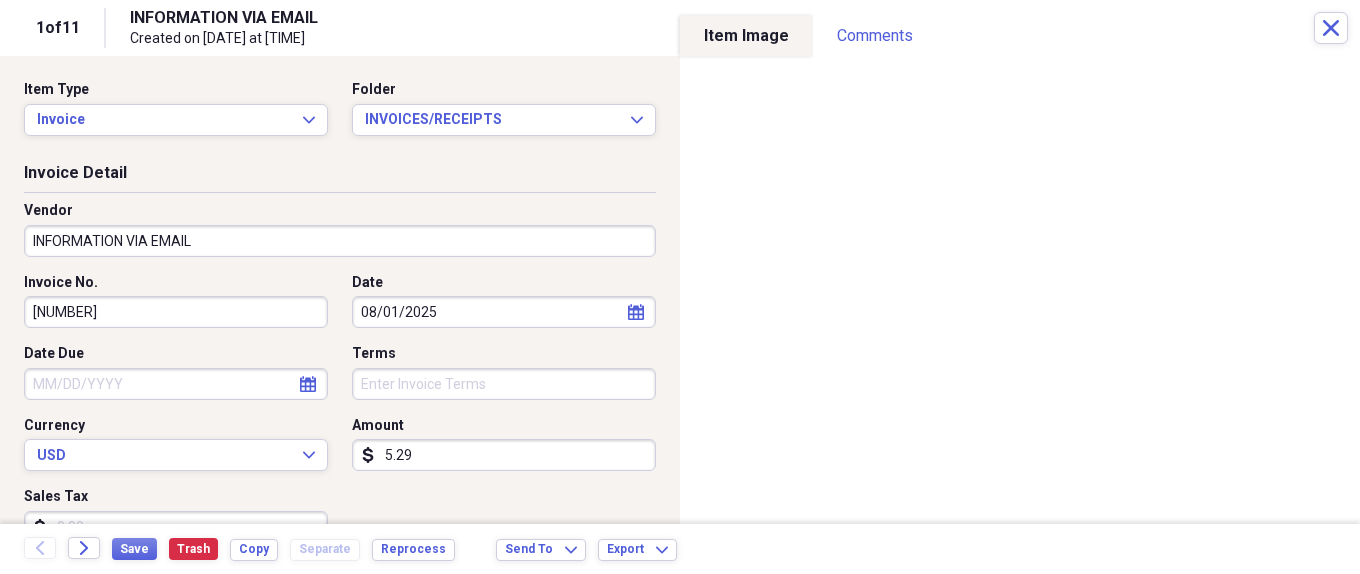 click on "INFORMATION VIA EMAIL" at bounding box center (340, 241) 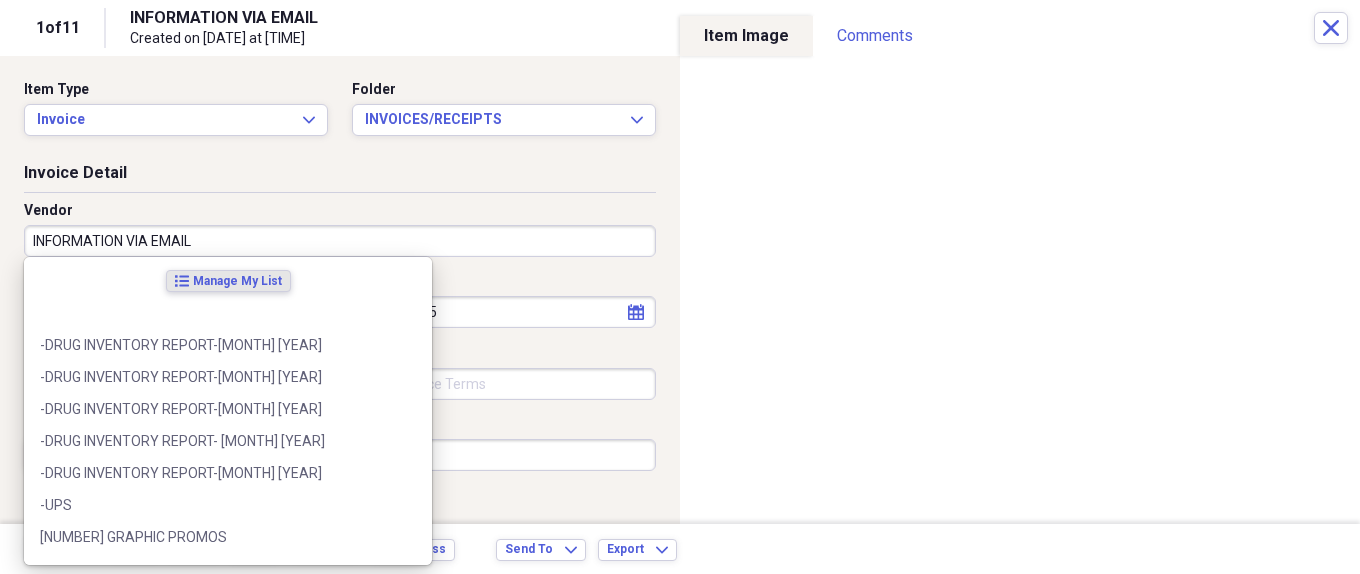 type on "l" 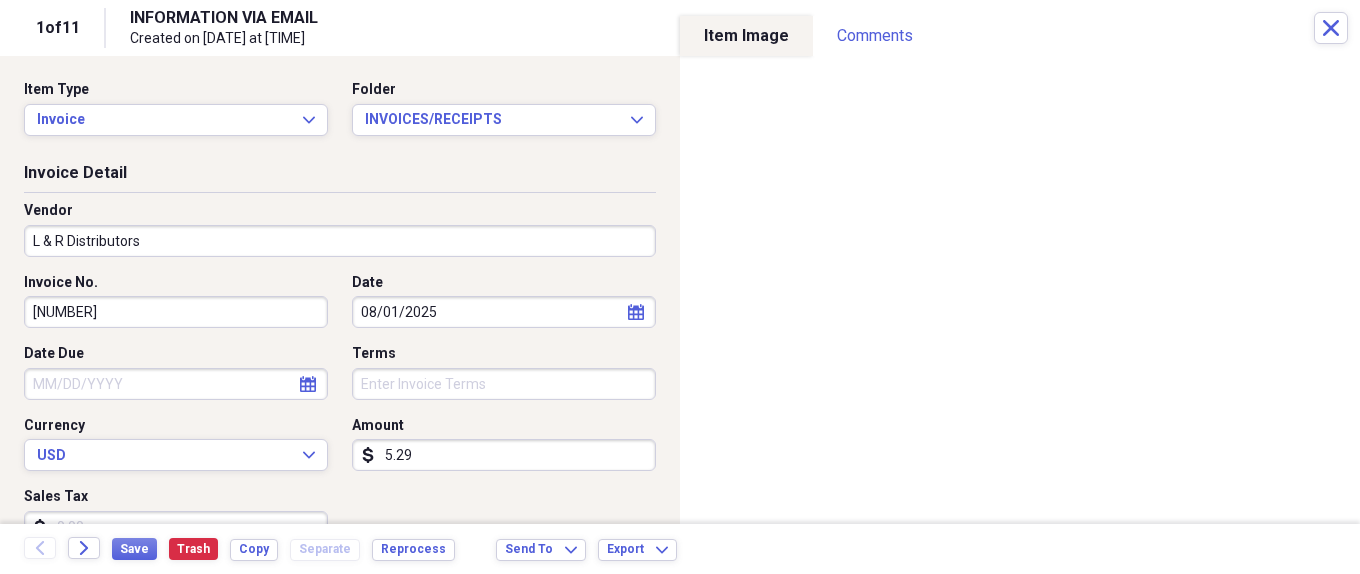 type on "L & R Distributors" 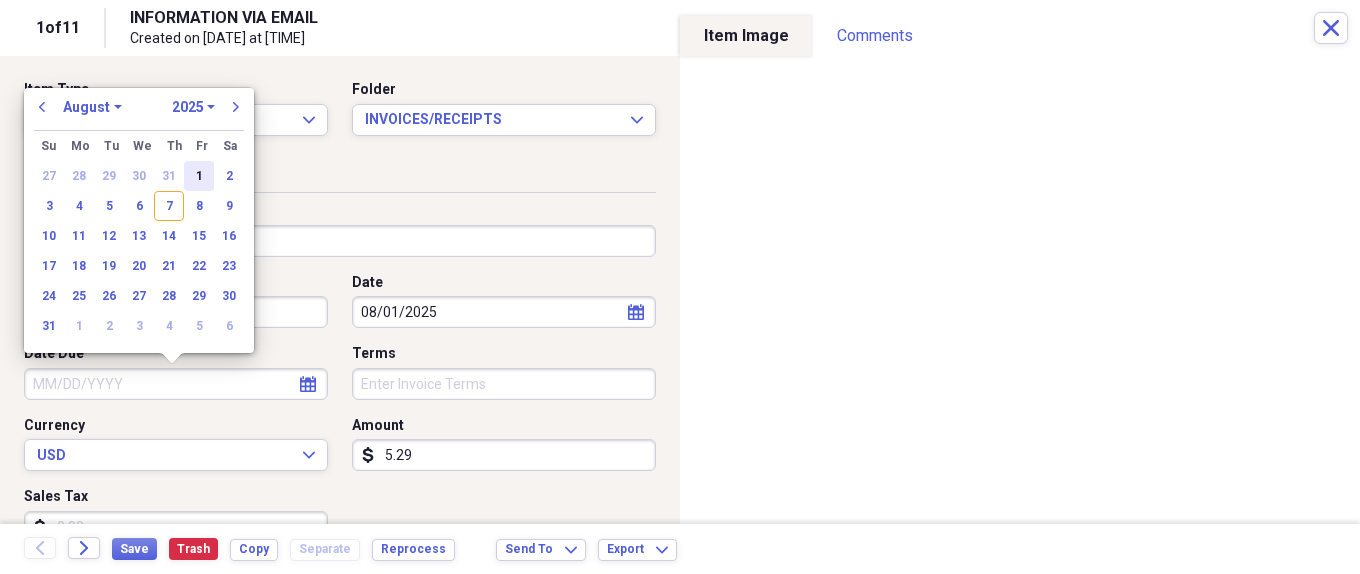 click on "1" at bounding box center (199, 176) 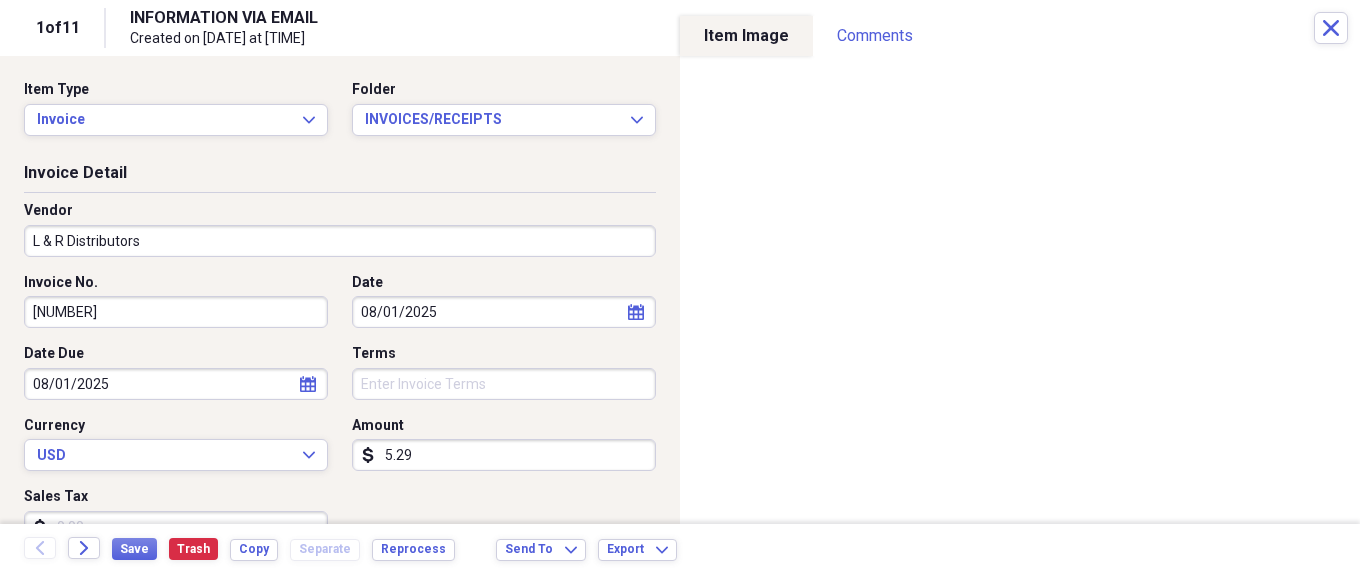 scroll, scrollTop: 100, scrollLeft: 0, axis: vertical 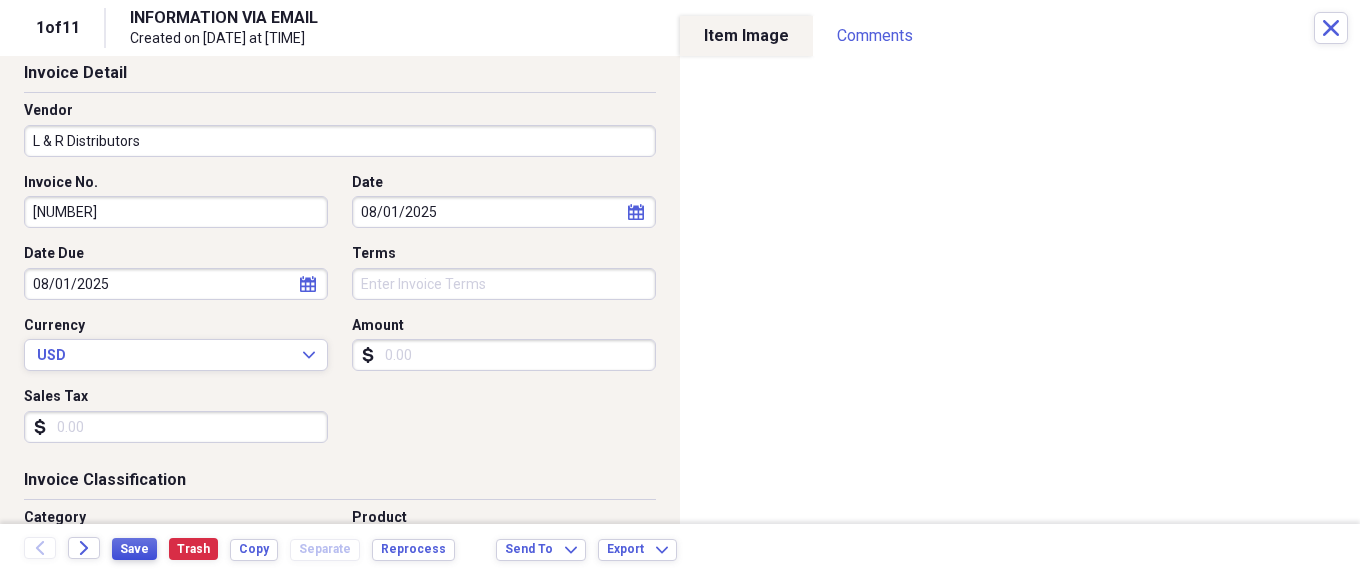 type 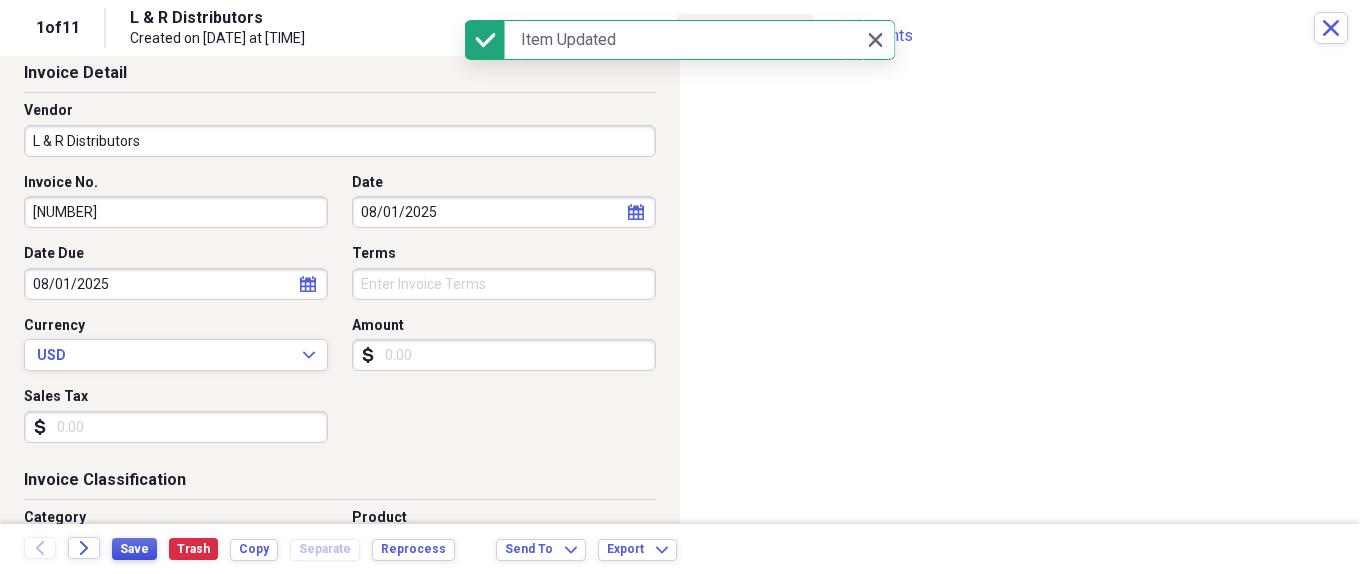 scroll, scrollTop: 300, scrollLeft: 0, axis: vertical 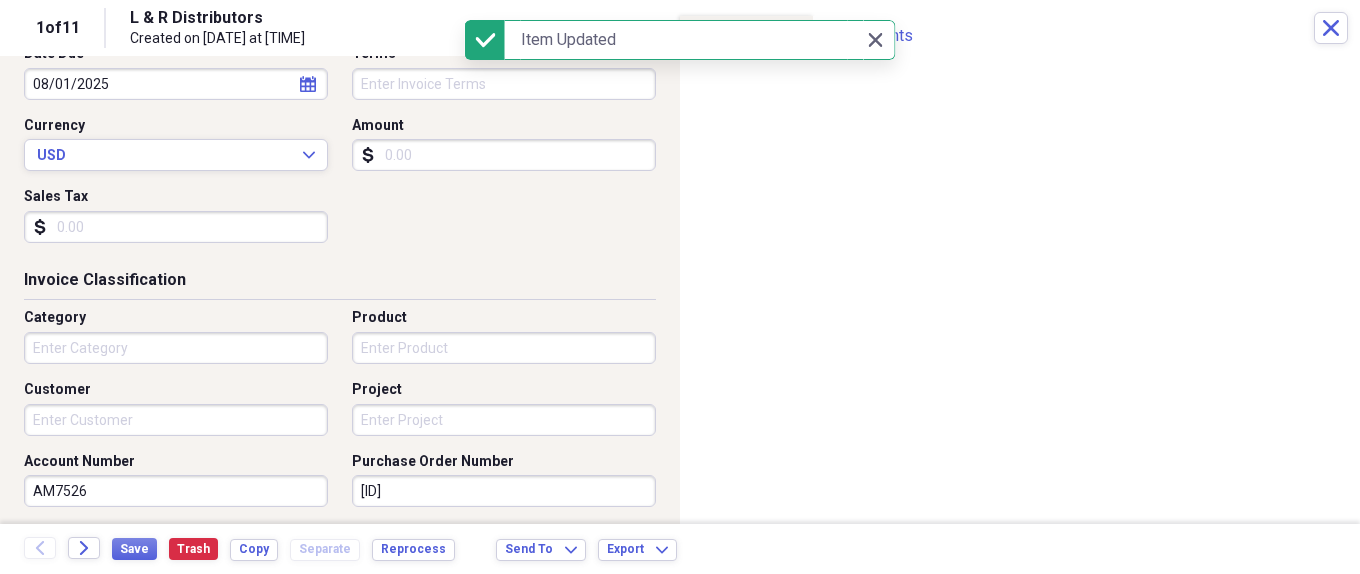 click on "Category" at bounding box center [176, 348] 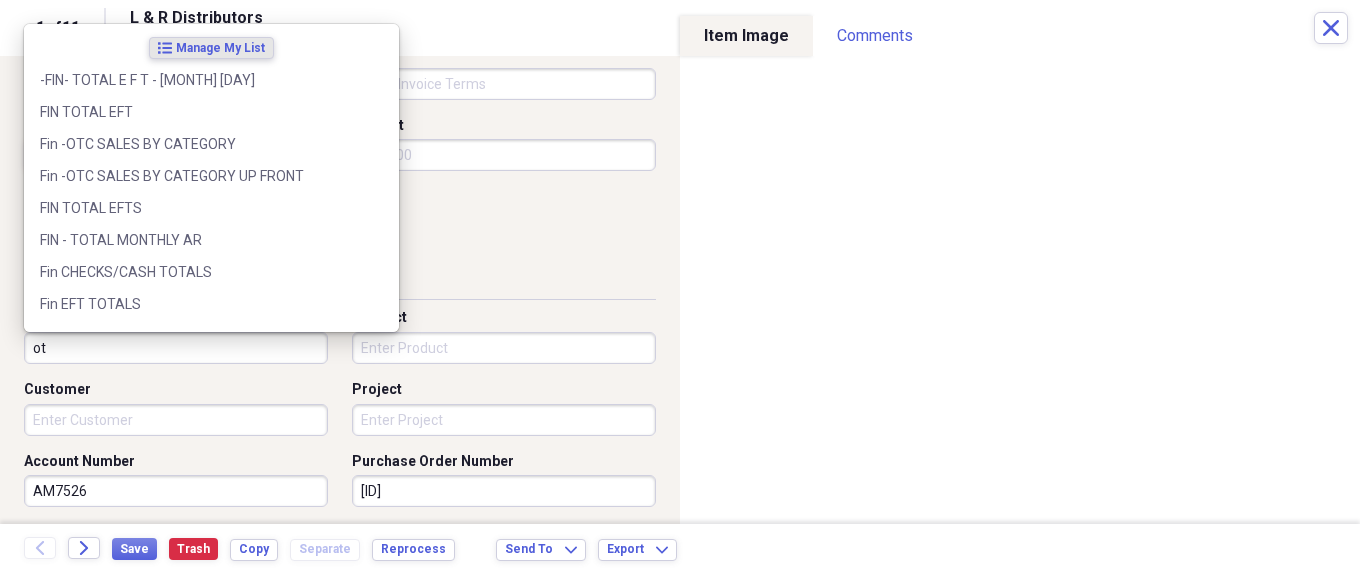 type on "o" 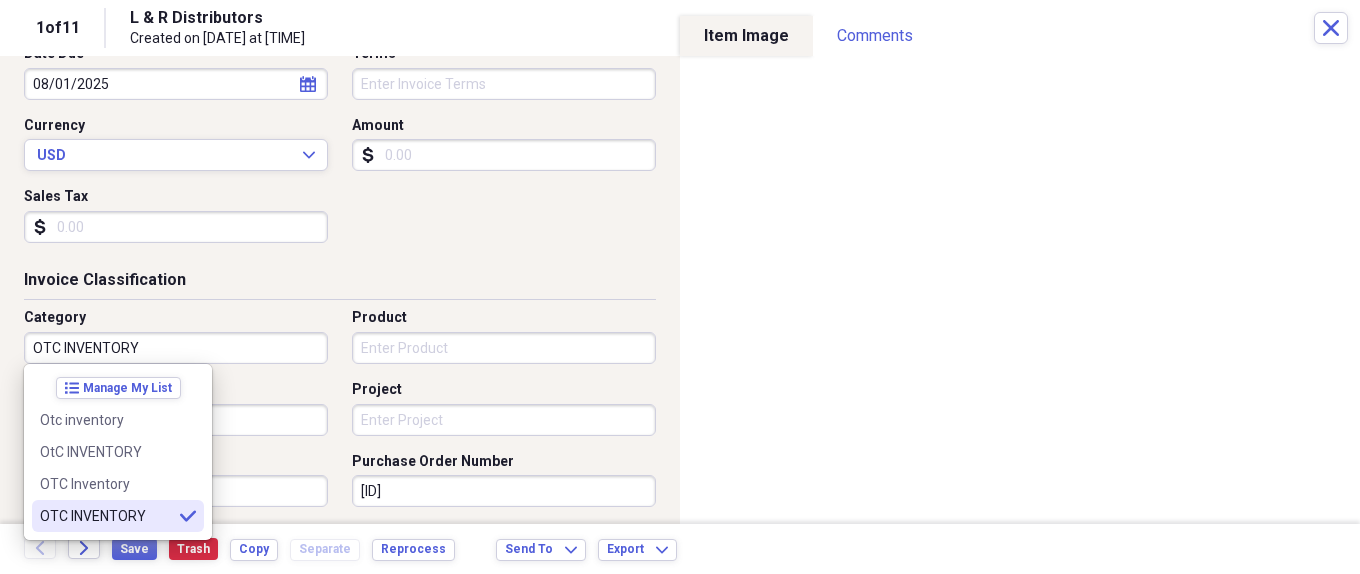 type on "OTC INVENTORY" 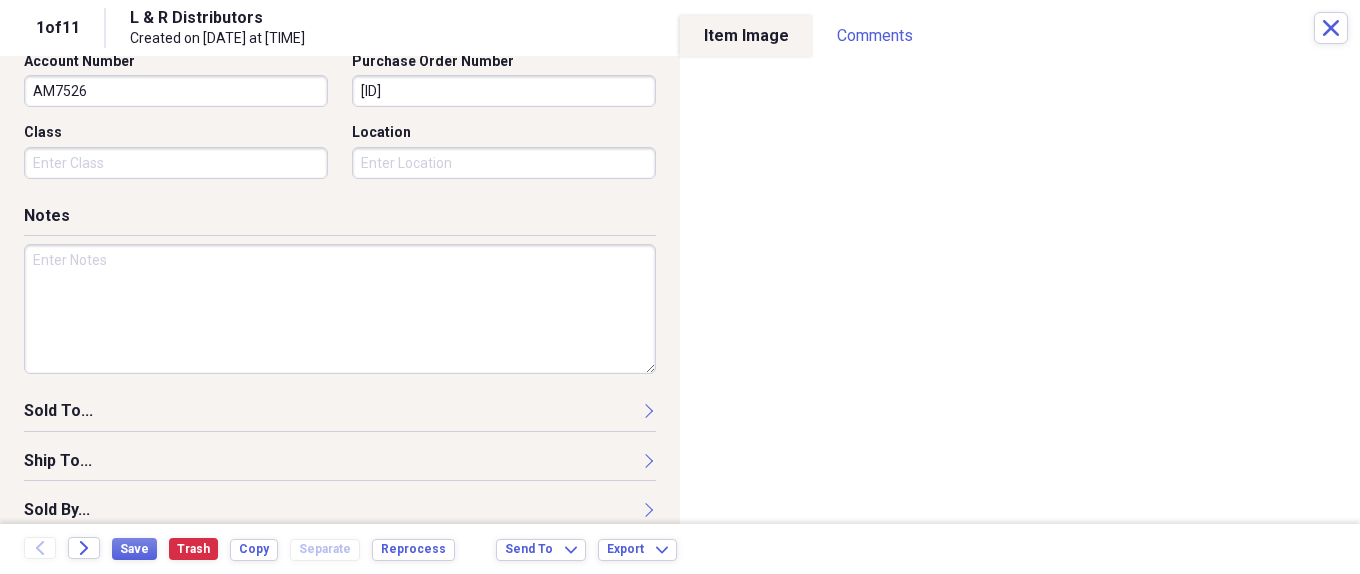 scroll, scrollTop: 724, scrollLeft: 0, axis: vertical 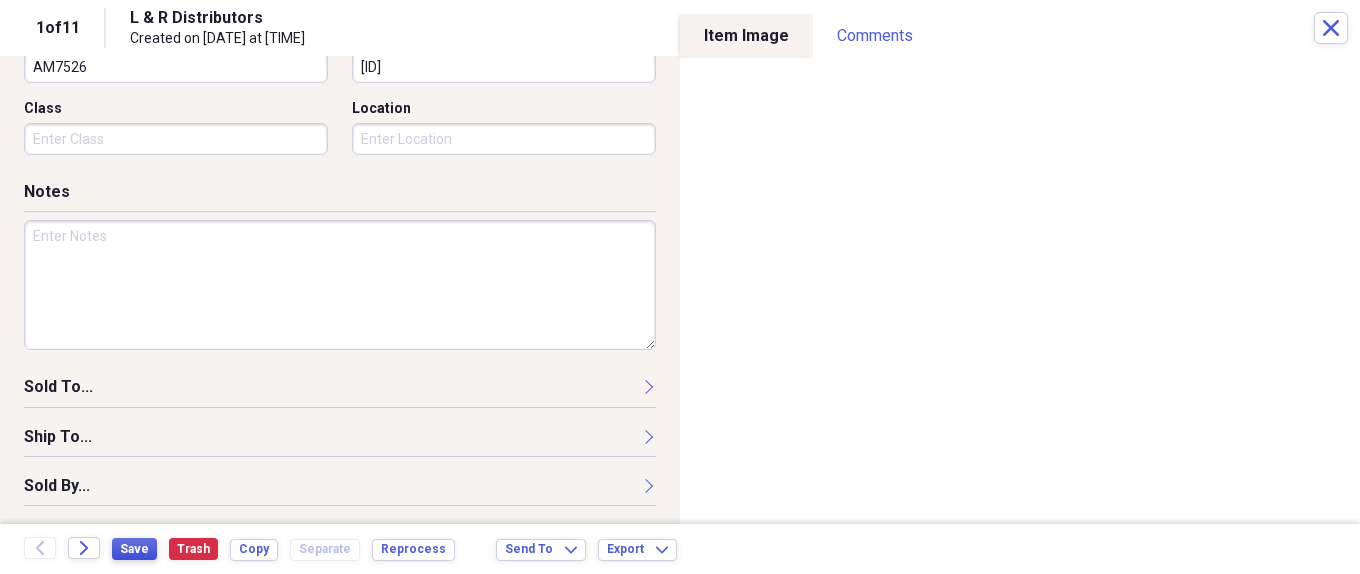 click on "Save" at bounding box center [134, 549] 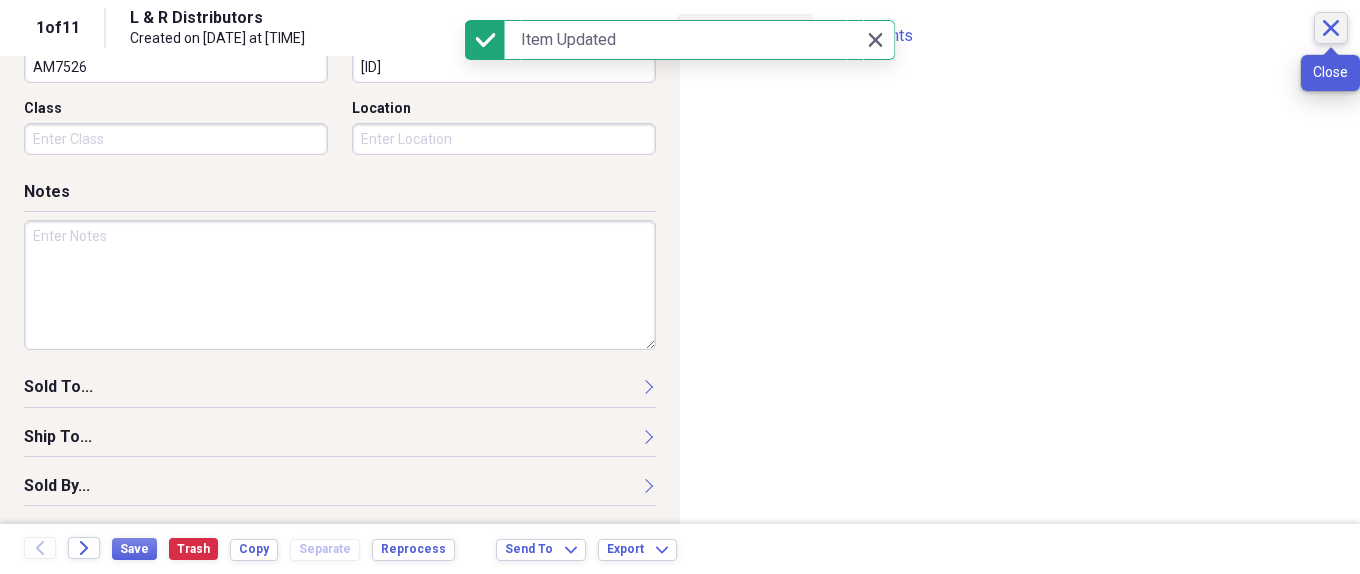 click on "Close" 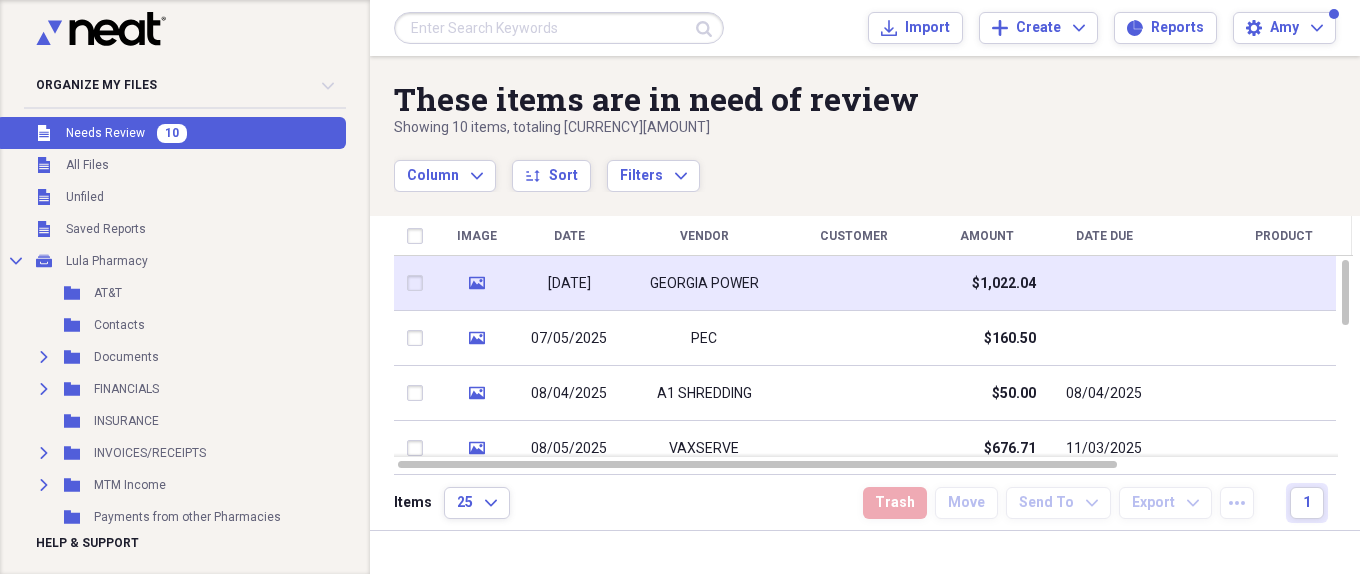 click on "GEORGIA POWER" at bounding box center [704, 284] 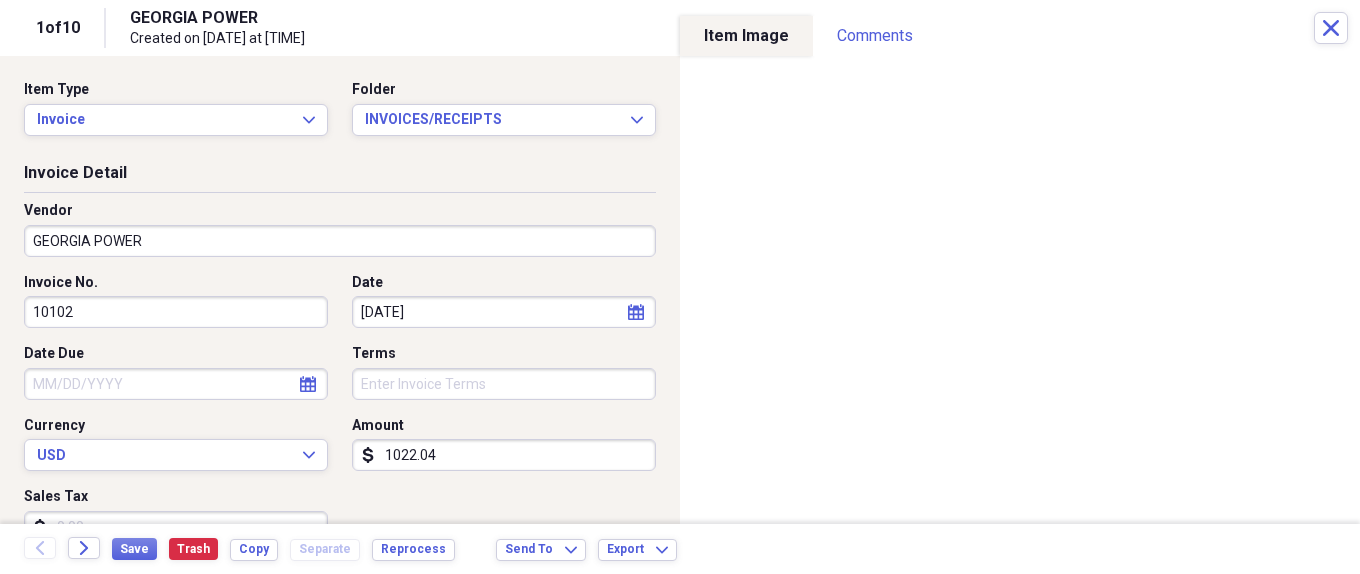 scroll, scrollTop: 100, scrollLeft: 0, axis: vertical 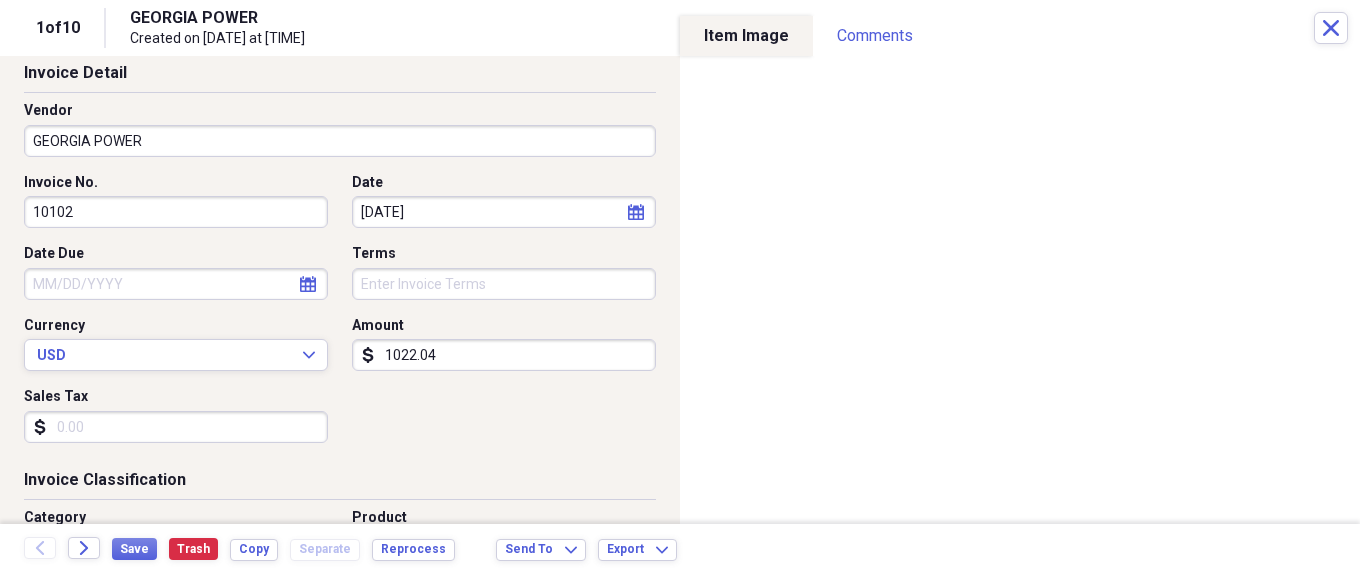 click 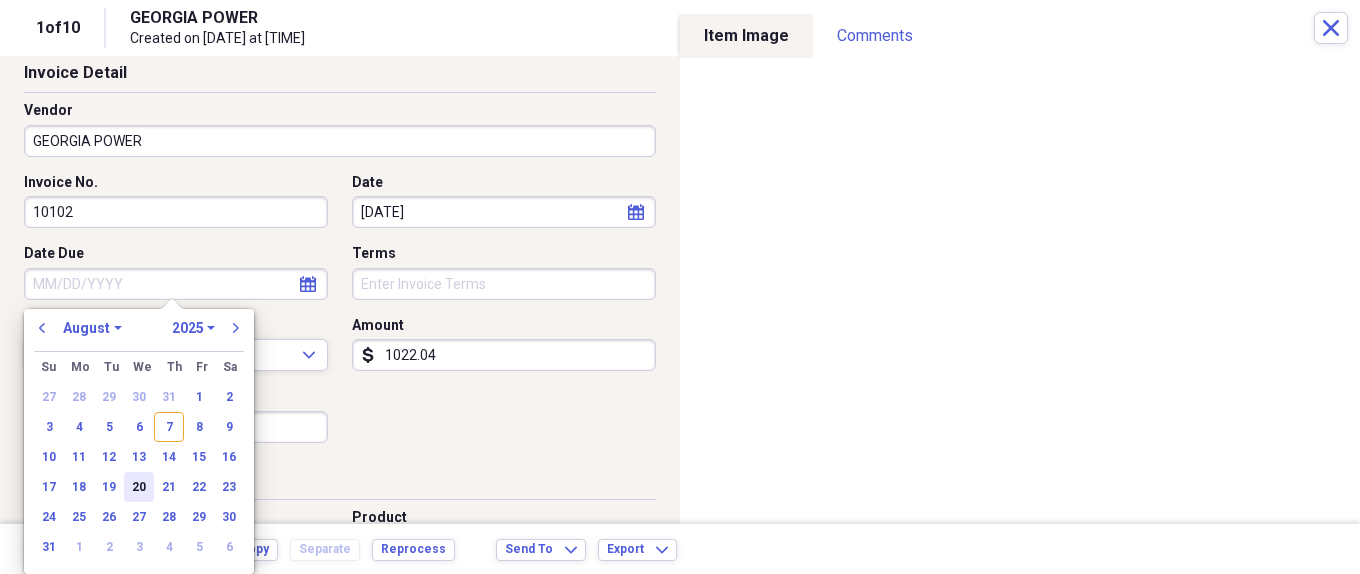 click on "20" at bounding box center (139, 487) 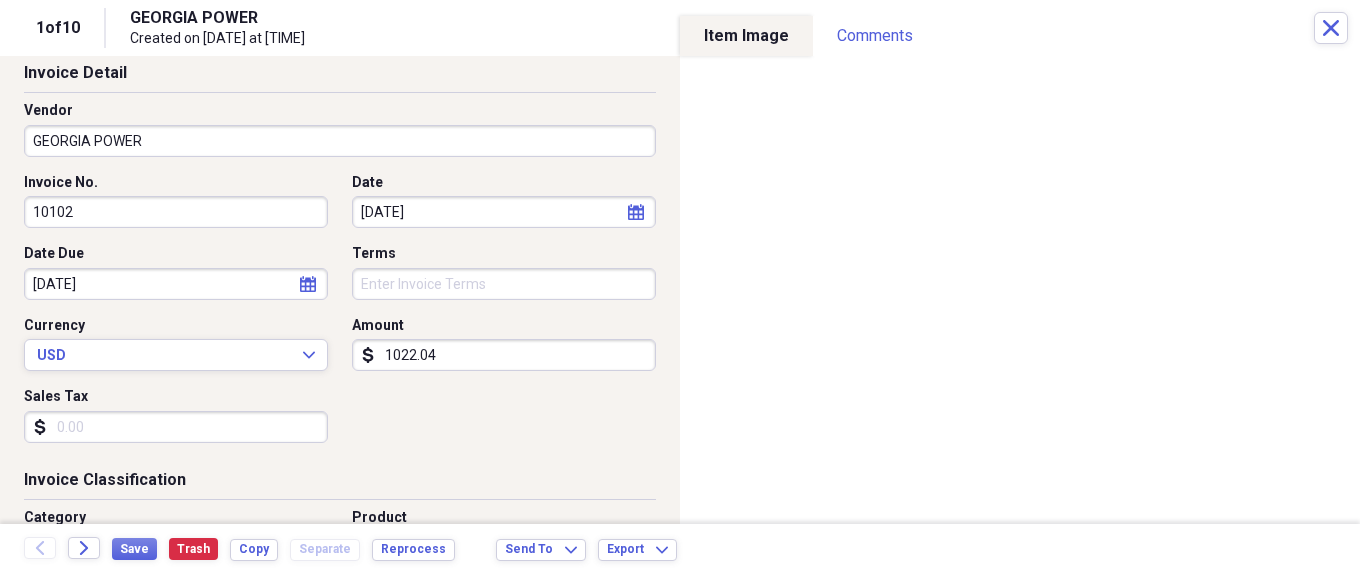 click 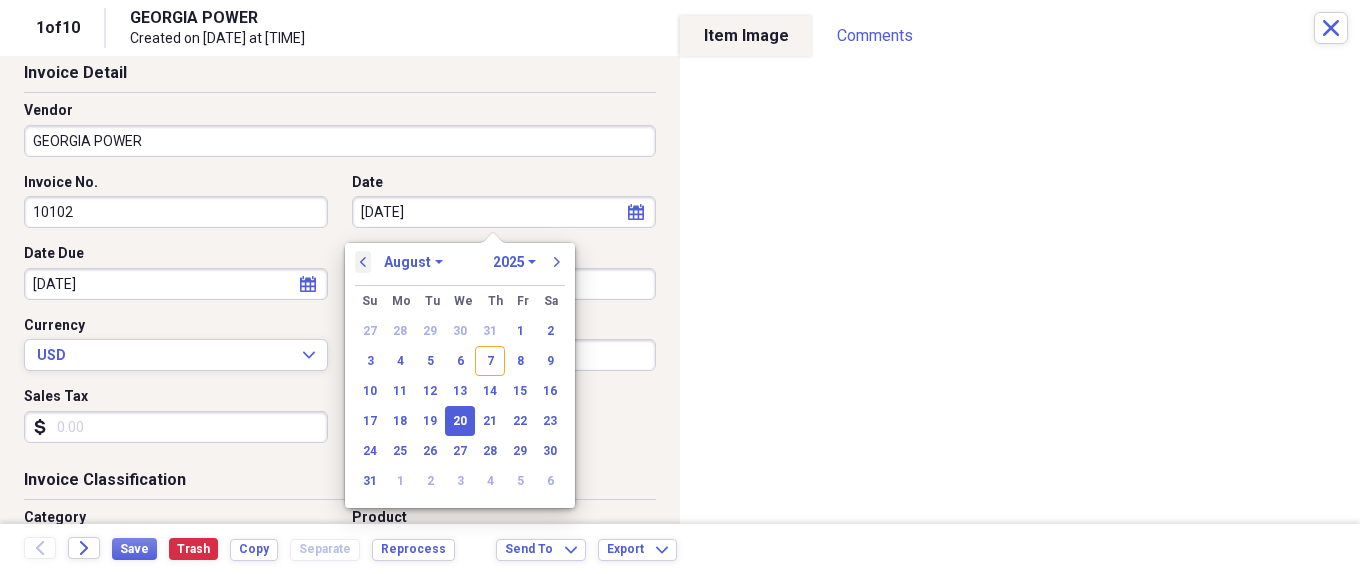 click on "previous" at bounding box center (363, 262) 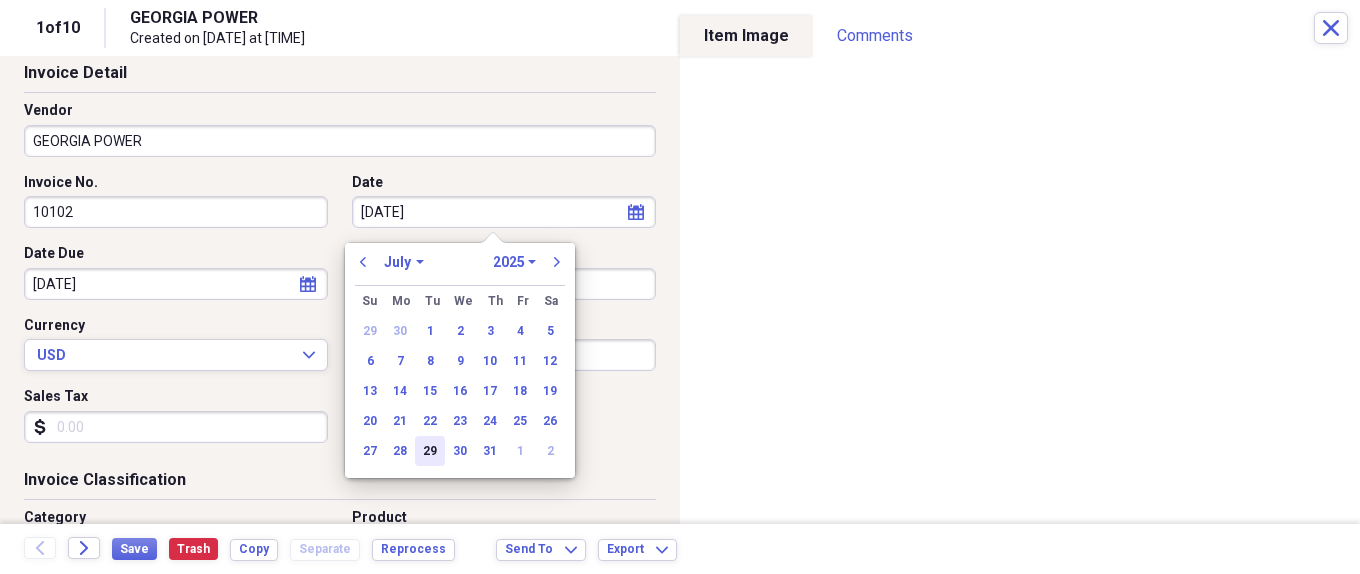 click on "29" at bounding box center [430, 451] 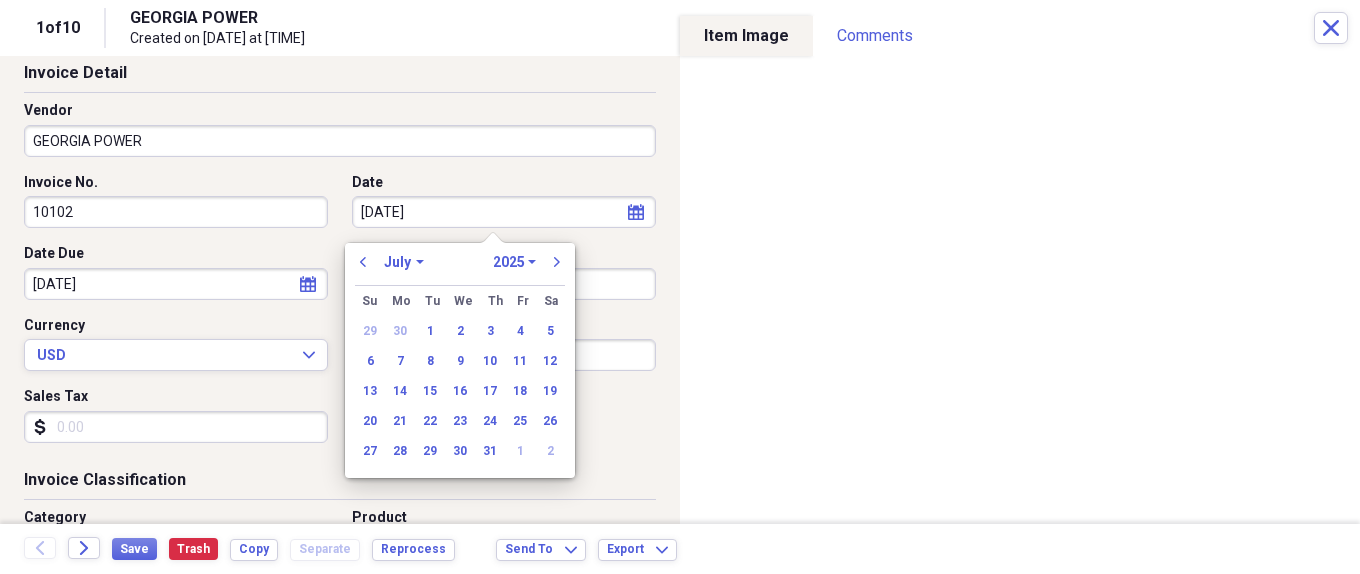 type on "07/29/2025" 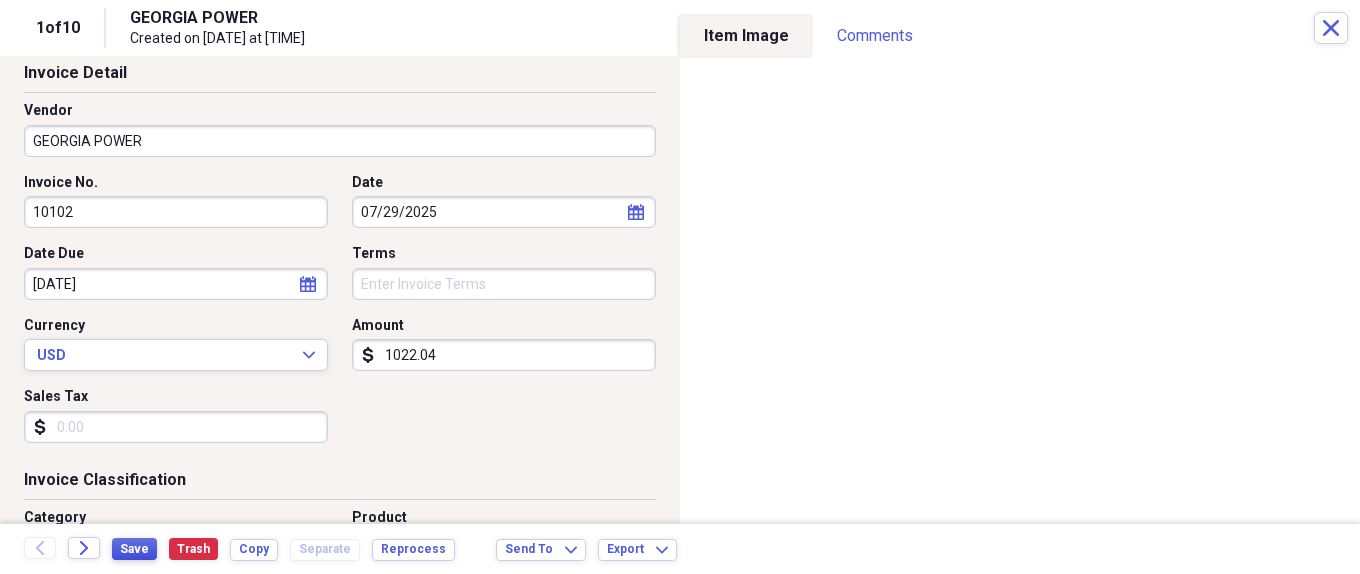 click on "Save" at bounding box center [134, 549] 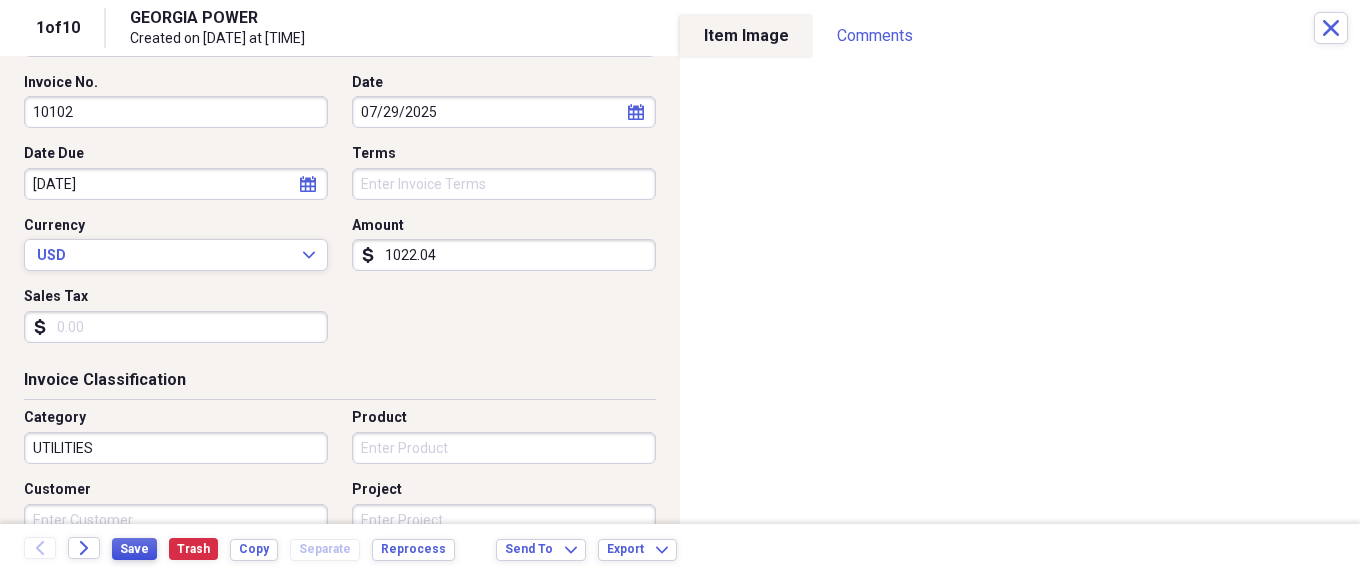 scroll, scrollTop: 0, scrollLeft: 0, axis: both 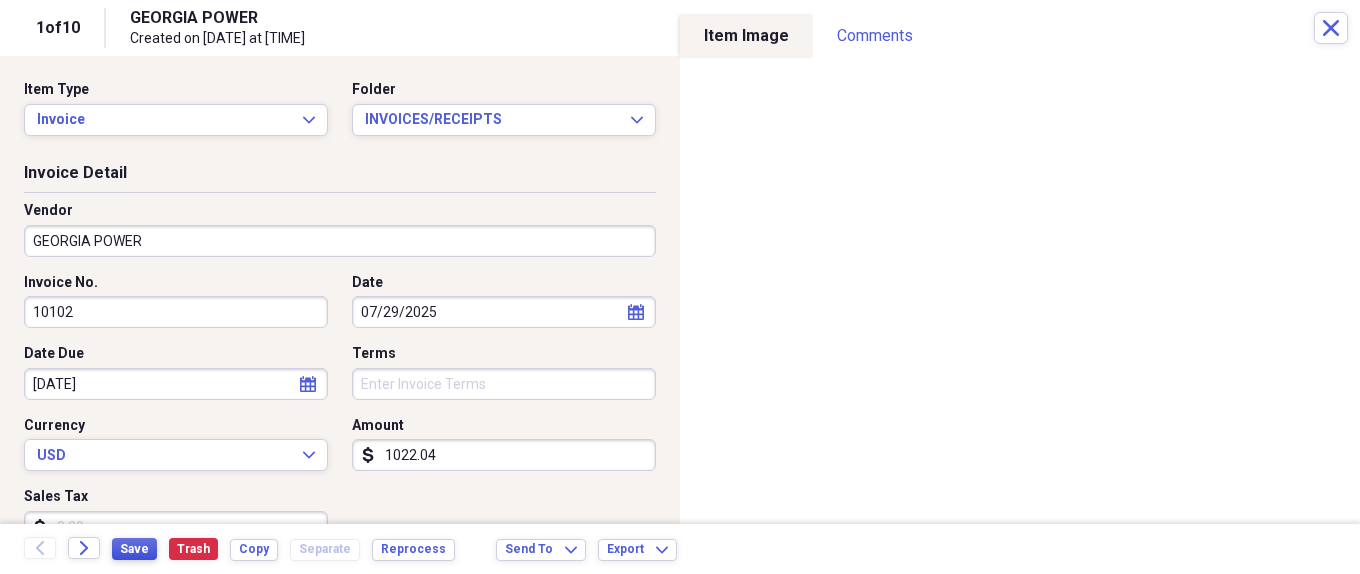 click on "Save" at bounding box center (134, 549) 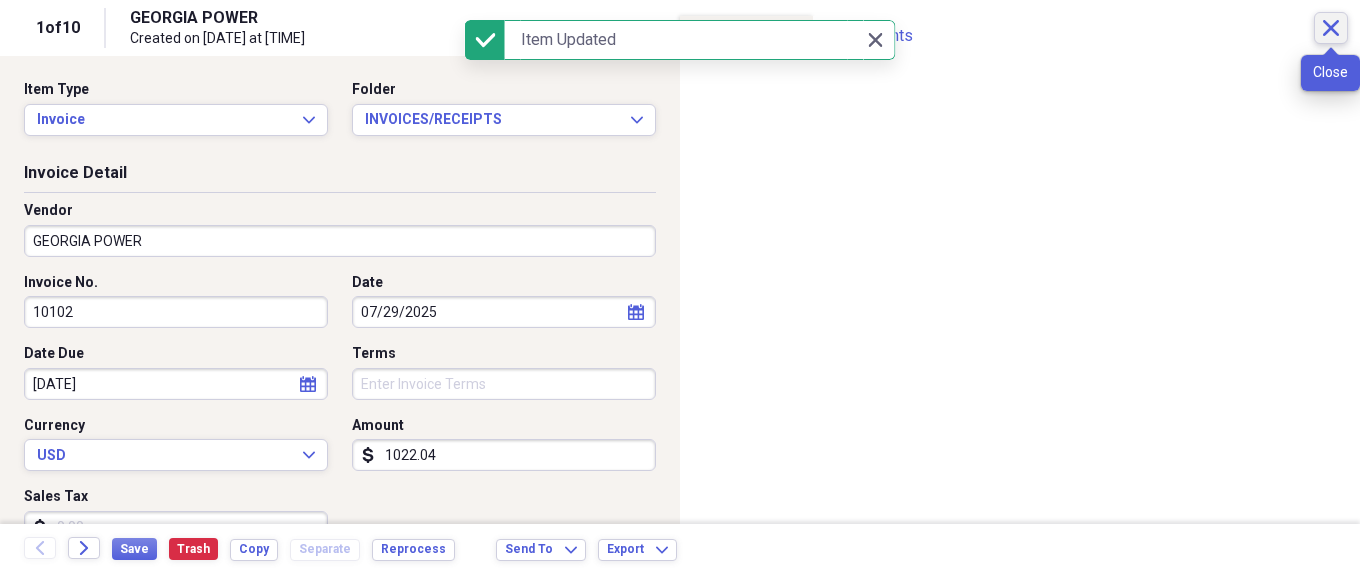 click on "Close" 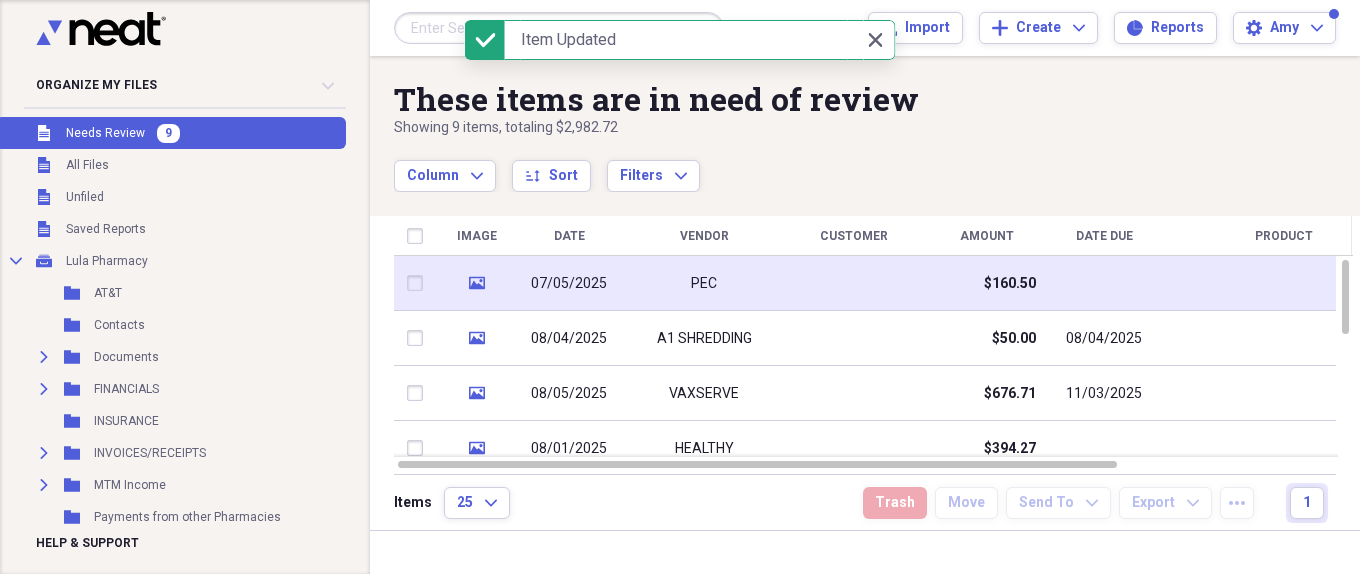 click at bounding box center (854, 283) 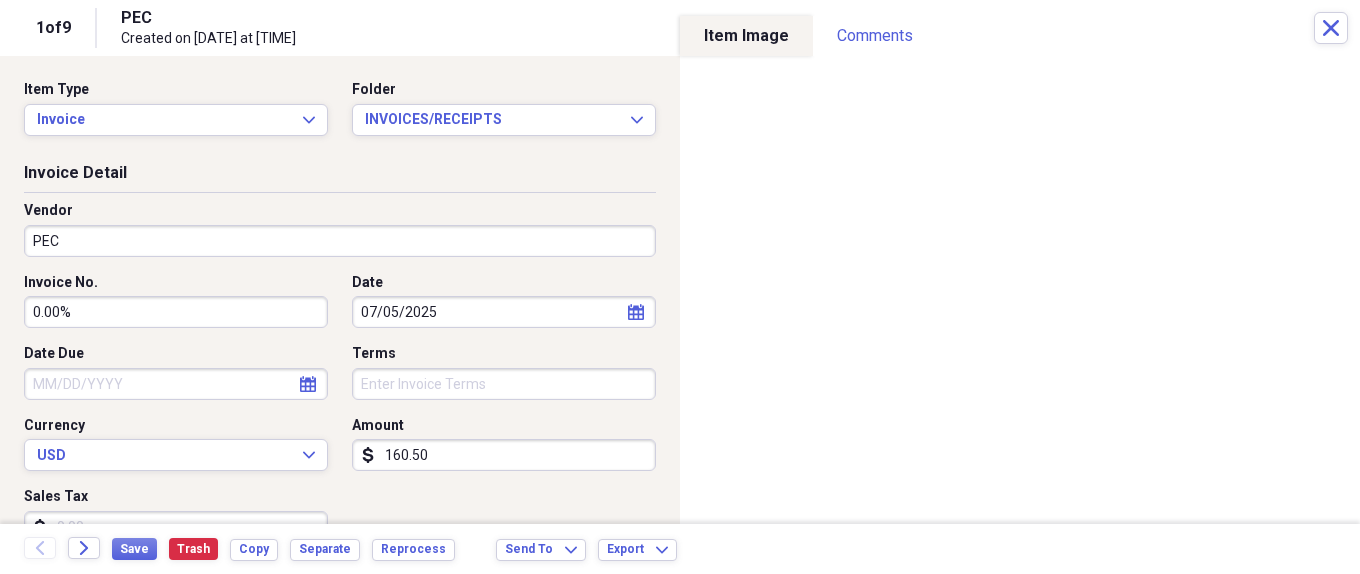 click on "160.50" at bounding box center (504, 455) 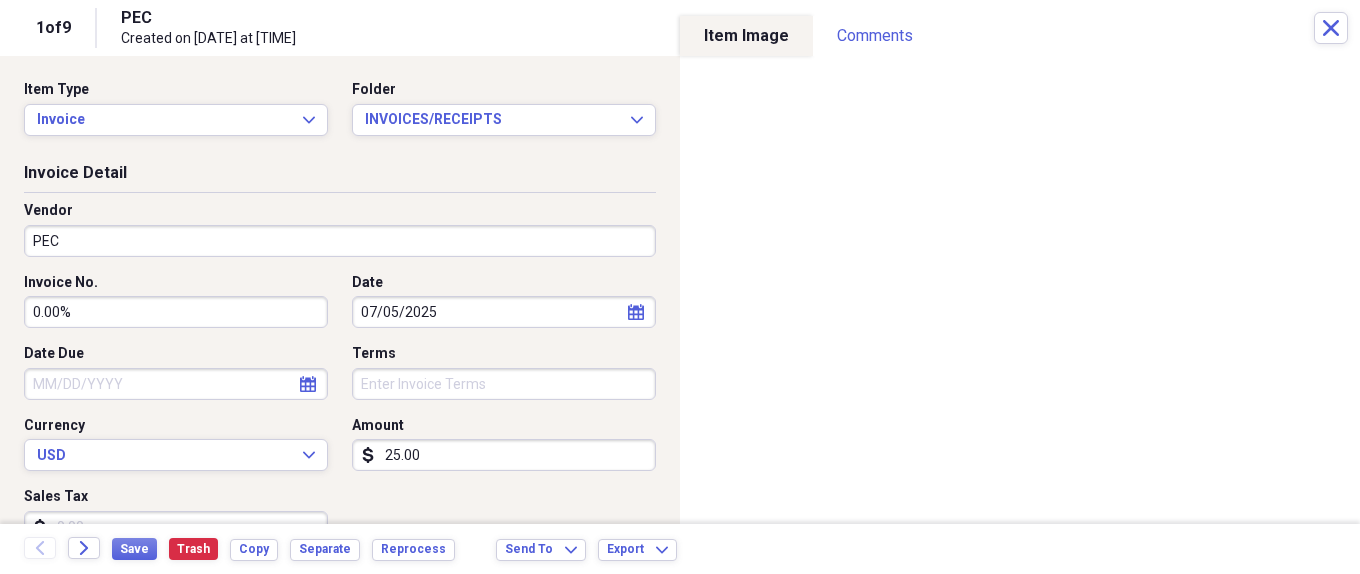 type on "25.00" 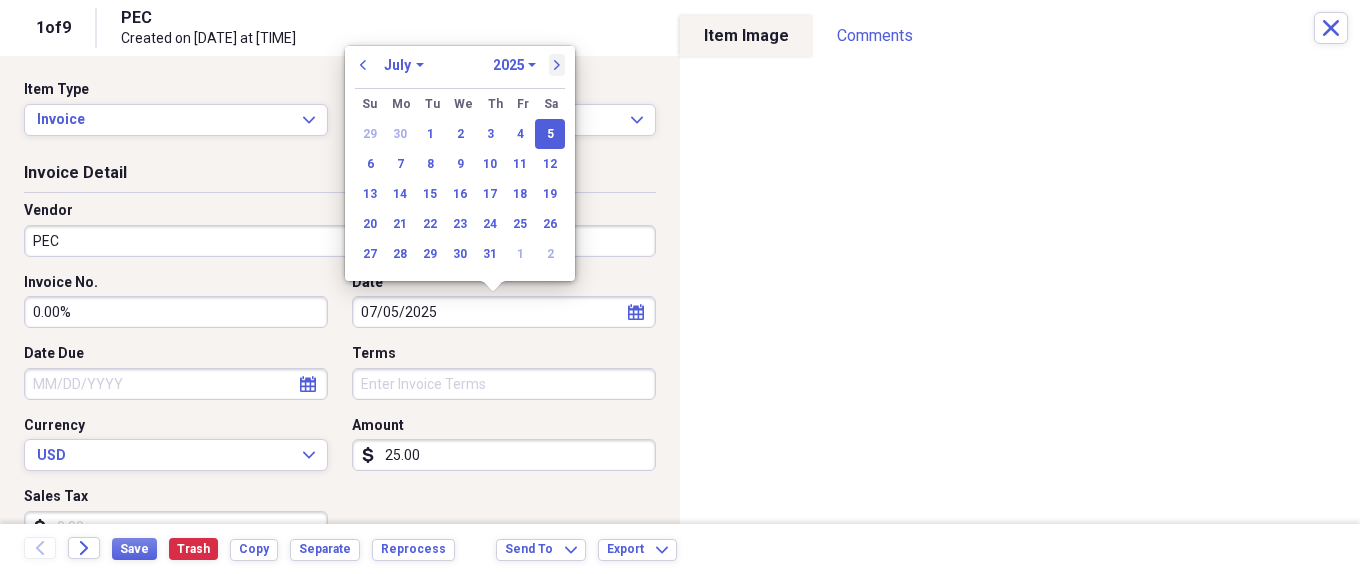 click on "next" at bounding box center [557, 65] 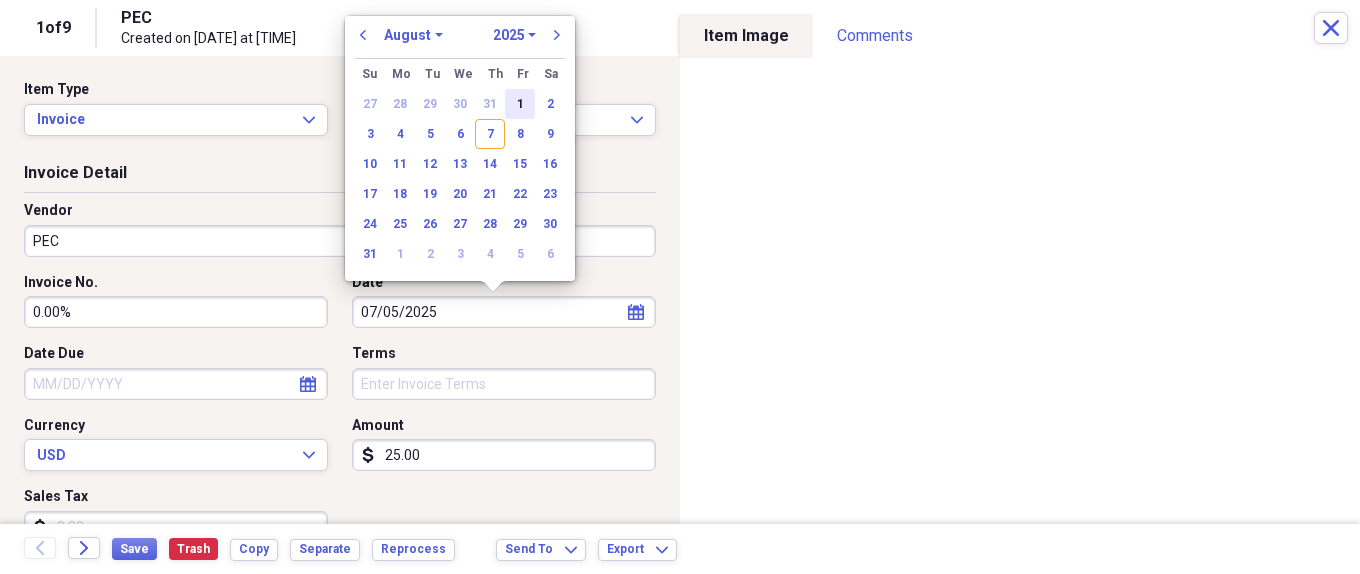click on "1" at bounding box center [520, 104] 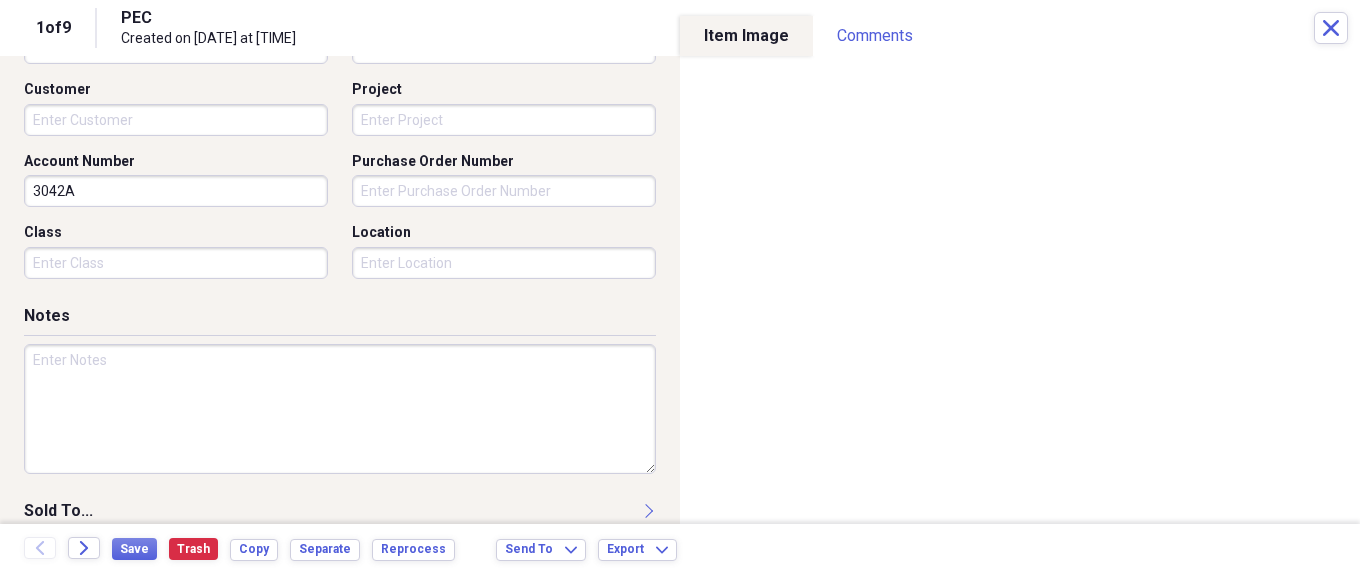 scroll, scrollTop: 724, scrollLeft: 0, axis: vertical 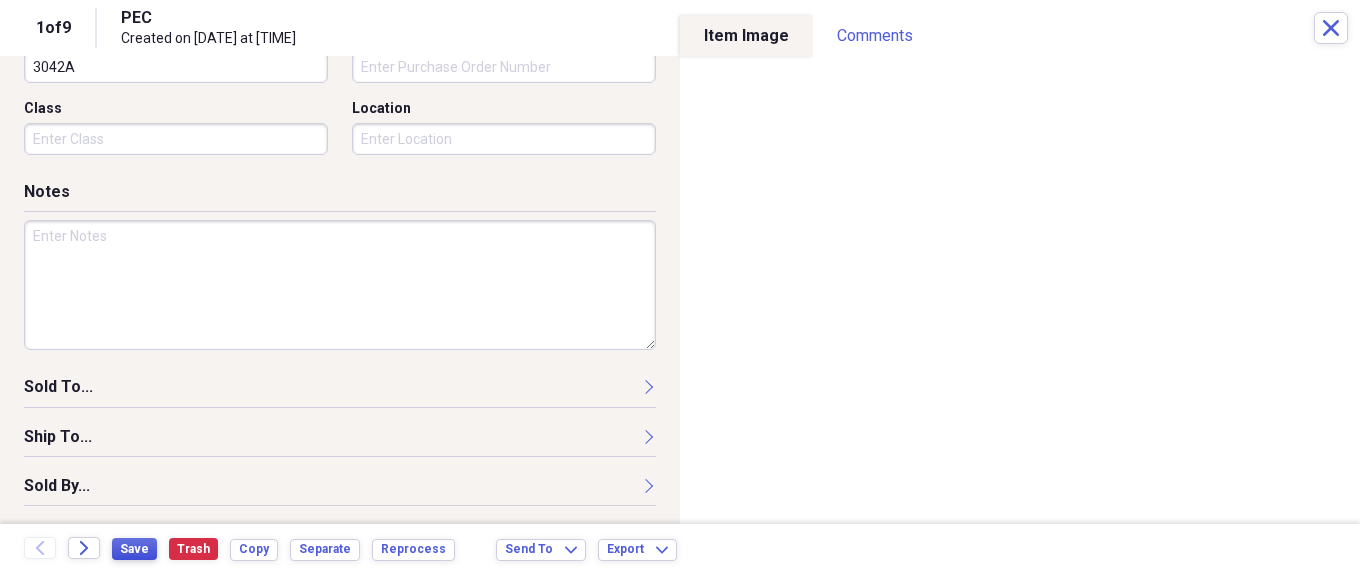 click on "Save" at bounding box center (134, 549) 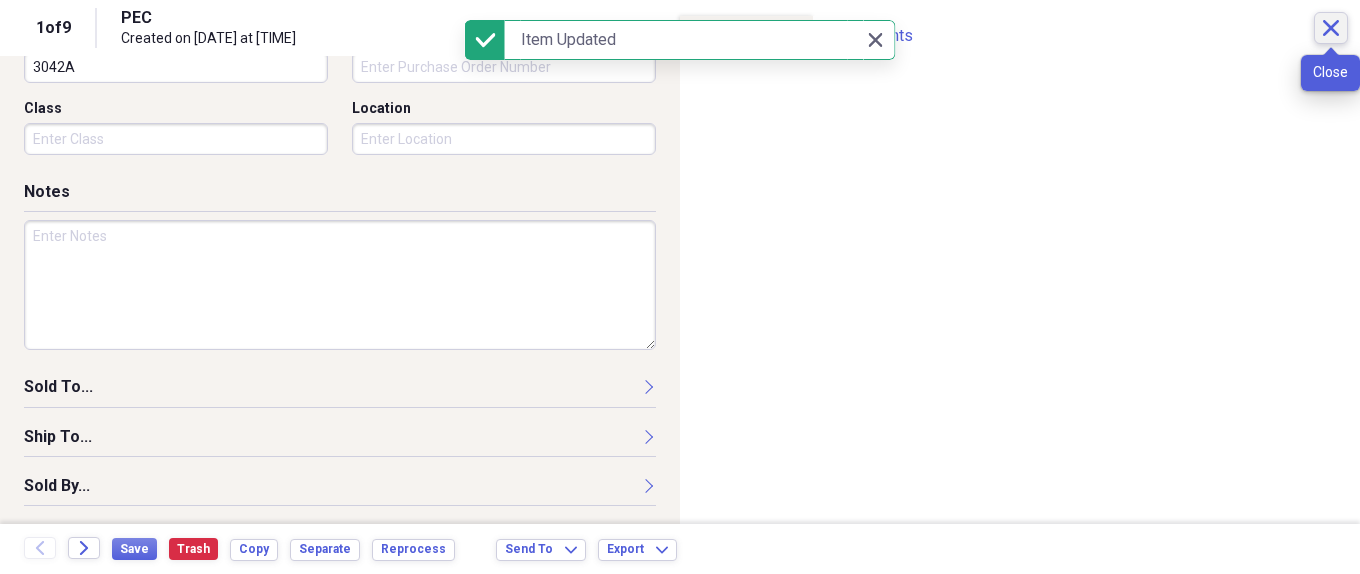 click on "Close" at bounding box center (1331, 28) 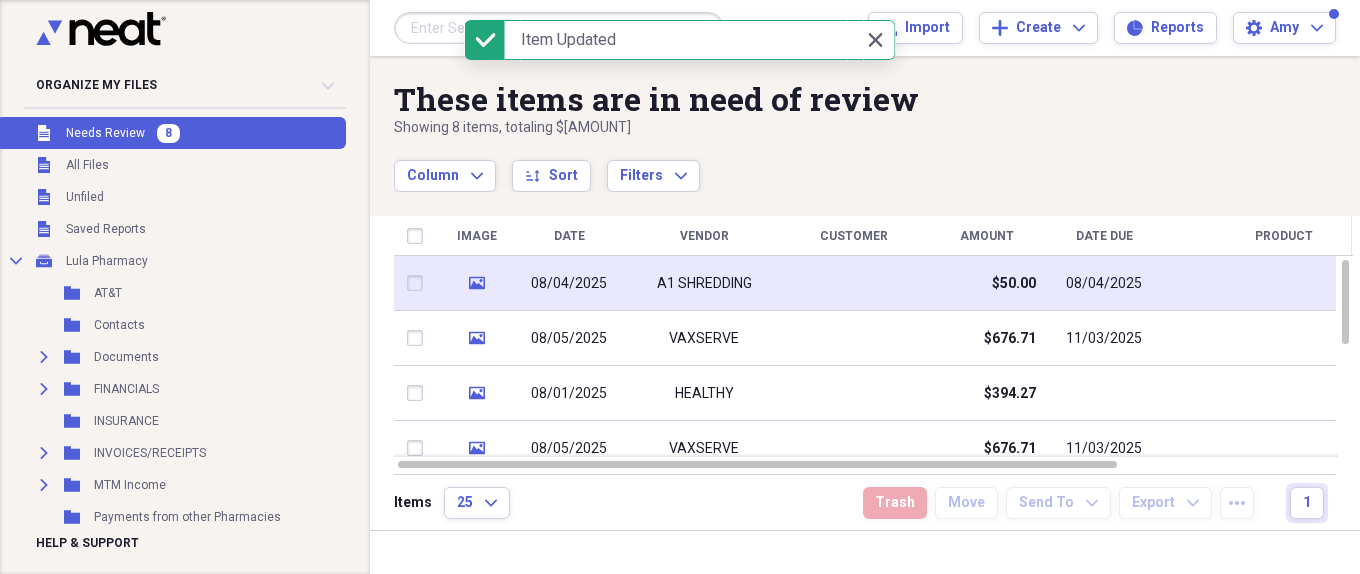 click at bounding box center (854, 283) 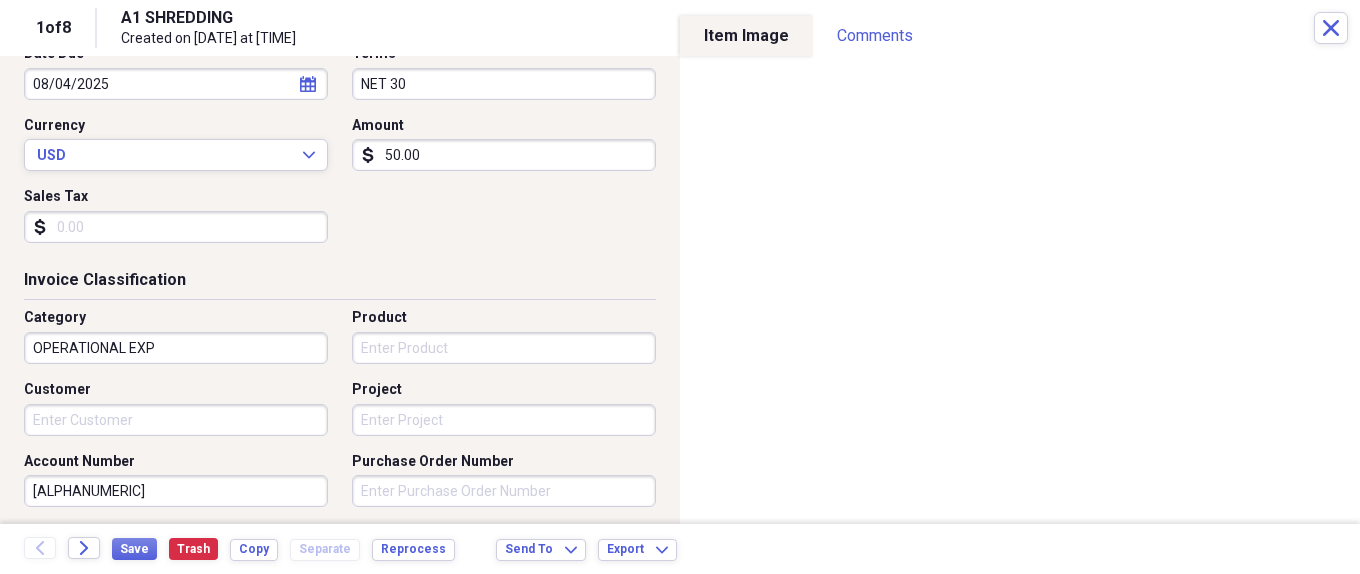 scroll, scrollTop: 100, scrollLeft: 0, axis: vertical 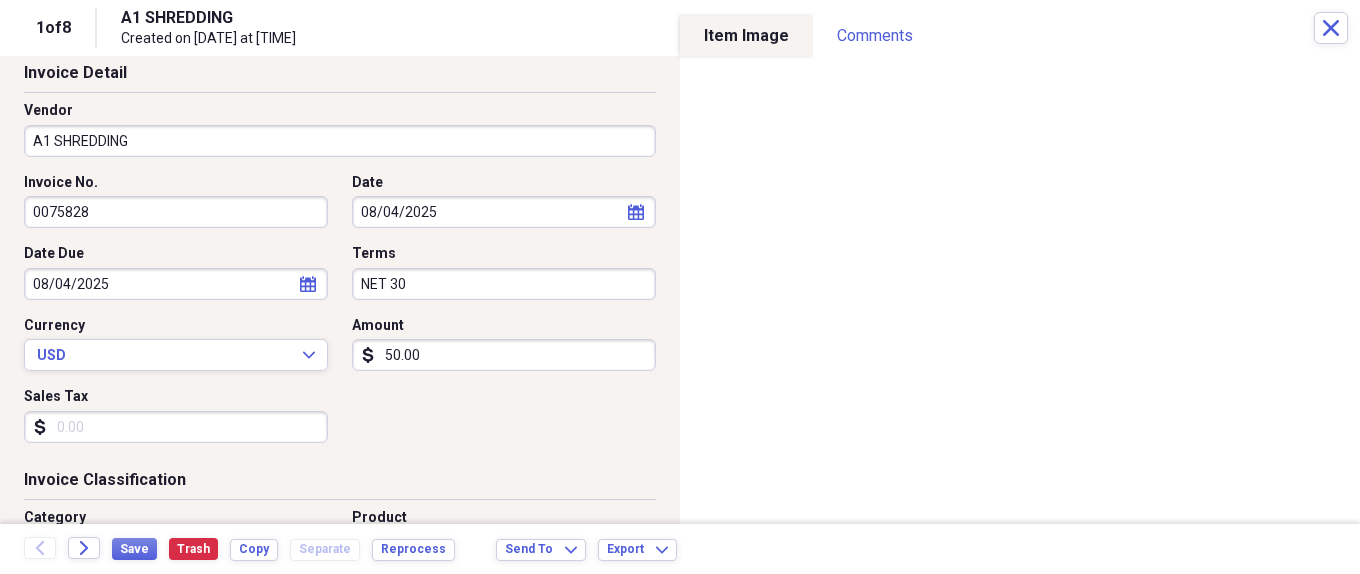 click on "calendar" 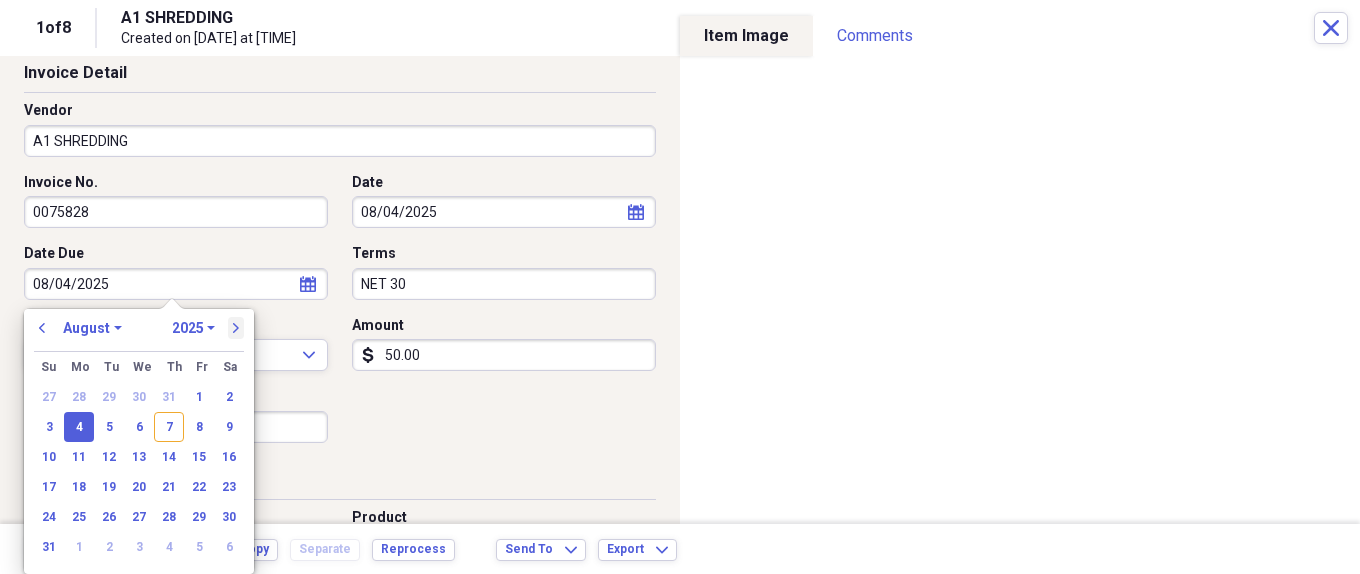 click on "next" at bounding box center [236, 328] 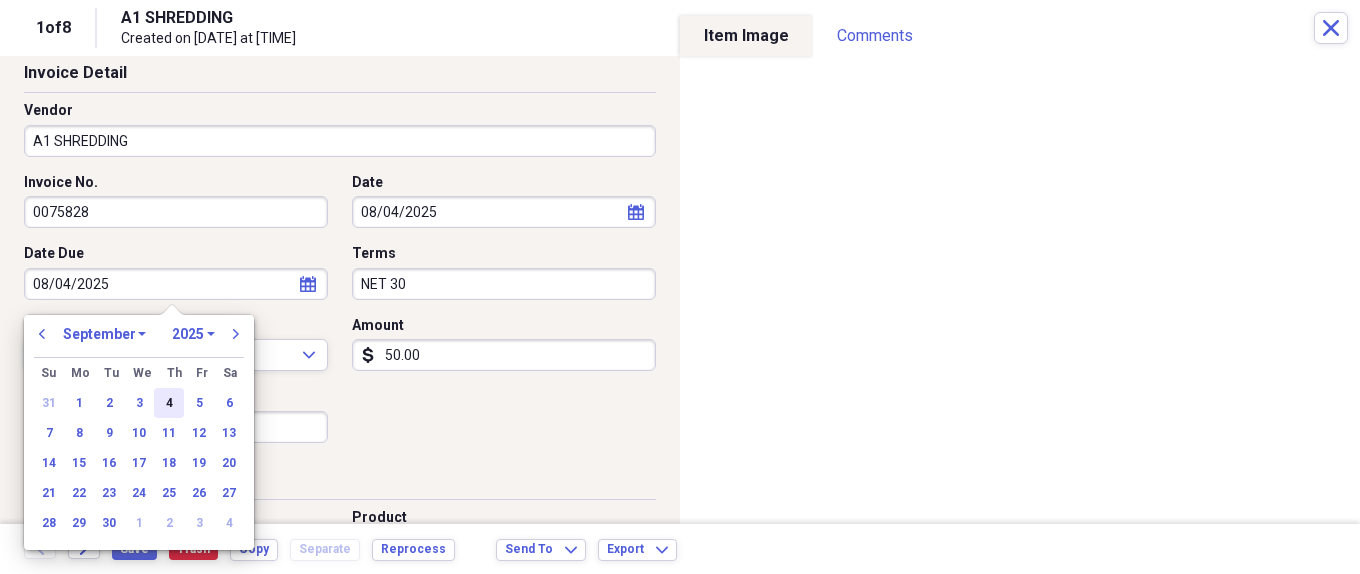 click on "4" at bounding box center [169, 403] 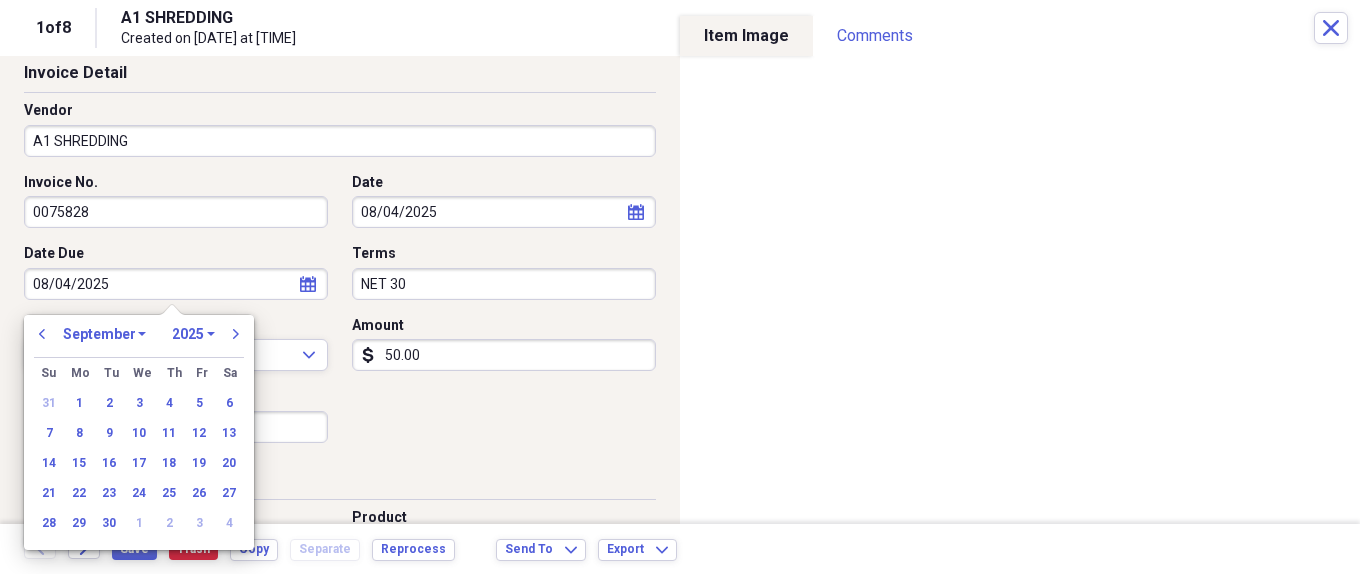 type on "09/04/2025" 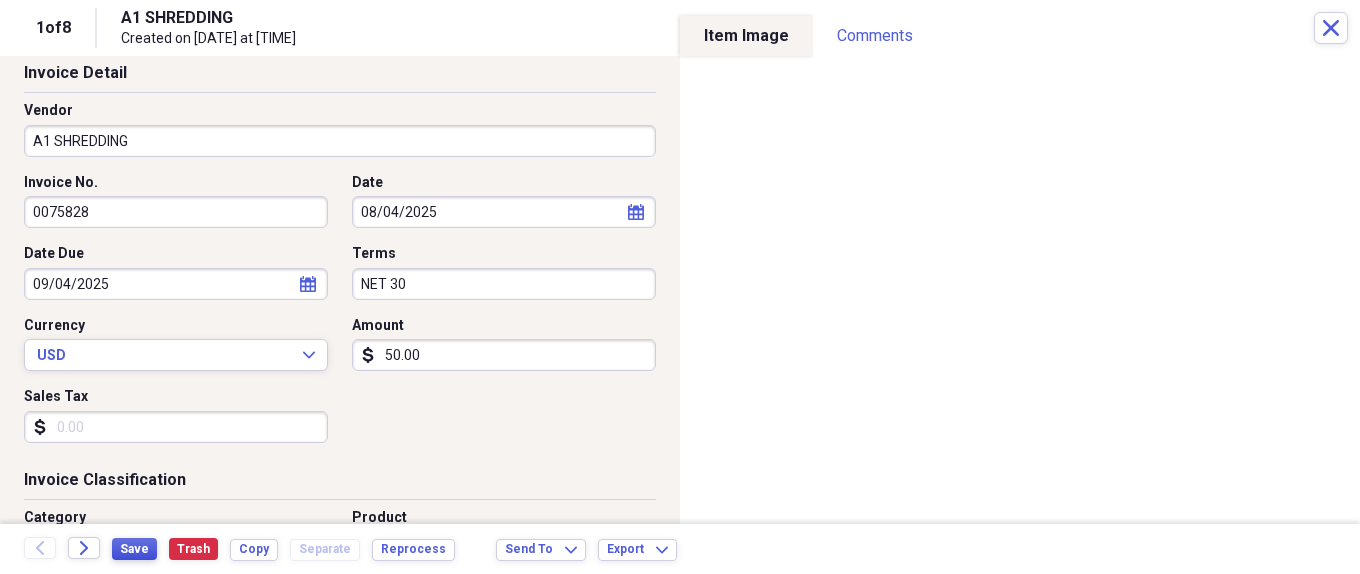click on "Save" at bounding box center (134, 549) 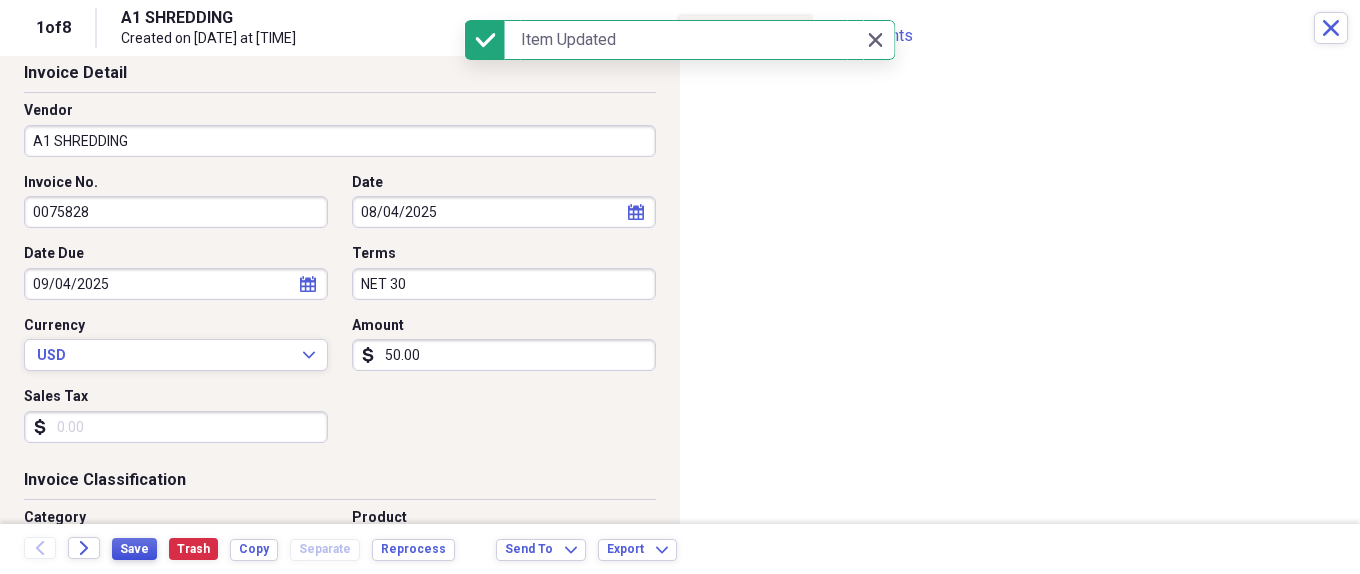 scroll, scrollTop: 300, scrollLeft: 0, axis: vertical 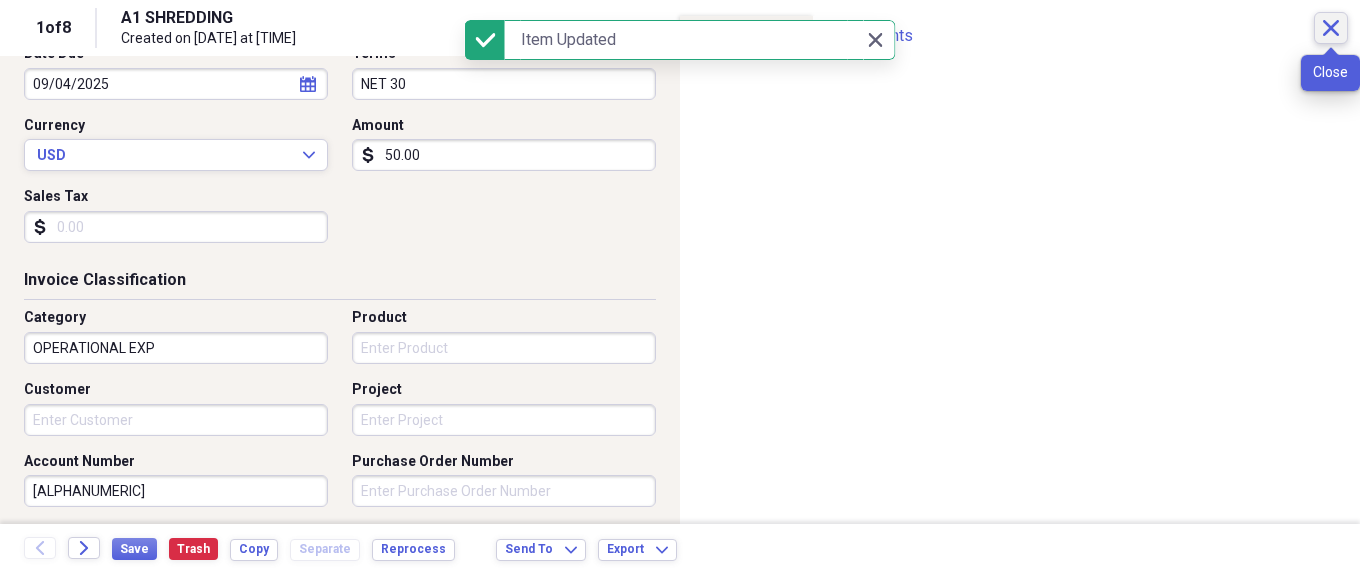 click on "Close" 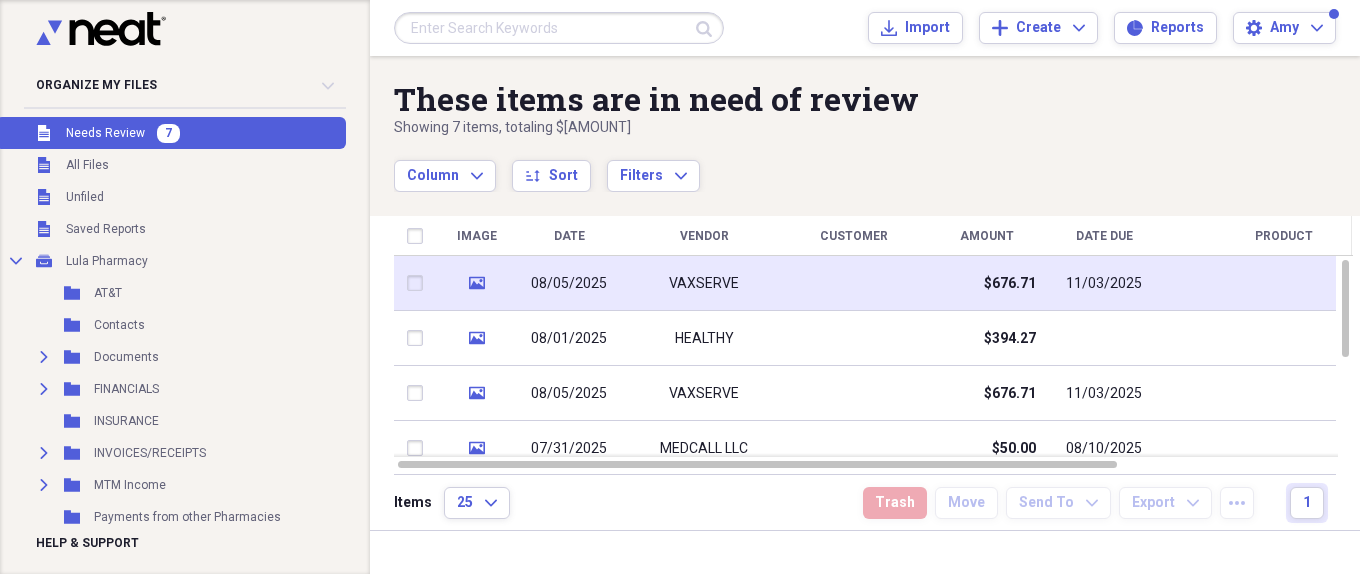 click at bounding box center (854, 283) 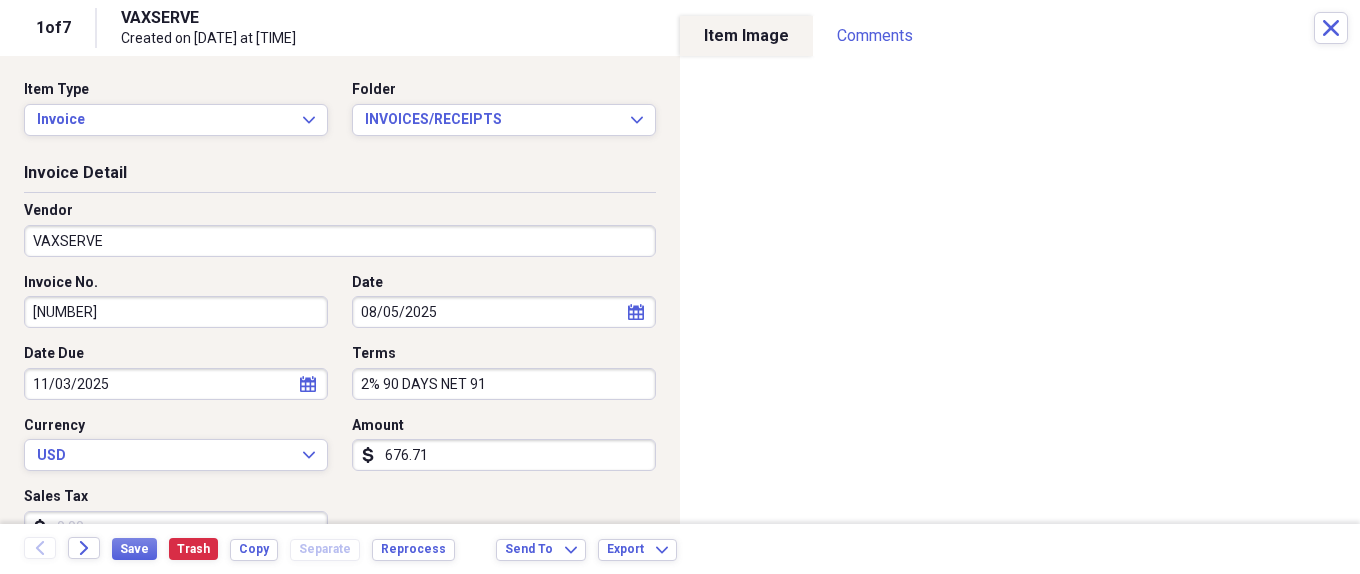 click on "676.71" at bounding box center (504, 455) 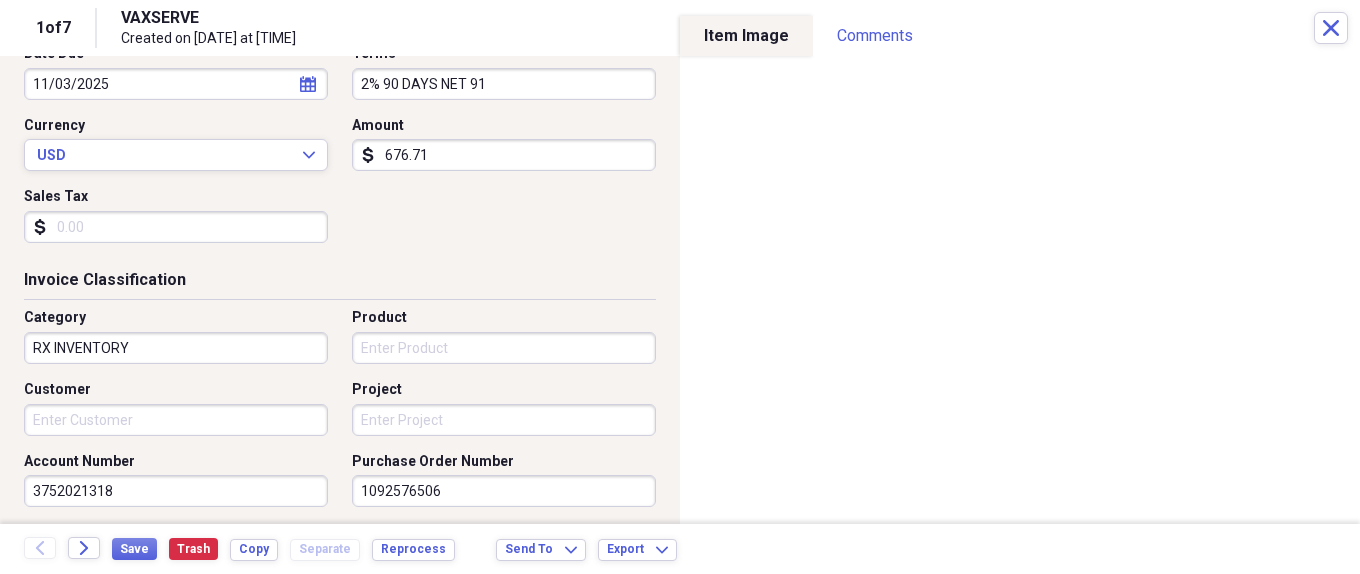 scroll, scrollTop: 0, scrollLeft: 0, axis: both 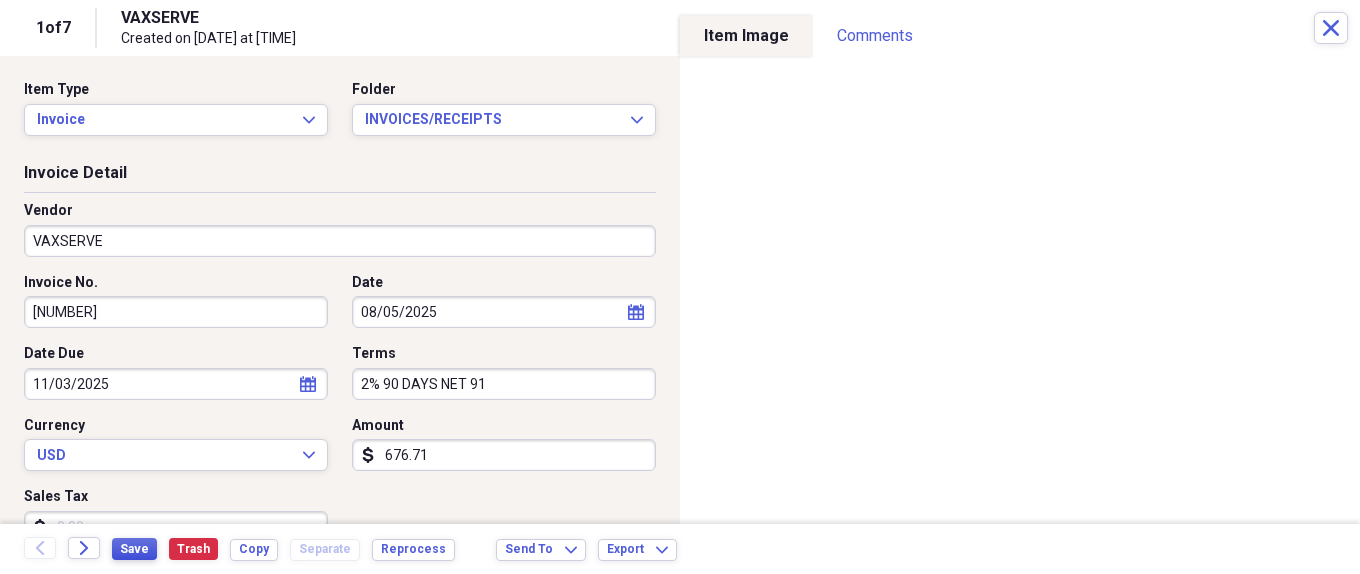click on "Save" at bounding box center [134, 549] 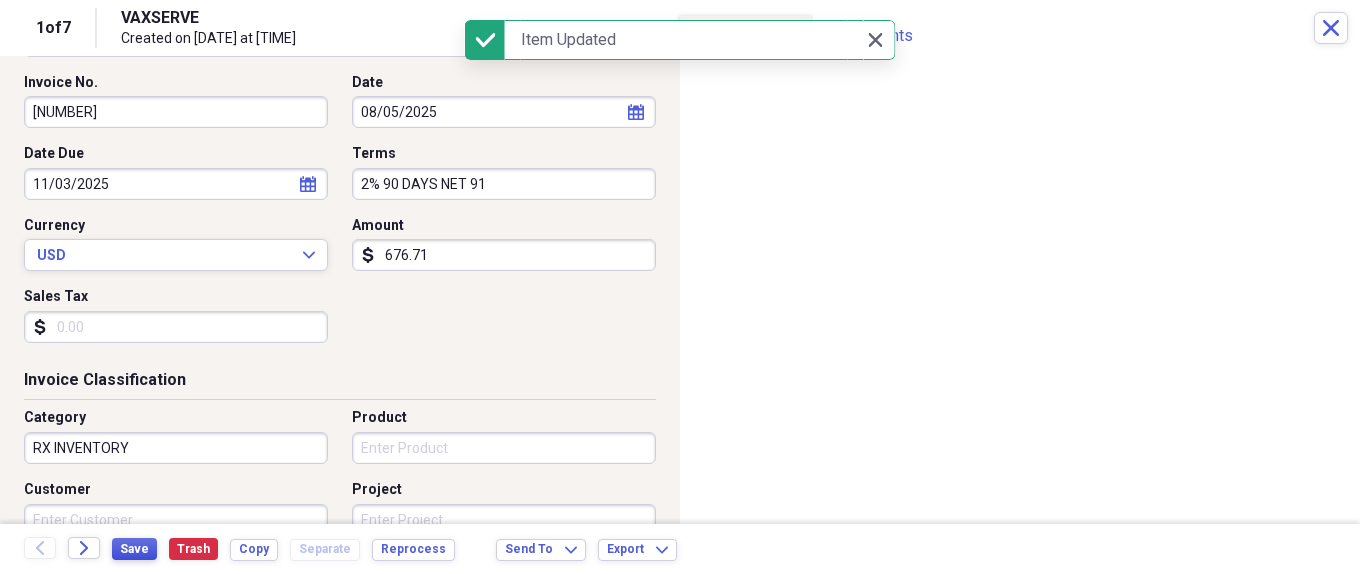 scroll, scrollTop: 300, scrollLeft: 0, axis: vertical 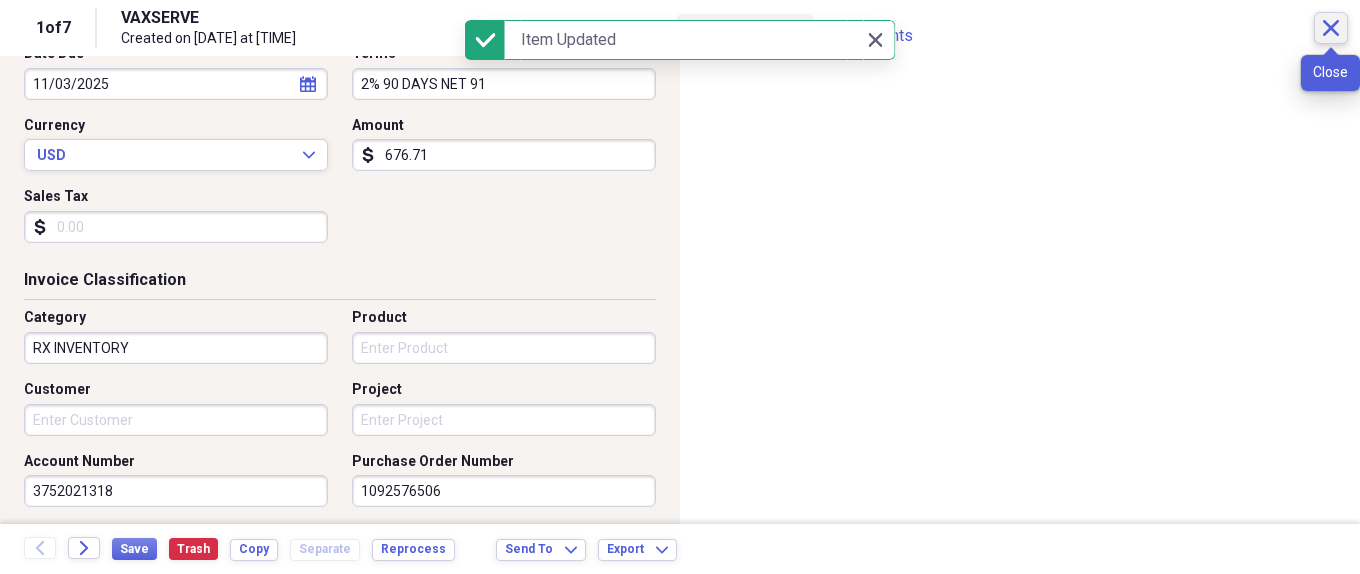 click on "Close" at bounding box center [1331, 28] 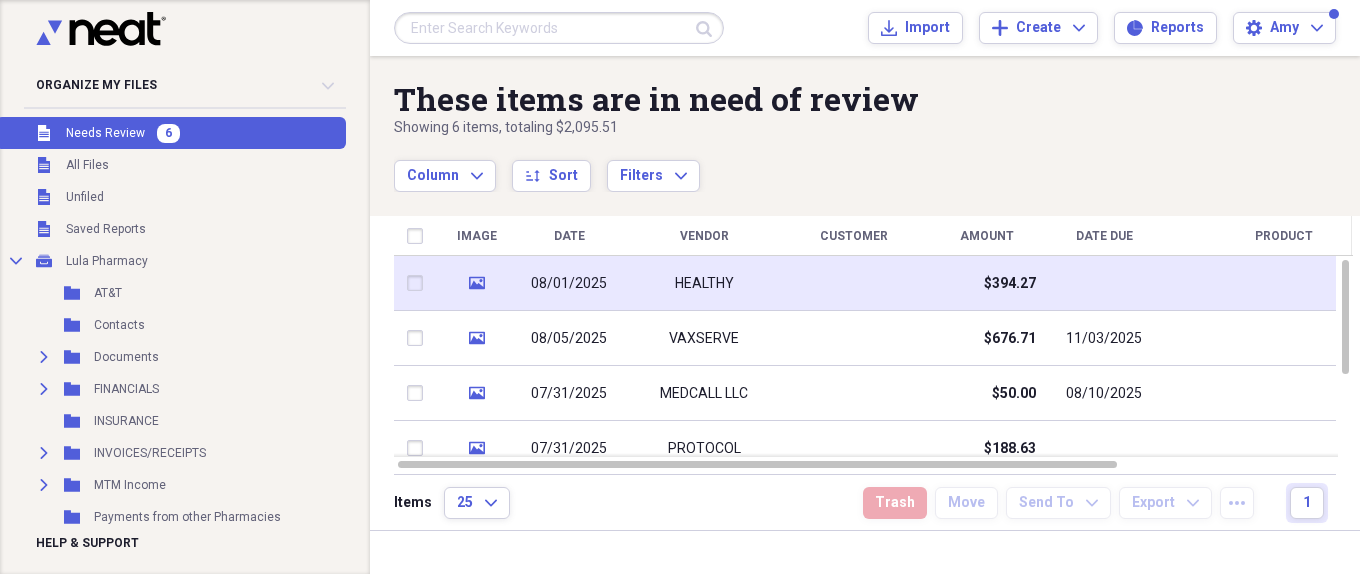 click at bounding box center (854, 283) 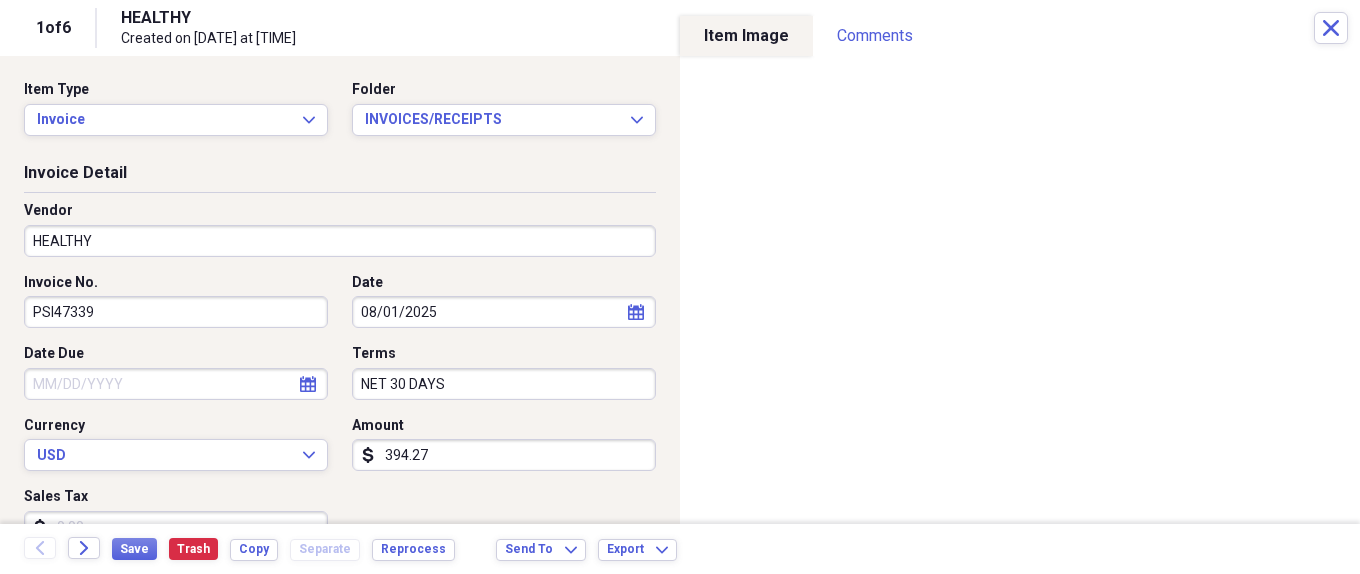 click on "HEALTHY" at bounding box center [340, 241] 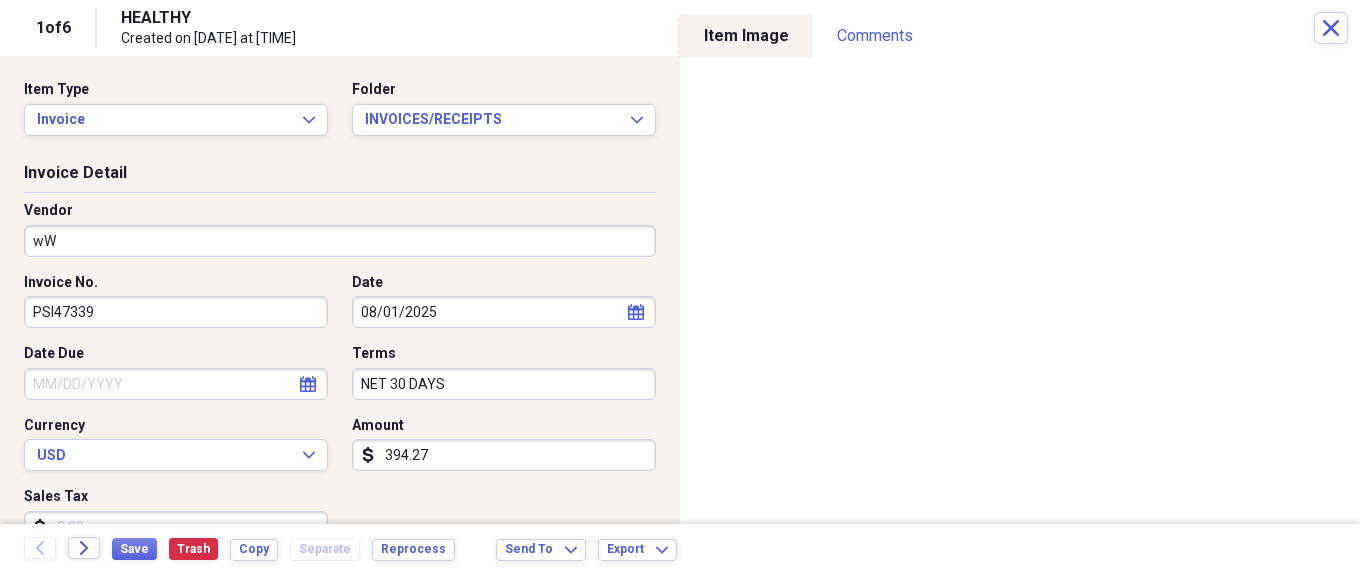 type on "w" 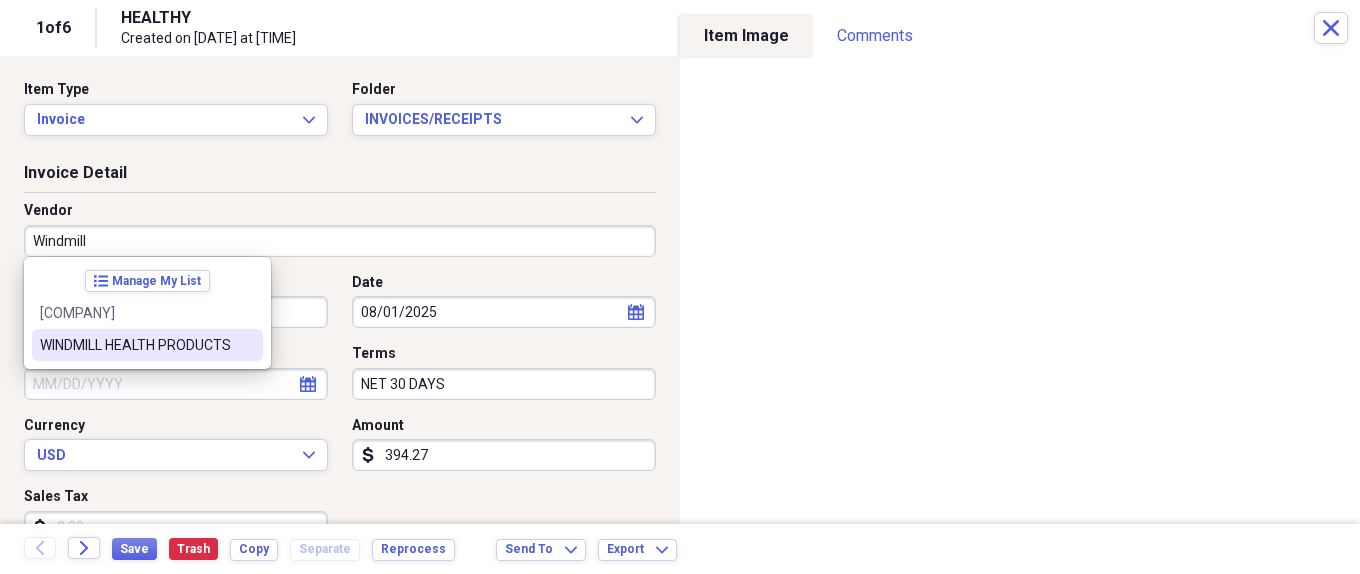click on "WINDMILL HEALTH PRODUCTS" at bounding box center [135, 345] 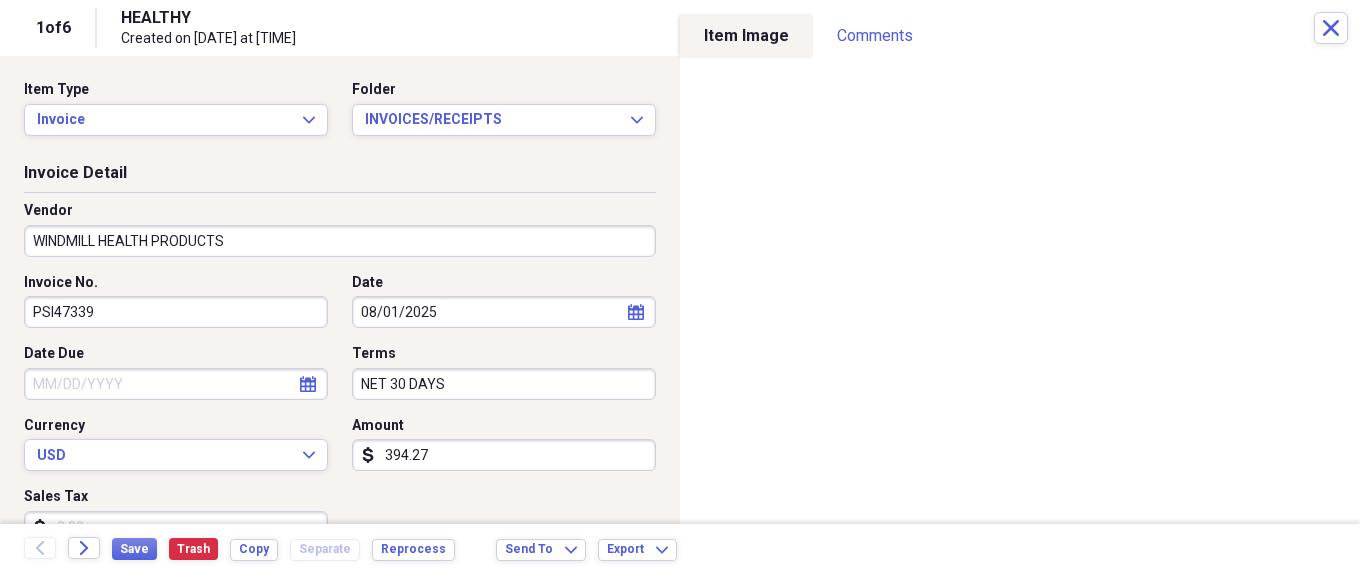 type on "OTC INVENTORY" 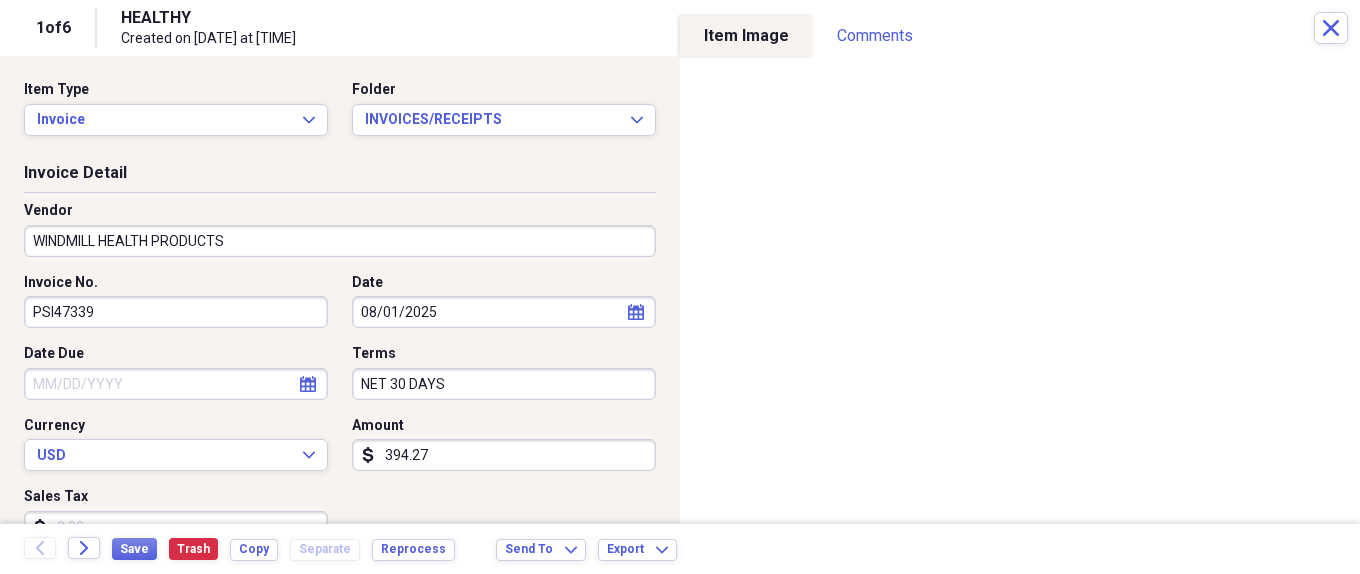 scroll, scrollTop: 100, scrollLeft: 0, axis: vertical 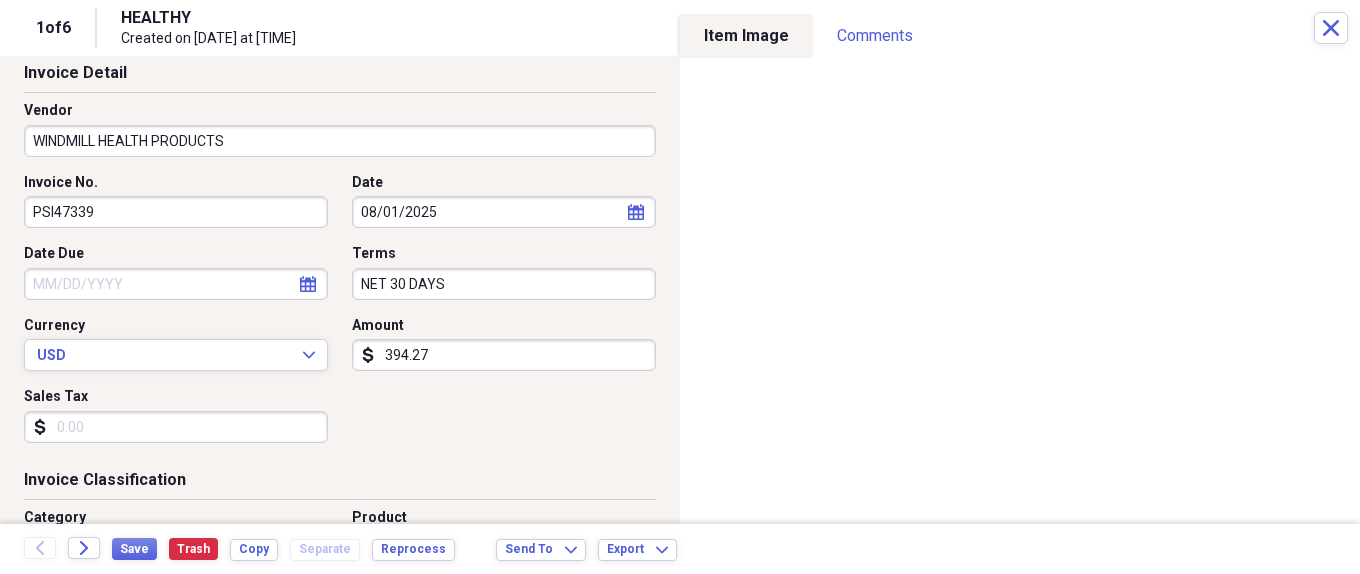 click 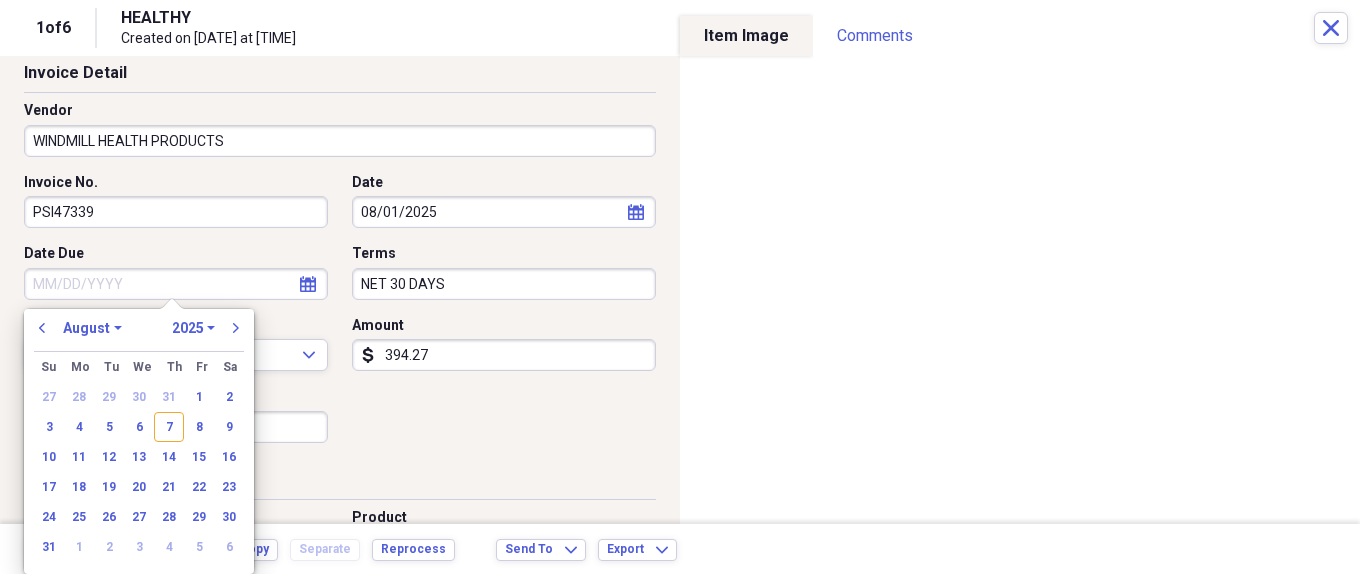 click on "previous January February March April May June July August September October November December 1970 1971 1972 1973 1974 1975 1976 1977 1978 1979 1980 1981 1982 1983 1984 1985 1986 1987 1988 1989 1990 1991 1992 1993 1994 1995 1996 1997 1998 1999 2000 2001 2002 2003 2004 2005 2006 2007 2008 2009 2010 2011 2012 2013 2014 2015 2016 2017 2018 2019 2020 2021 2022 2023 2024 2025 2026 2027 2028 2029 2030 2031 2032 2033 2034 2035 next" at bounding box center (139, 334) 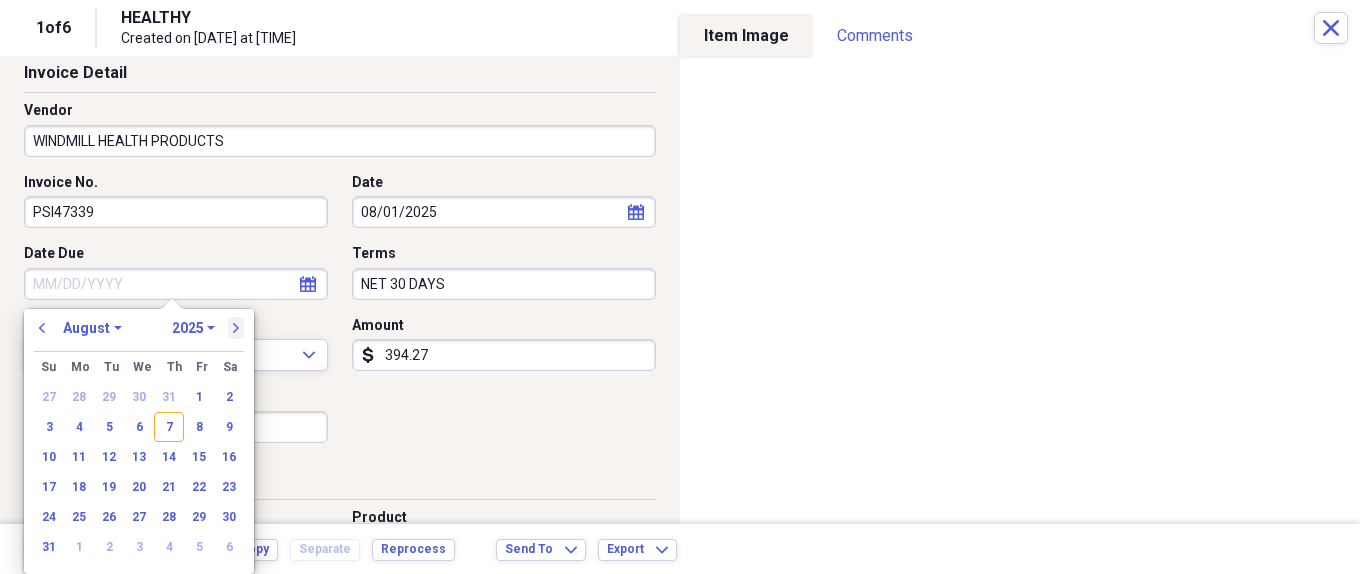 click on "next" at bounding box center [236, 328] 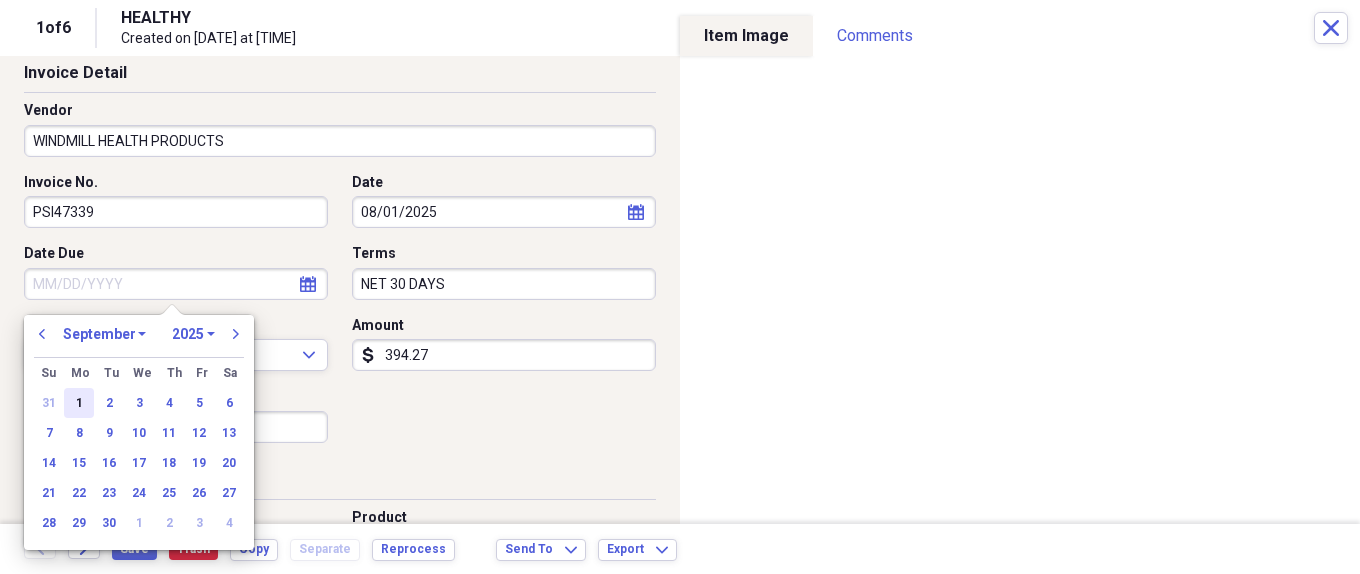 click on "1" at bounding box center [79, 403] 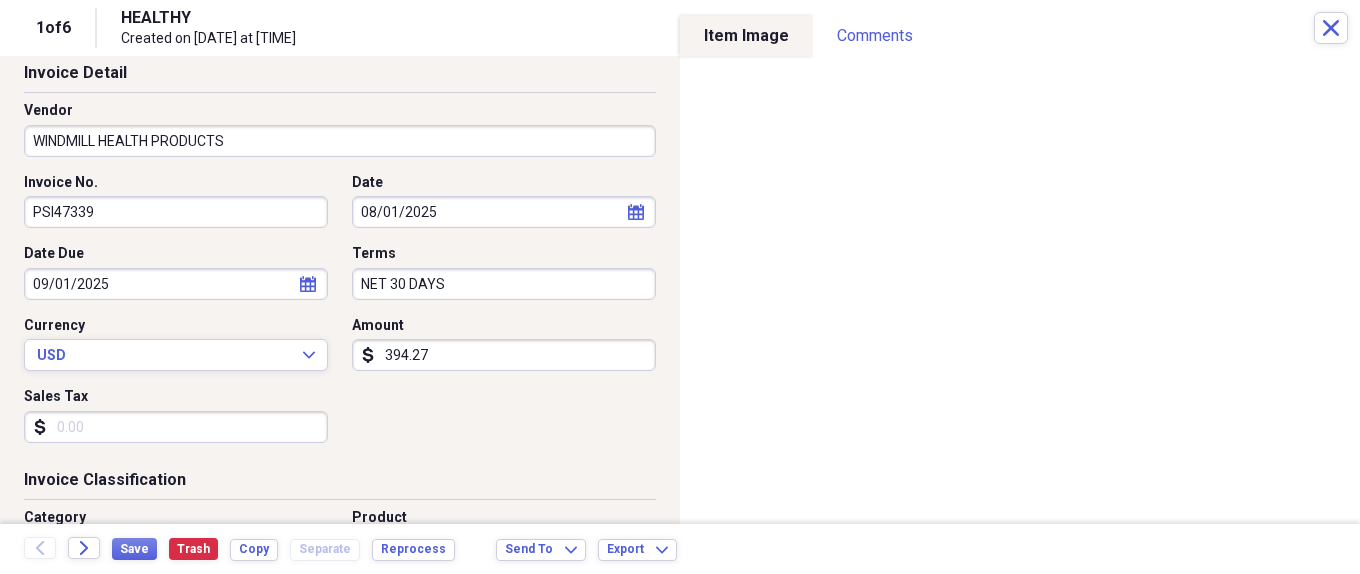 scroll, scrollTop: 400, scrollLeft: 0, axis: vertical 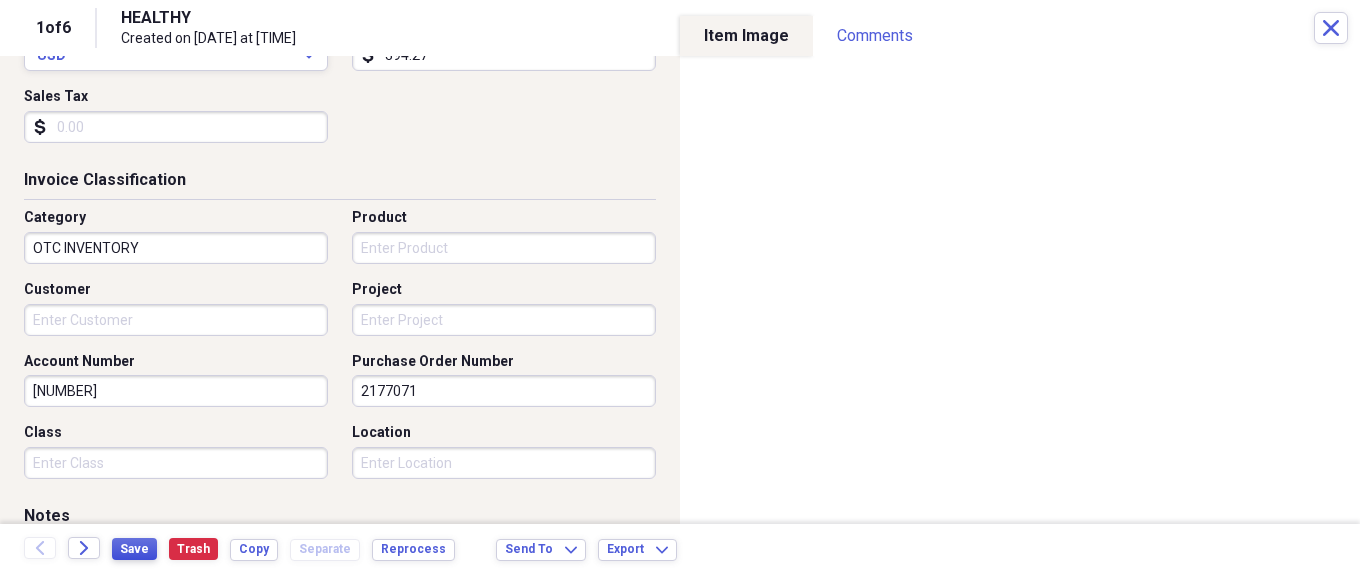 click on "Save" at bounding box center [134, 549] 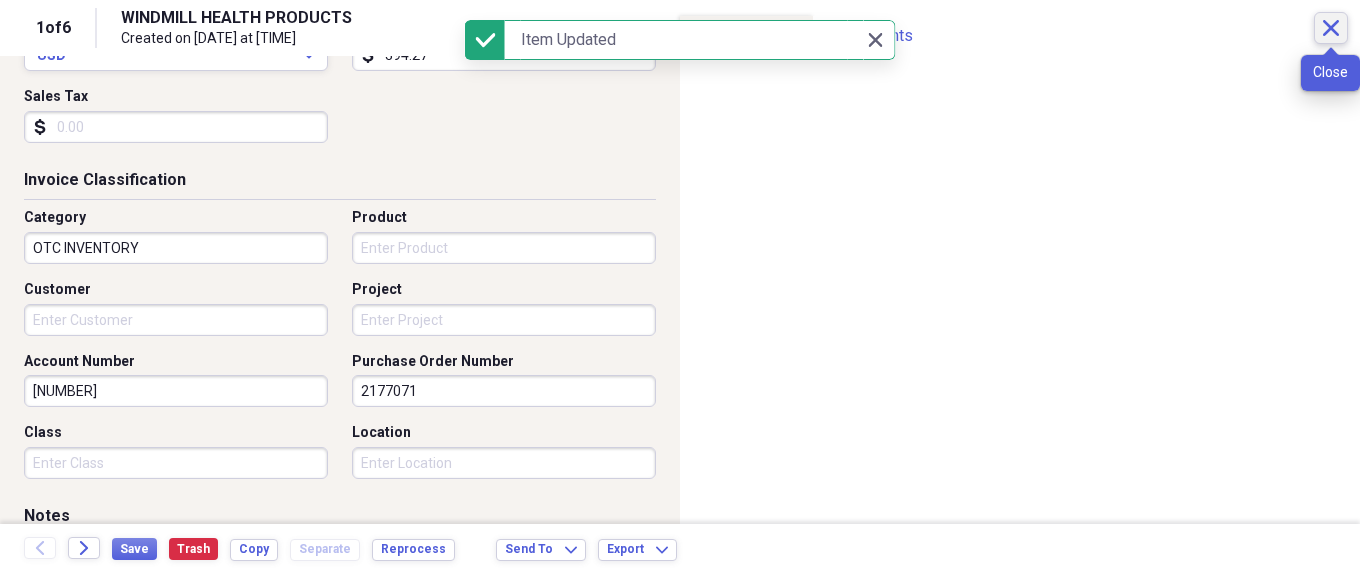 click on "Close" 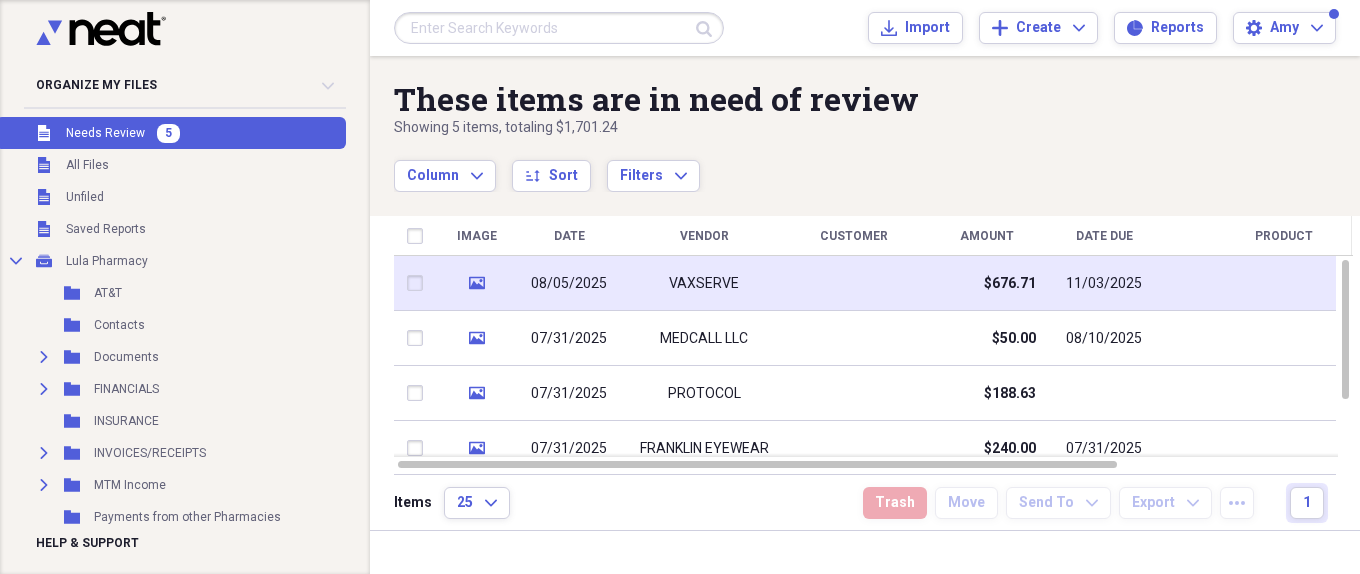 click at bounding box center (854, 283) 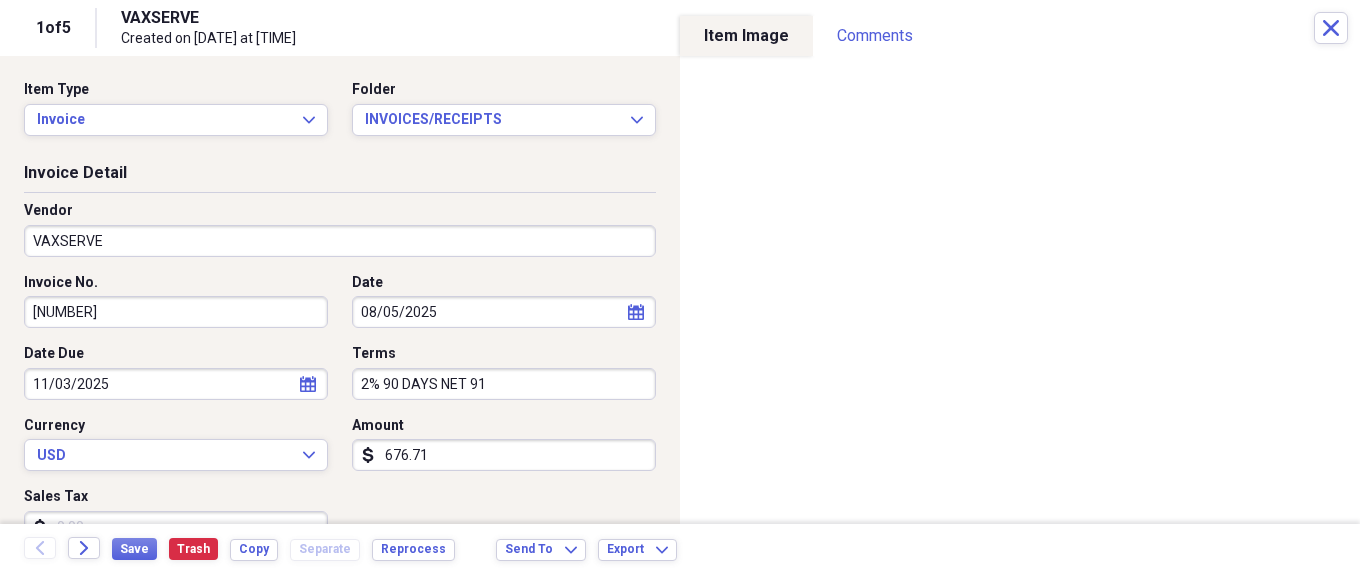 click 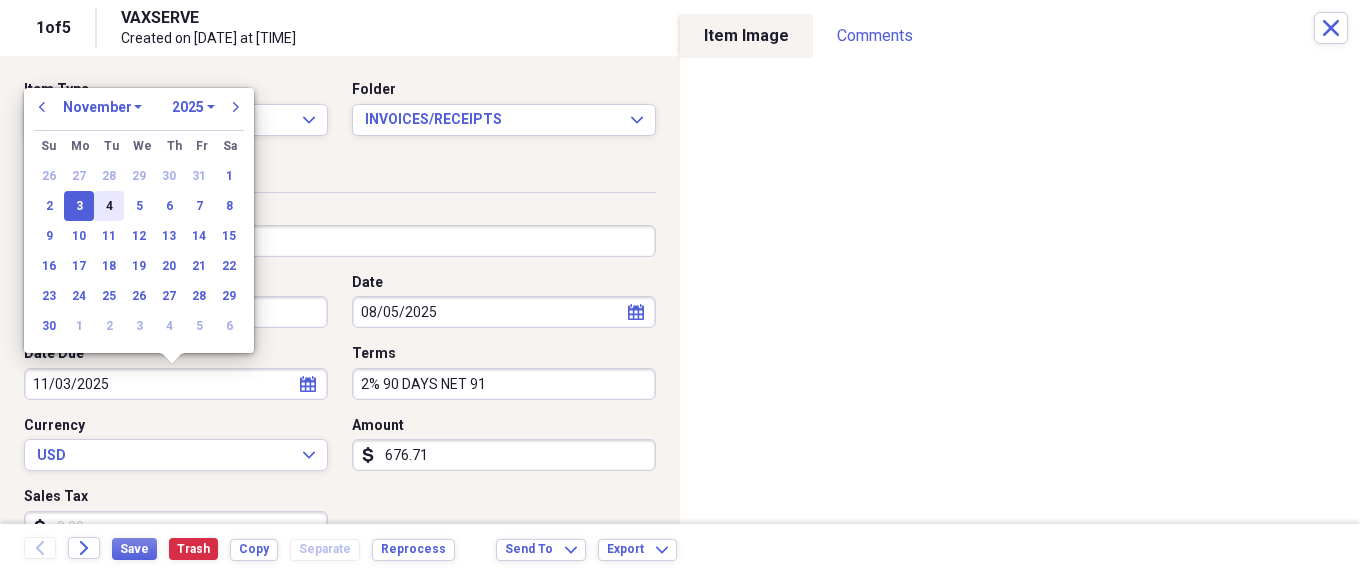 click on "4" at bounding box center (109, 206) 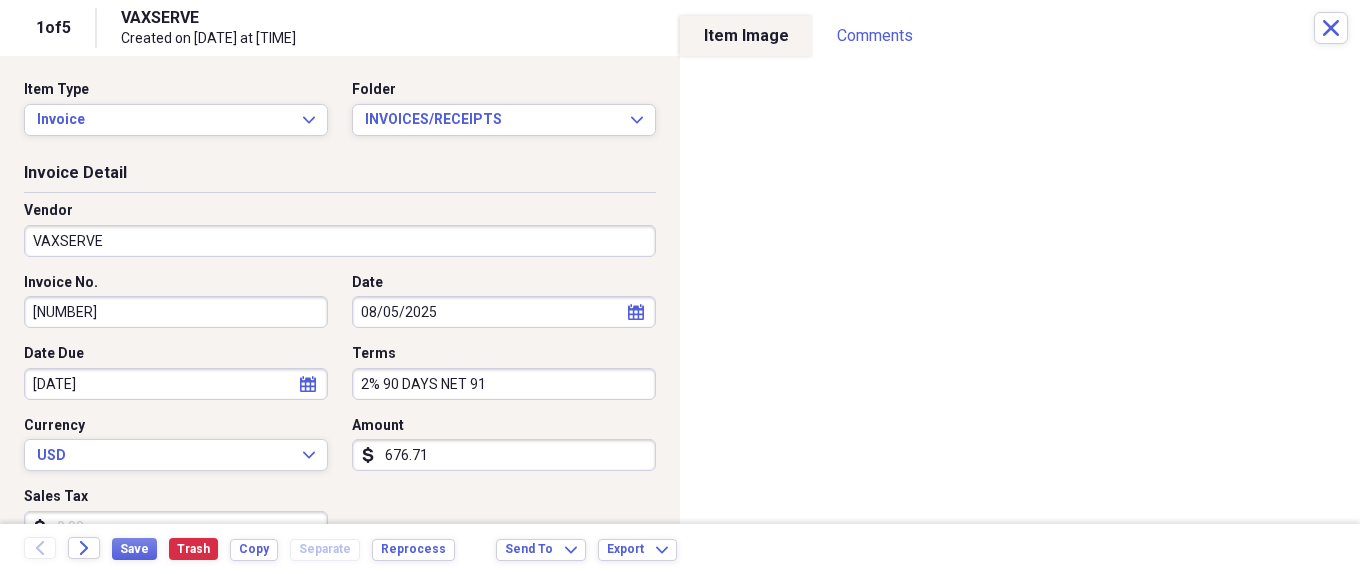 scroll, scrollTop: 300, scrollLeft: 0, axis: vertical 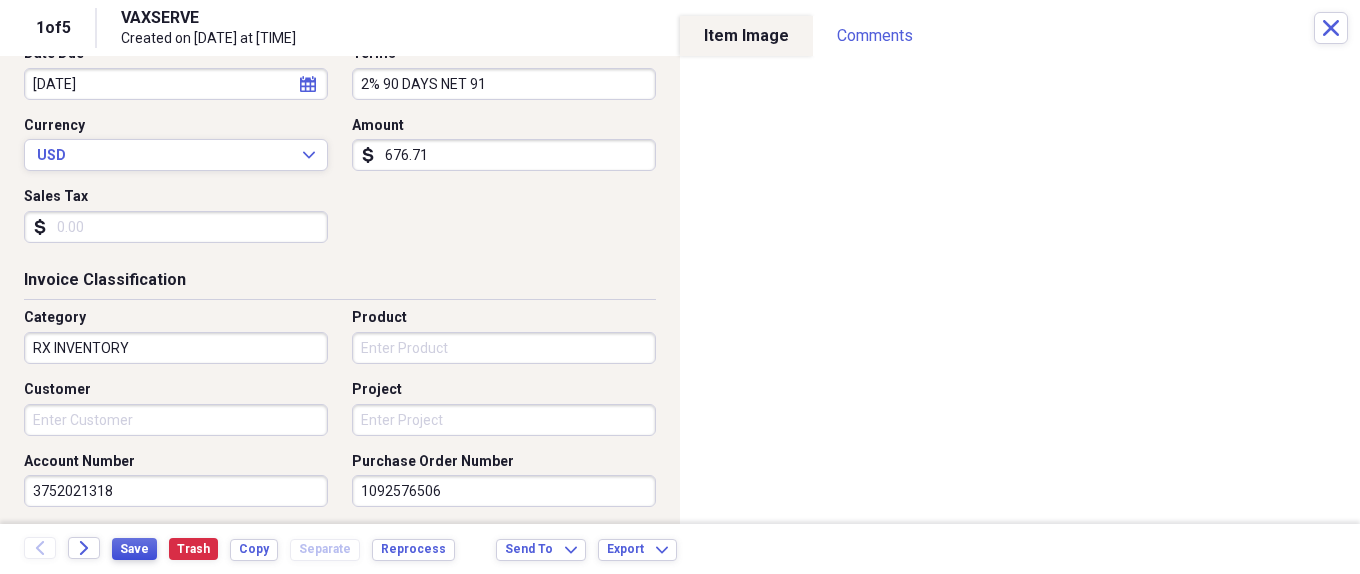 click on "Save" at bounding box center (134, 549) 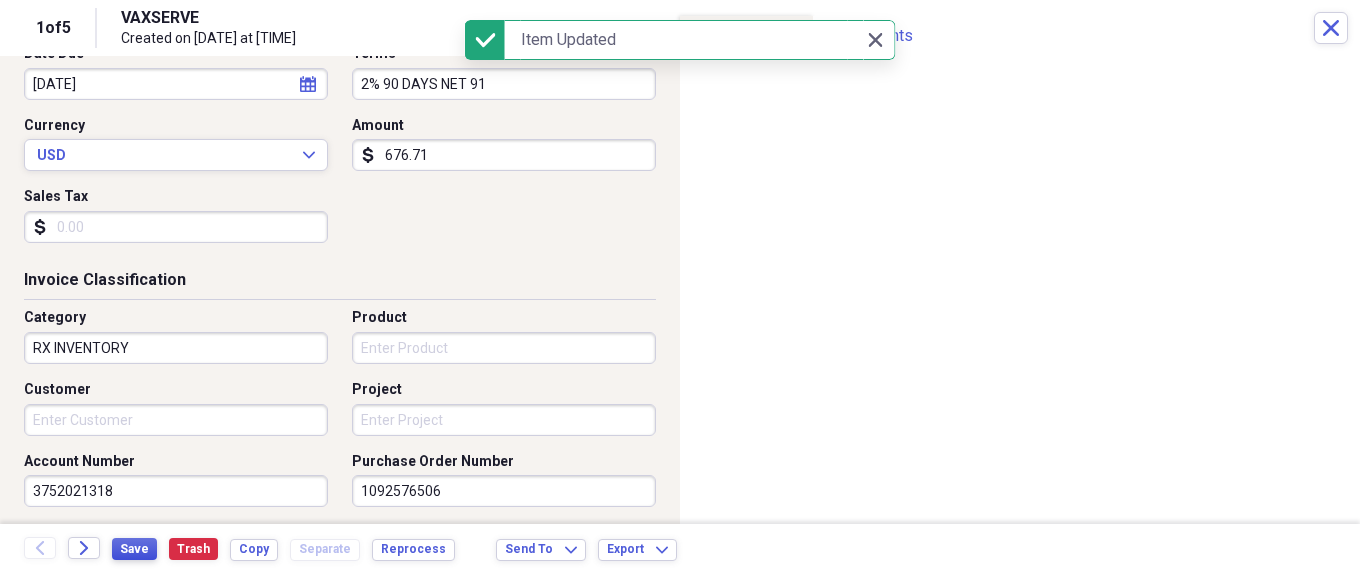 click on "Save" at bounding box center (134, 549) 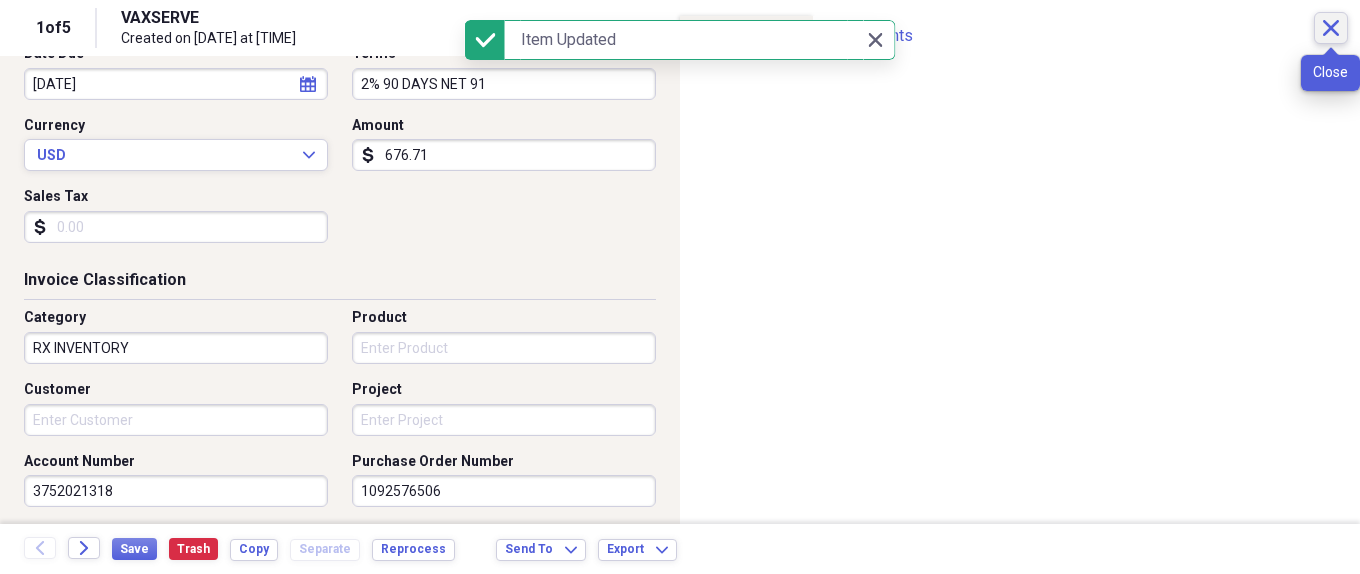 click on "Close" at bounding box center [1331, 28] 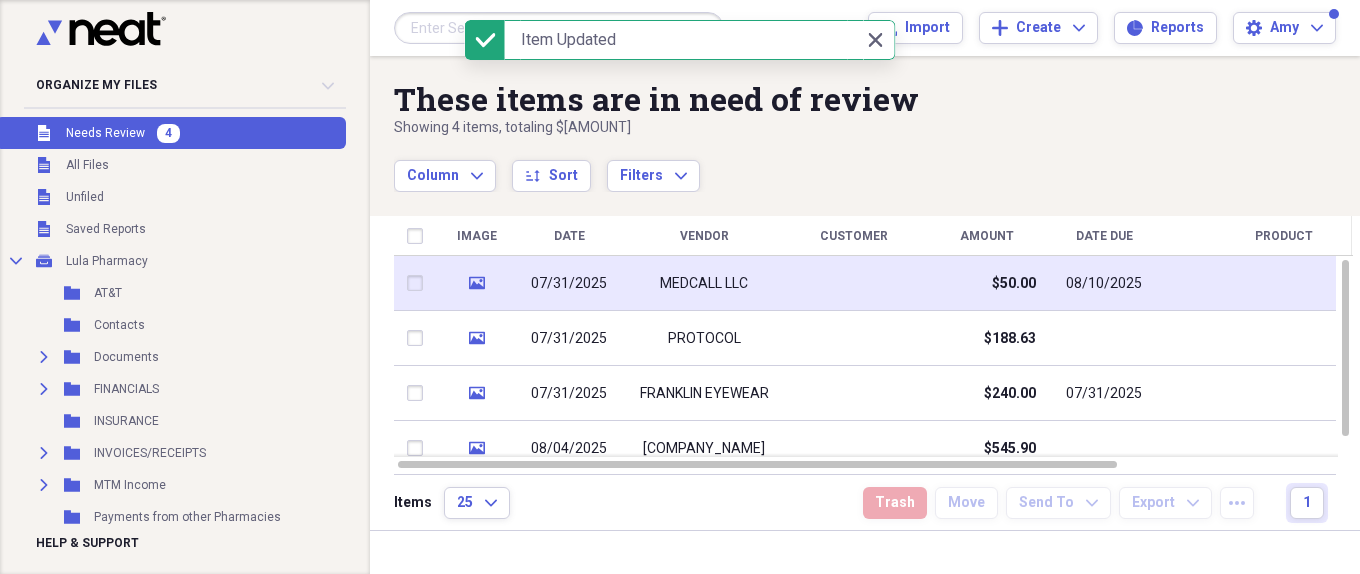 click on "MEDCALL LLC" at bounding box center (704, 284) 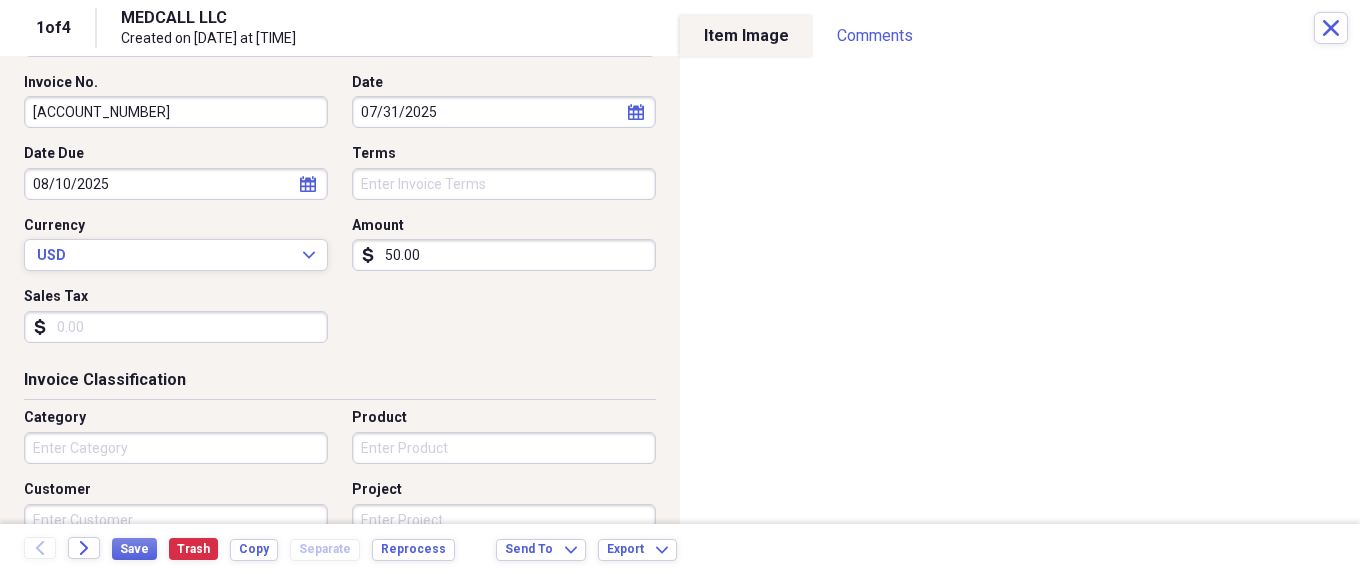 scroll, scrollTop: 400, scrollLeft: 0, axis: vertical 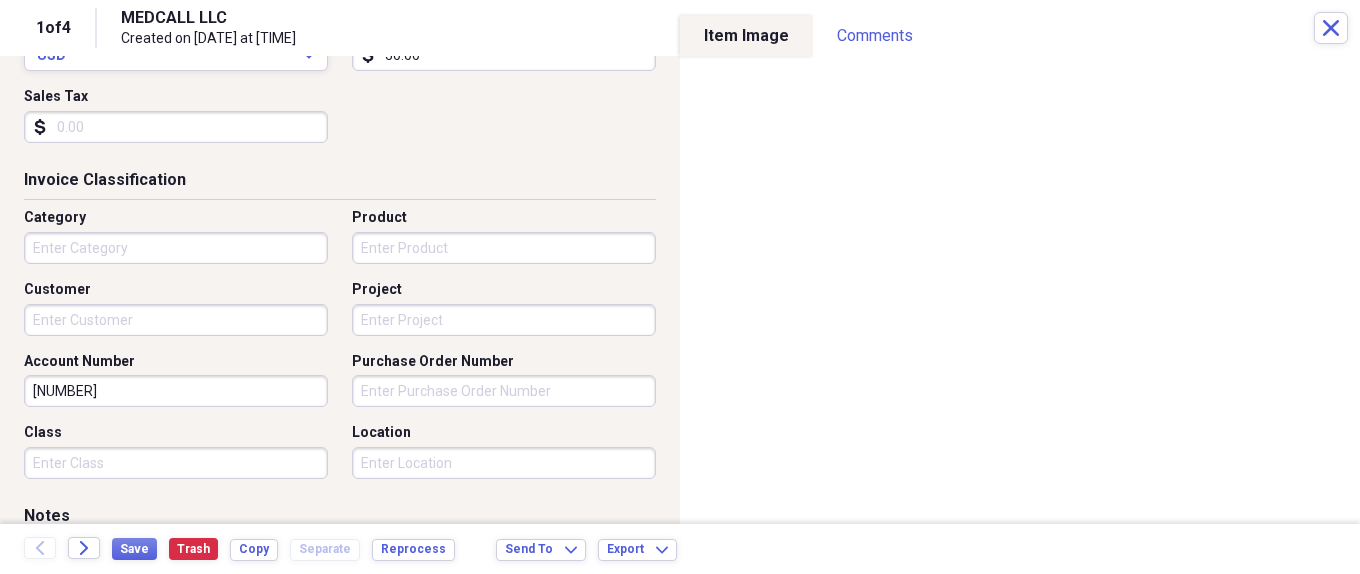 click on "Category" at bounding box center [176, 248] 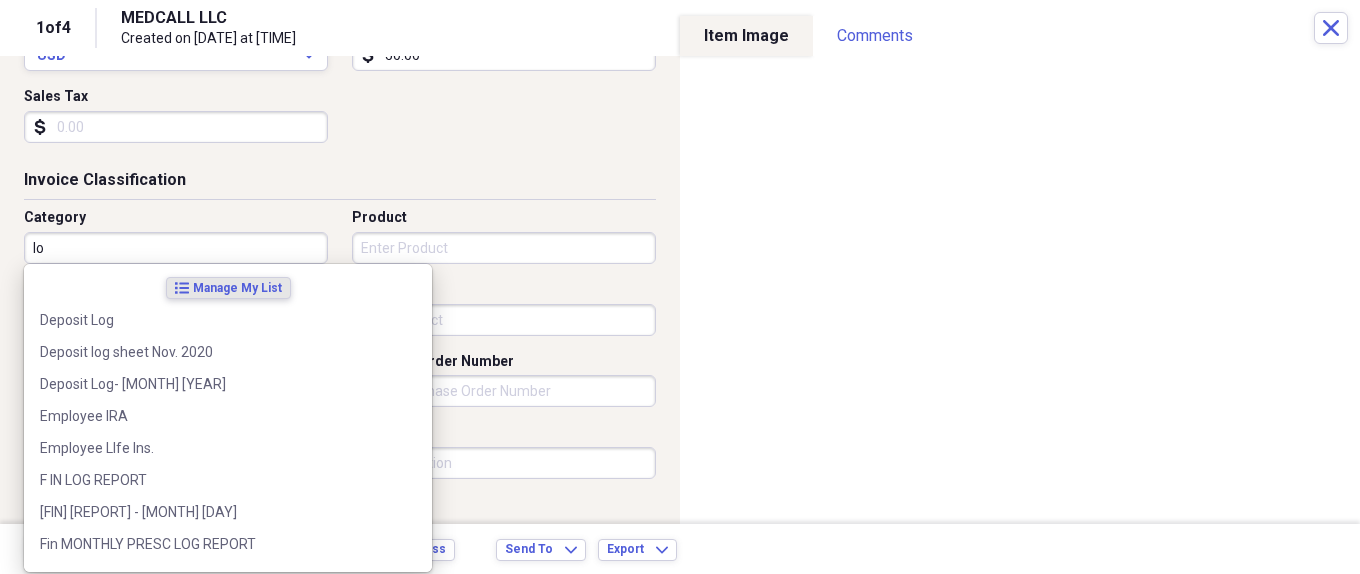 type on "l" 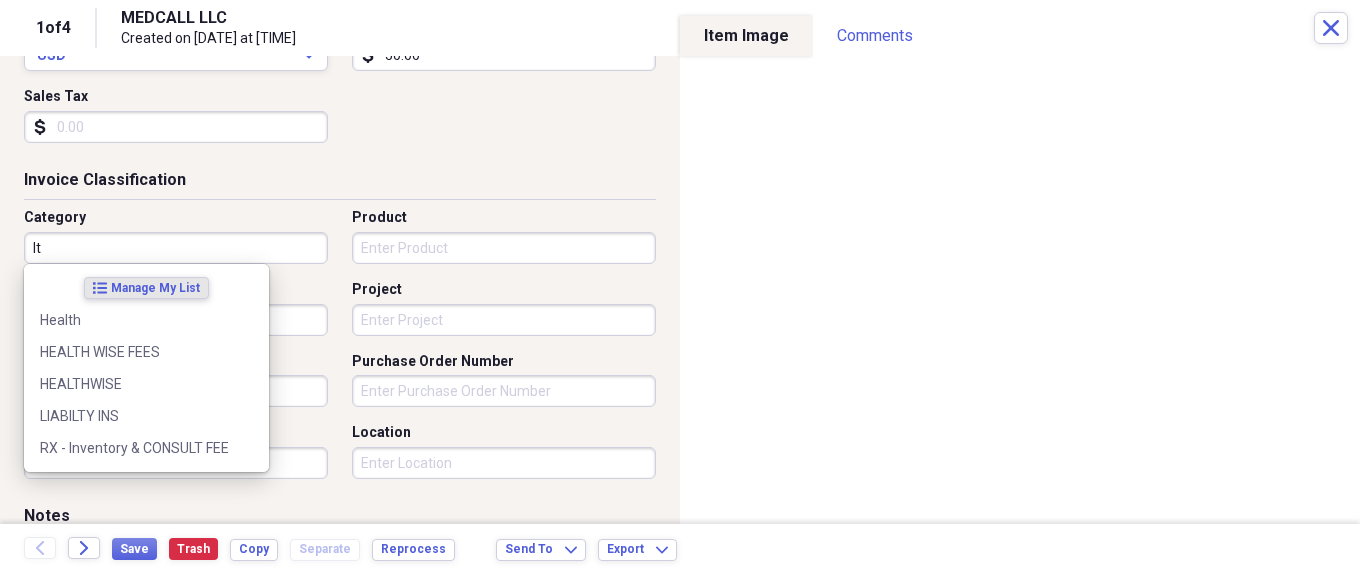 type on "l" 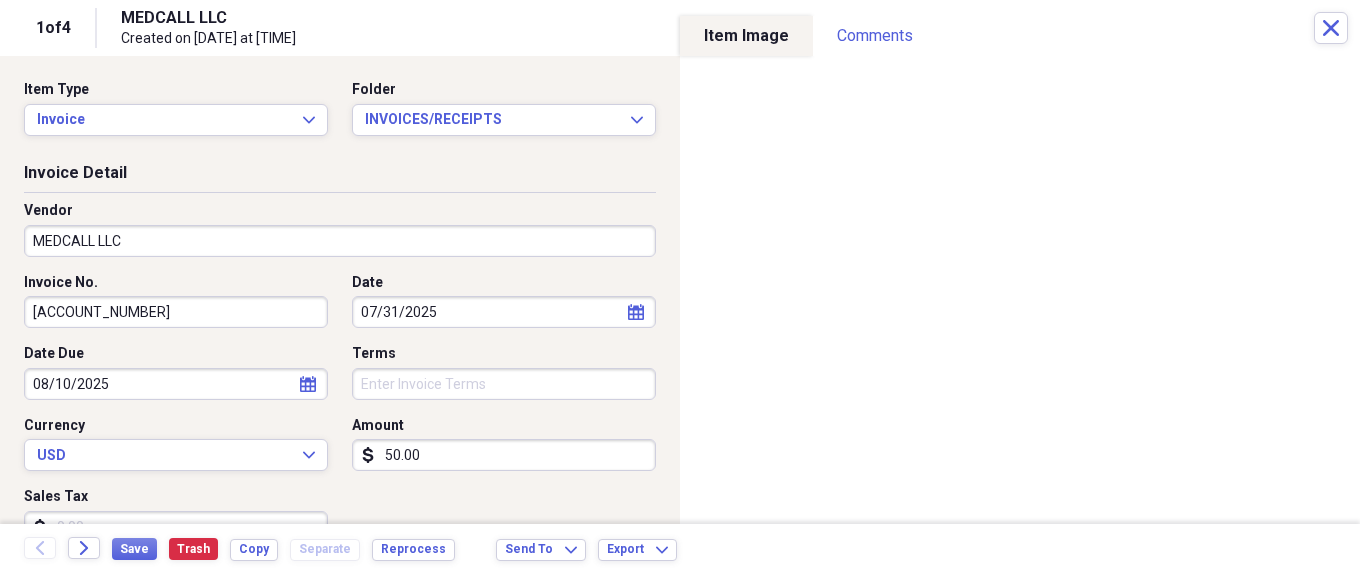 scroll, scrollTop: 700, scrollLeft: 0, axis: vertical 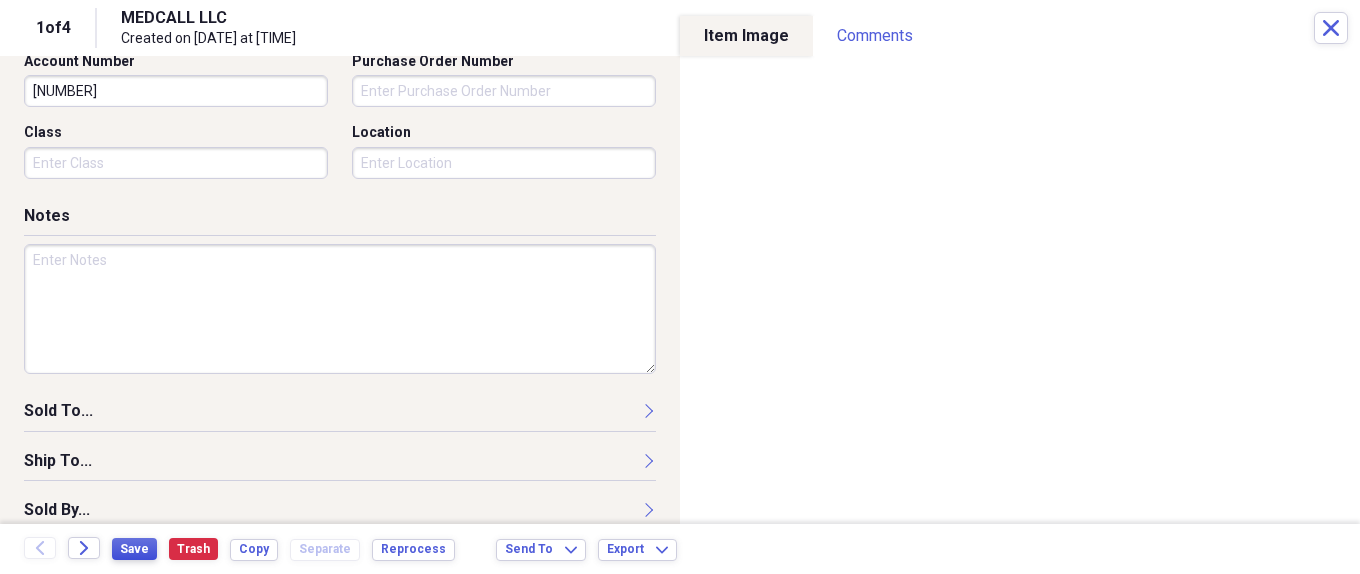 click on "Save" at bounding box center (134, 549) 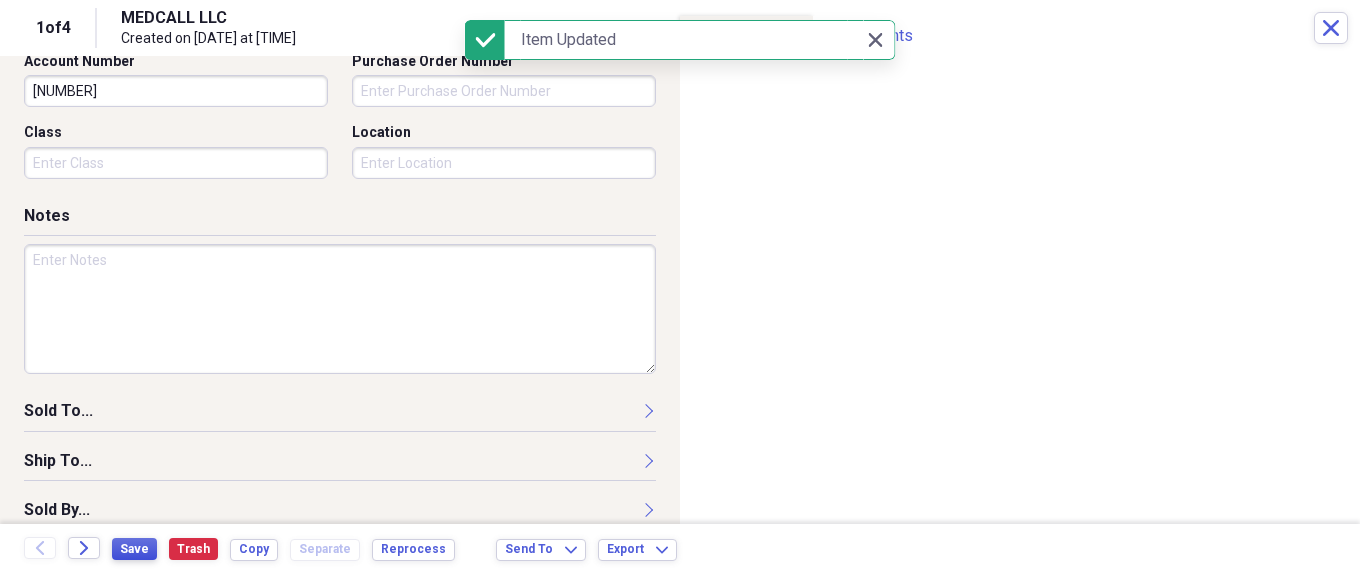 type on "LTC  Expense" 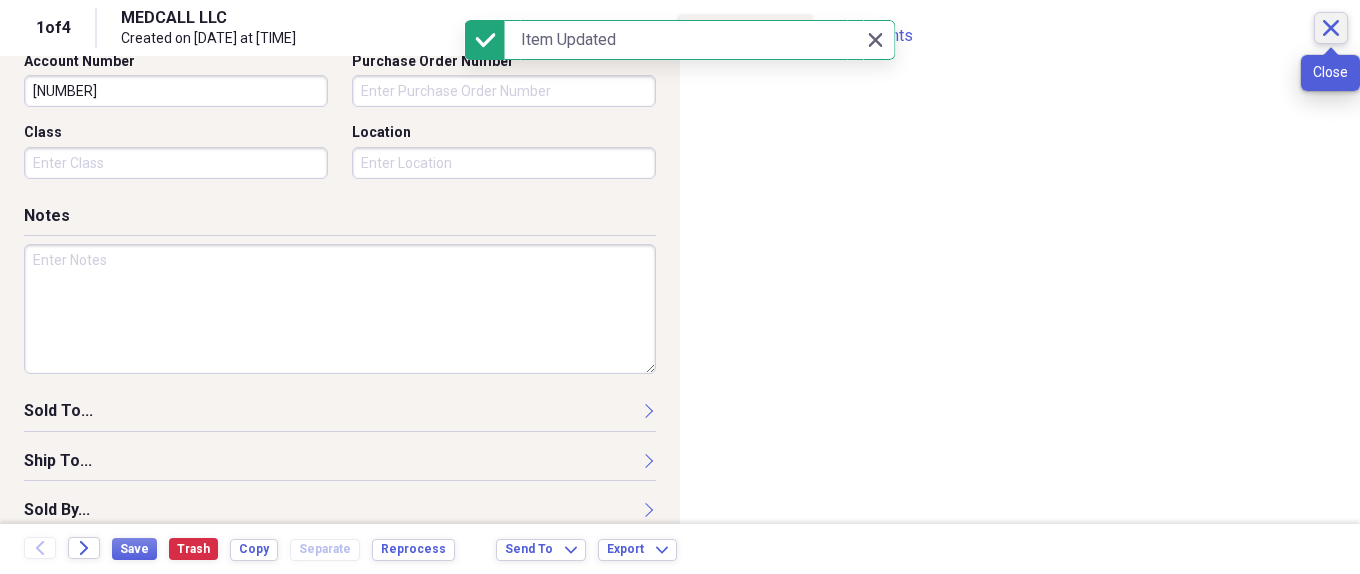 click on "Close" 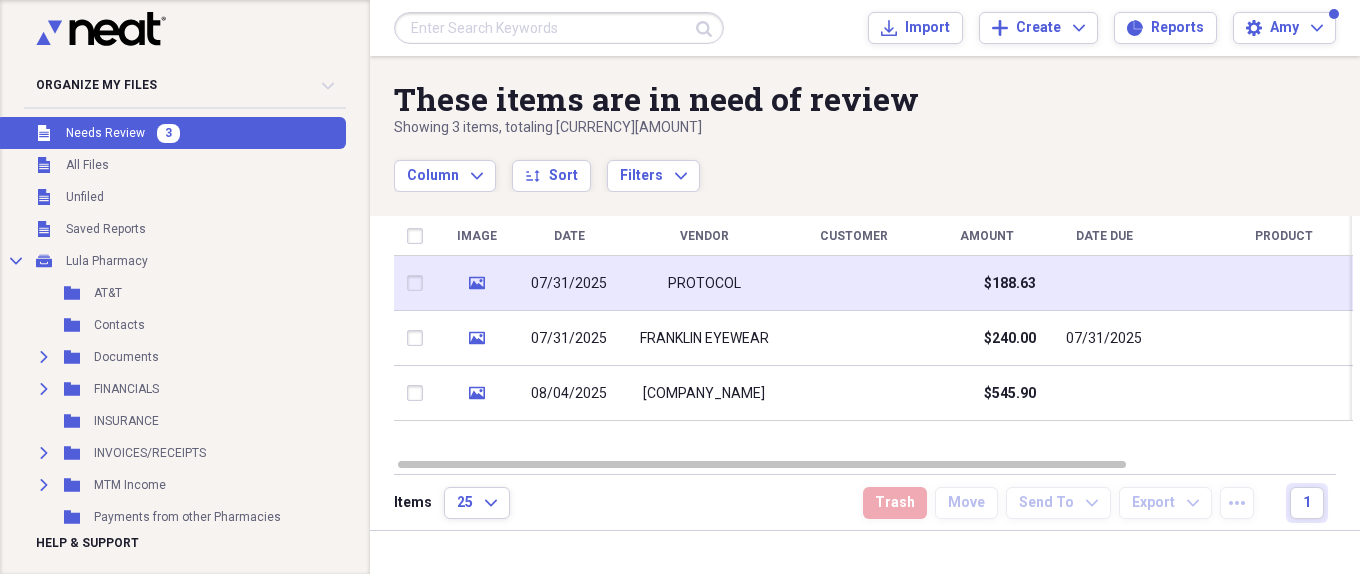 click at bounding box center [854, 283] 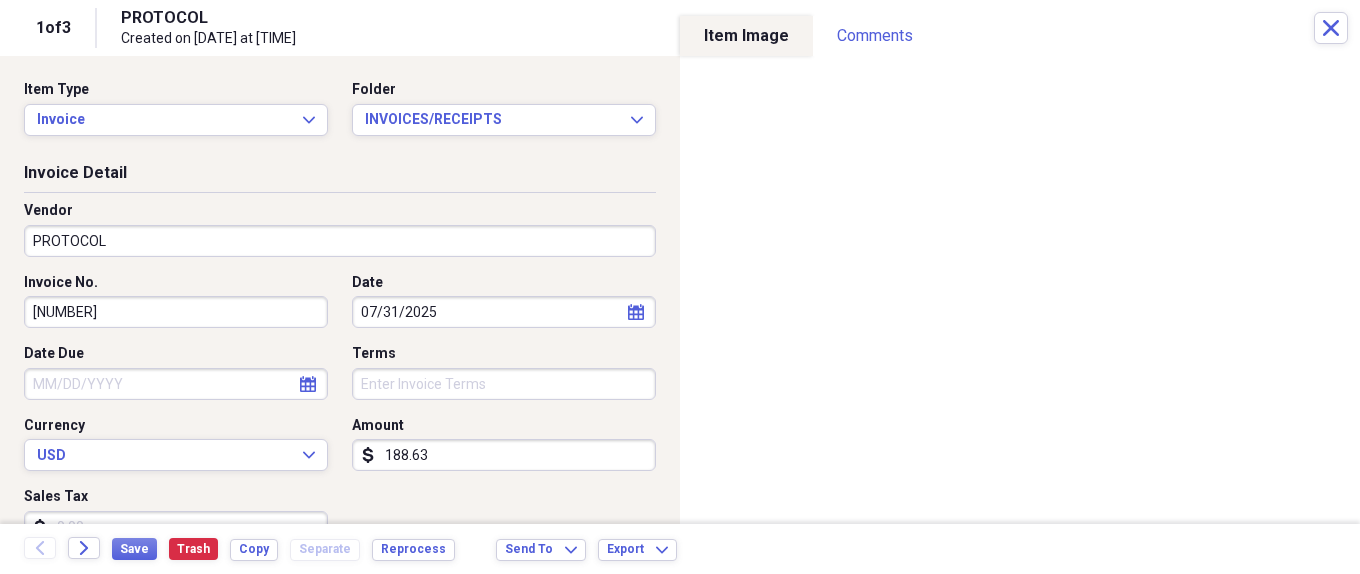 drag, startPoint x: 122, startPoint y: 244, endPoint x: 662, endPoint y: 158, distance: 546.80524 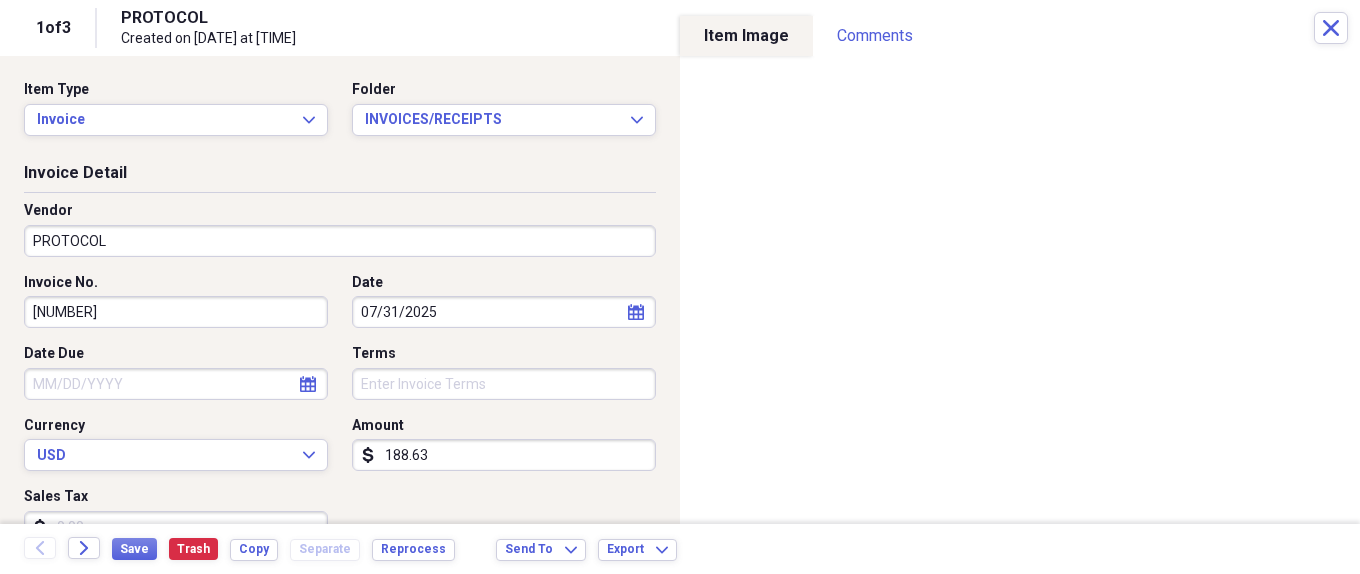 click on "Vendor" at bounding box center [340, 211] 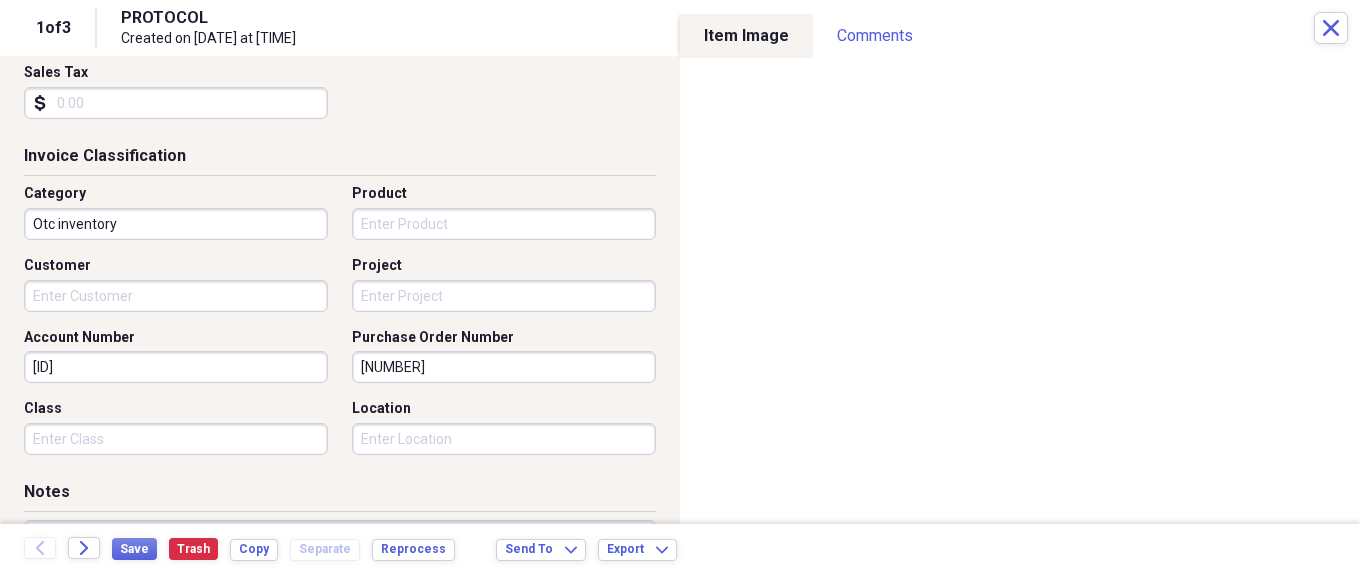 scroll, scrollTop: 324, scrollLeft: 0, axis: vertical 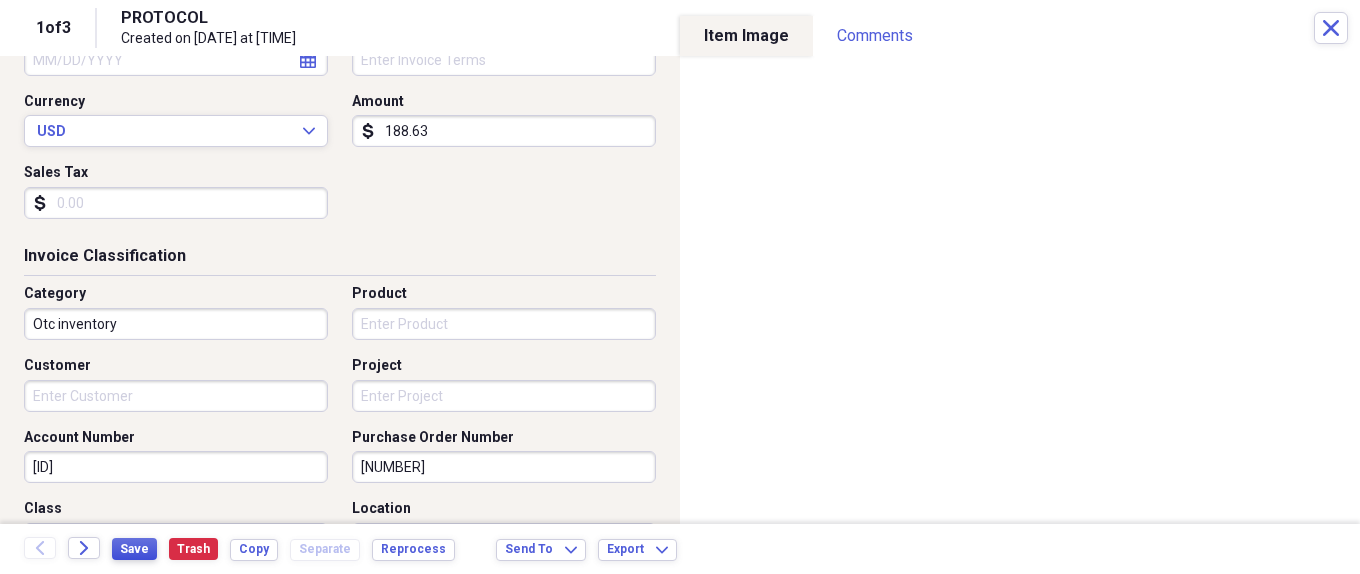 click on "Save" at bounding box center [134, 549] 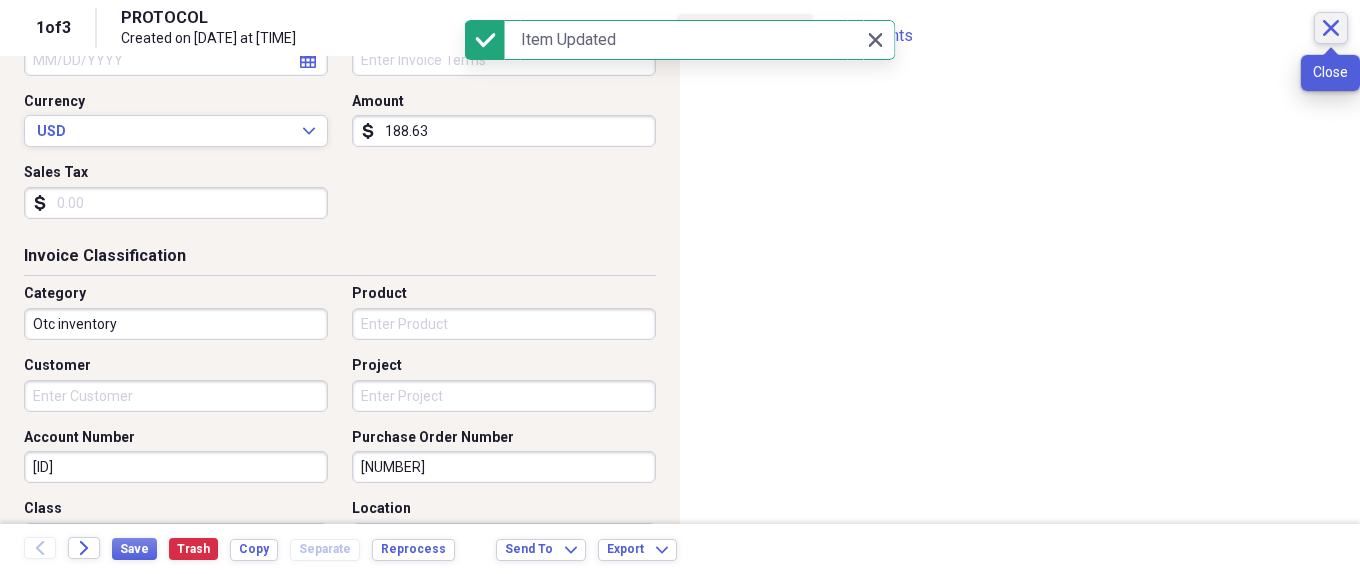 click on "Close" at bounding box center [1331, 28] 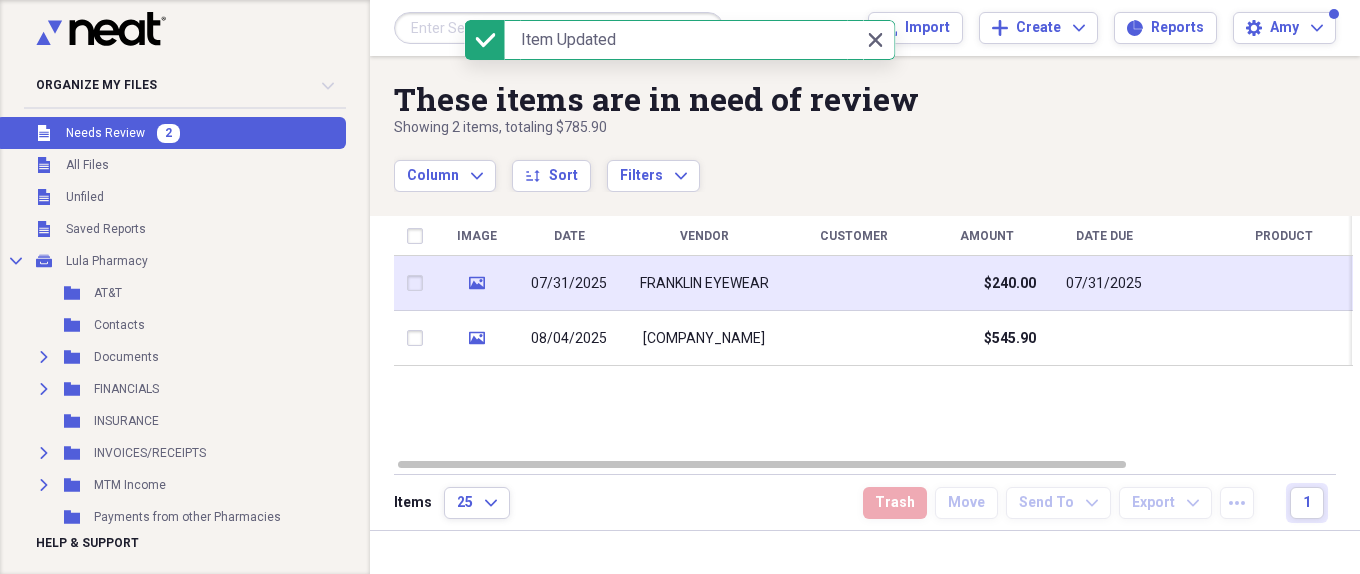click at bounding box center (854, 283) 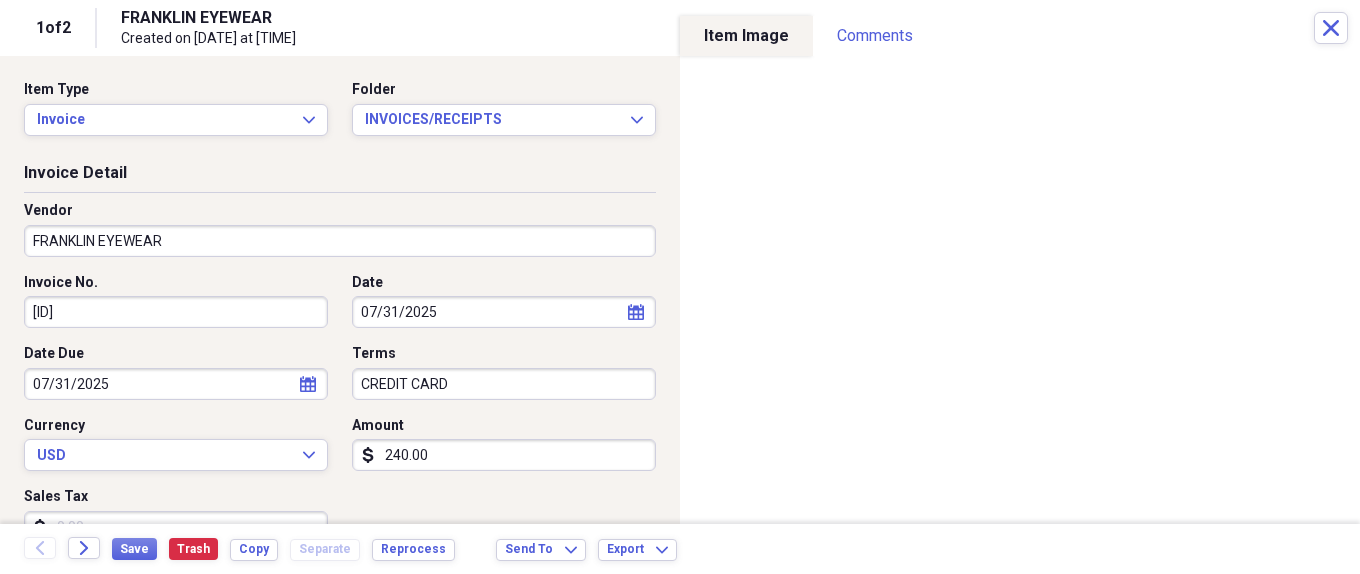 click on "240.00" at bounding box center [504, 455] 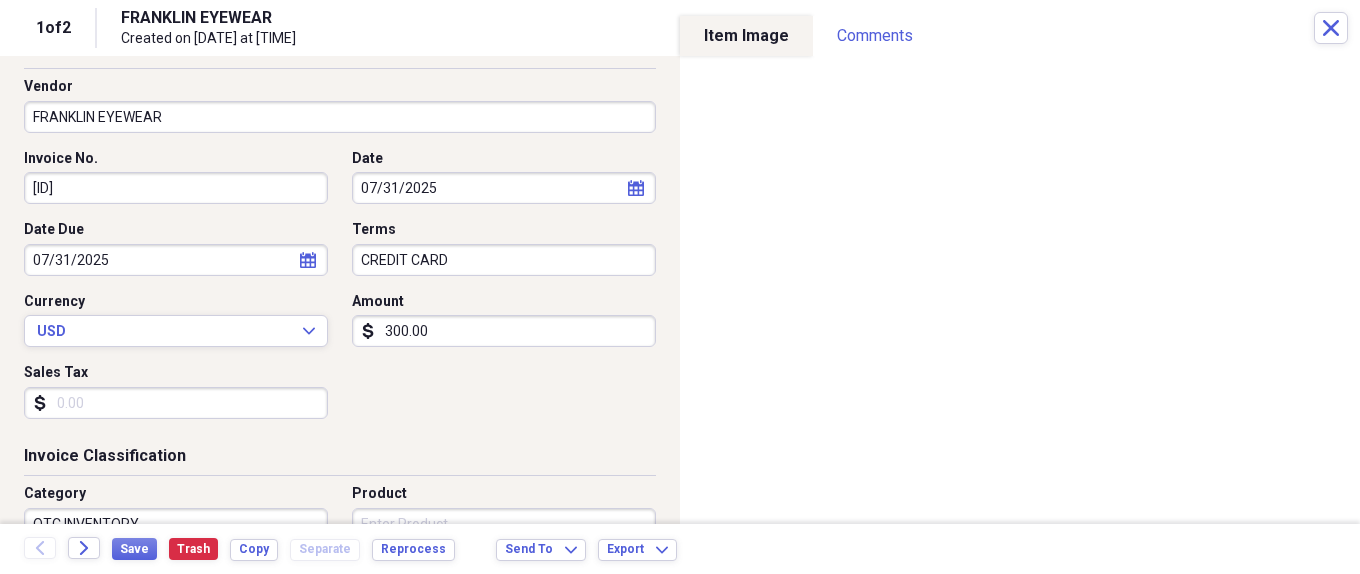 scroll, scrollTop: 324, scrollLeft: 0, axis: vertical 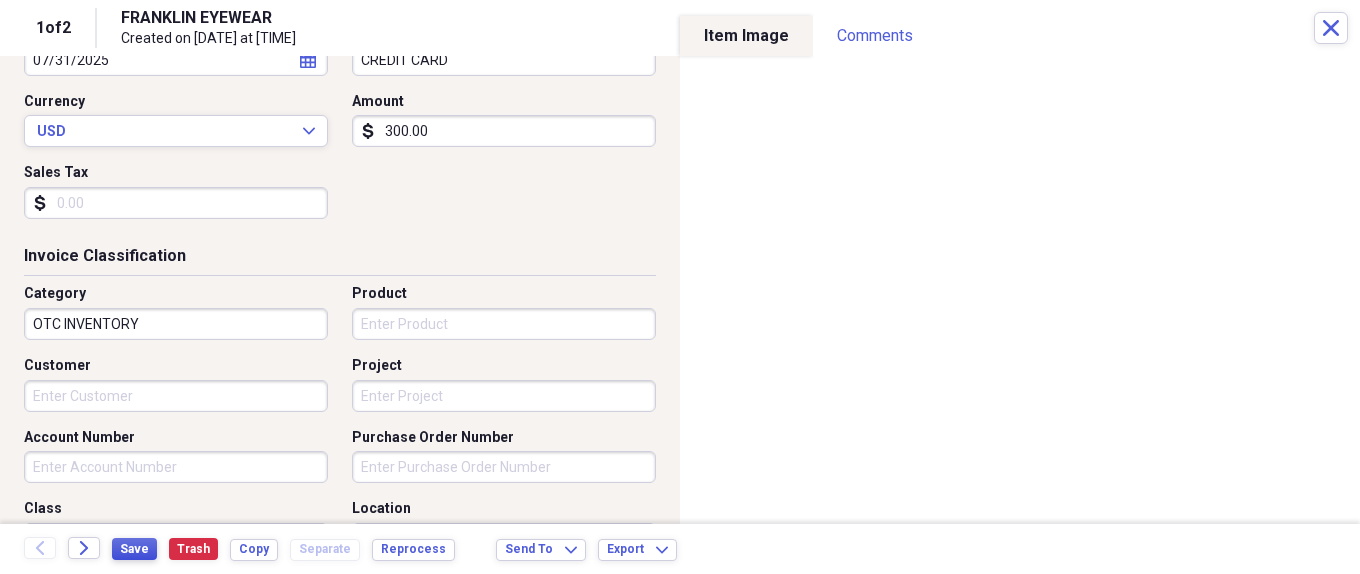 type on "300.00" 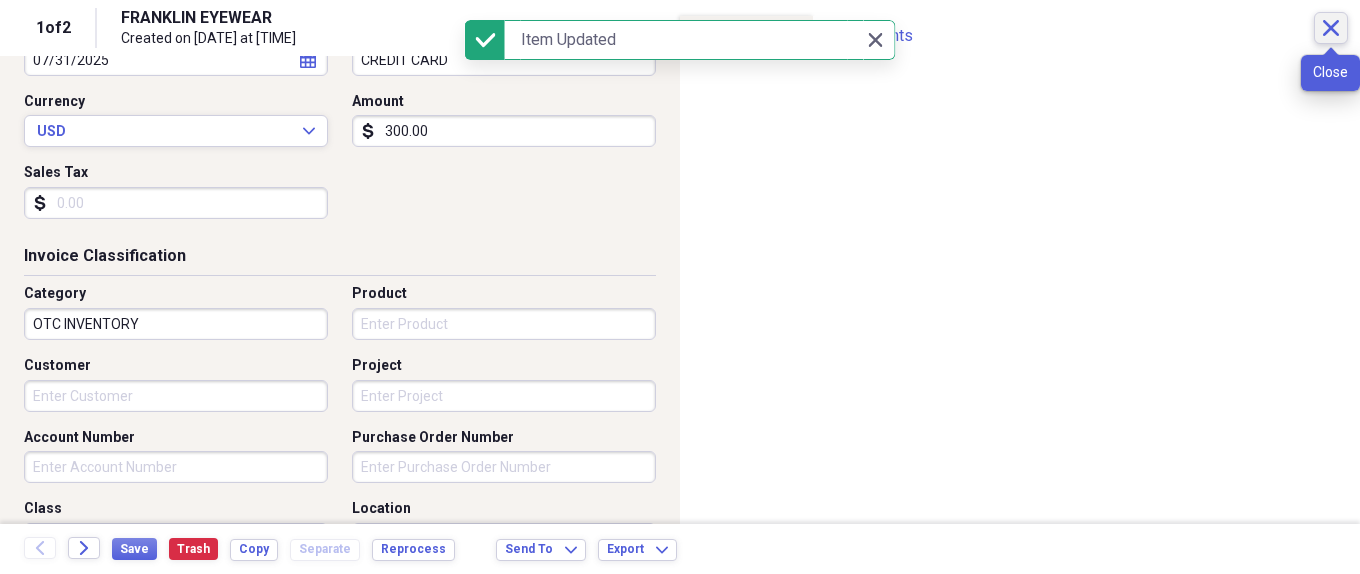 click on "Close" 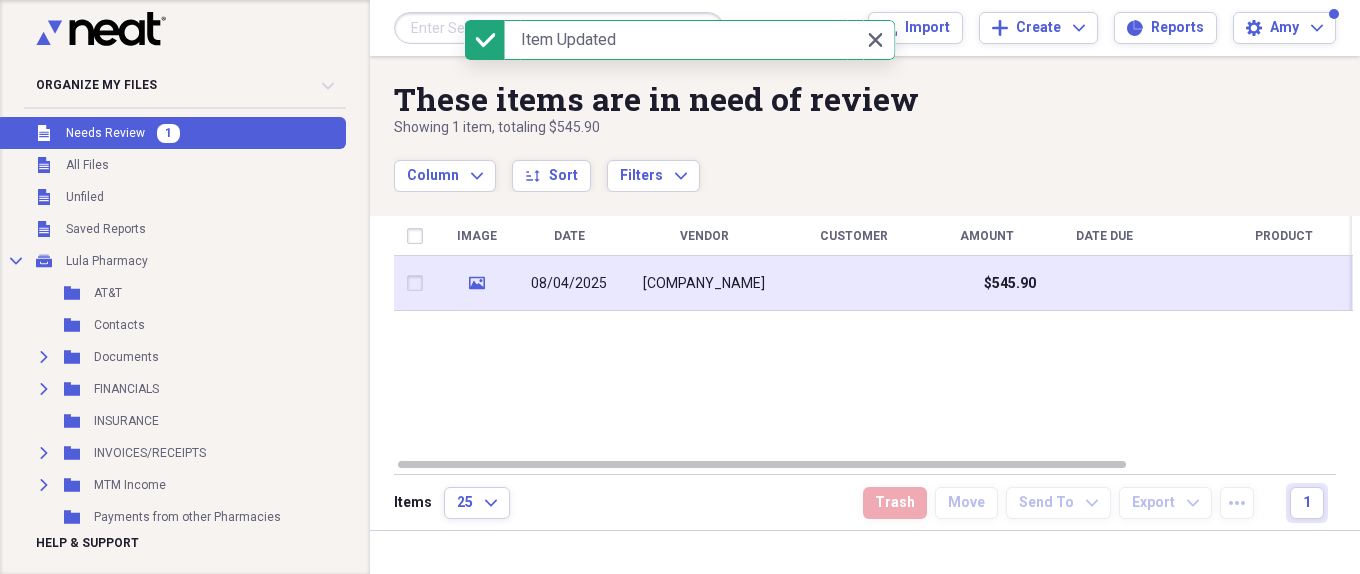 click on "[COMPANY_NAME]" at bounding box center [704, 283] 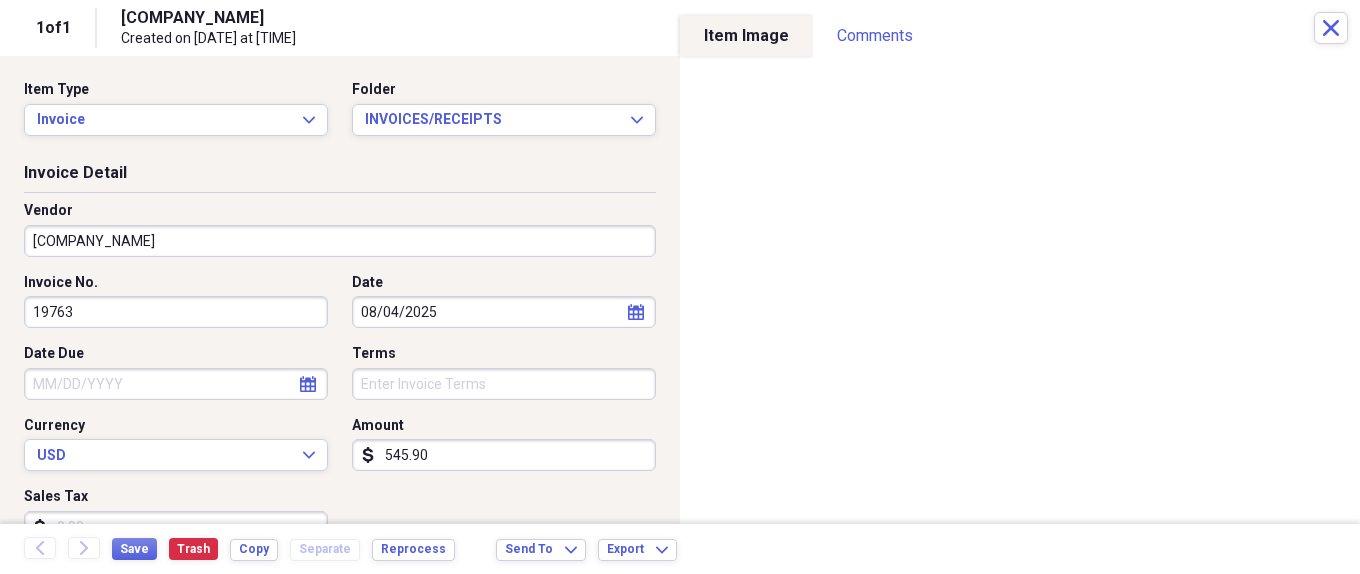click 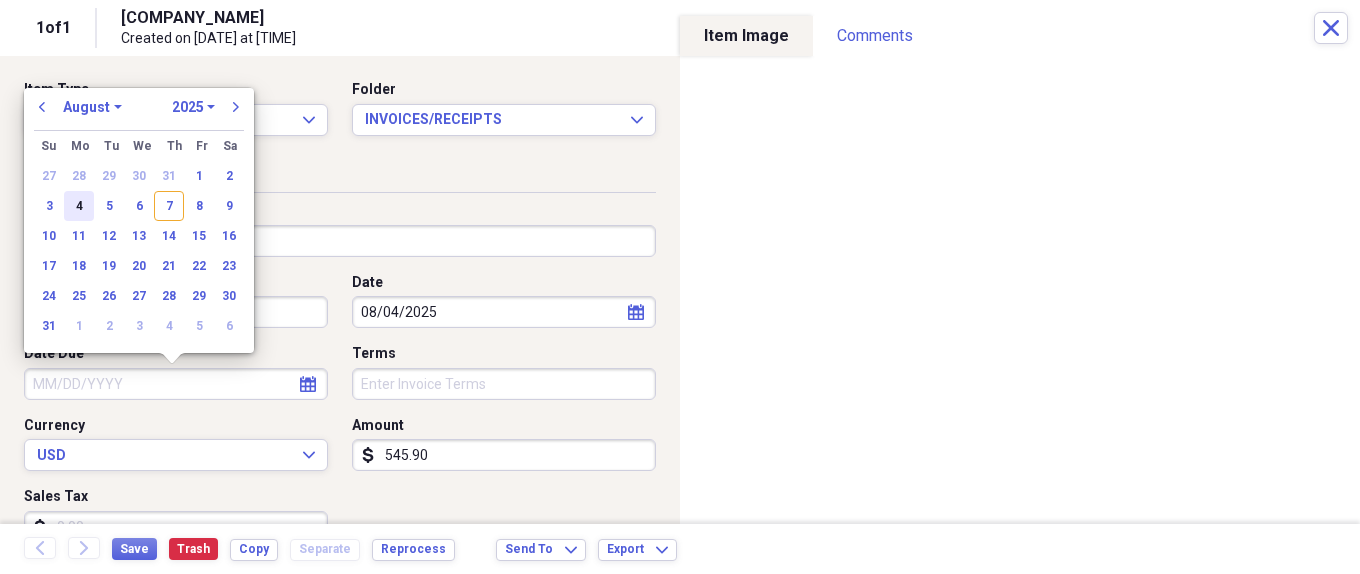click on "4" at bounding box center [79, 206] 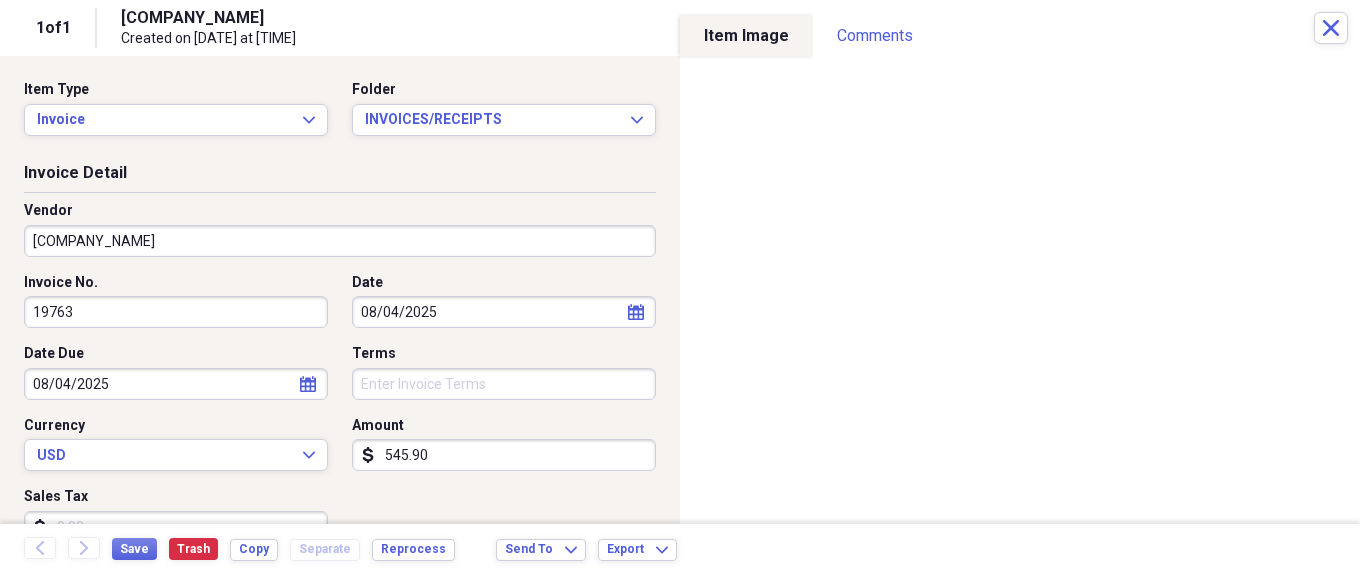 scroll, scrollTop: 500, scrollLeft: 0, axis: vertical 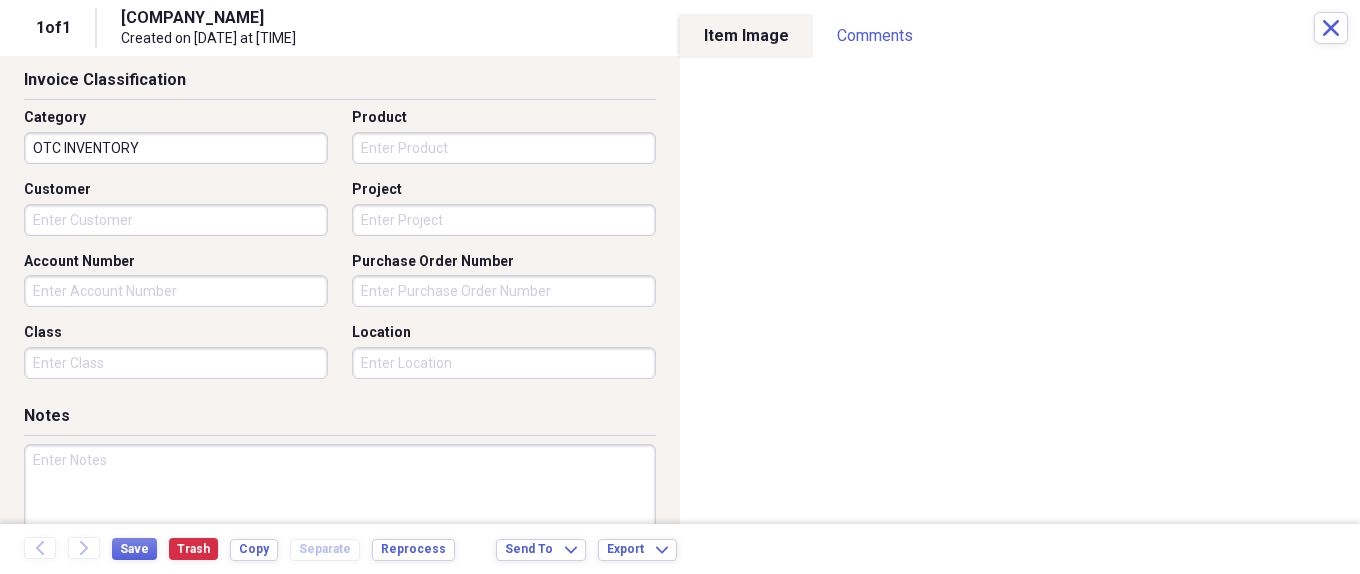 click at bounding box center [340, 509] 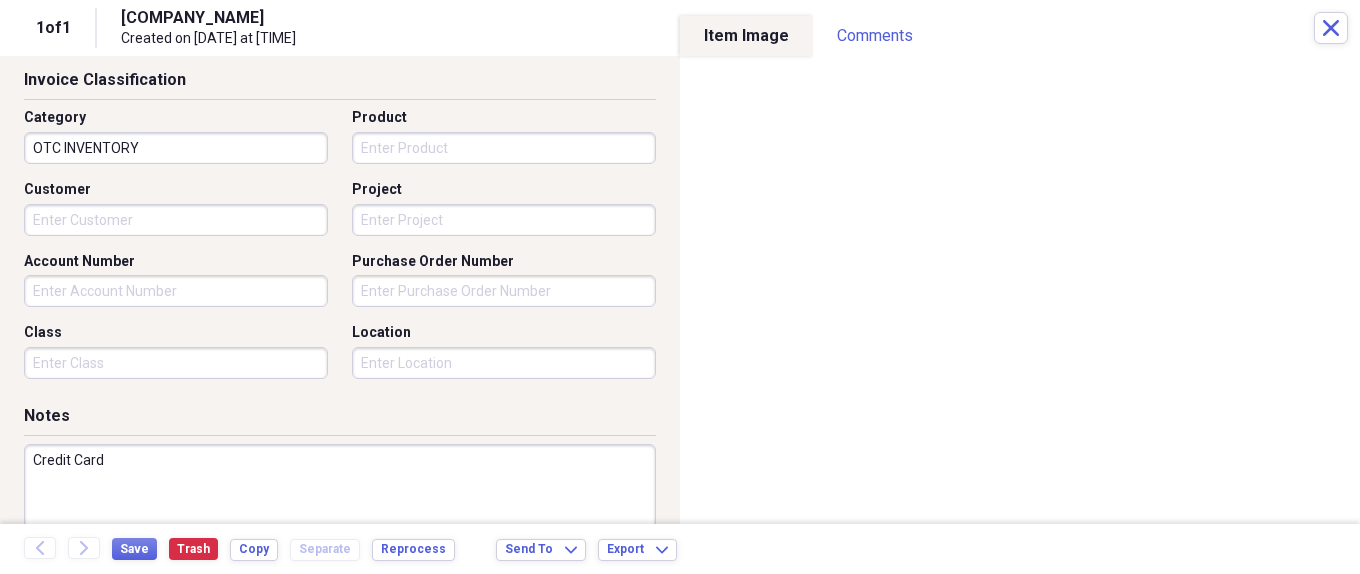 scroll, scrollTop: 300, scrollLeft: 0, axis: vertical 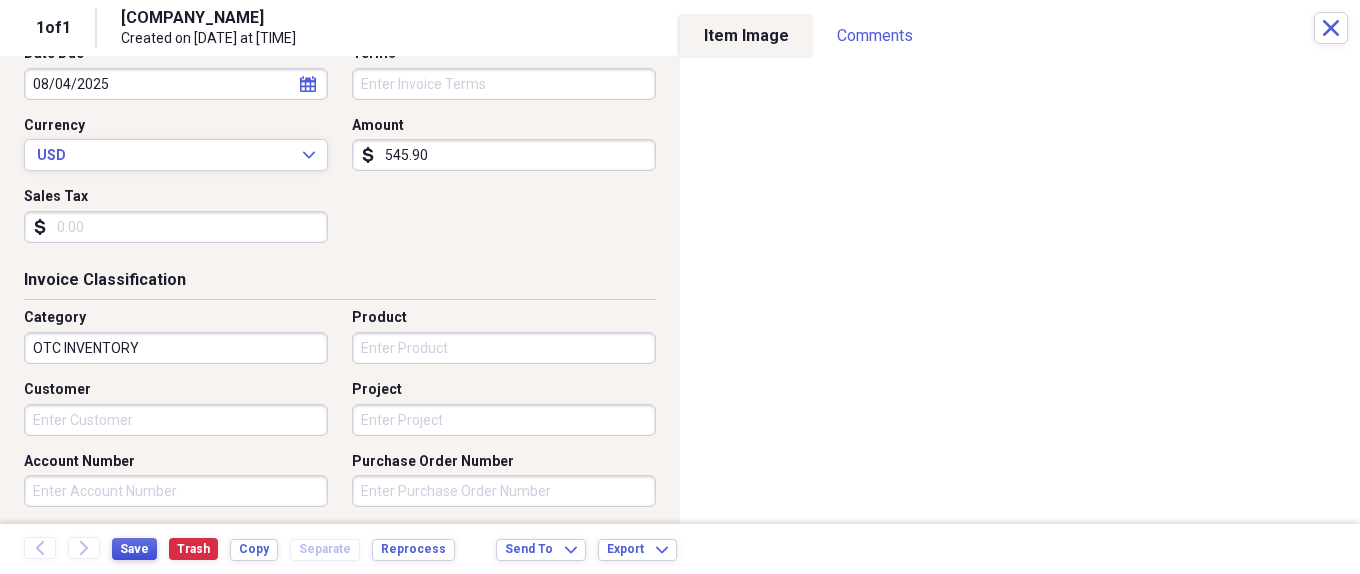 type on "Credit Card" 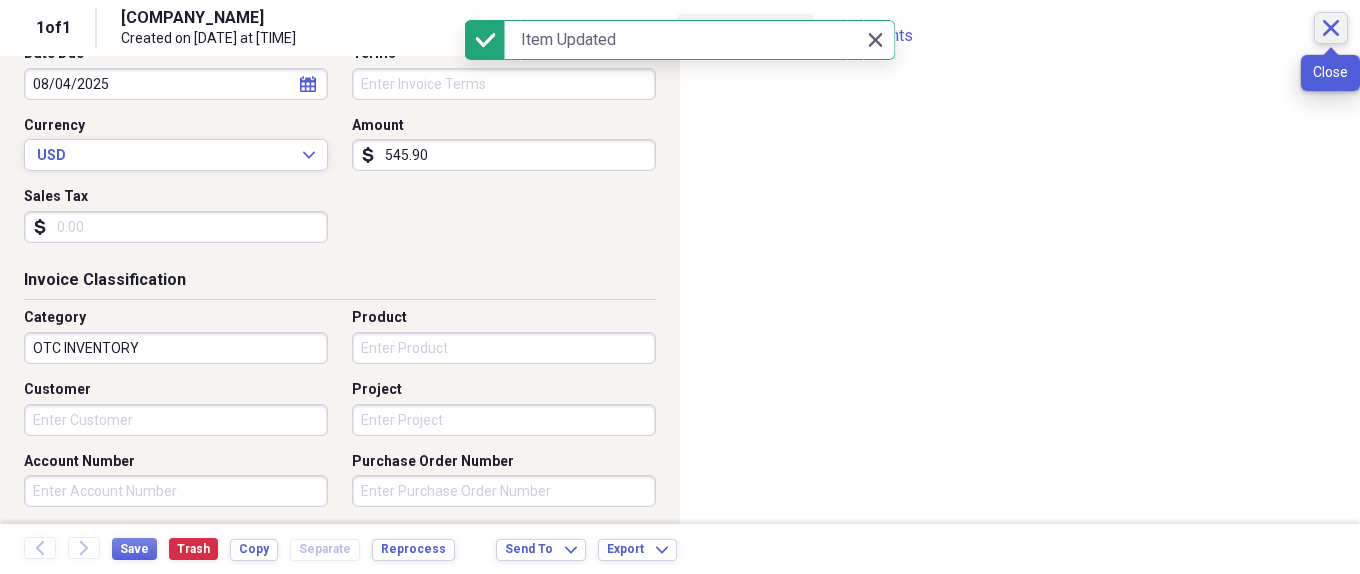 click on "Close" 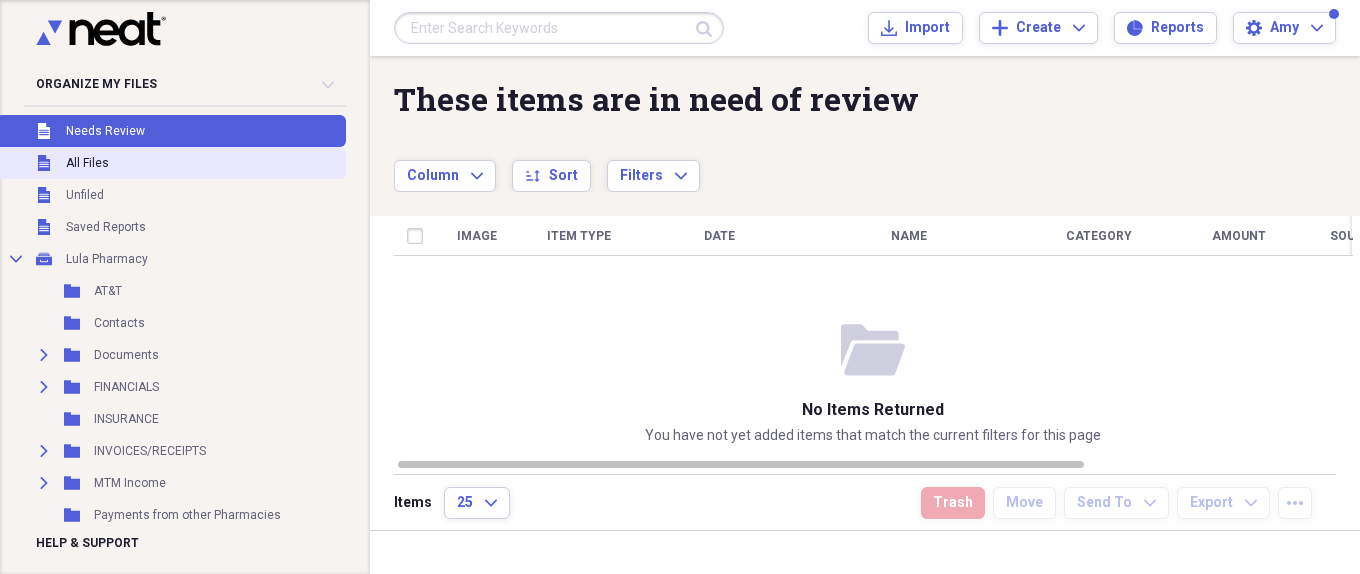 click on "All Files" at bounding box center [87, 163] 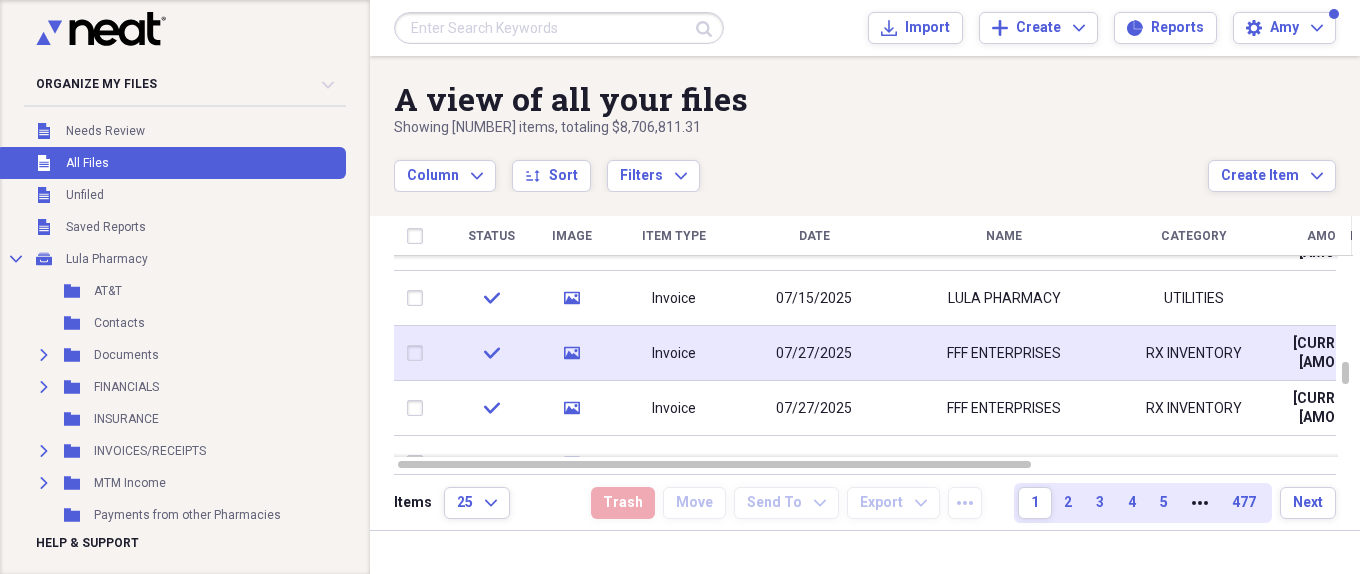 click on "07/27/2025" at bounding box center [814, 353] 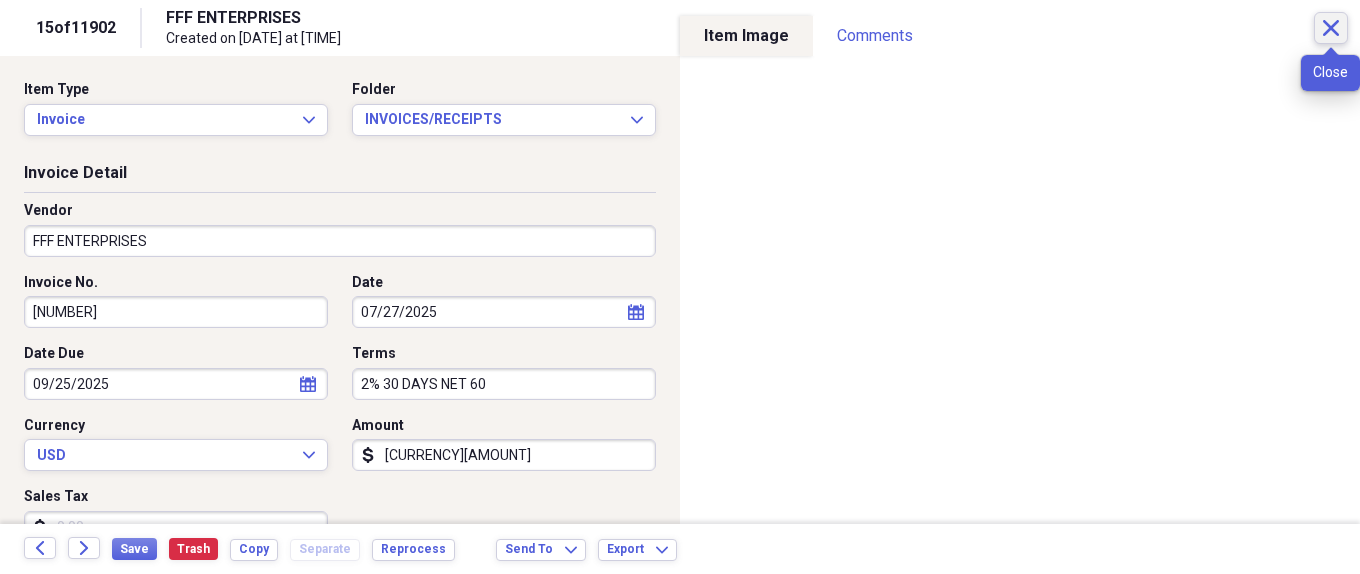 click 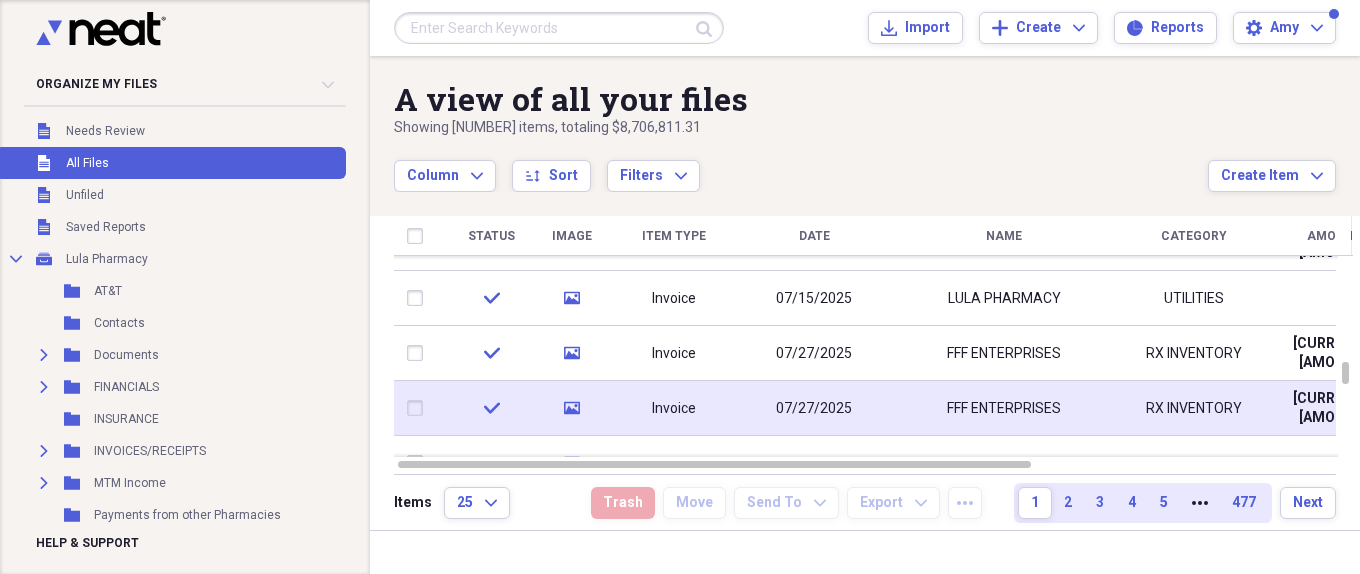 click on "FFF ENTERPRISES" at bounding box center [1004, 409] 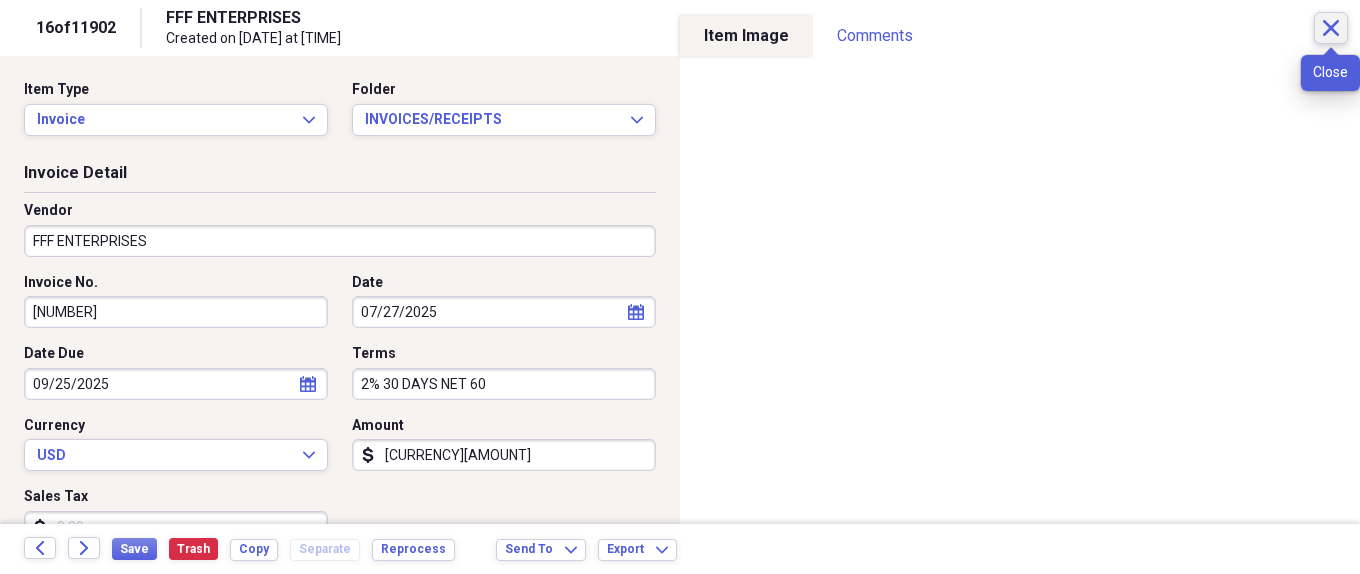 click on "Close" 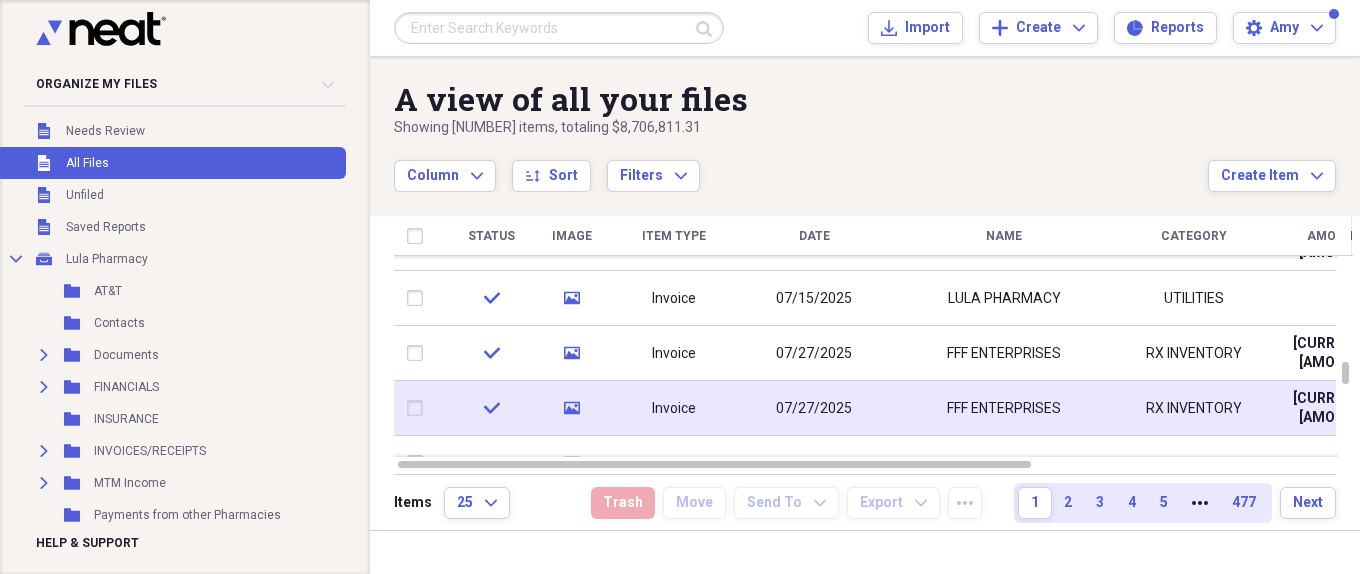 click on "FFF ENTERPRISES" at bounding box center [1004, 409] 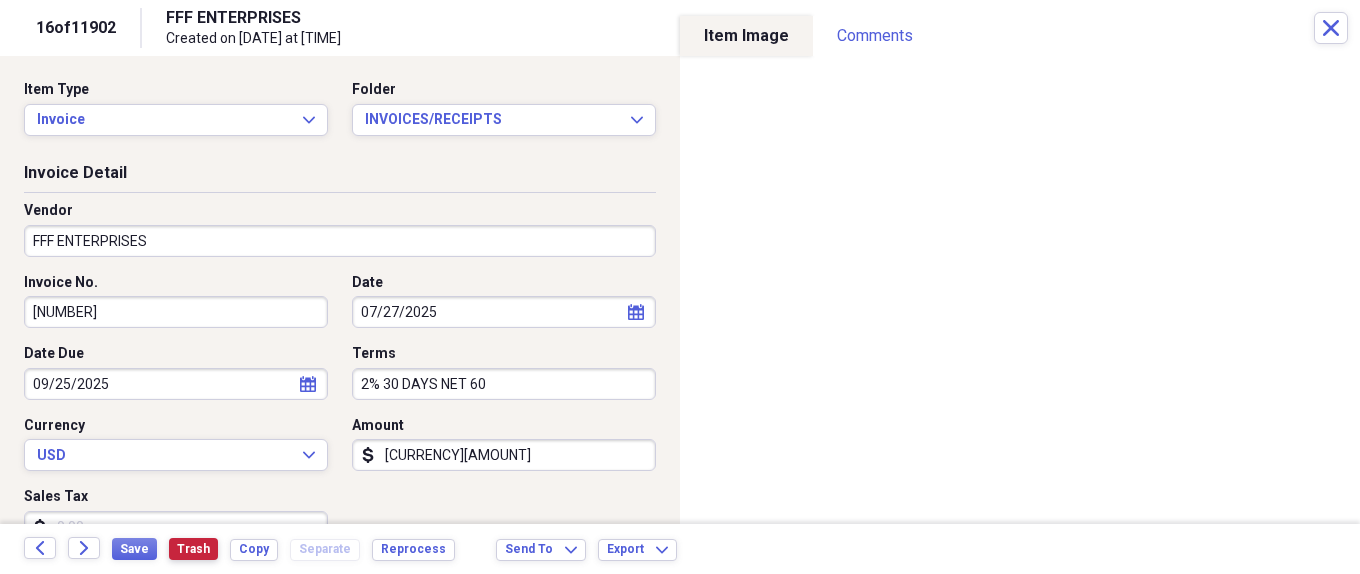 click on "Trash" at bounding box center (193, 549) 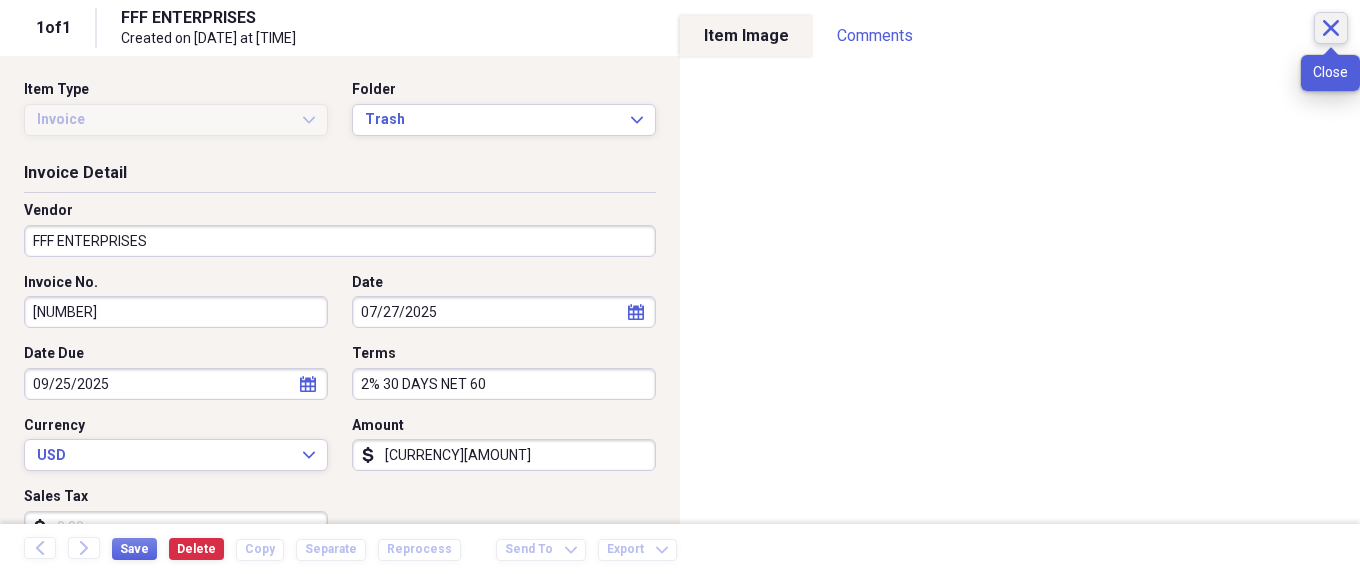 click on "Close" at bounding box center [1331, 28] 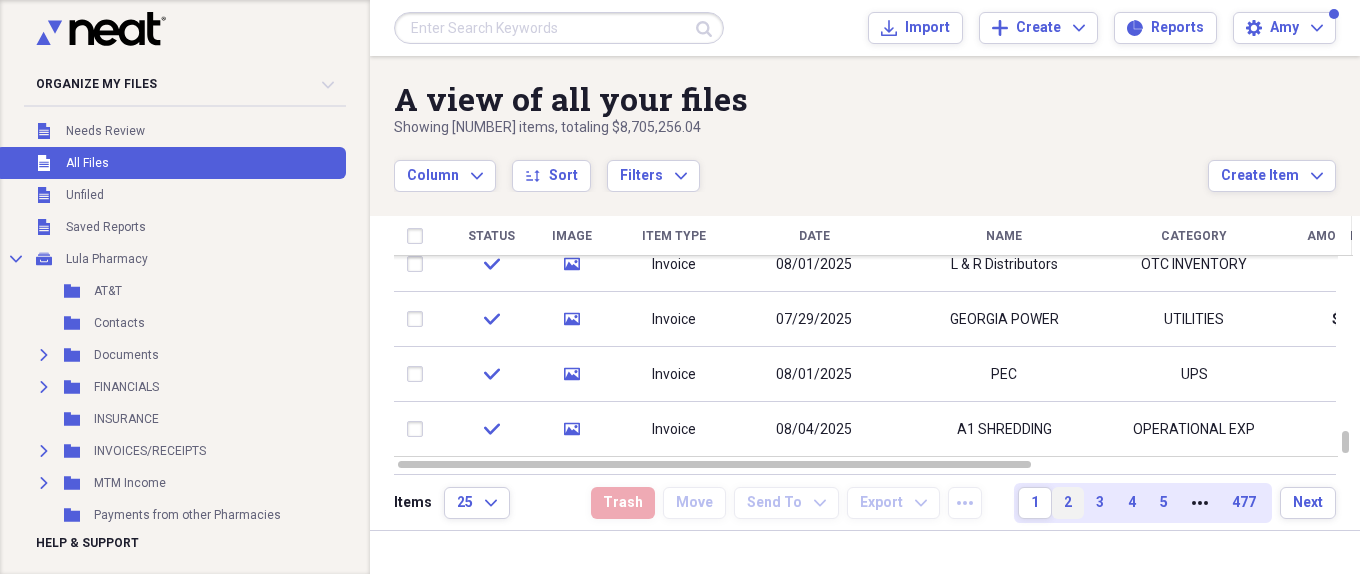 click on "2" at bounding box center [1068, 503] 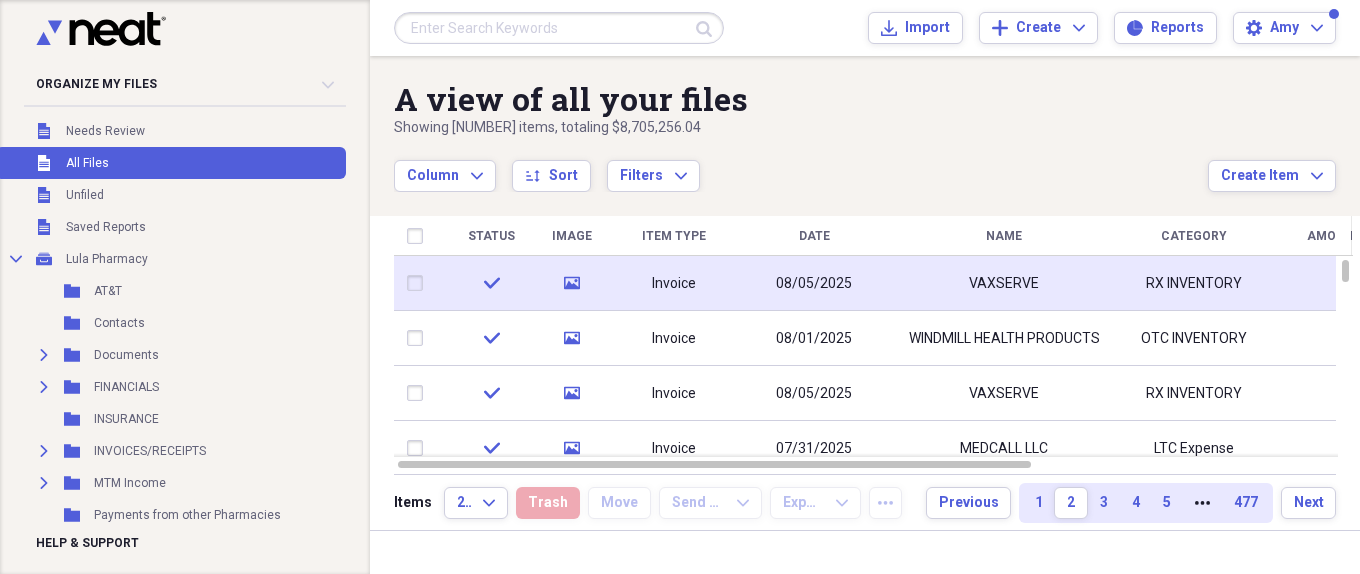 click on "08/05/2025" at bounding box center (814, 283) 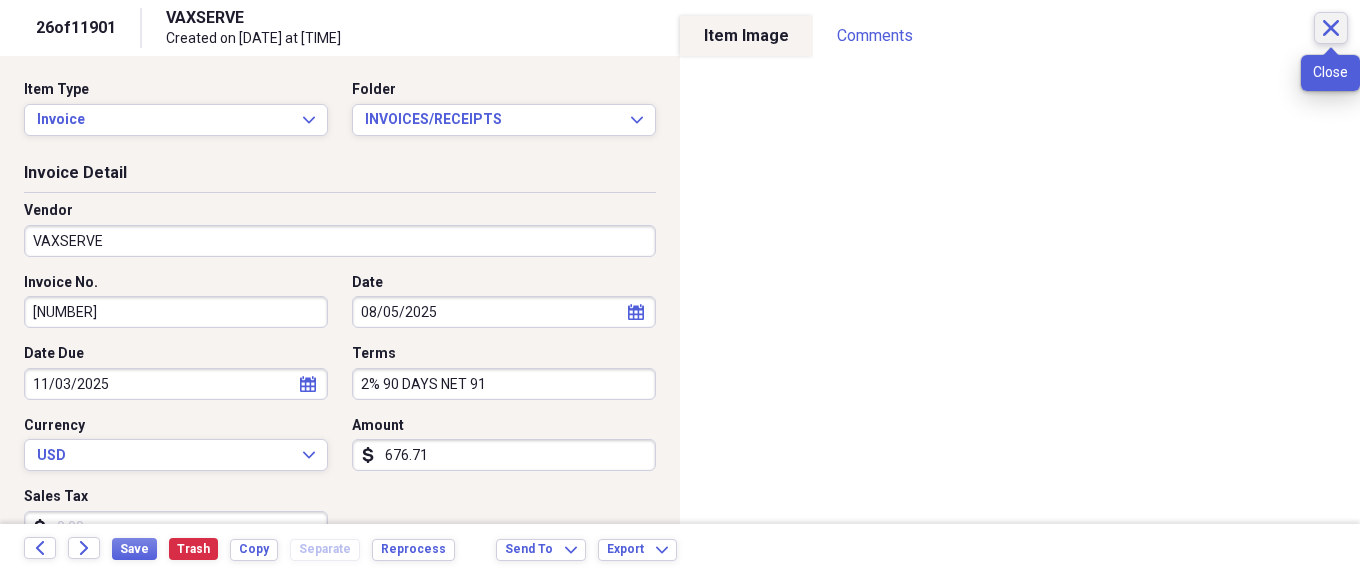 click on "Close" at bounding box center [1331, 28] 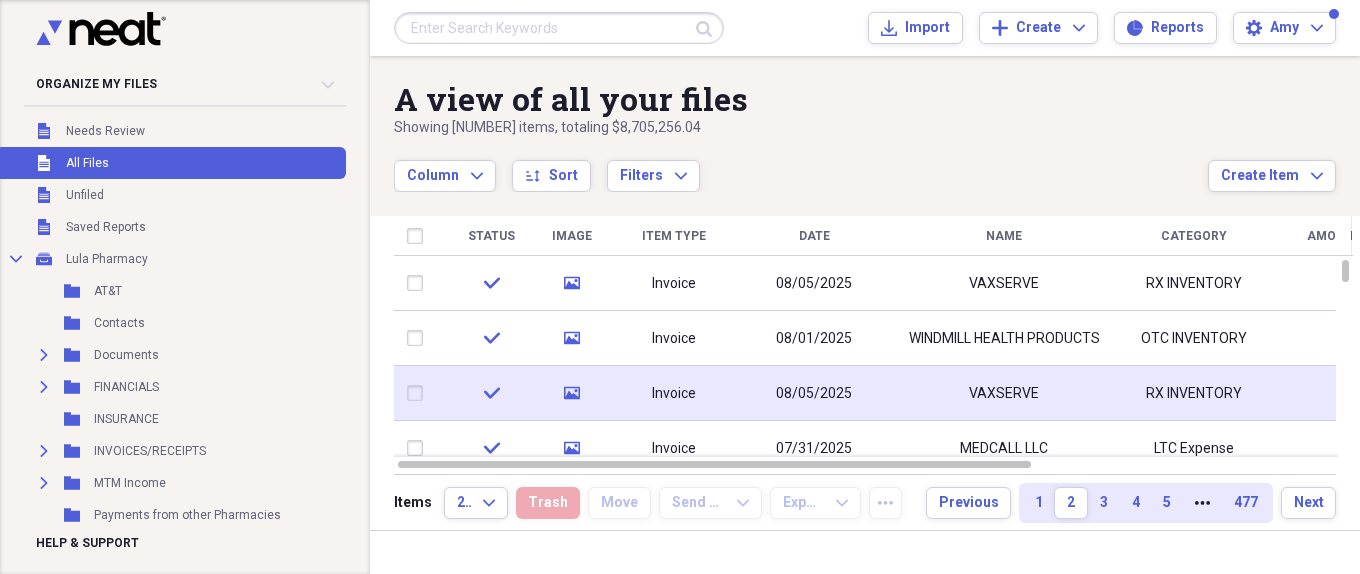 click on "VAXSERVE" at bounding box center (1004, 393) 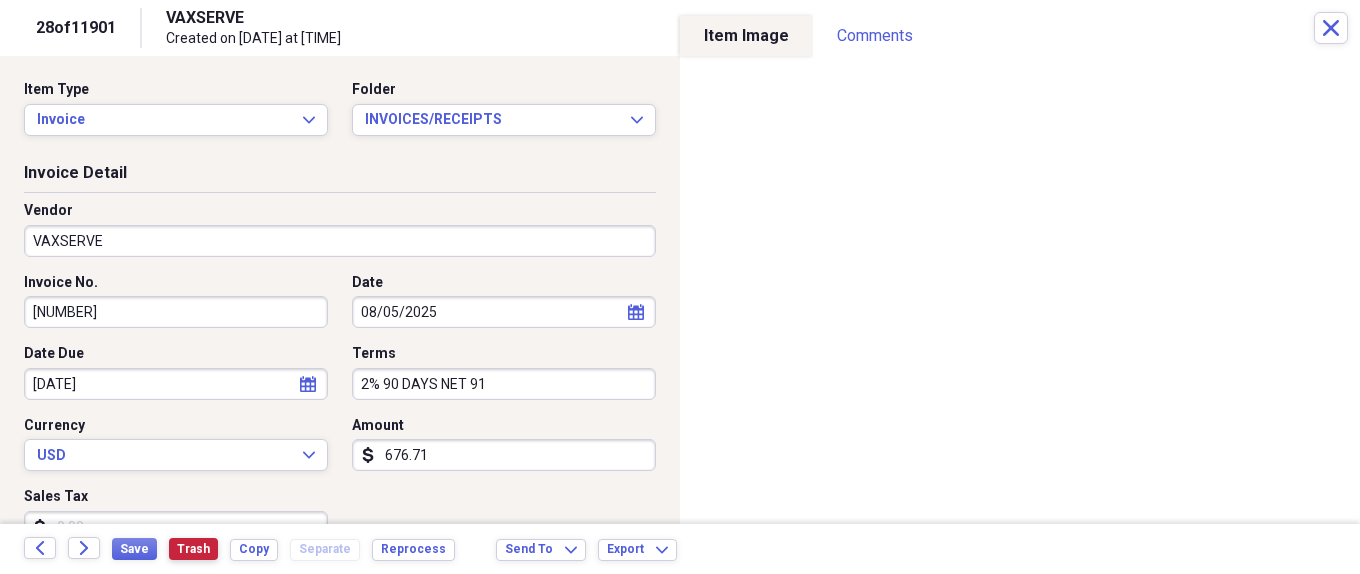 click on "Trash" at bounding box center [193, 549] 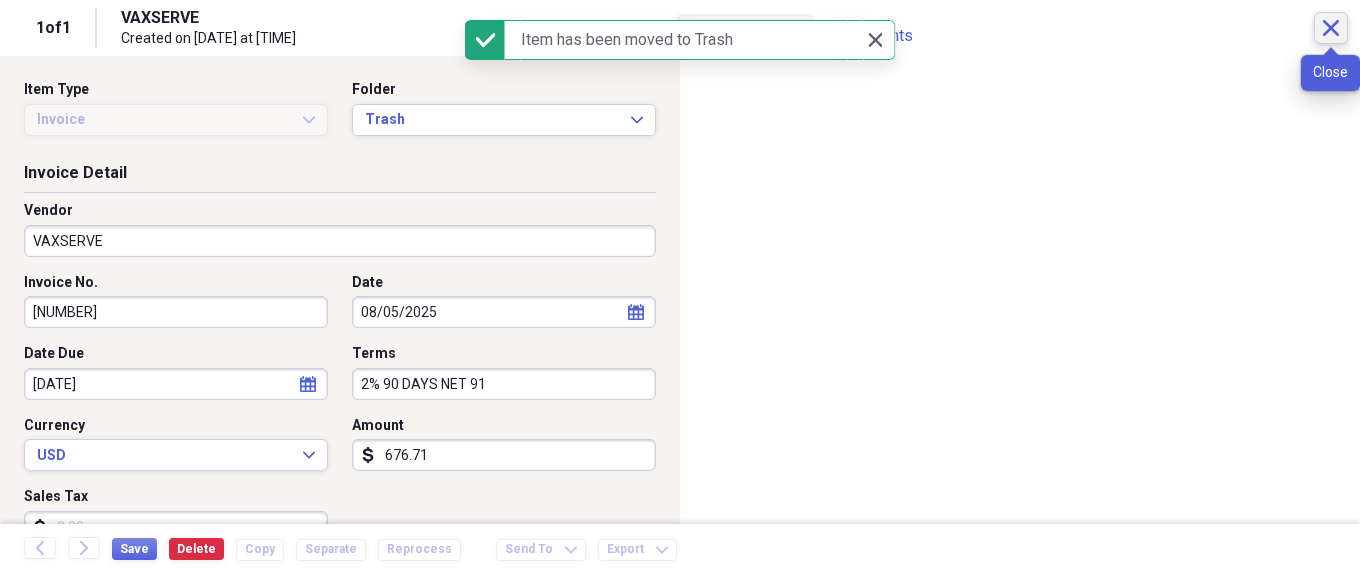 click on "Close" at bounding box center [1331, 28] 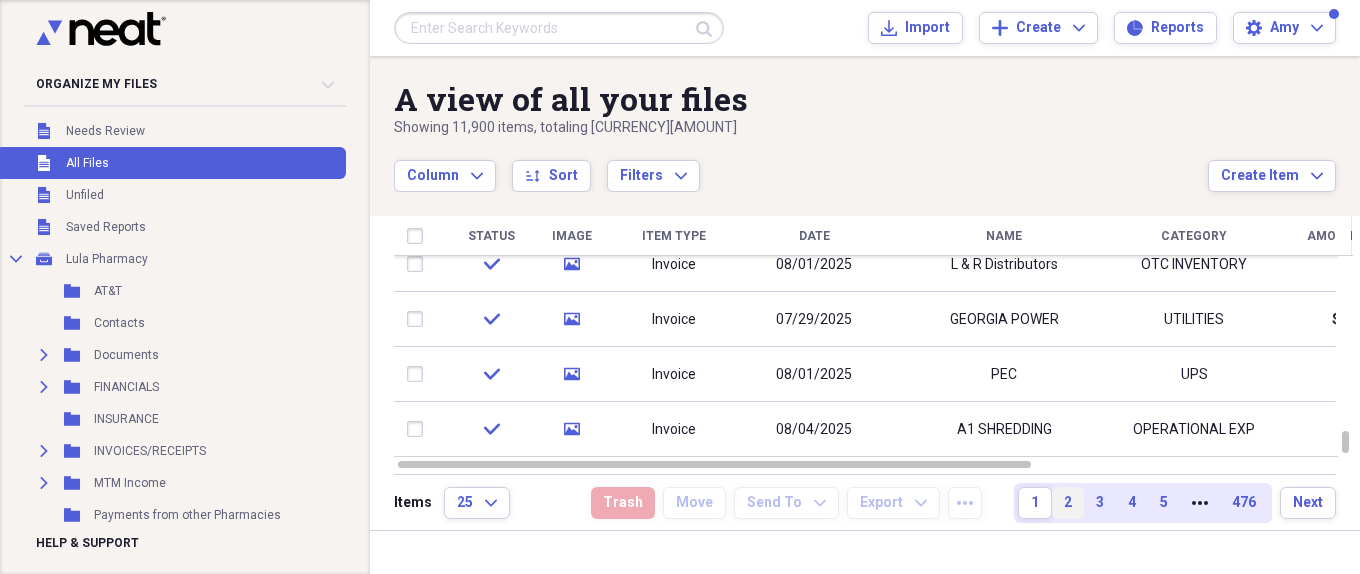 click on "2" at bounding box center [1068, 503] 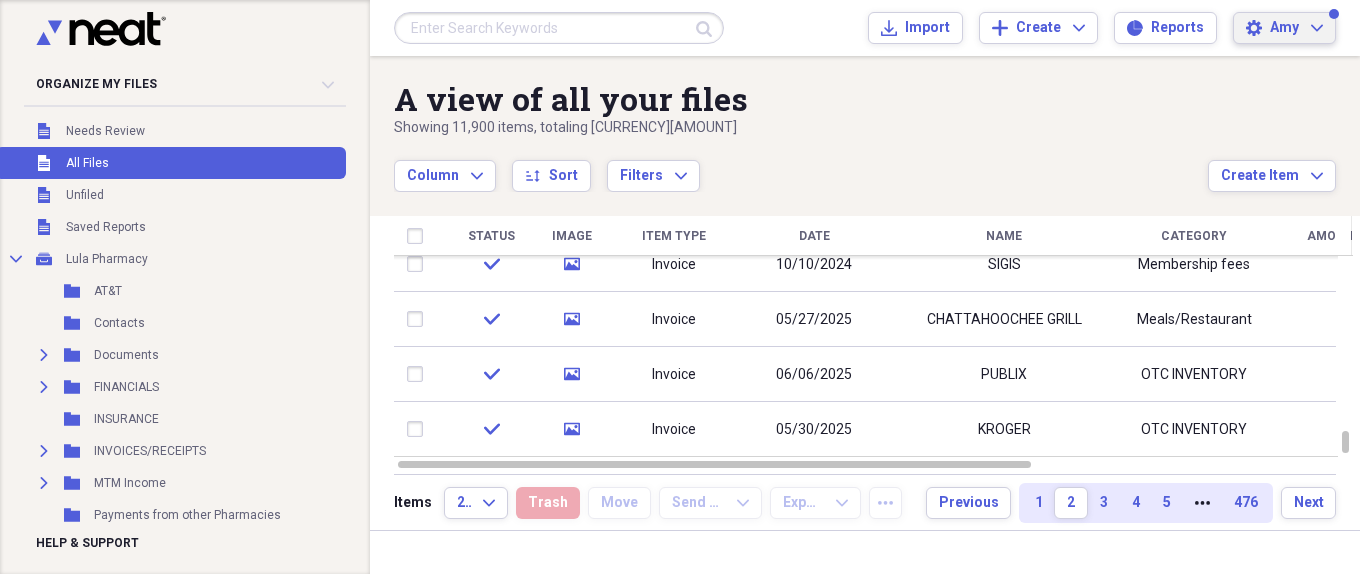 click on "Expand" 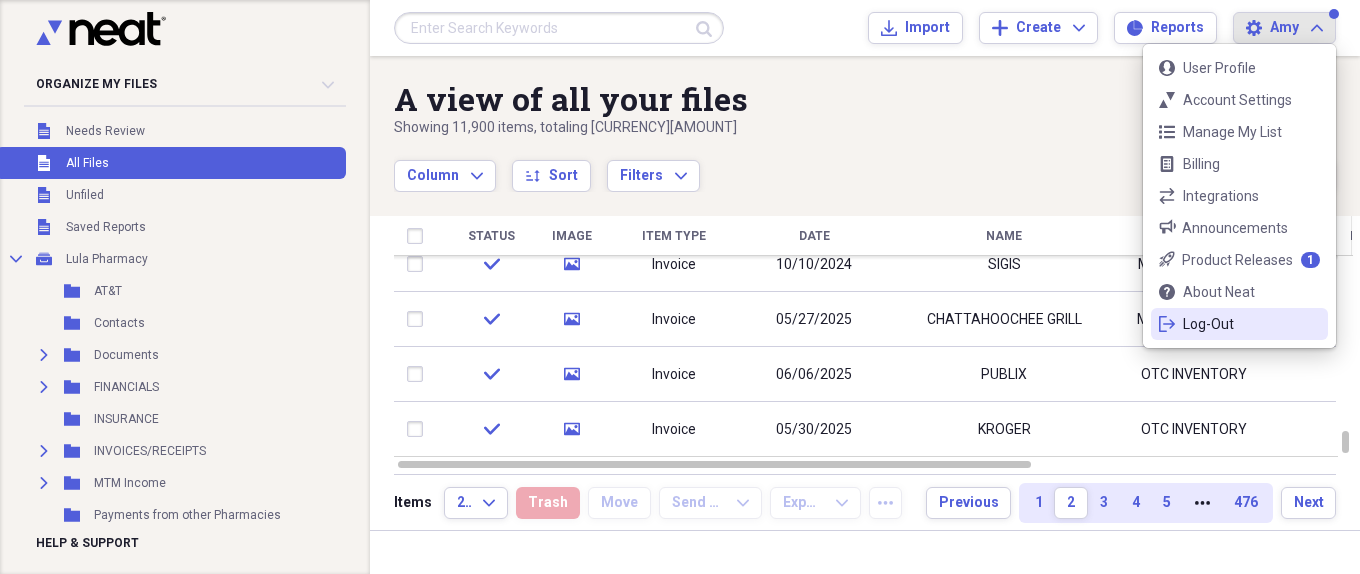click on "Log-Out" at bounding box center (1239, 324) 